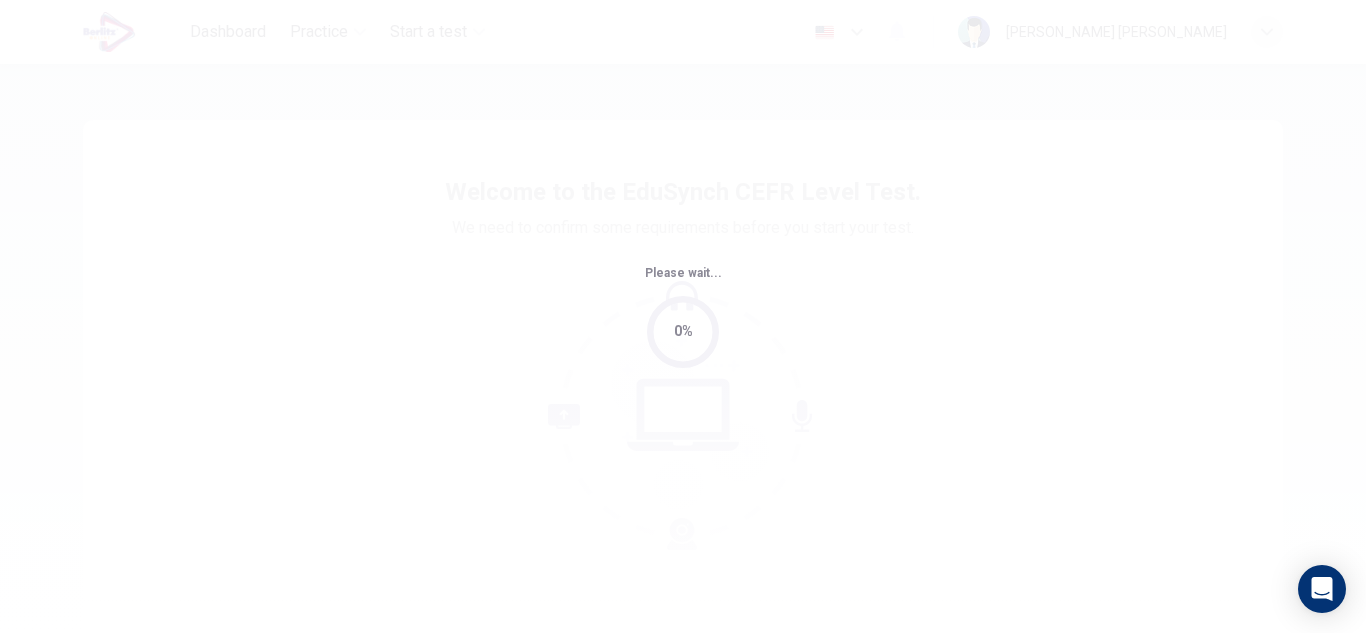 scroll, scrollTop: 0, scrollLeft: 0, axis: both 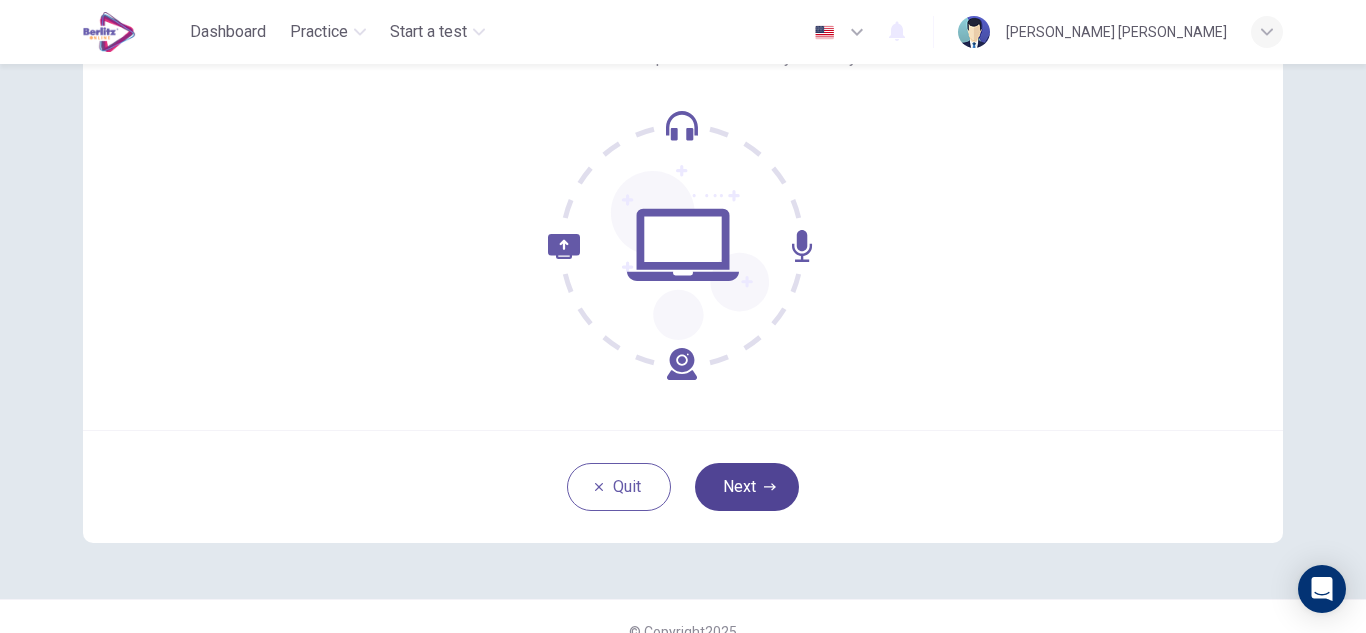 click on "Next" at bounding box center (747, 487) 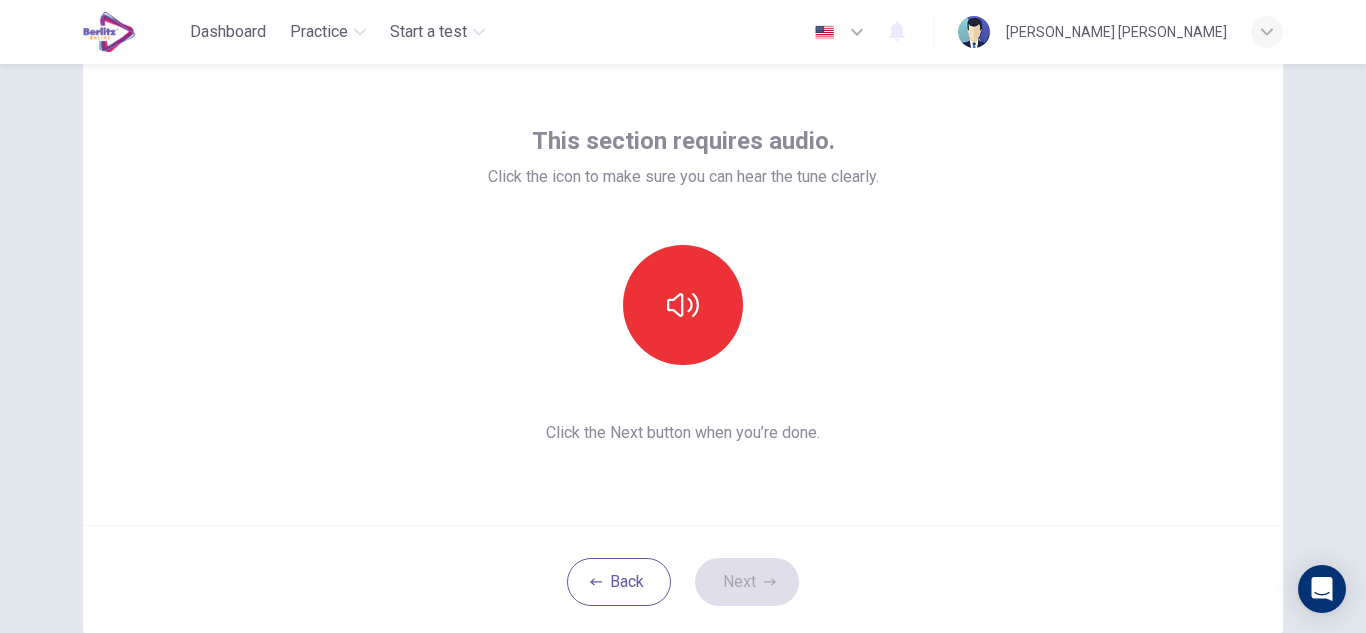scroll, scrollTop: 79, scrollLeft: 0, axis: vertical 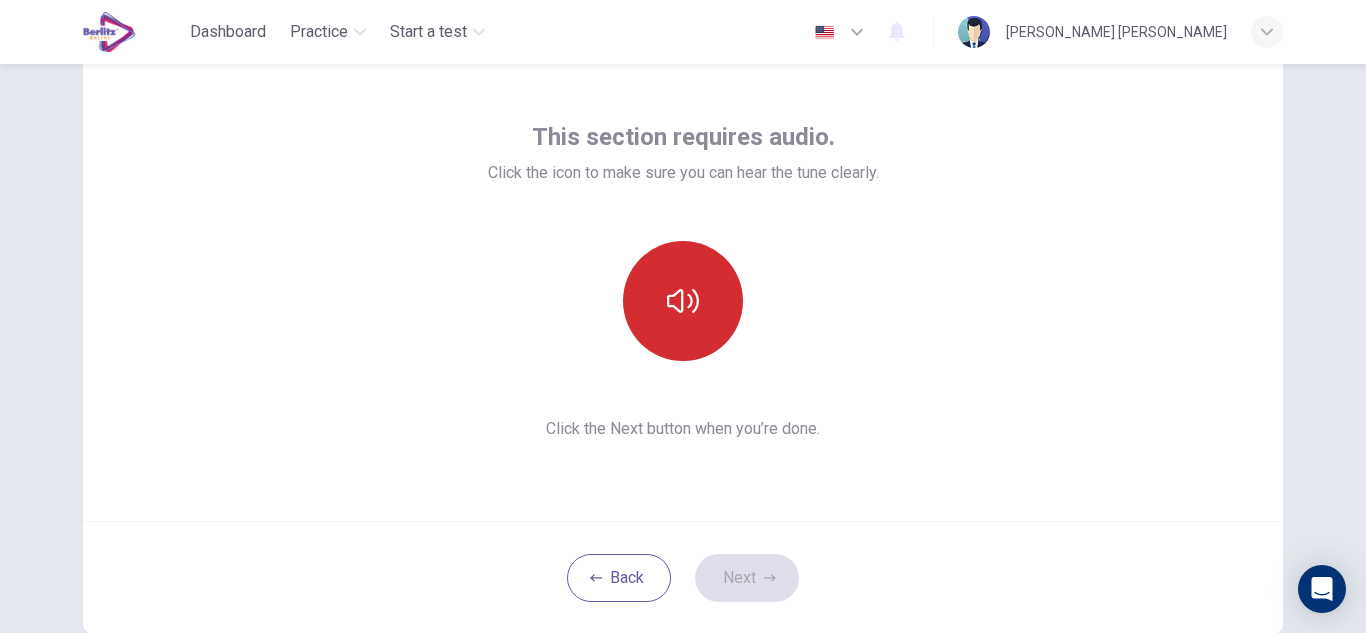 click at bounding box center [683, 301] 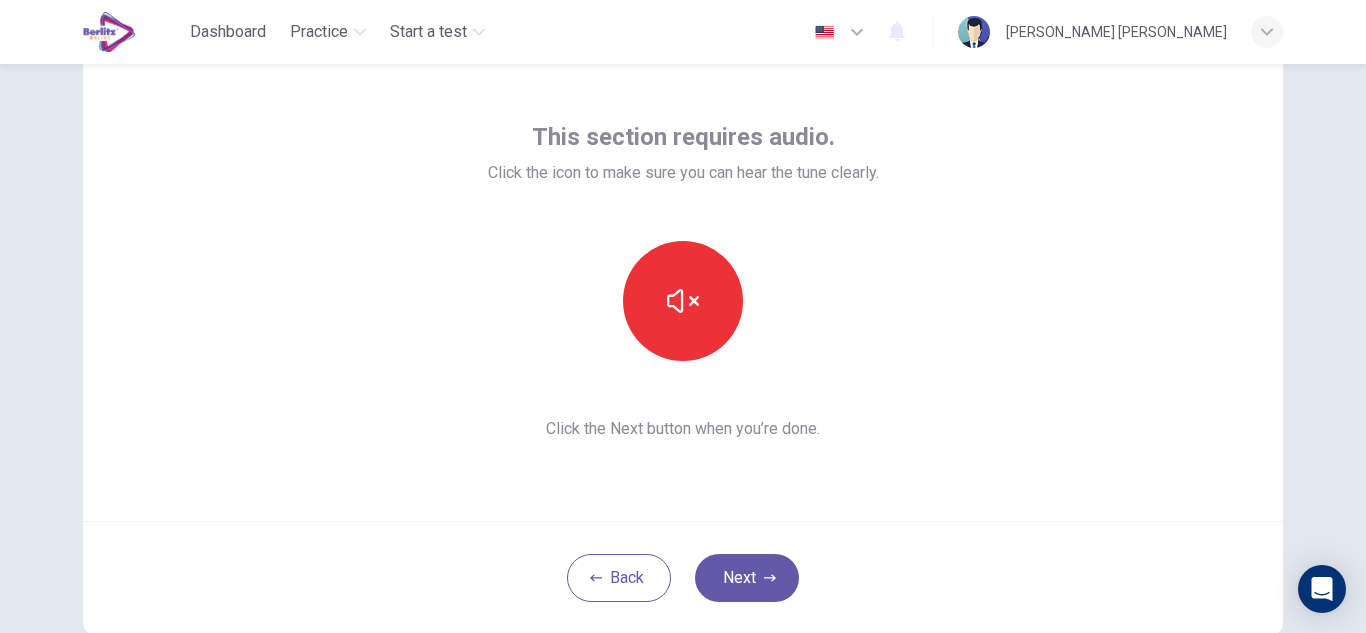 click on "Next" at bounding box center [747, 578] 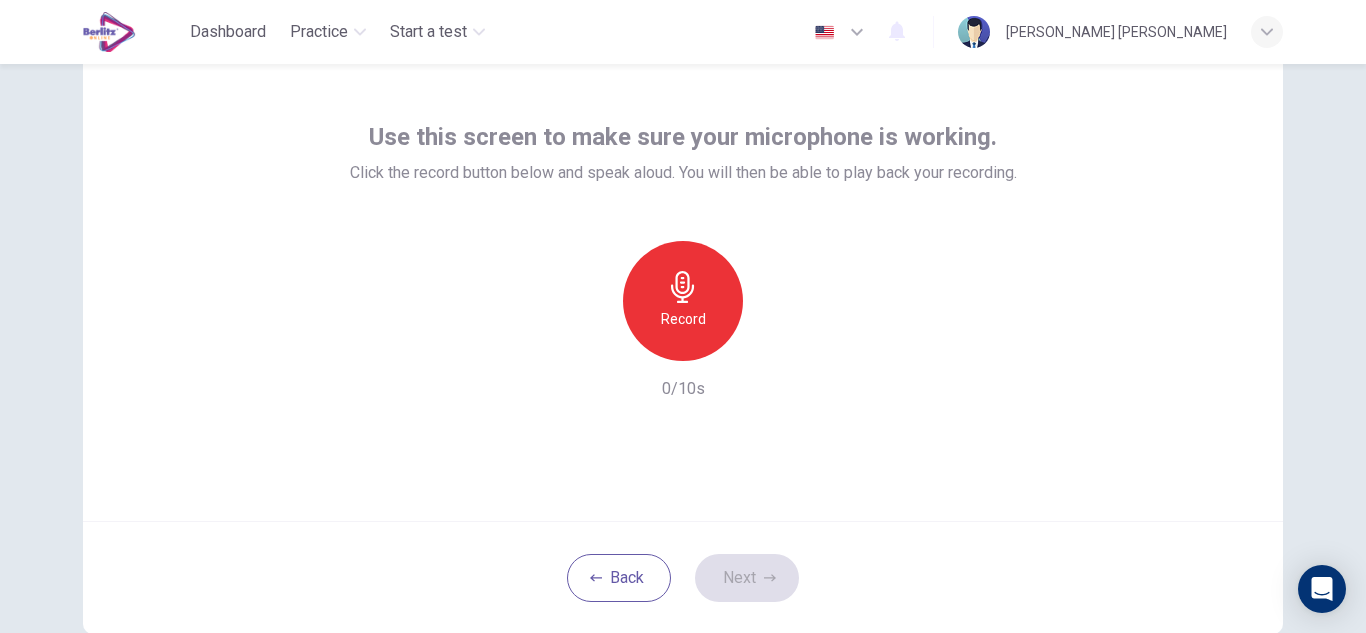 click on "Record" at bounding box center (683, 301) 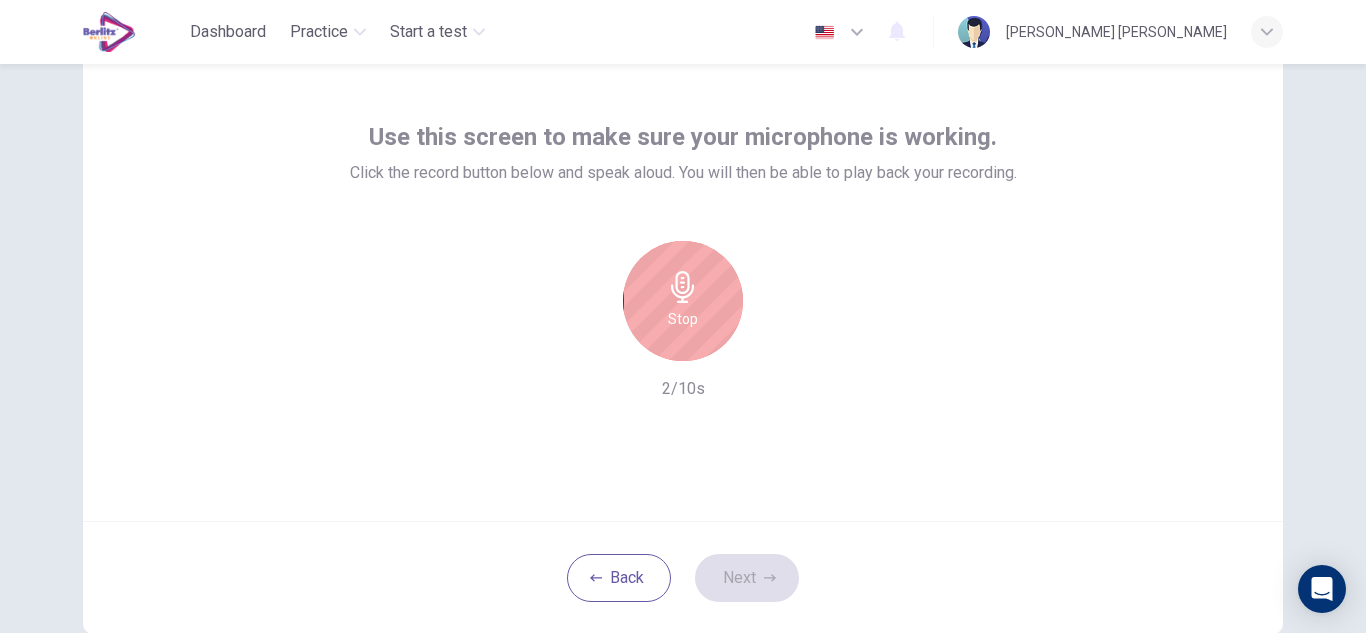 click on "Stop" at bounding box center (683, 301) 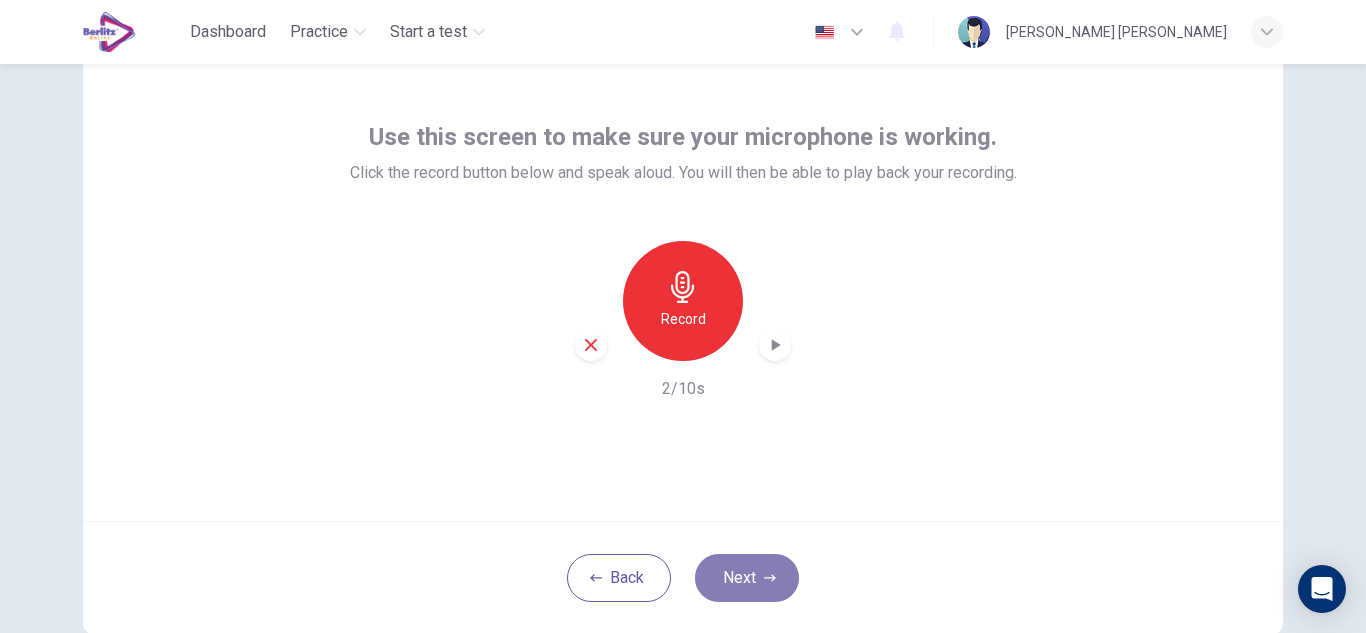 click 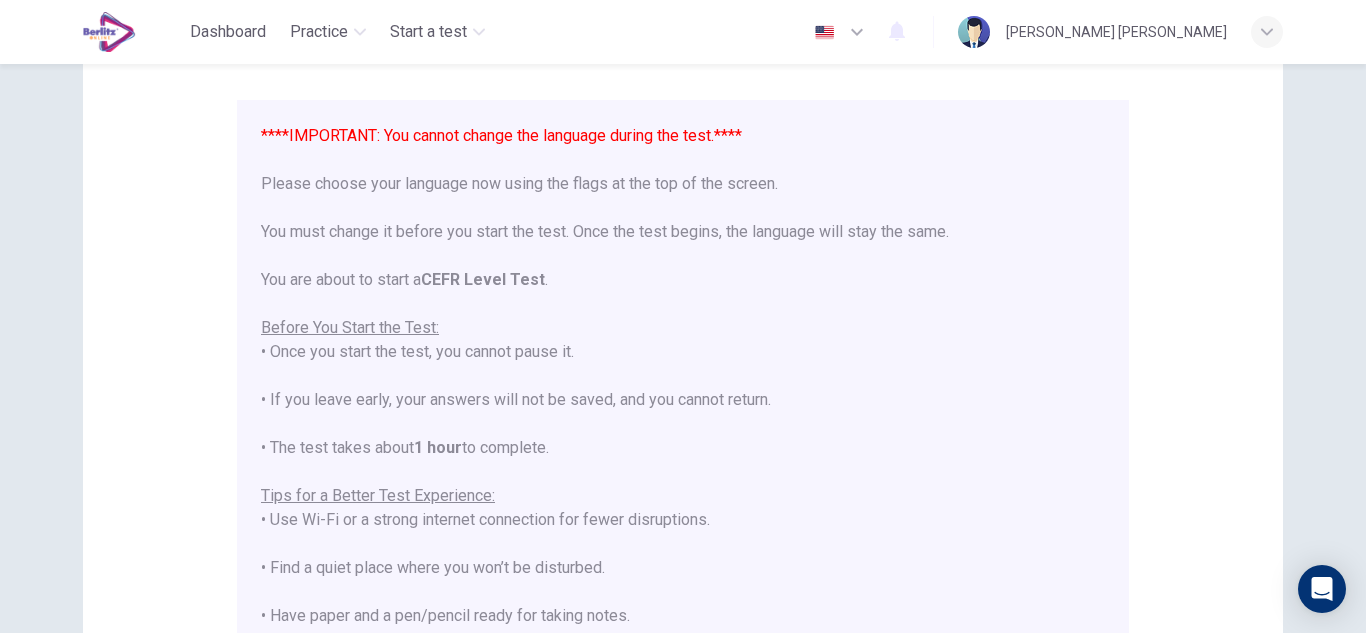 scroll, scrollTop: 160, scrollLeft: 0, axis: vertical 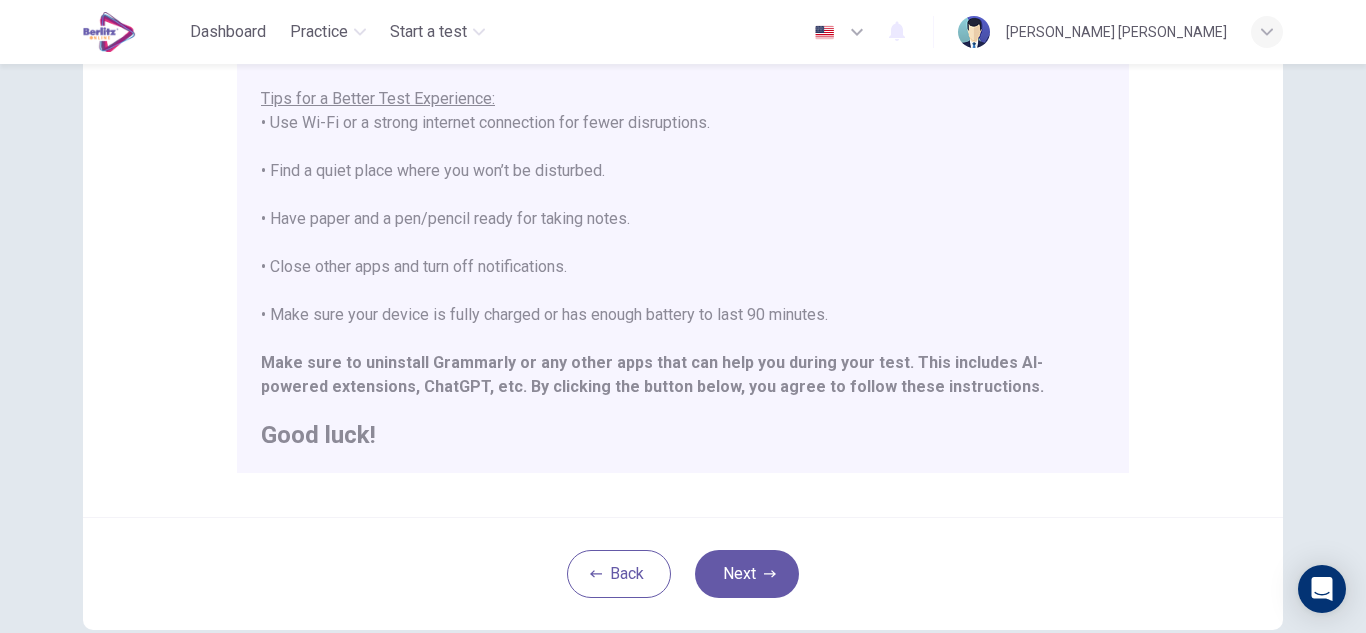 click on "Next" at bounding box center (747, 574) 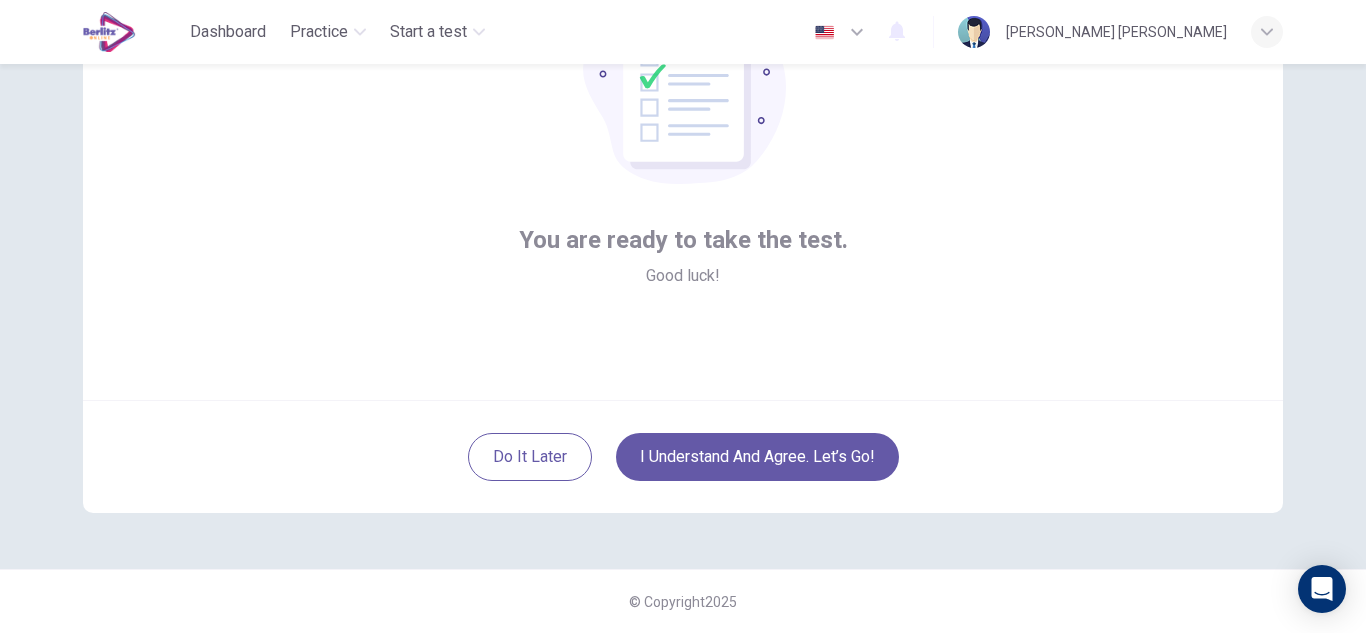 scroll, scrollTop: 200, scrollLeft: 0, axis: vertical 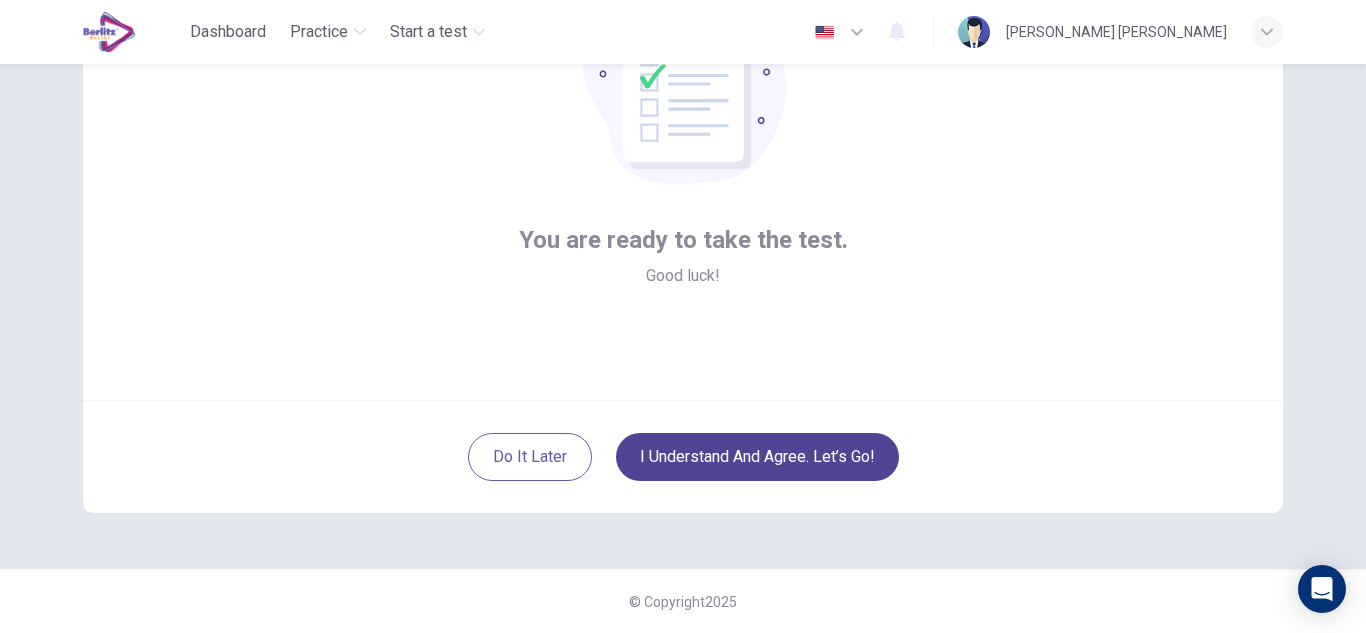 click on "I understand and agree. Let’s go!" at bounding box center [757, 457] 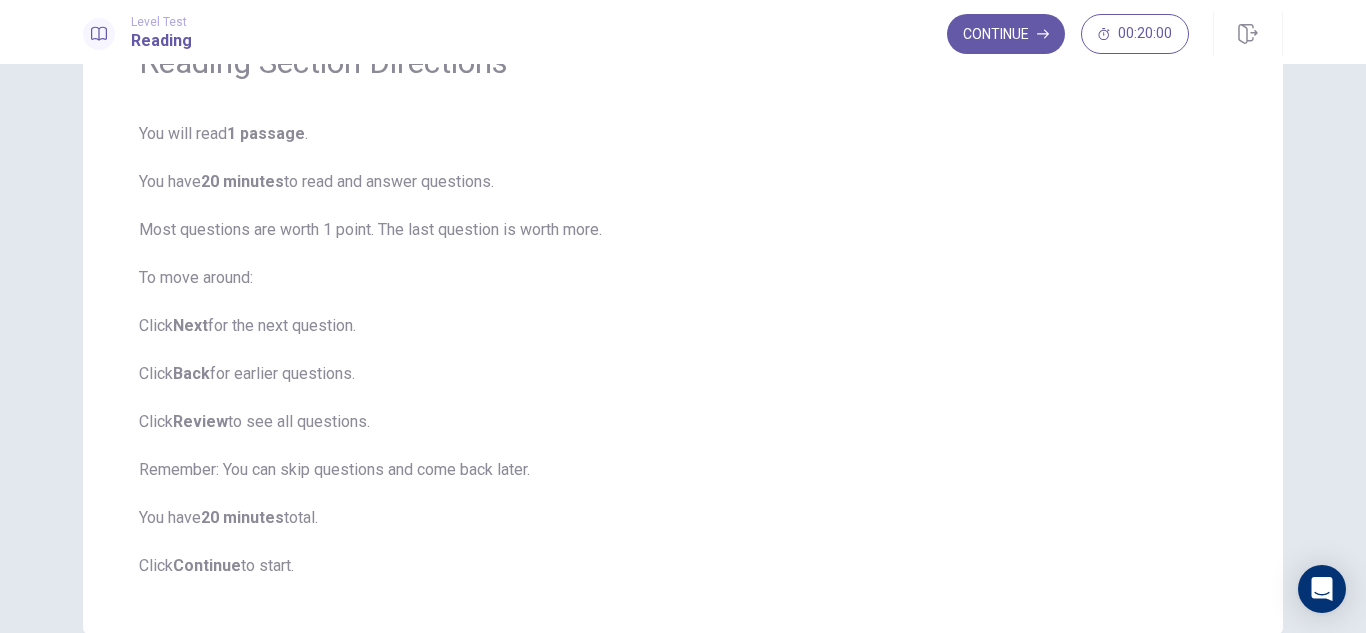 scroll, scrollTop: 0, scrollLeft: 0, axis: both 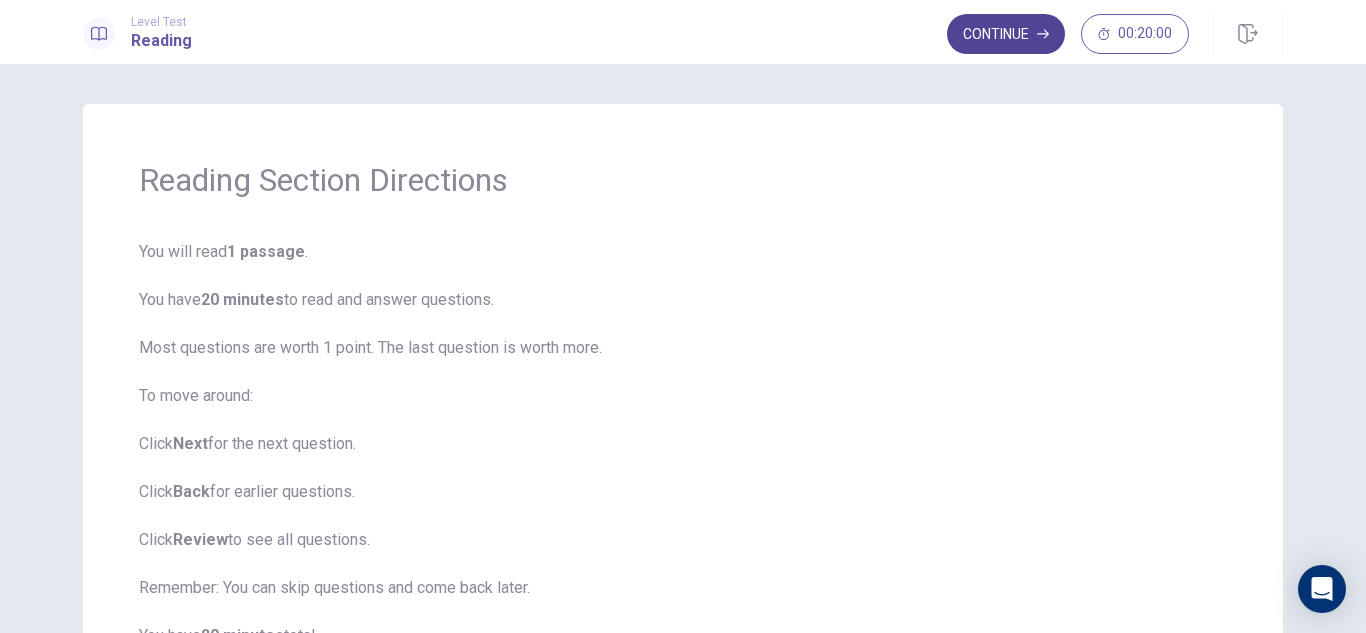click on "Continue" at bounding box center [1006, 34] 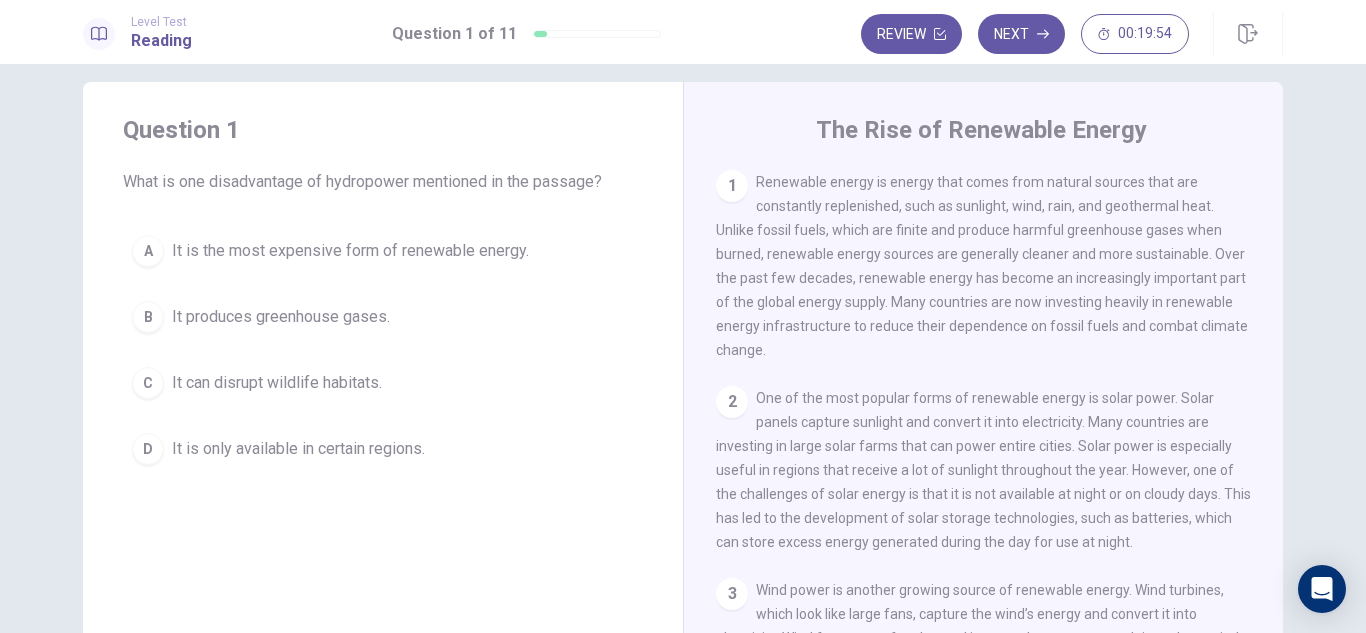 scroll, scrollTop: 23, scrollLeft: 0, axis: vertical 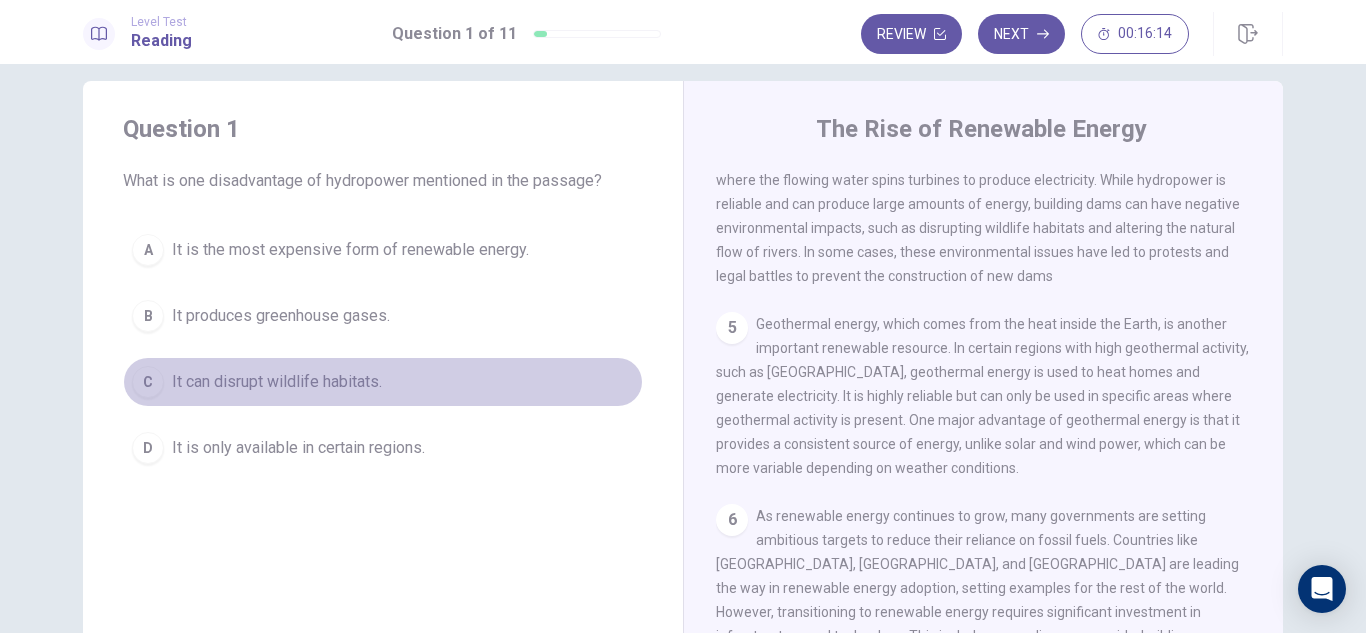 click on "C" at bounding box center (148, 382) 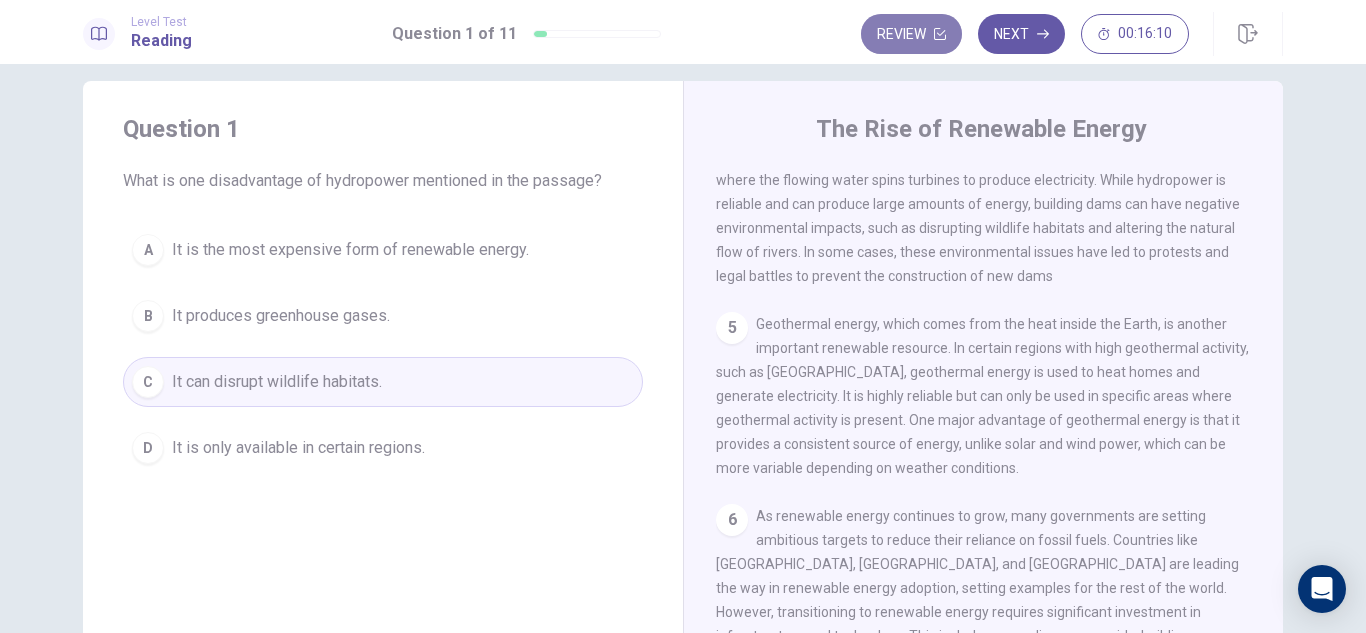 click on "Review" at bounding box center (911, 34) 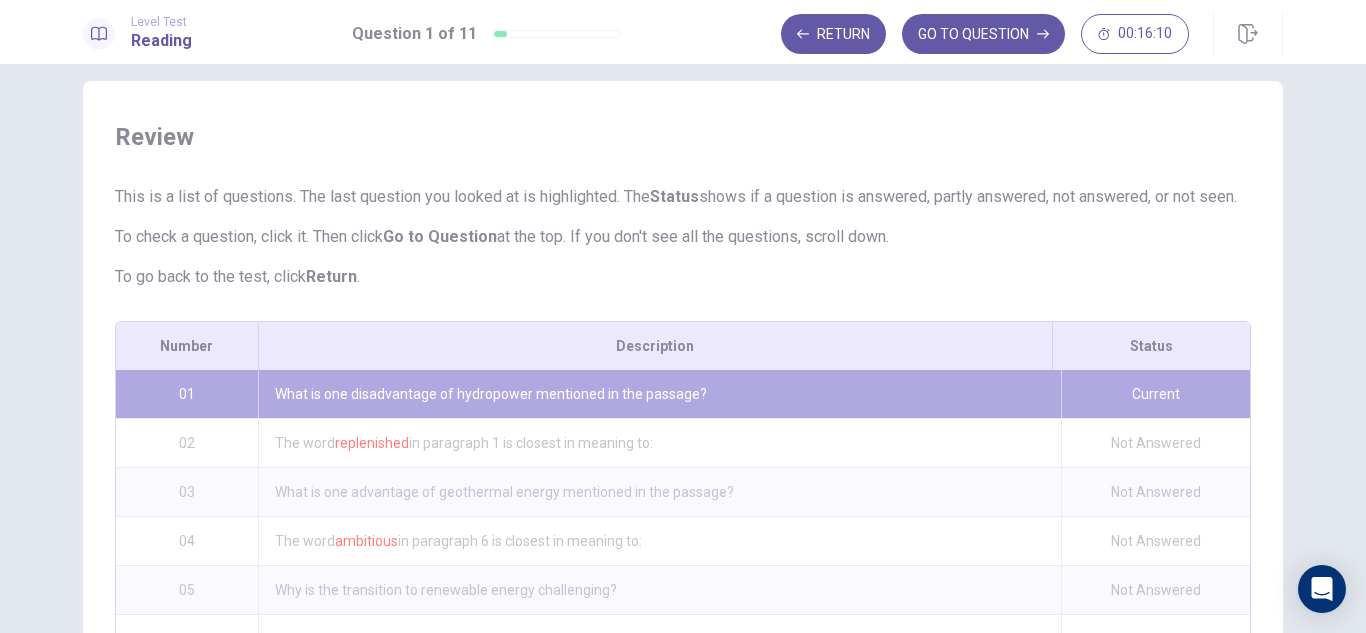 scroll, scrollTop: 353, scrollLeft: 0, axis: vertical 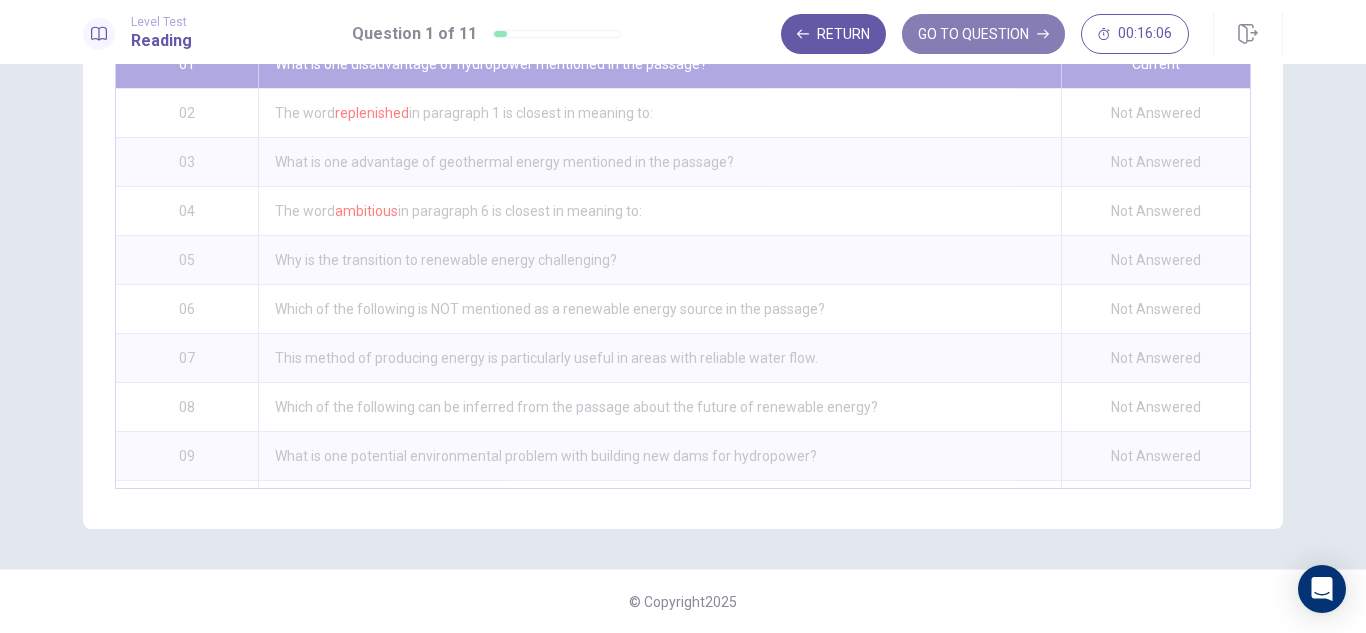 click on "GO TO QUESTION" at bounding box center (983, 34) 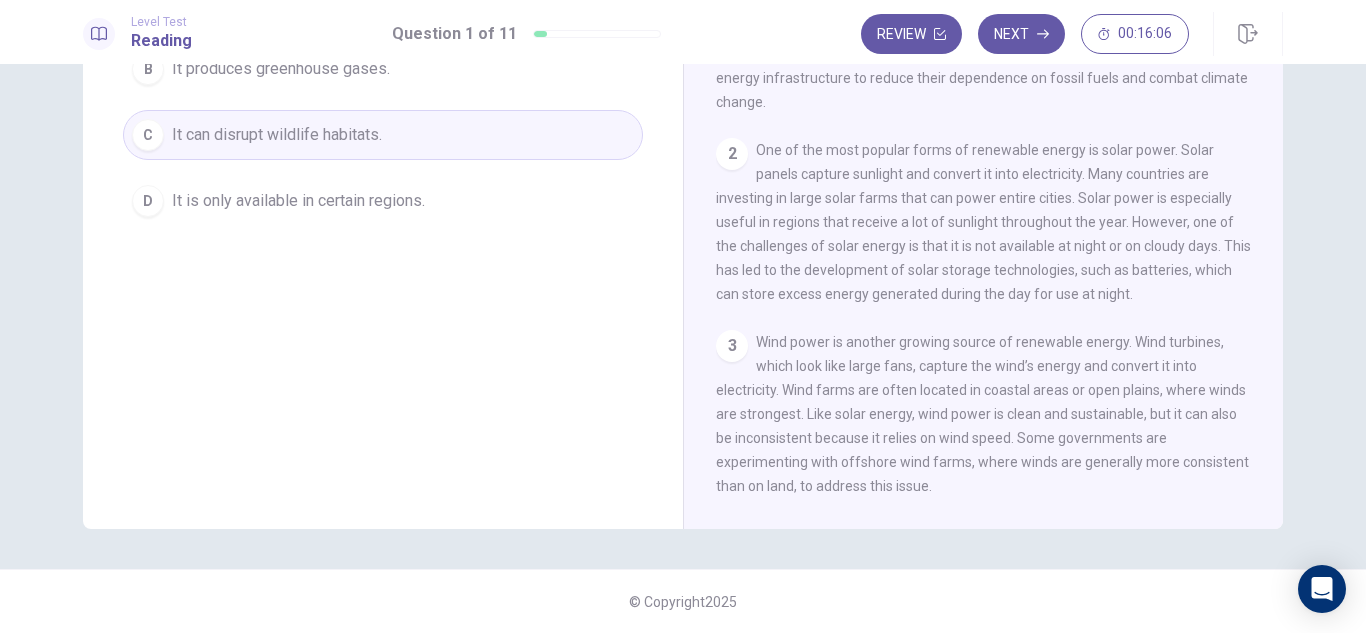 scroll, scrollTop: 270, scrollLeft: 0, axis: vertical 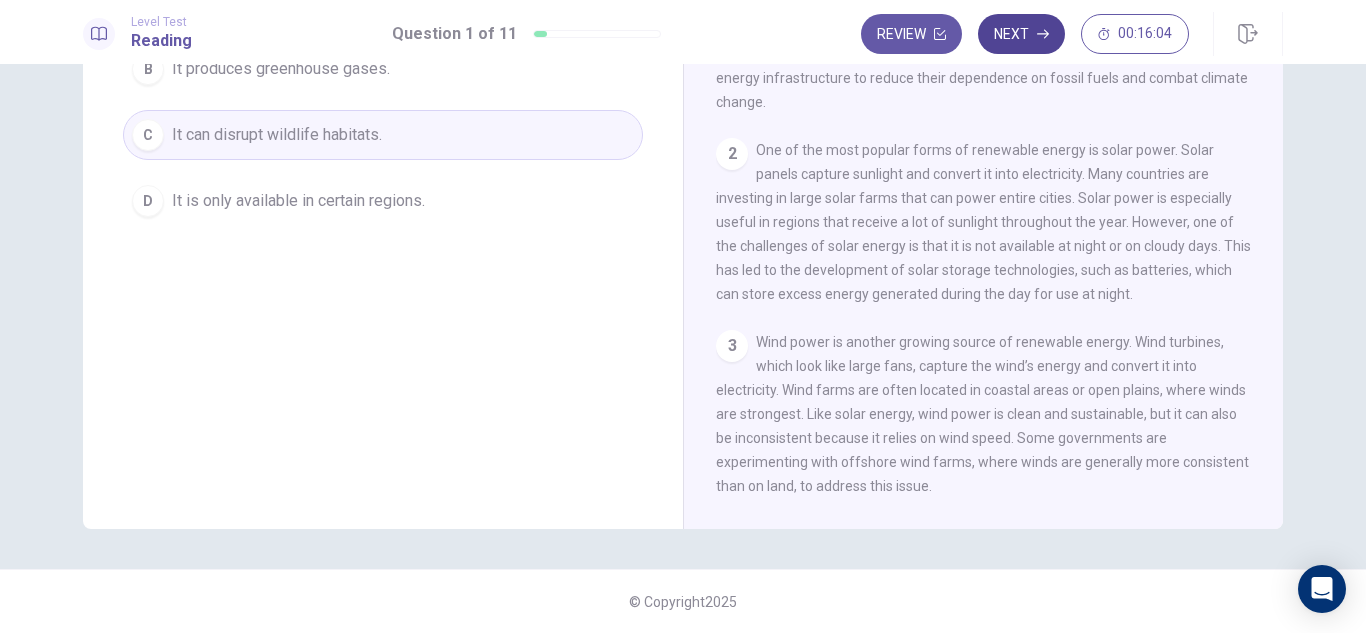 click on "Next" at bounding box center (1021, 34) 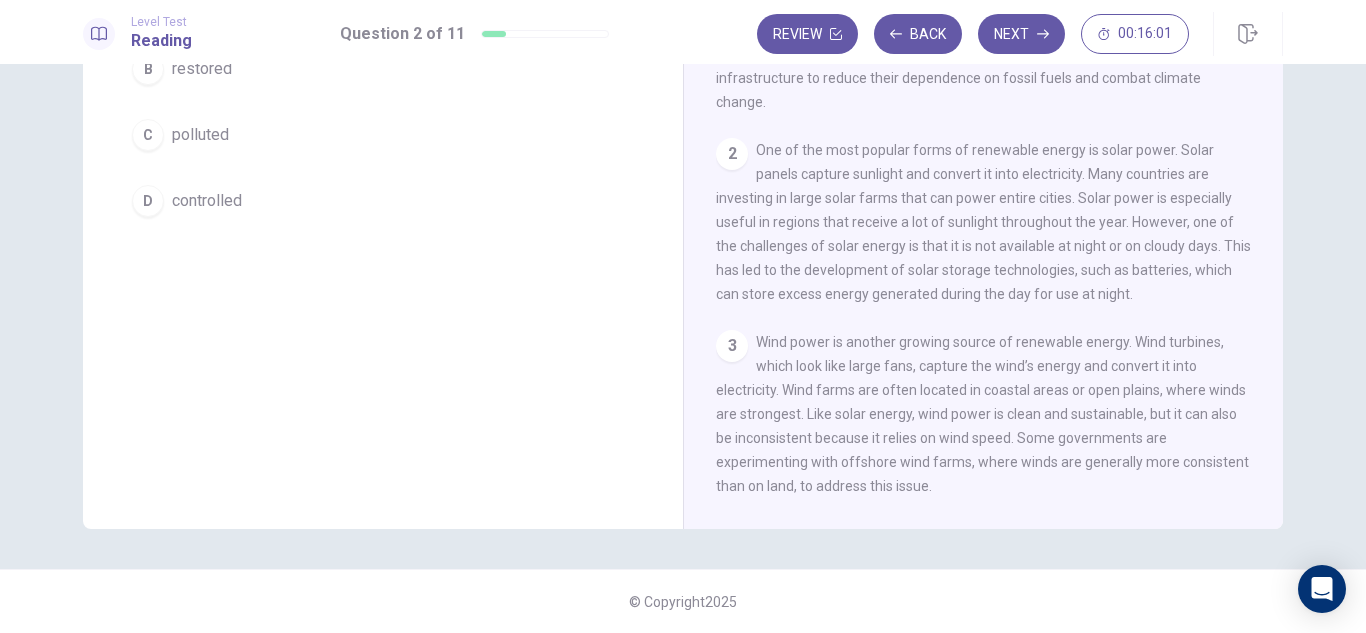 drag, startPoint x: 1355, startPoint y: 338, endPoint x: 1365, endPoint y: 238, distance: 100.49876 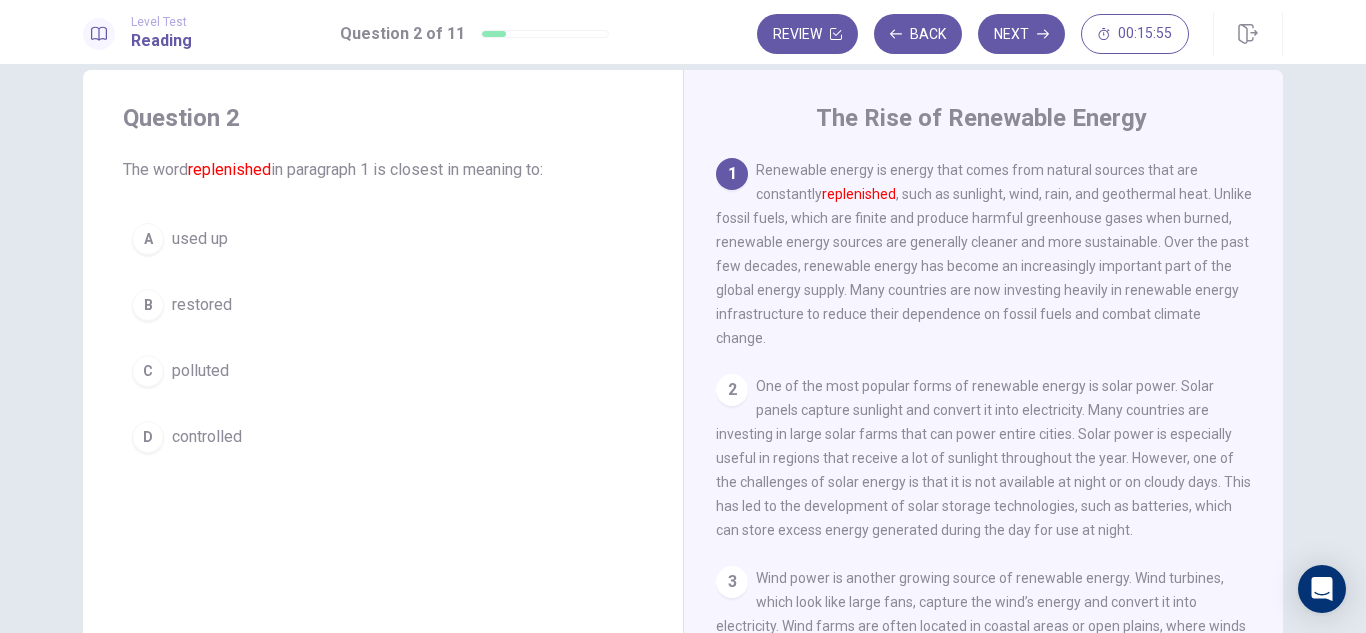 scroll, scrollTop: 0, scrollLeft: 0, axis: both 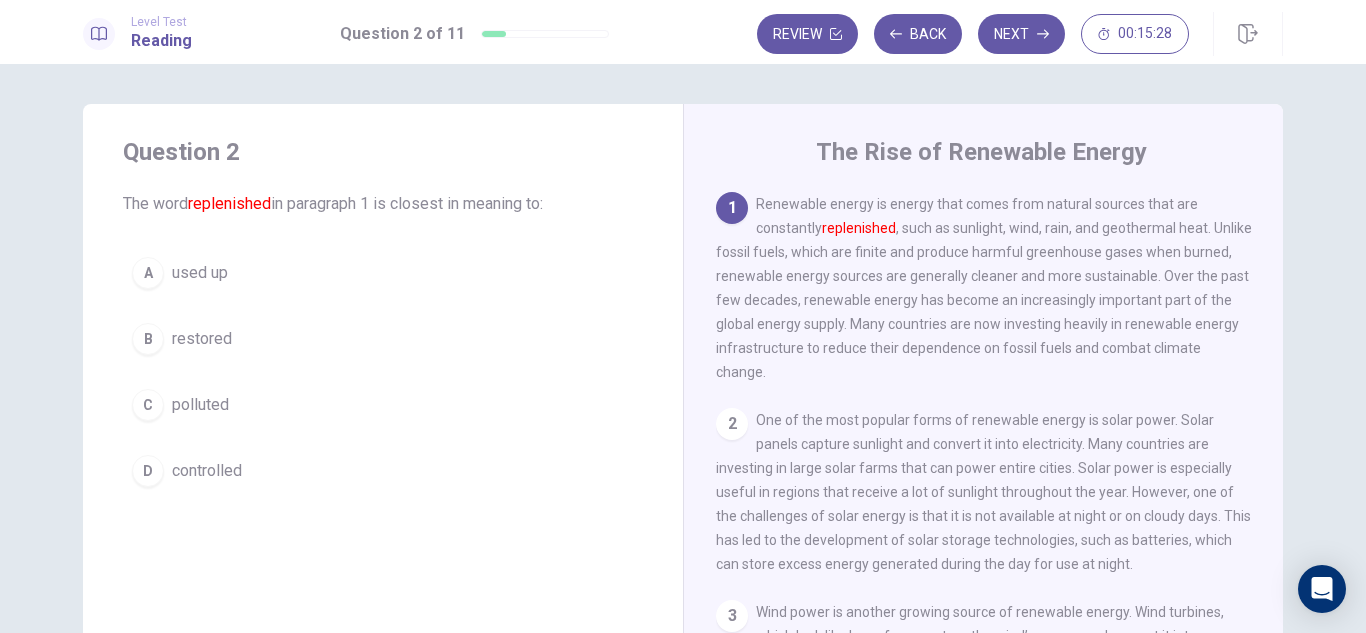 click on "B" at bounding box center (148, 339) 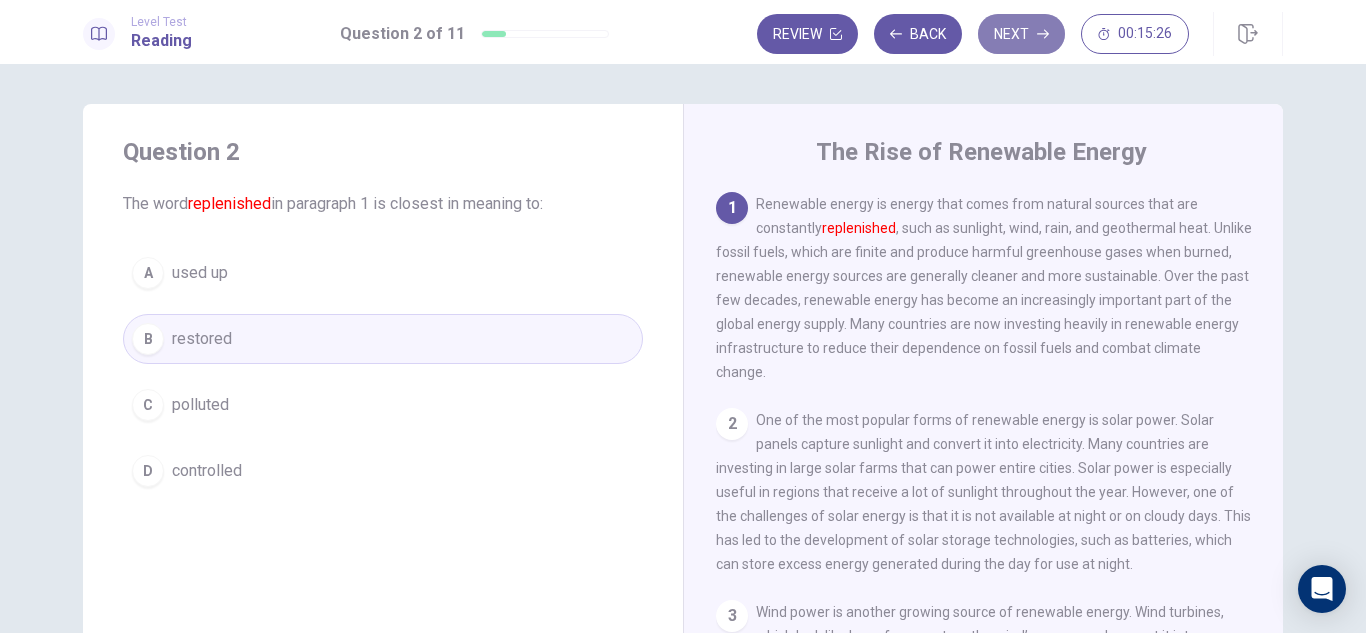 click on "Next" at bounding box center (1021, 34) 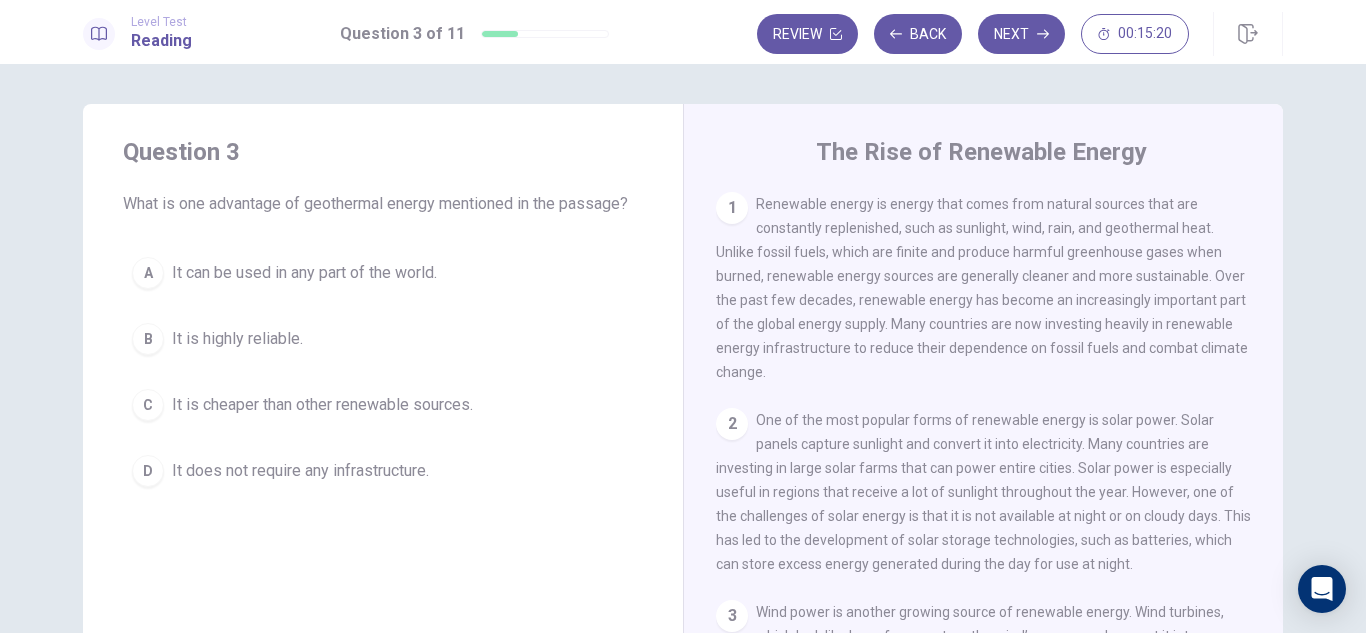 drag, startPoint x: 1350, startPoint y: 266, endPoint x: 1365, endPoint y: 433, distance: 167.6723 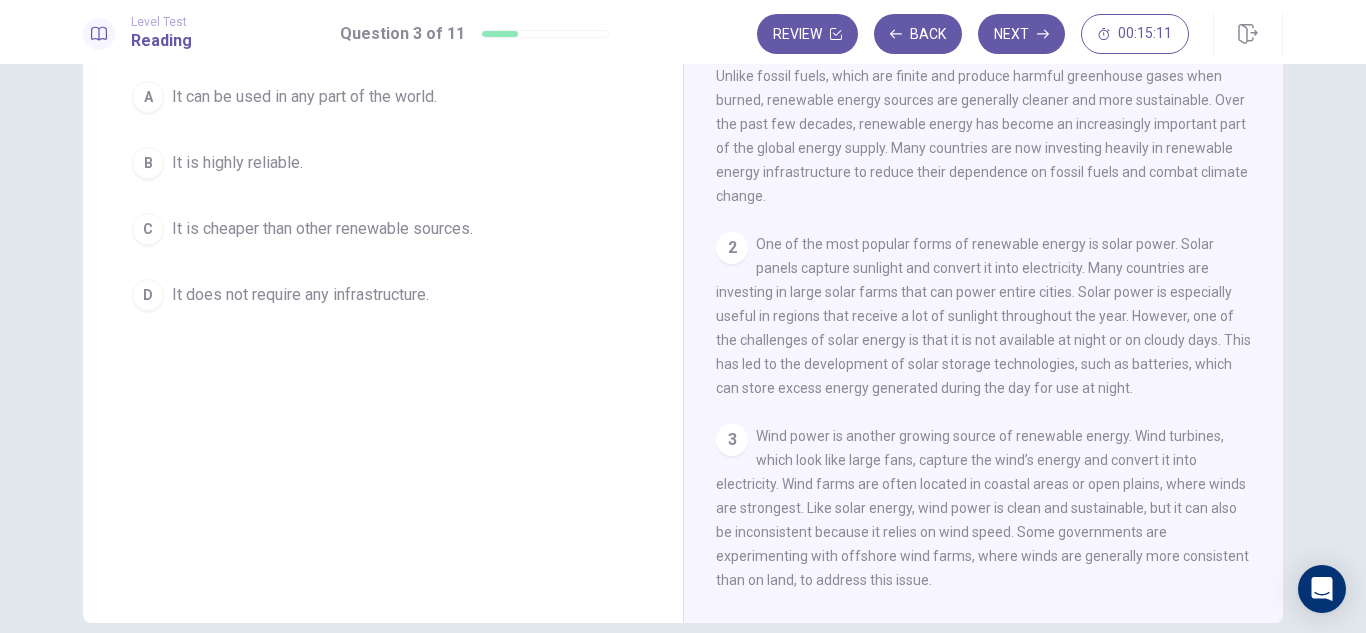 scroll, scrollTop: 0, scrollLeft: 0, axis: both 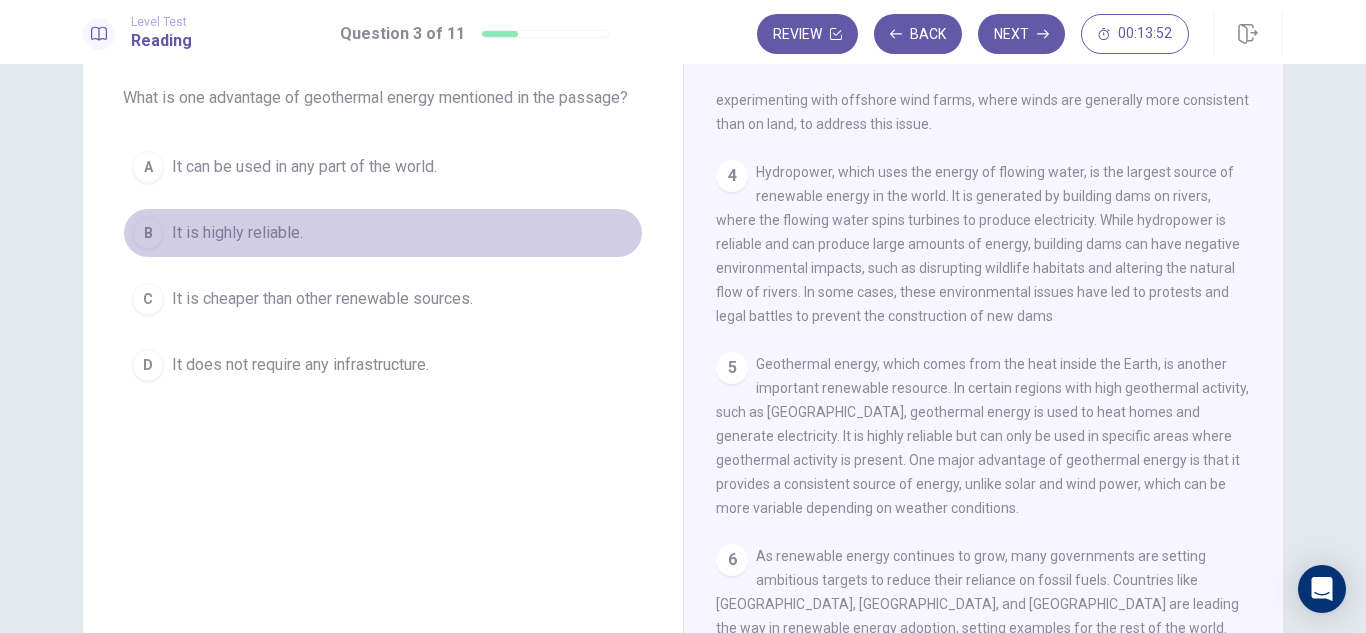 click on "B" at bounding box center (148, 233) 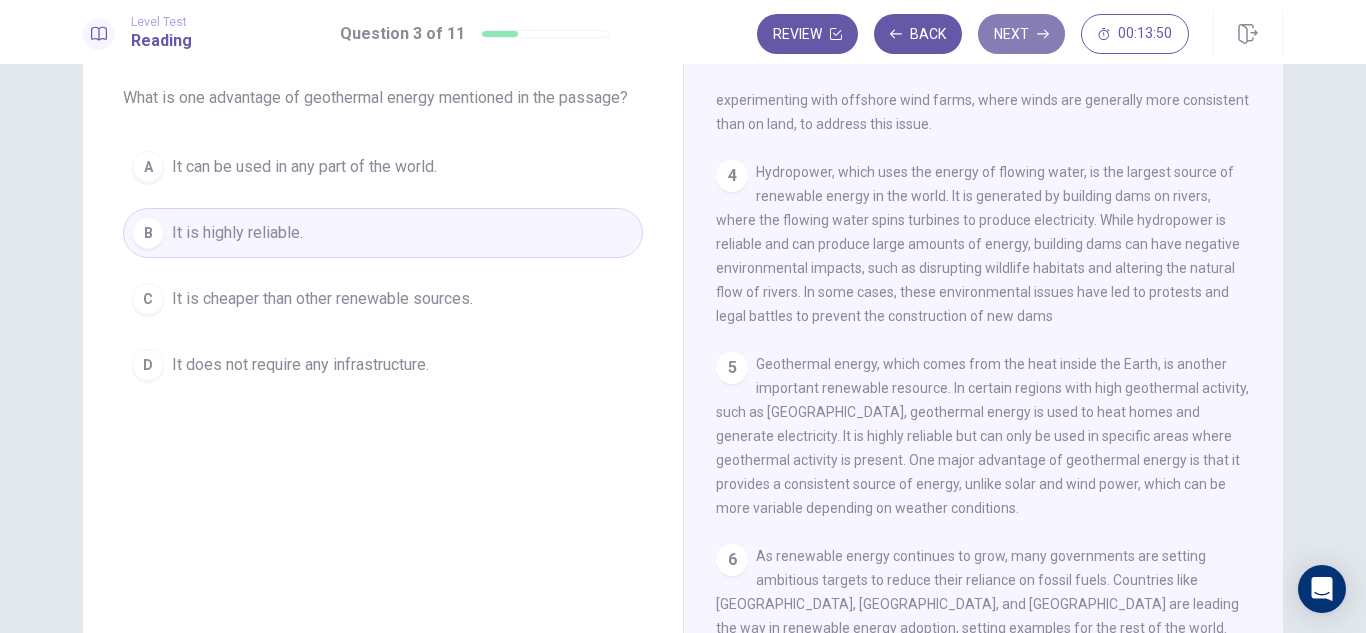 click on "Next" at bounding box center [1021, 34] 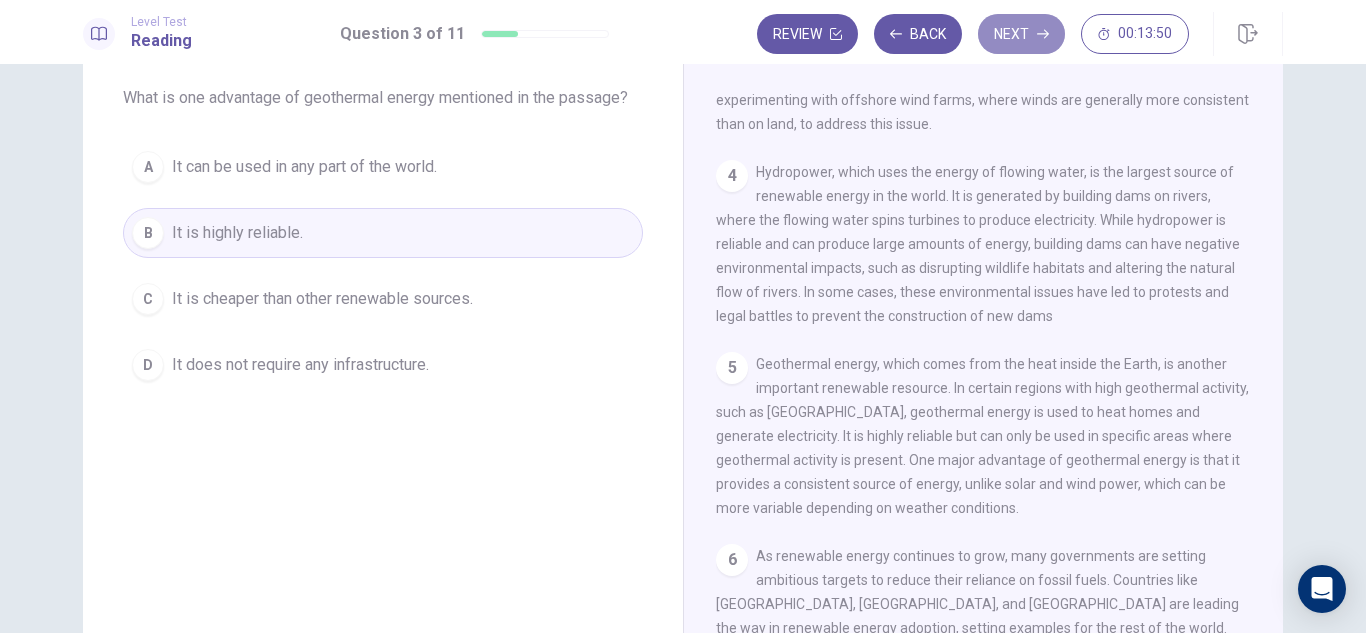 scroll, scrollTop: 694, scrollLeft: 0, axis: vertical 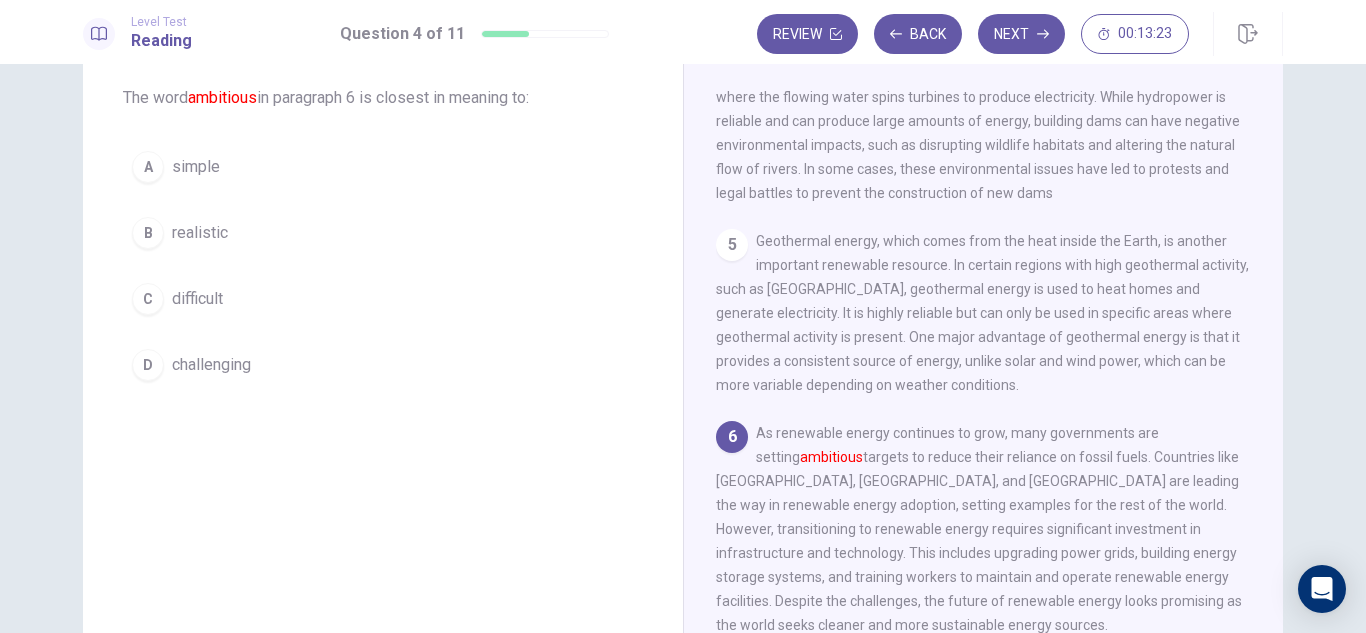 click on "D" at bounding box center [148, 365] 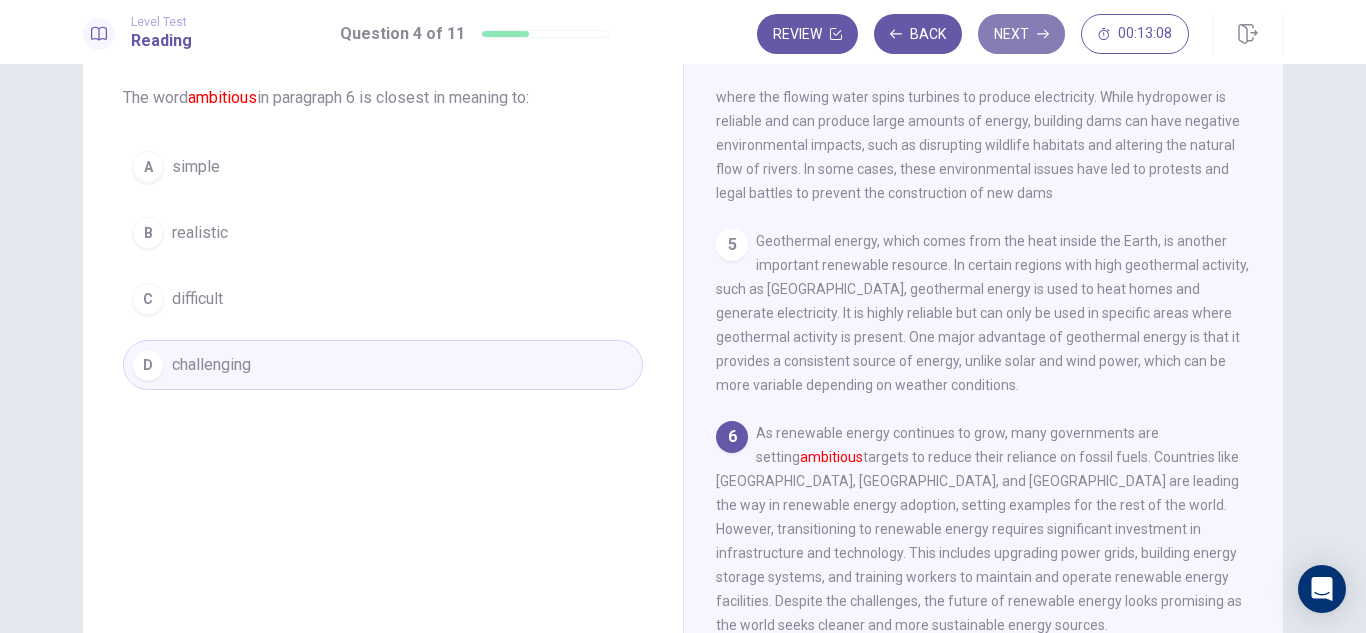 click on "Next" at bounding box center (1021, 34) 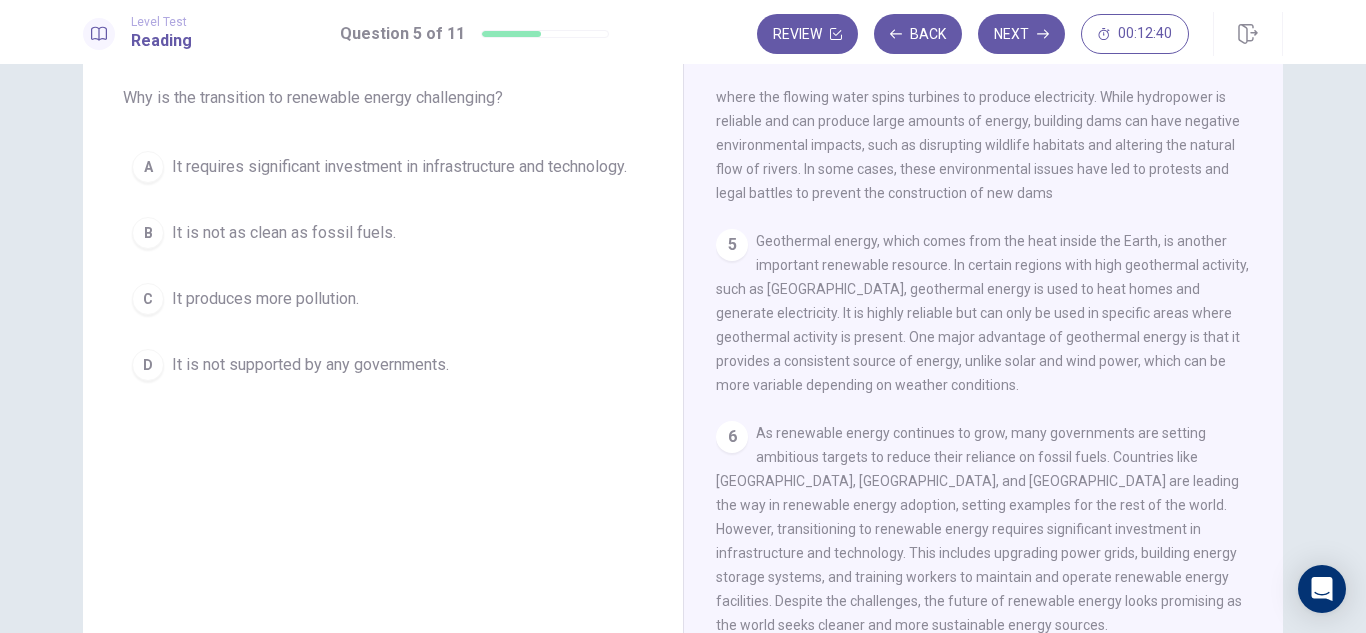 click on "A It requires significant investment in infrastructure and technology." at bounding box center (383, 167) 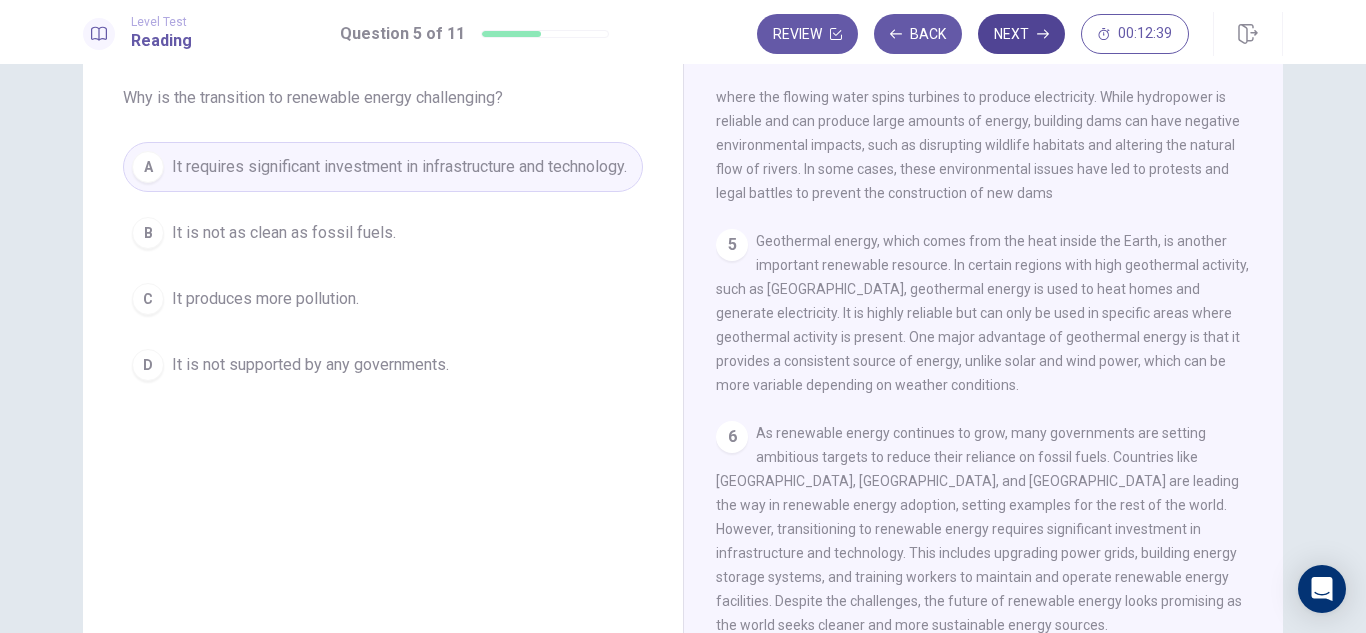 click on "Next" at bounding box center [1021, 34] 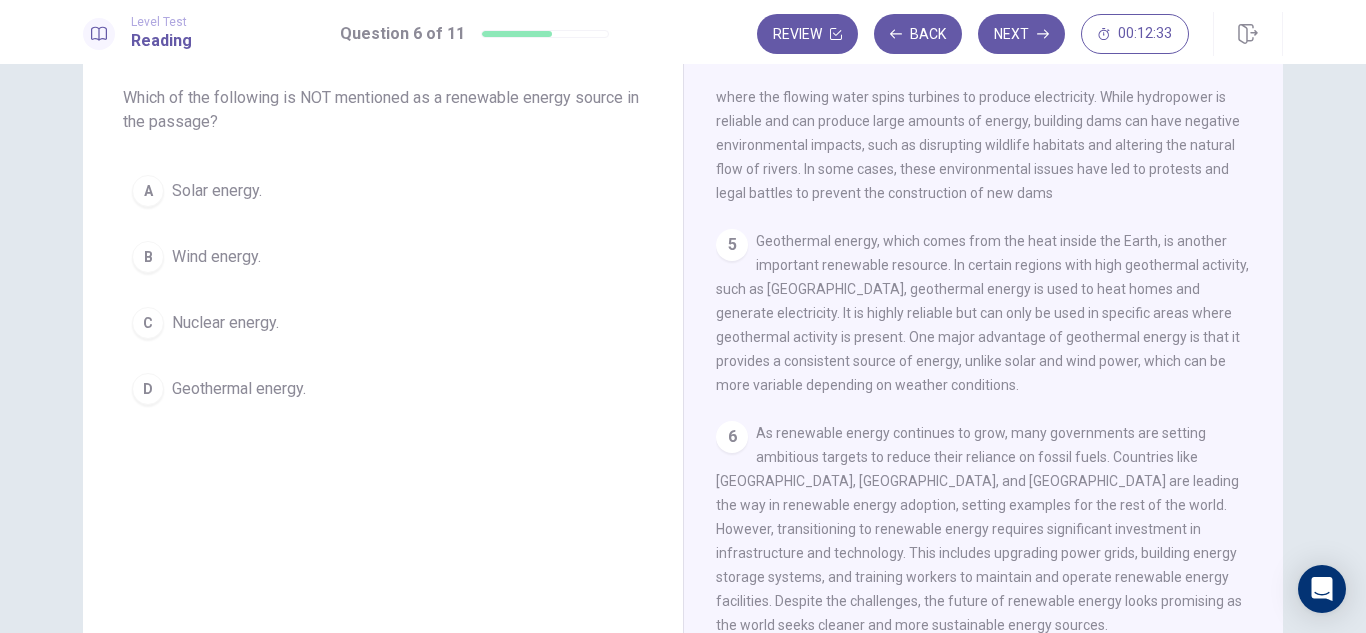 click on "C" at bounding box center [148, 323] 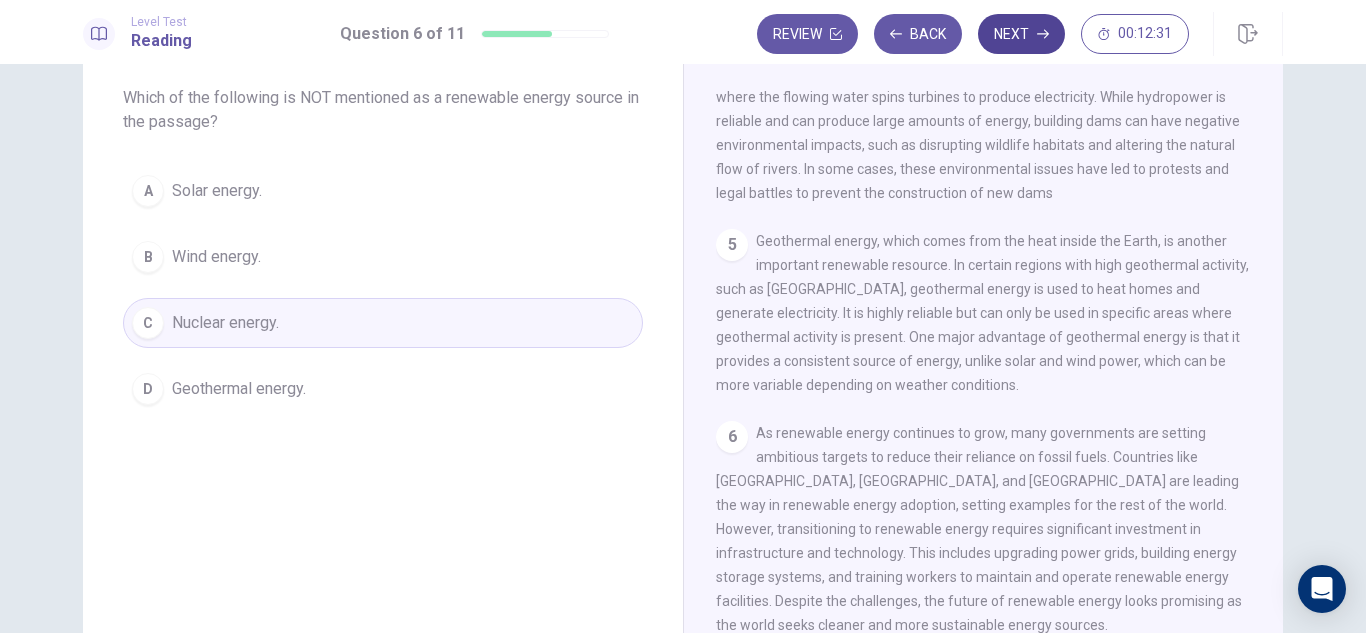 click on "Next" at bounding box center (1021, 34) 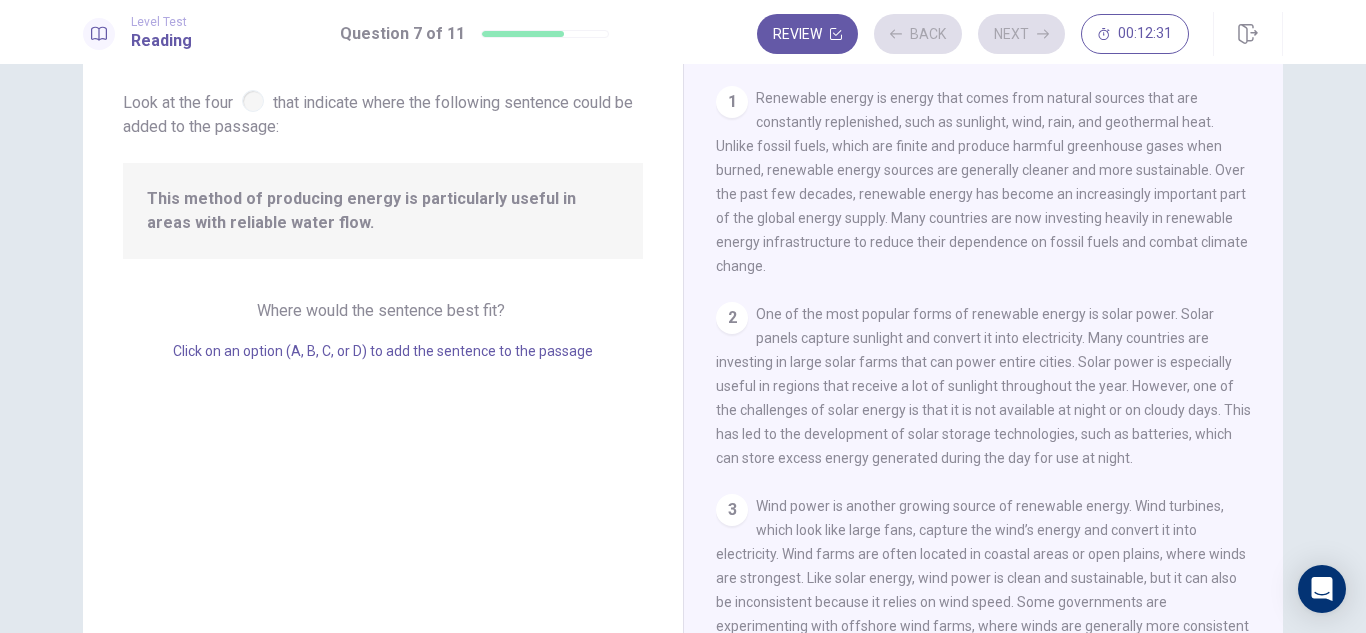 scroll, scrollTop: 472, scrollLeft: 0, axis: vertical 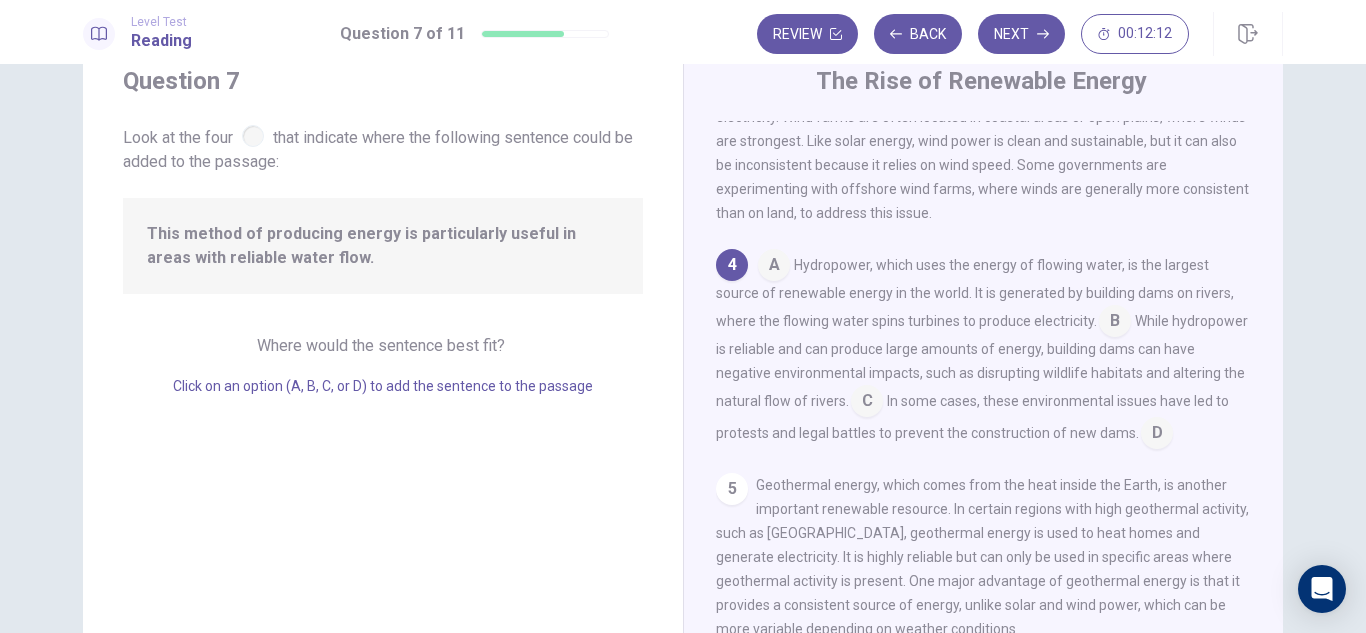click at bounding box center (774, 267) 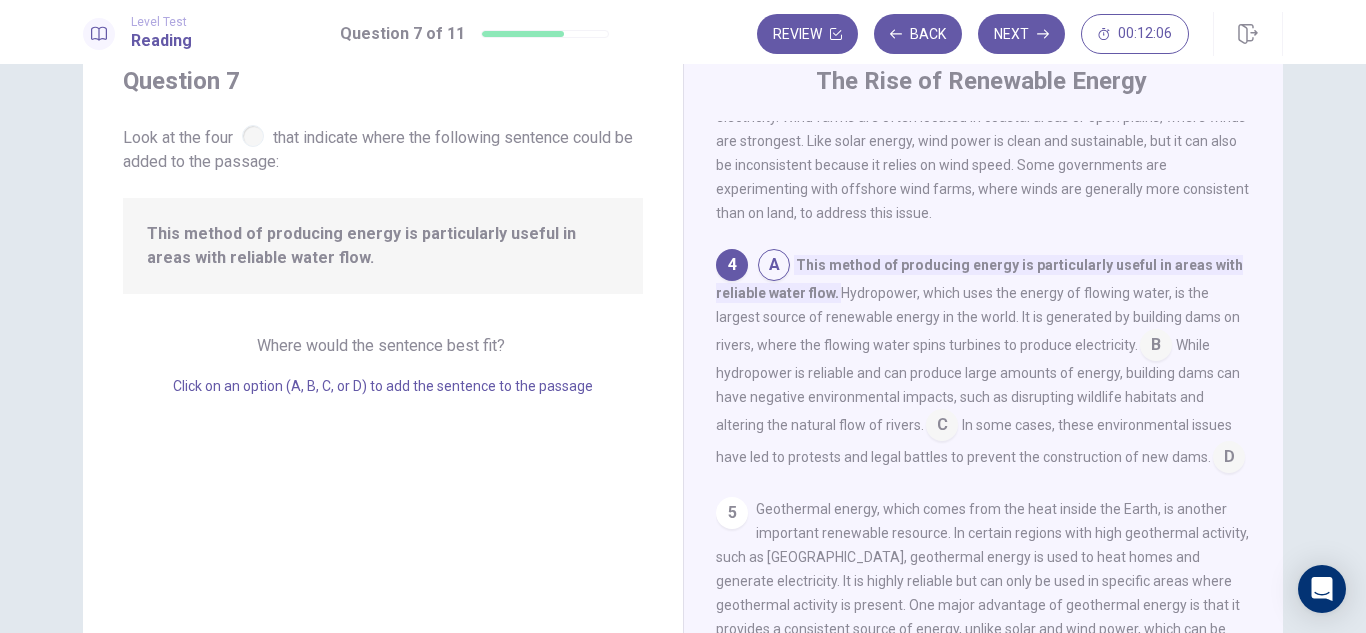click on "5" at bounding box center [732, 513] 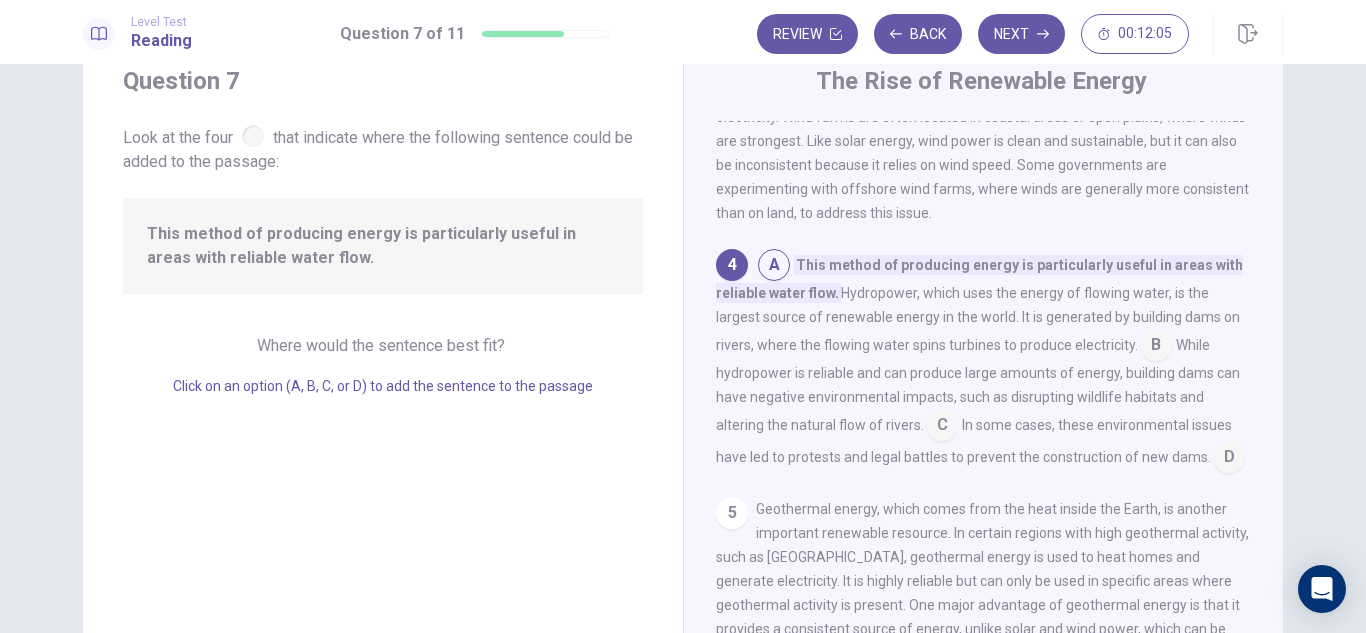click at bounding box center (1229, 459) 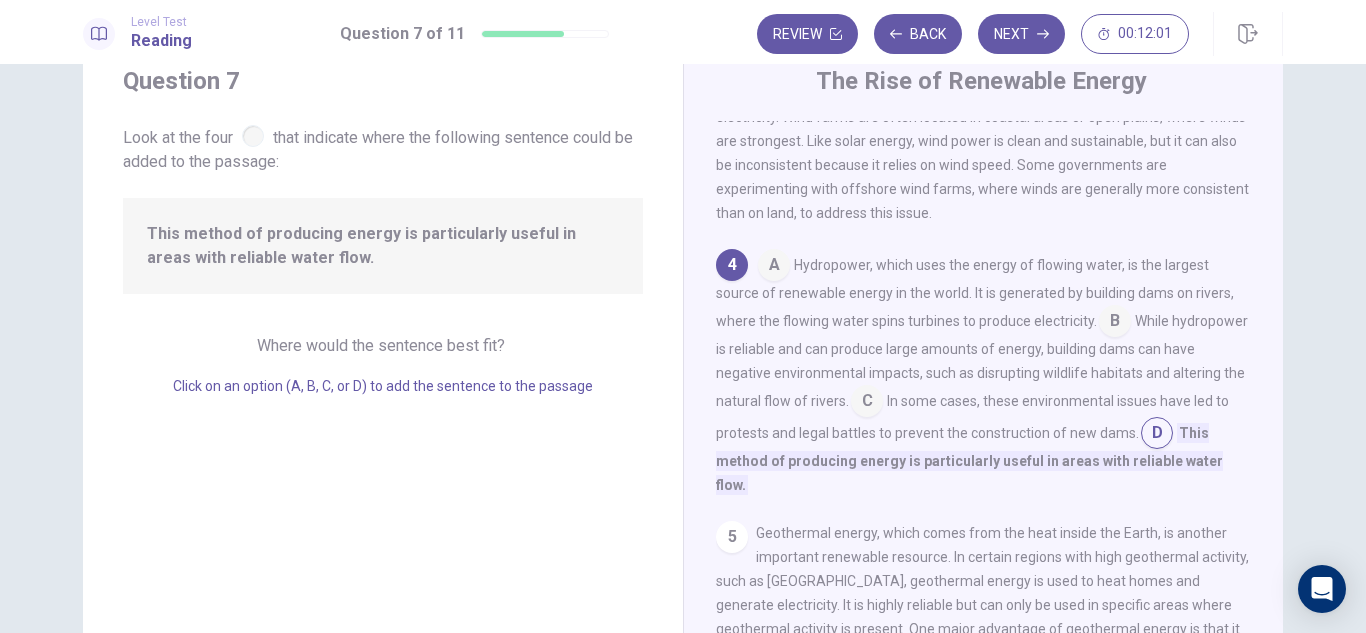 scroll, scrollTop: 122, scrollLeft: 0, axis: vertical 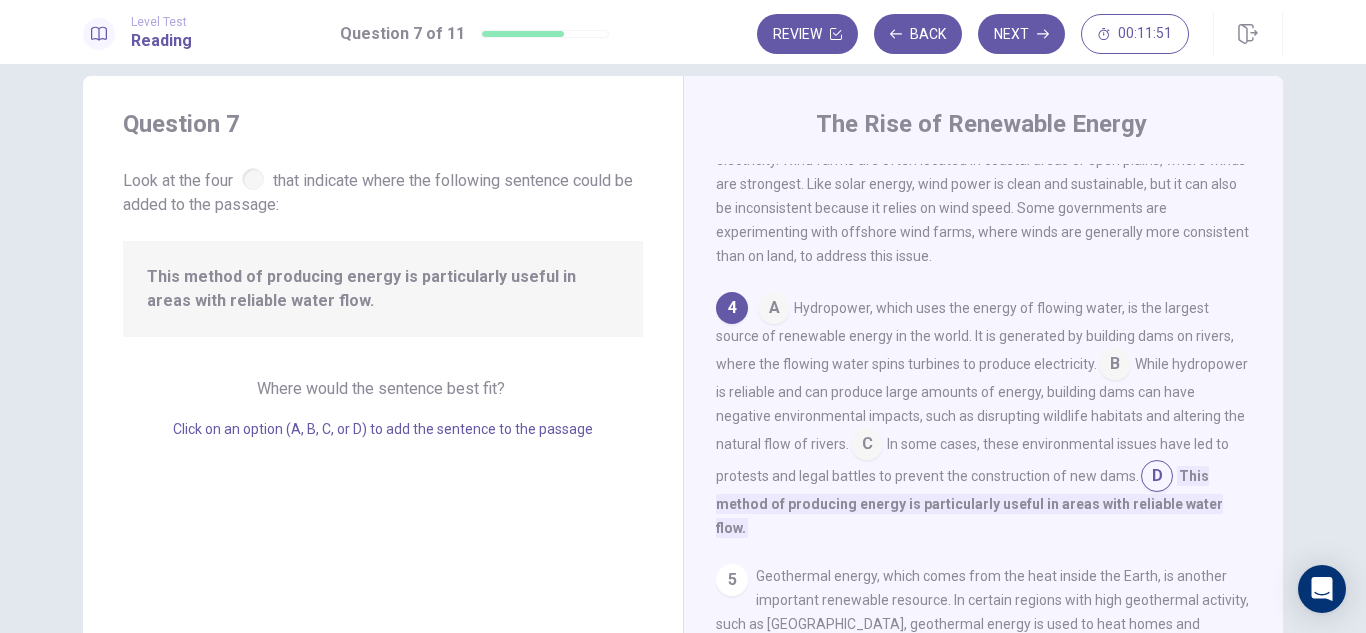 click at bounding box center (774, 310) 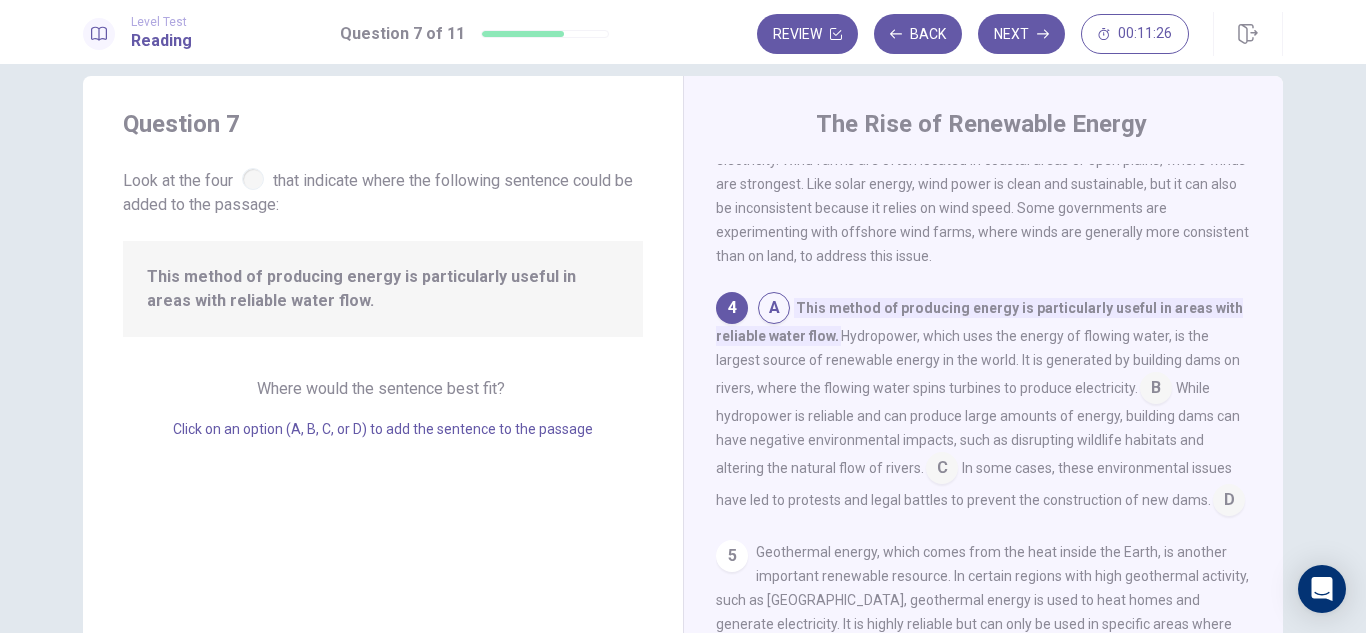 click at bounding box center [942, 470] 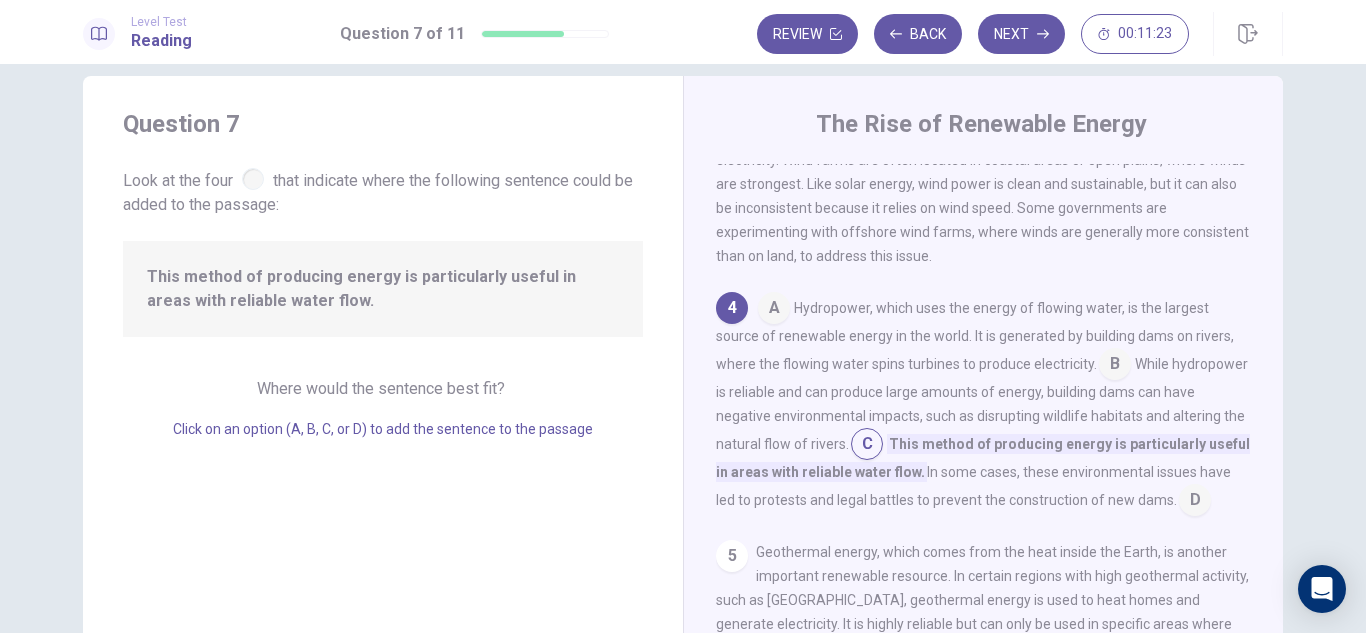 click at bounding box center (1115, 366) 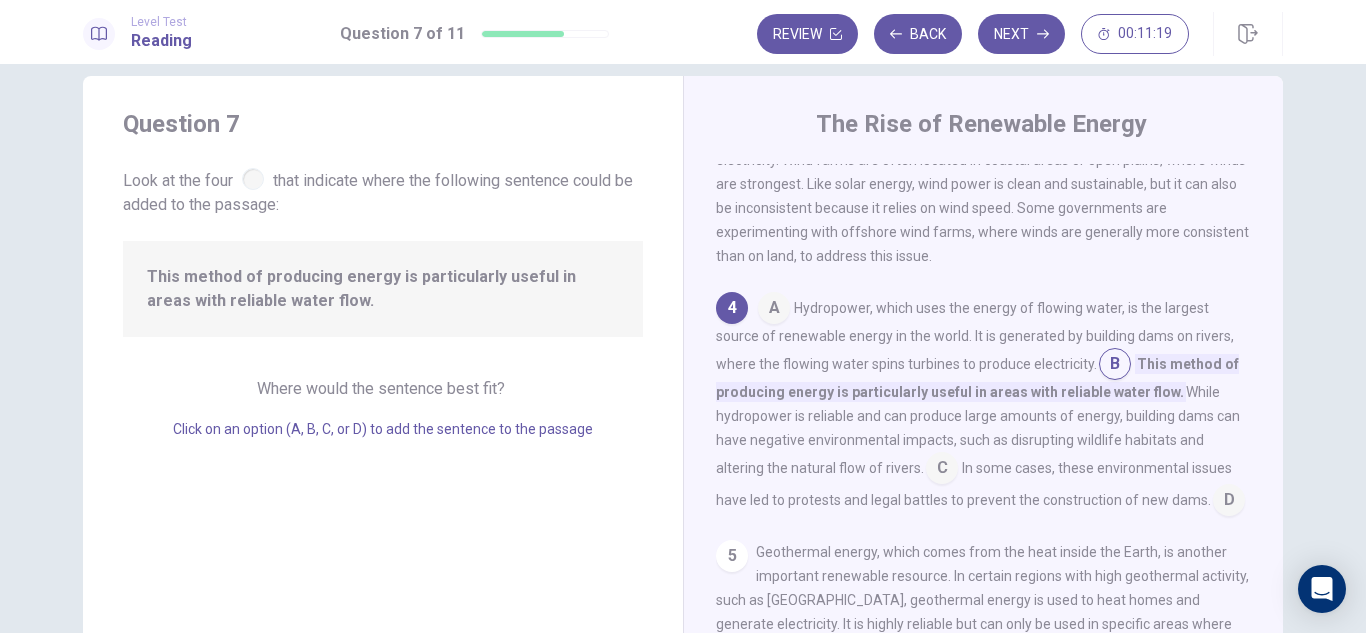 click at bounding box center (774, 310) 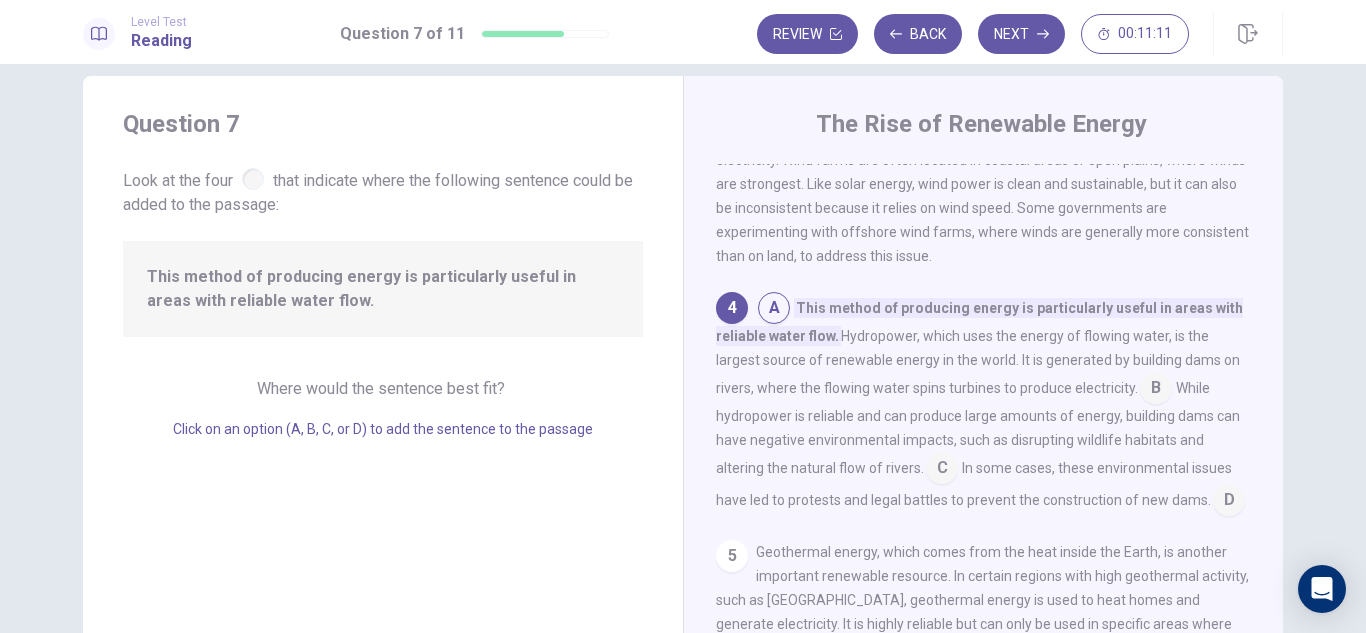 click at bounding box center [1156, 390] 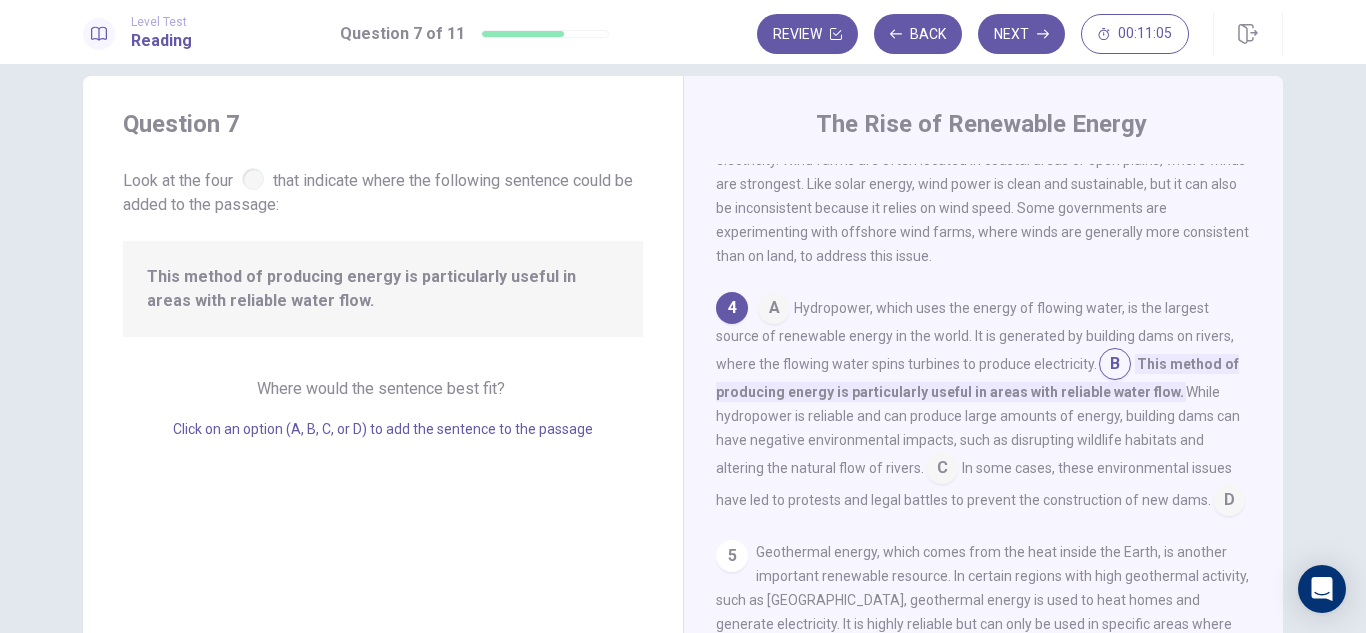 click at bounding box center (774, 310) 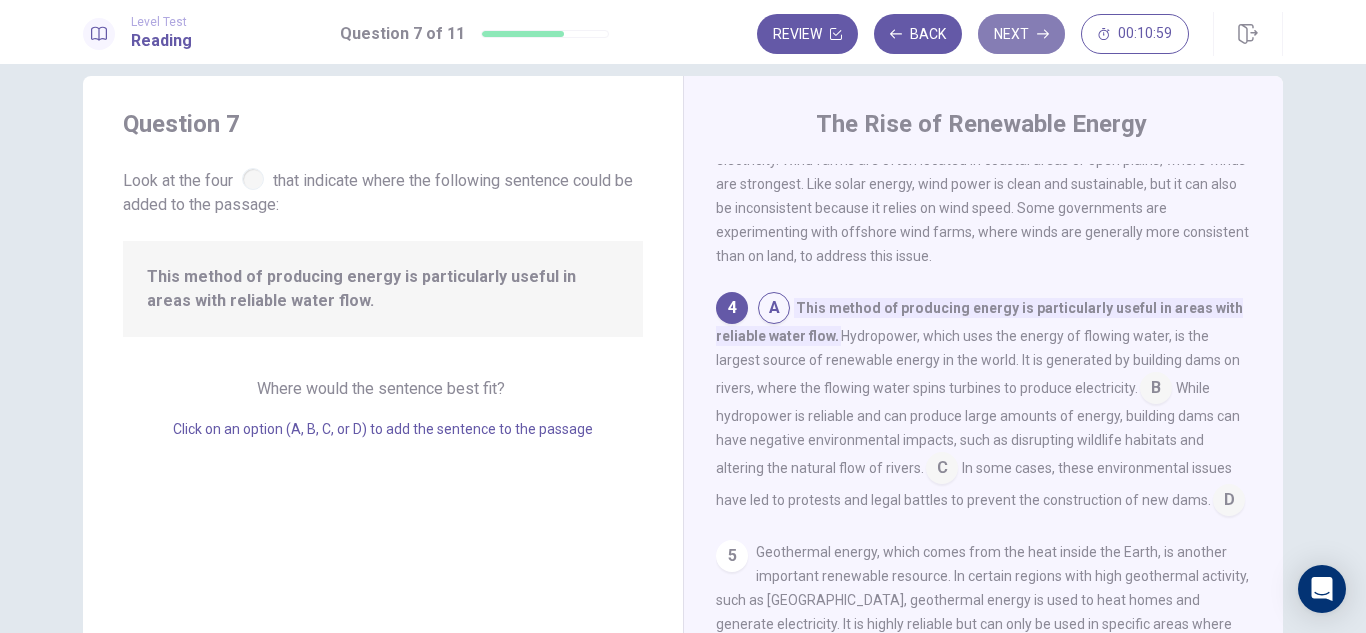 click on "Next" at bounding box center (1021, 34) 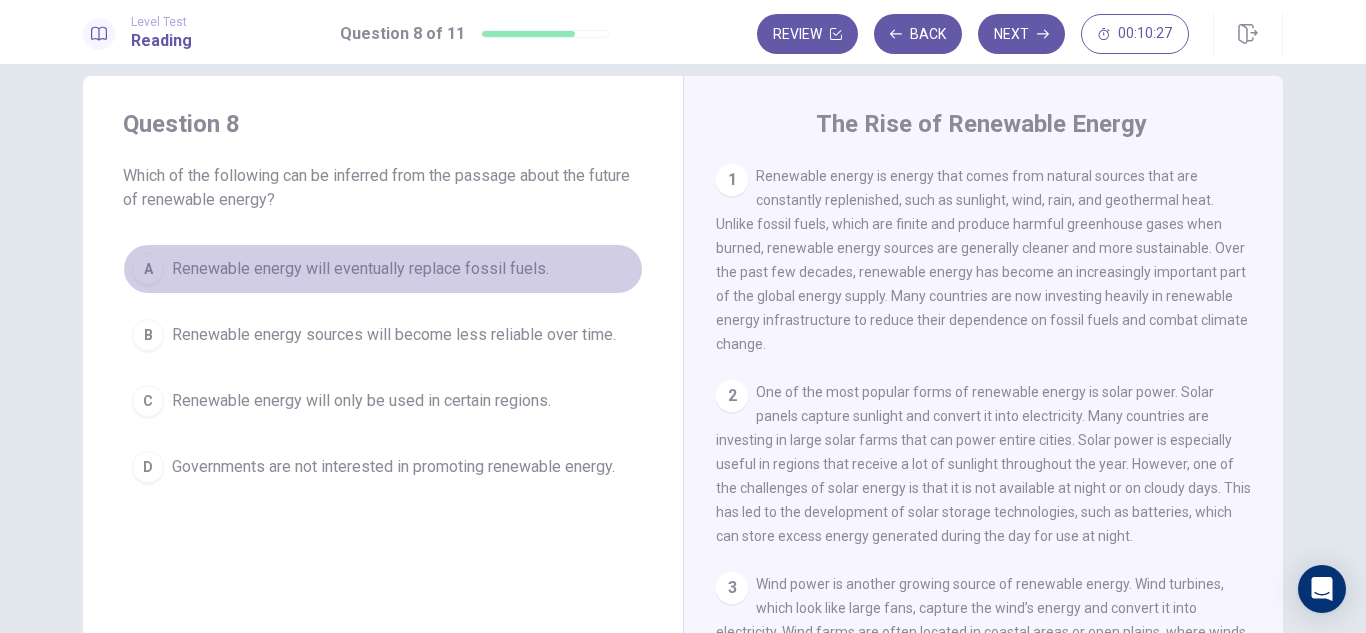 click on "A" at bounding box center (148, 269) 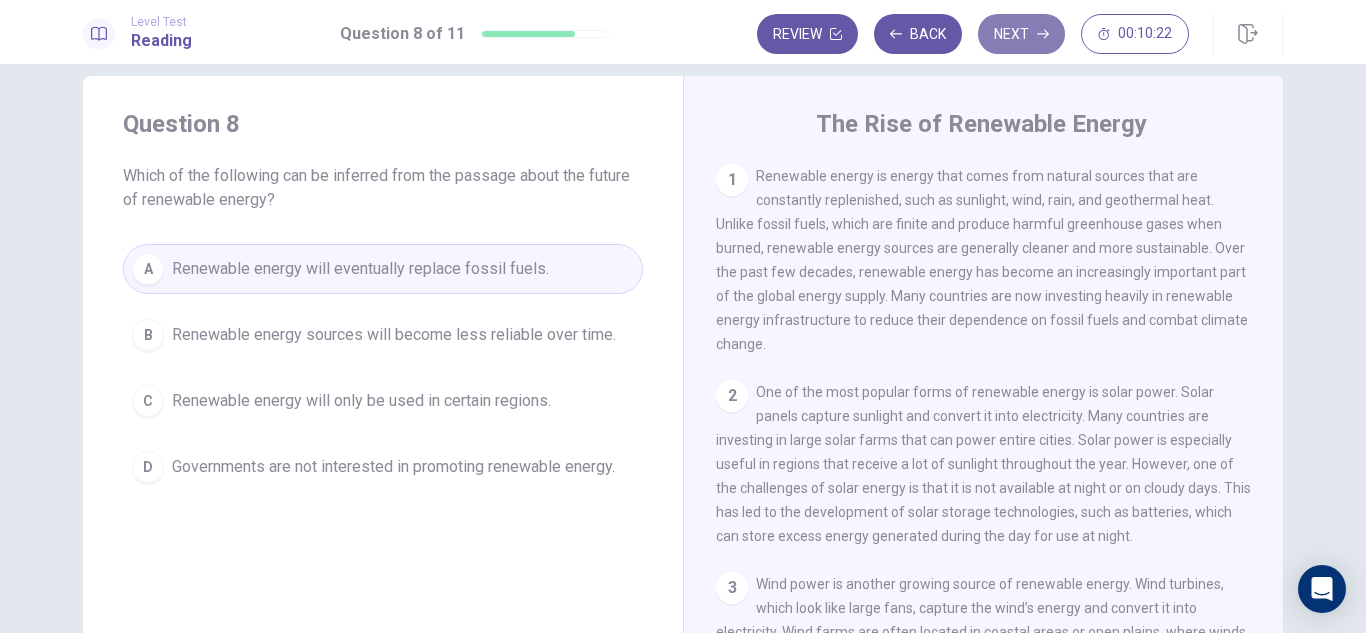 click on "Next" at bounding box center [1021, 34] 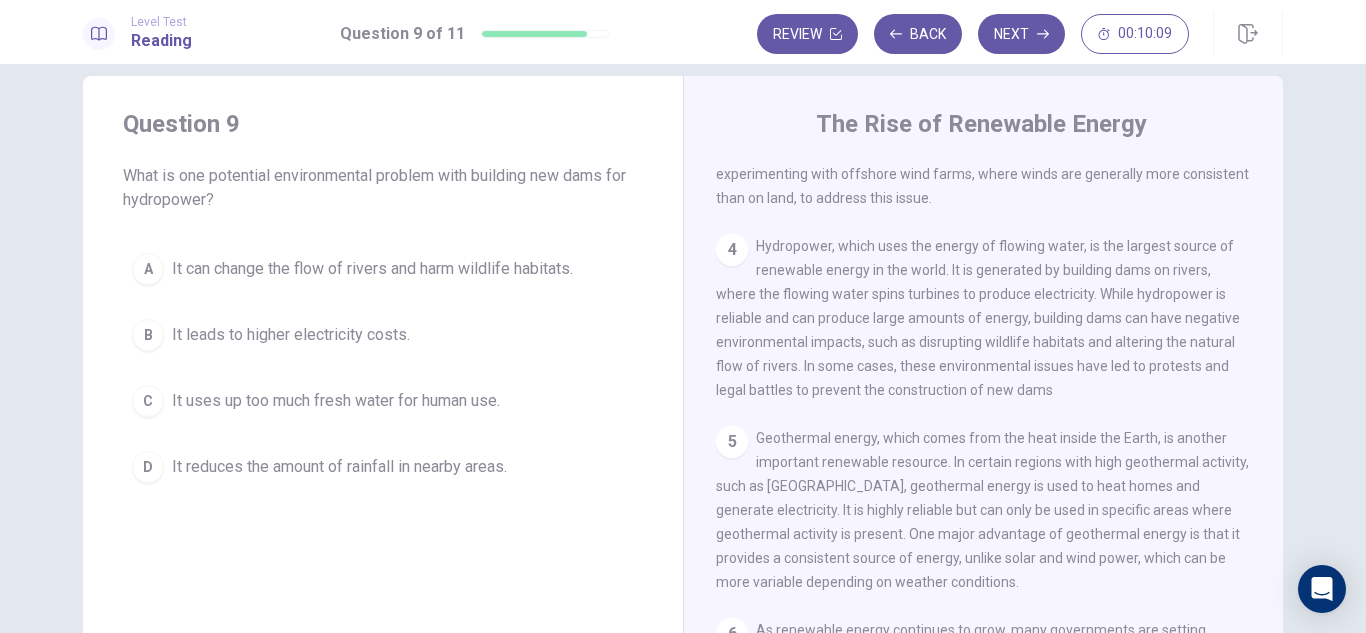 scroll, scrollTop: 556, scrollLeft: 0, axis: vertical 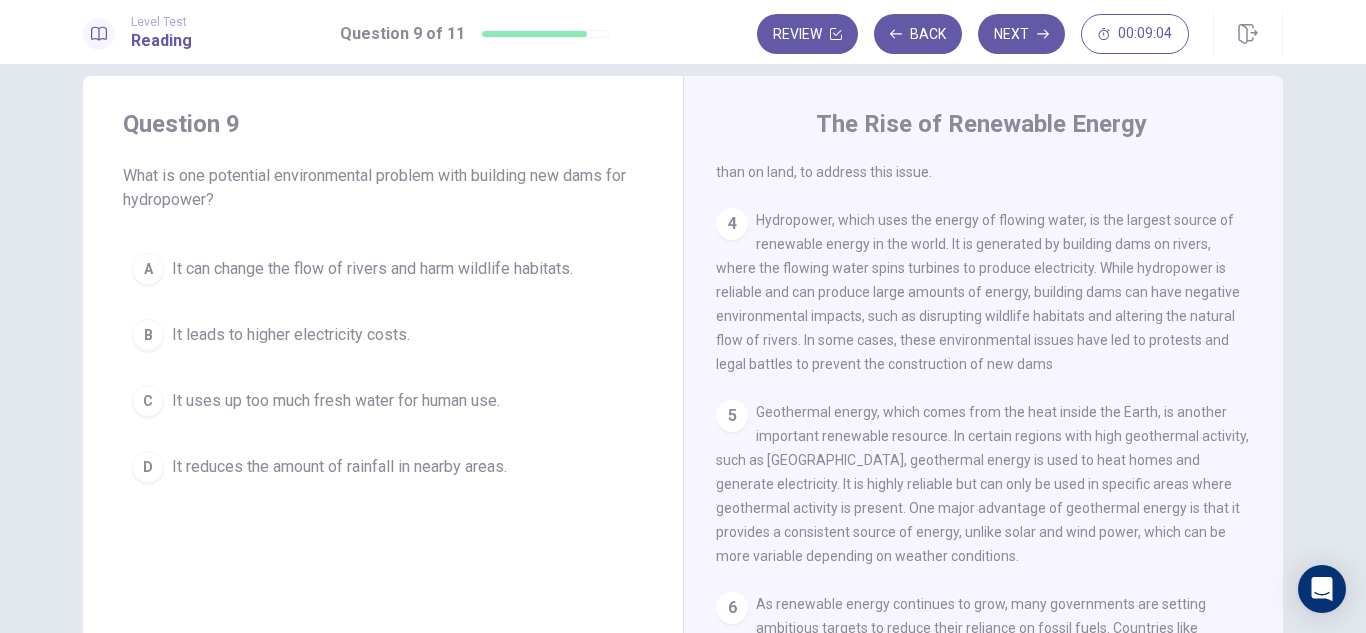click on "D" at bounding box center (148, 467) 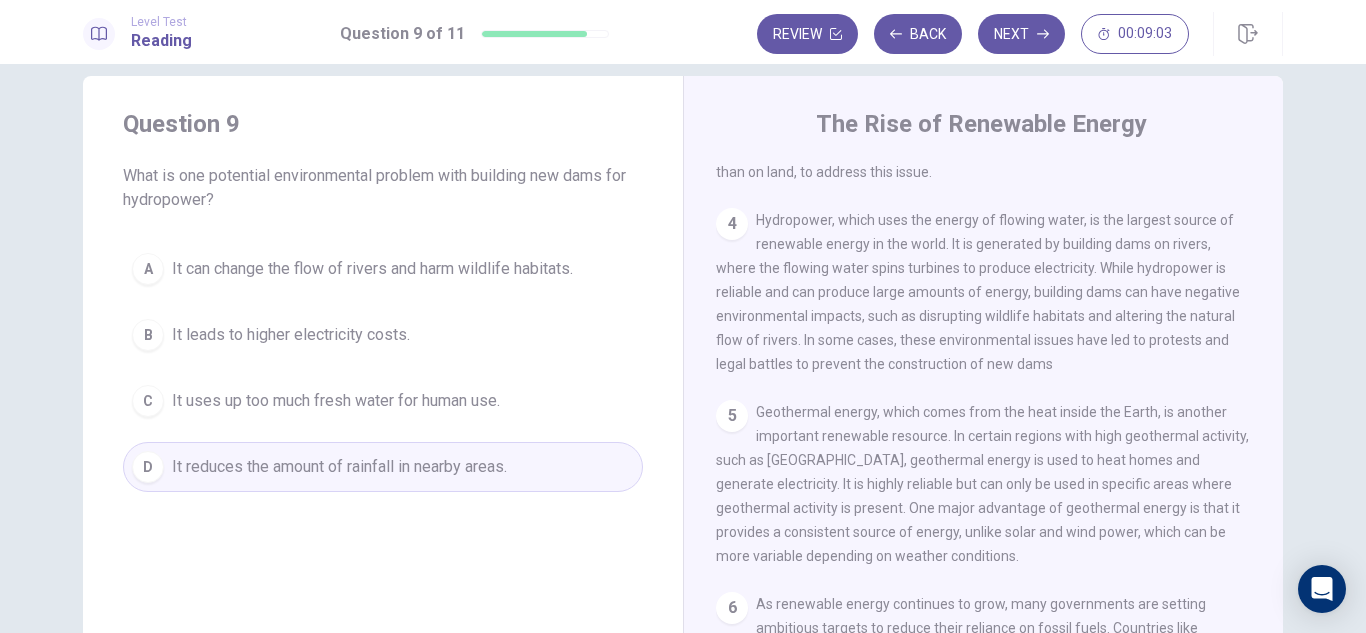 click on "A" at bounding box center (148, 269) 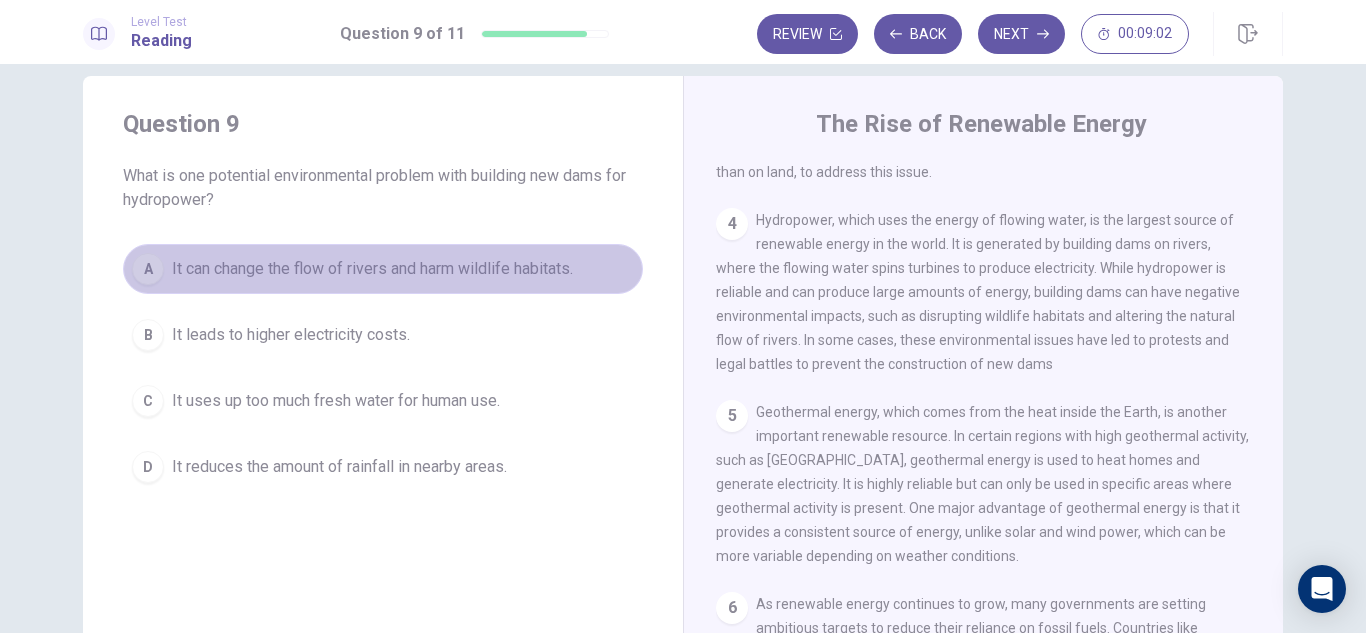 click on "A" at bounding box center (148, 269) 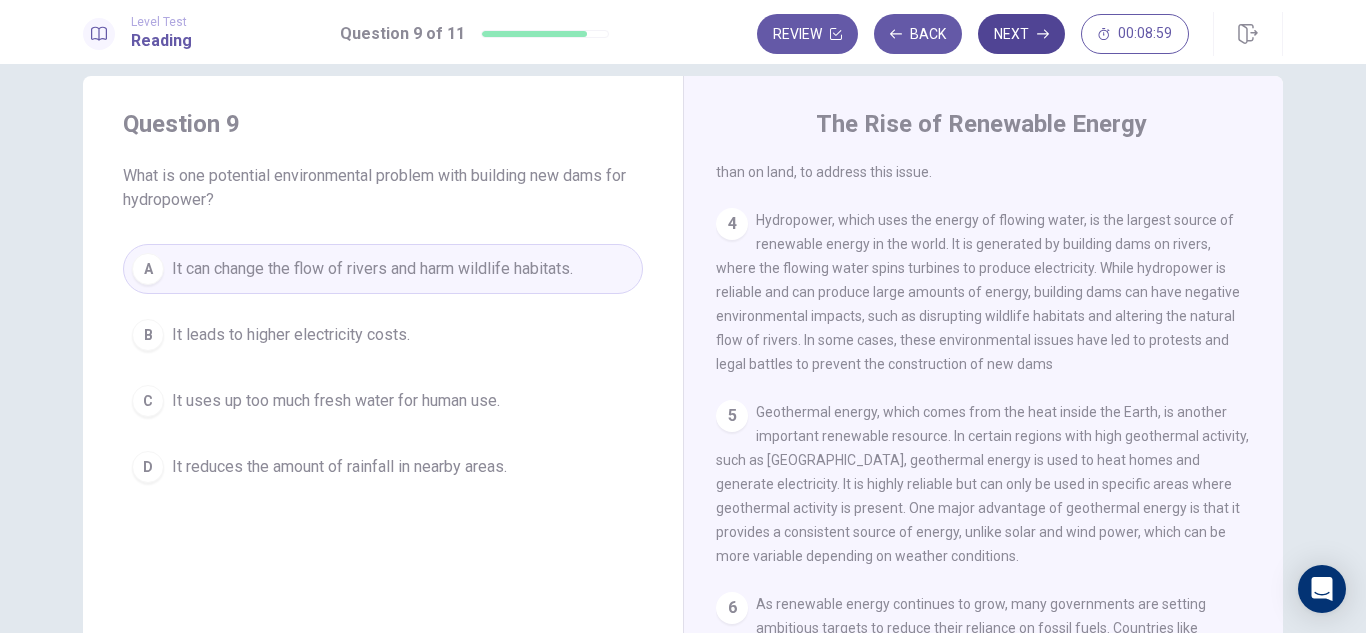 click on "Next" at bounding box center (1021, 34) 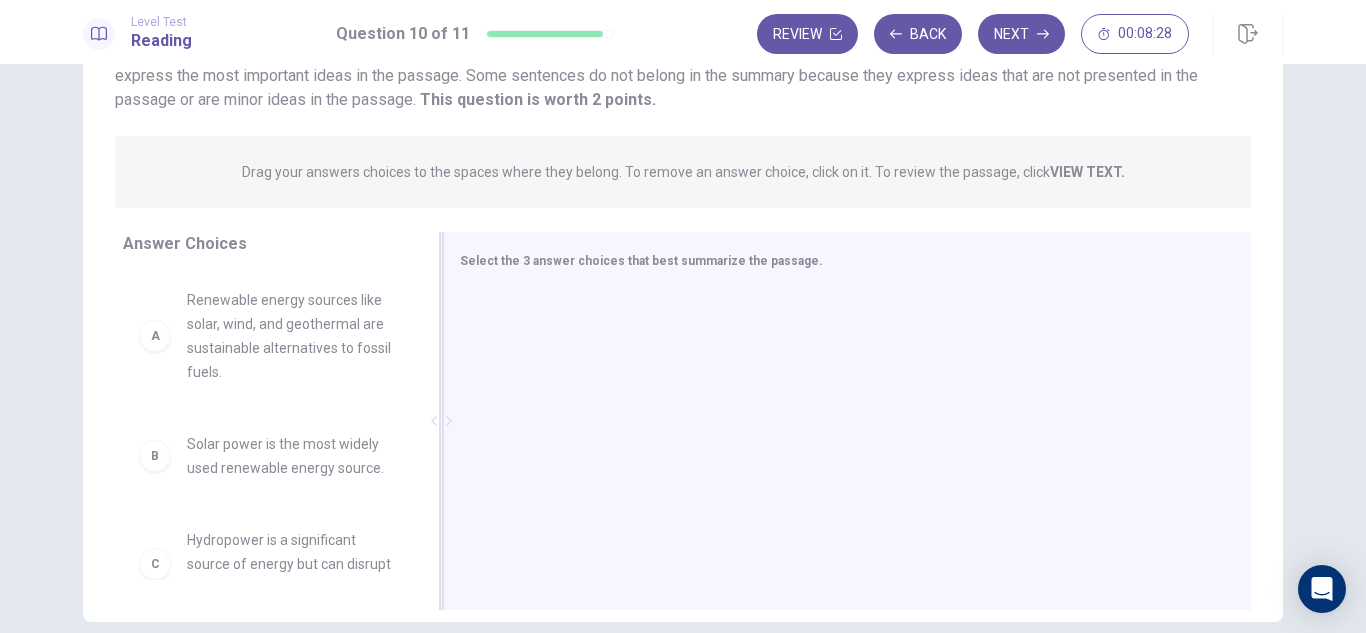 scroll, scrollTop: 157, scrollLeft: 0, axis: vertical 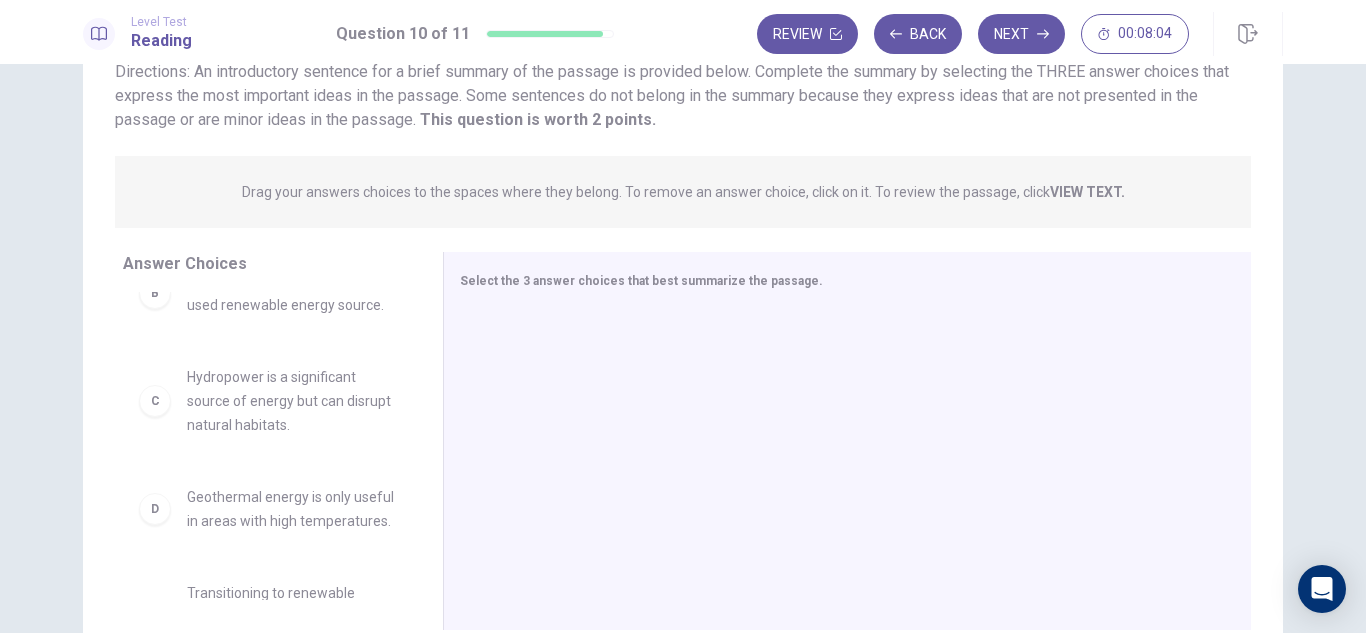 click on "C" at bounding box center [155, 401] 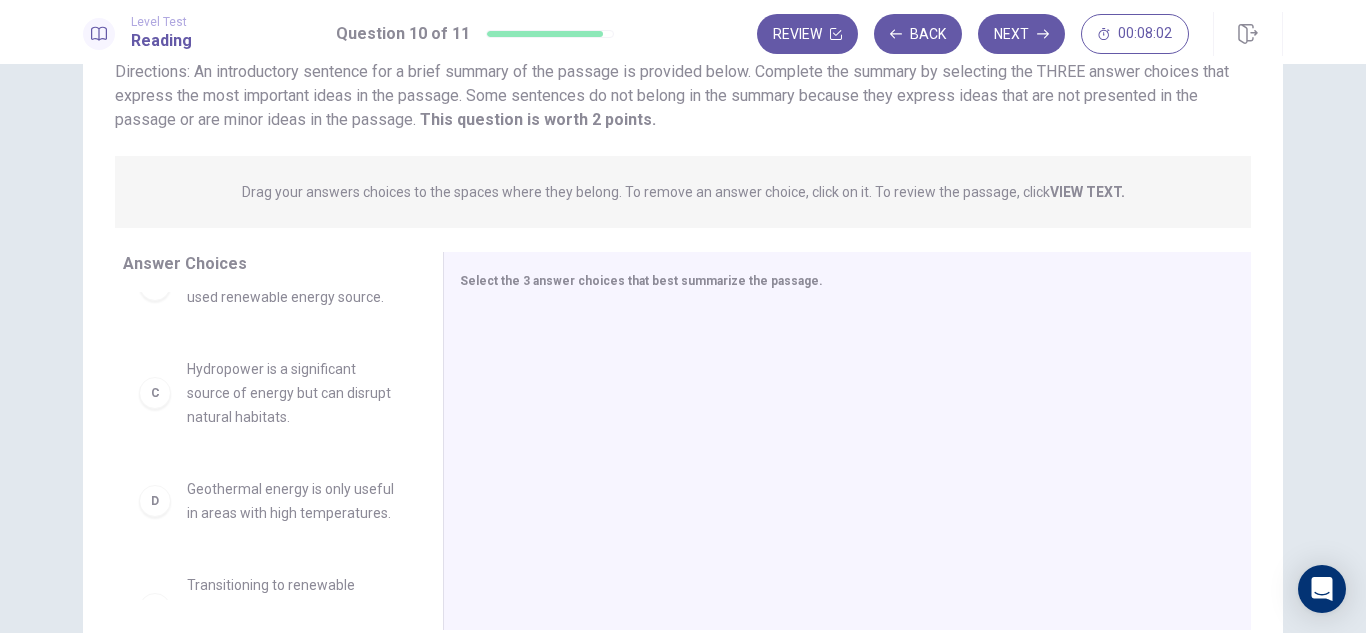 scroll, scrollTop: 193, scrollLeft: 0, axis: vertical 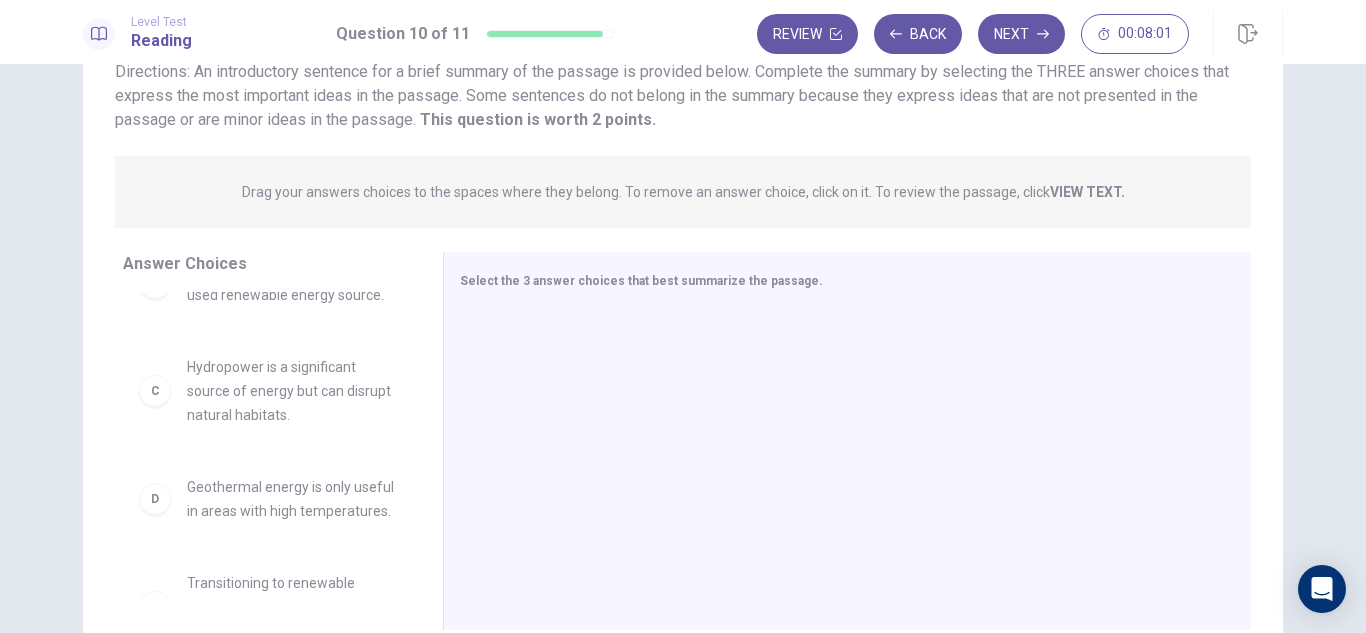 click on "Hydropower is a significant source of energy but can disrupt natural habitats." at bounding box center (291, 391) 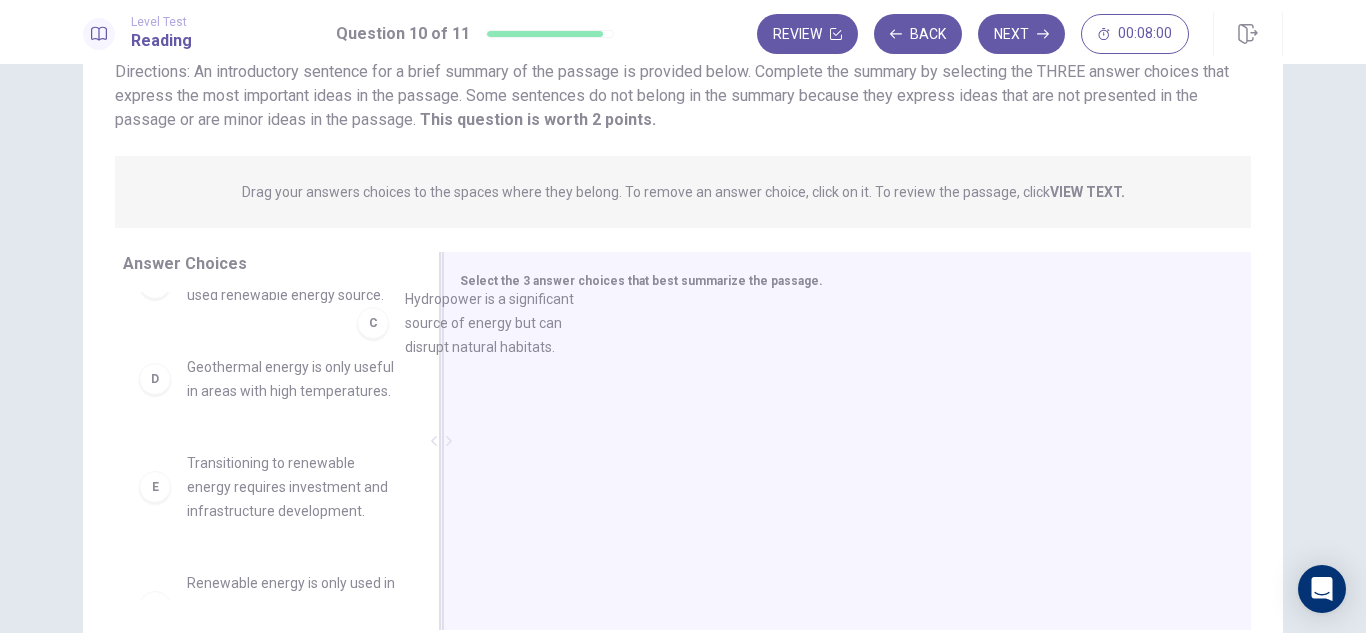 scroll, scrollTop: 183, scrollLeft: 0, axis: vertical 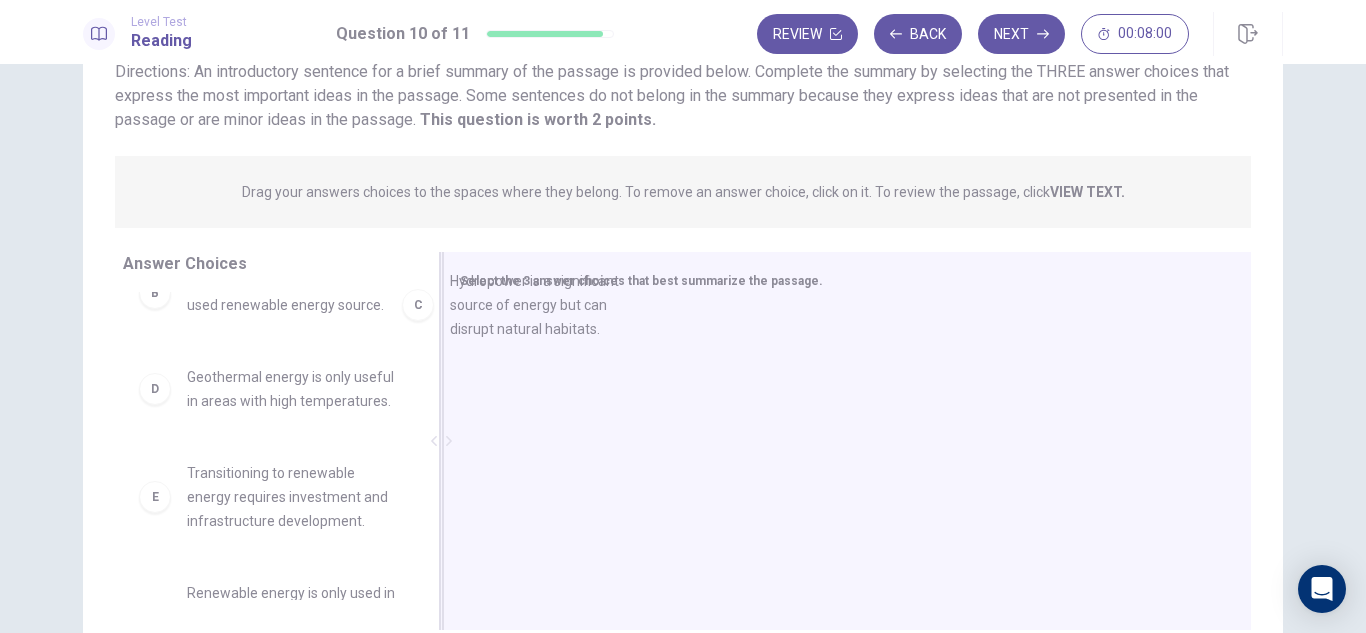 drag, startPoint x: 253, startPoint y: 390, endPoint x: 534, endPoint y: 303, distance: 294.15982 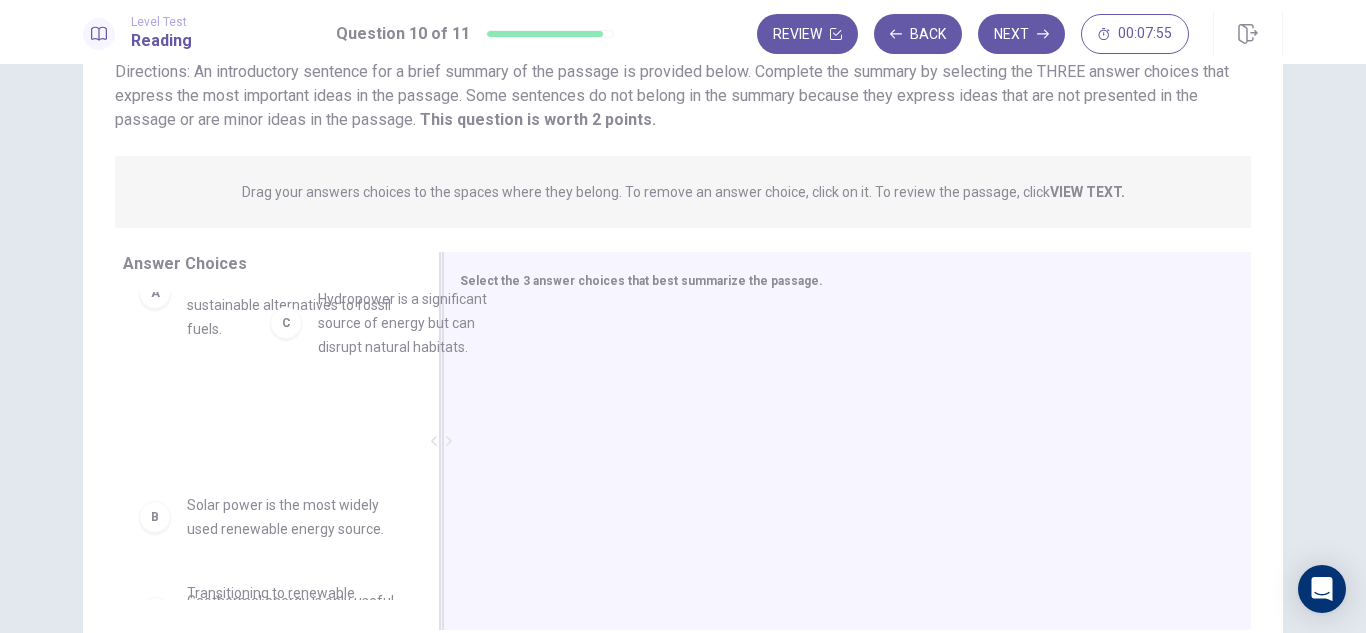 scroll, scrollTop: 63, scrollLeft: 0, axis: vertical 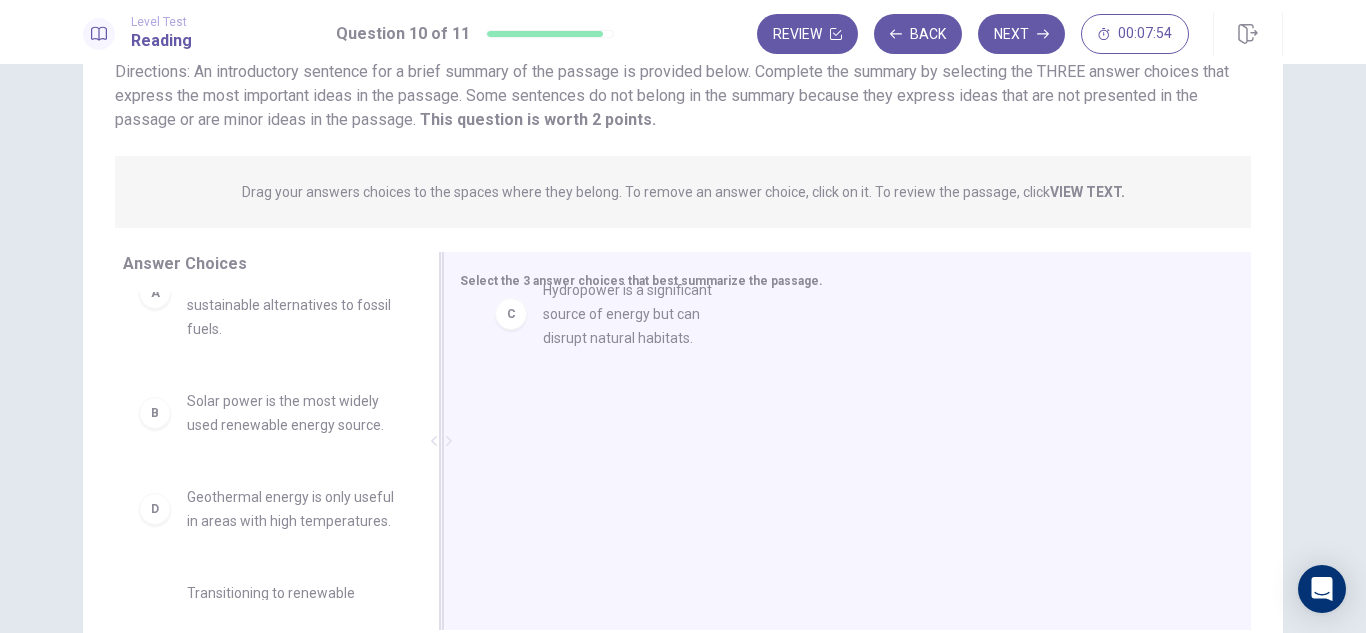 drag, startPoint x: 252, startPoint y: 430, endPoint x: 674, endPoint y: 328, distance: 434.15204 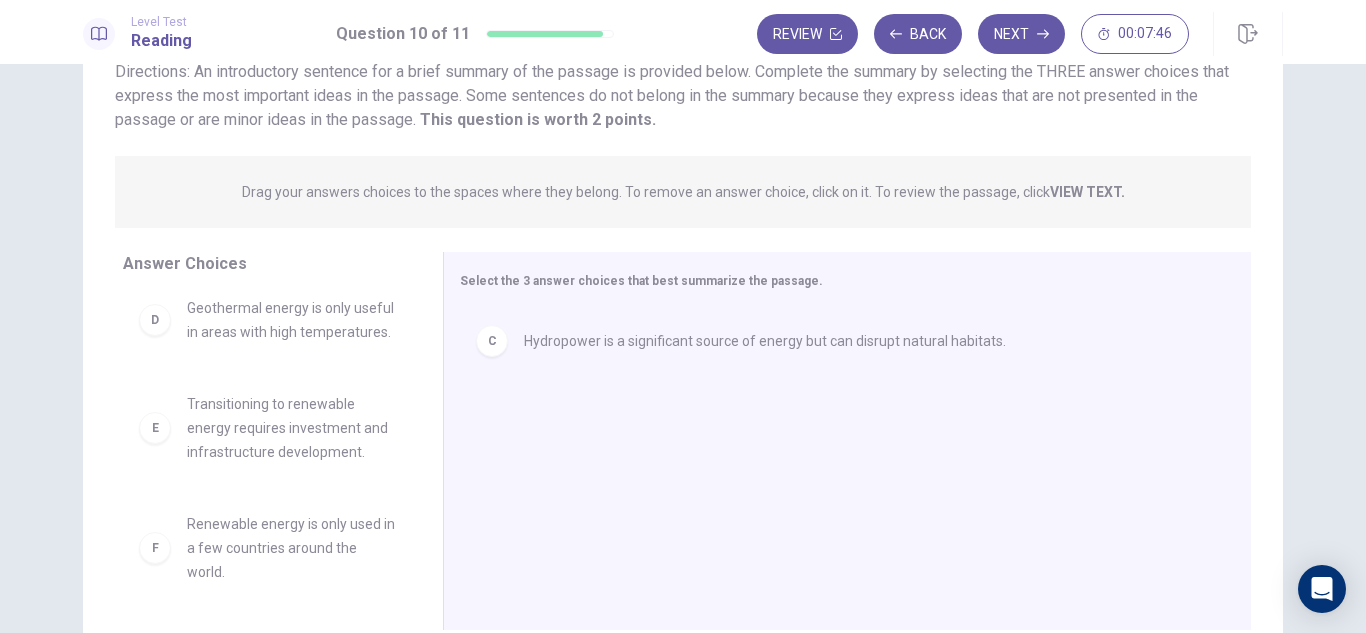 scroll, scrollTop: 276, scrollLeft: 0, axis: vertical 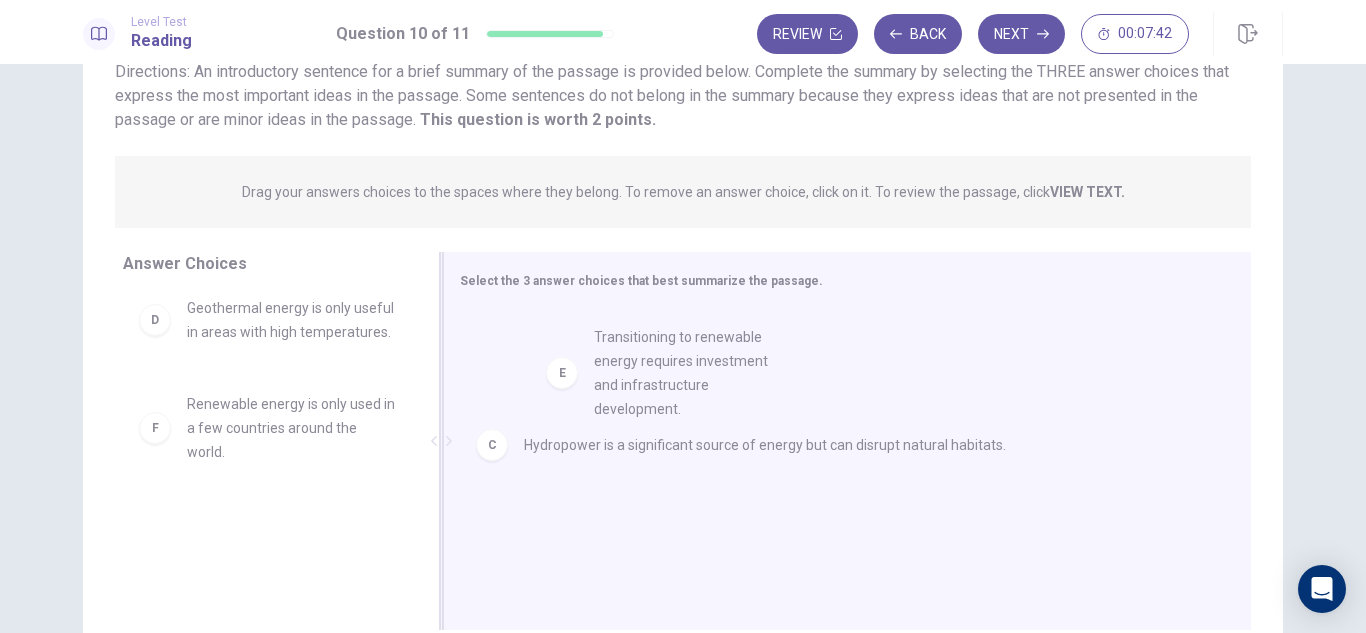 drag, startPoint x: 291, startPoint y: 447, endPoint x: 713, endPoint y: 379, distance: 427.44357 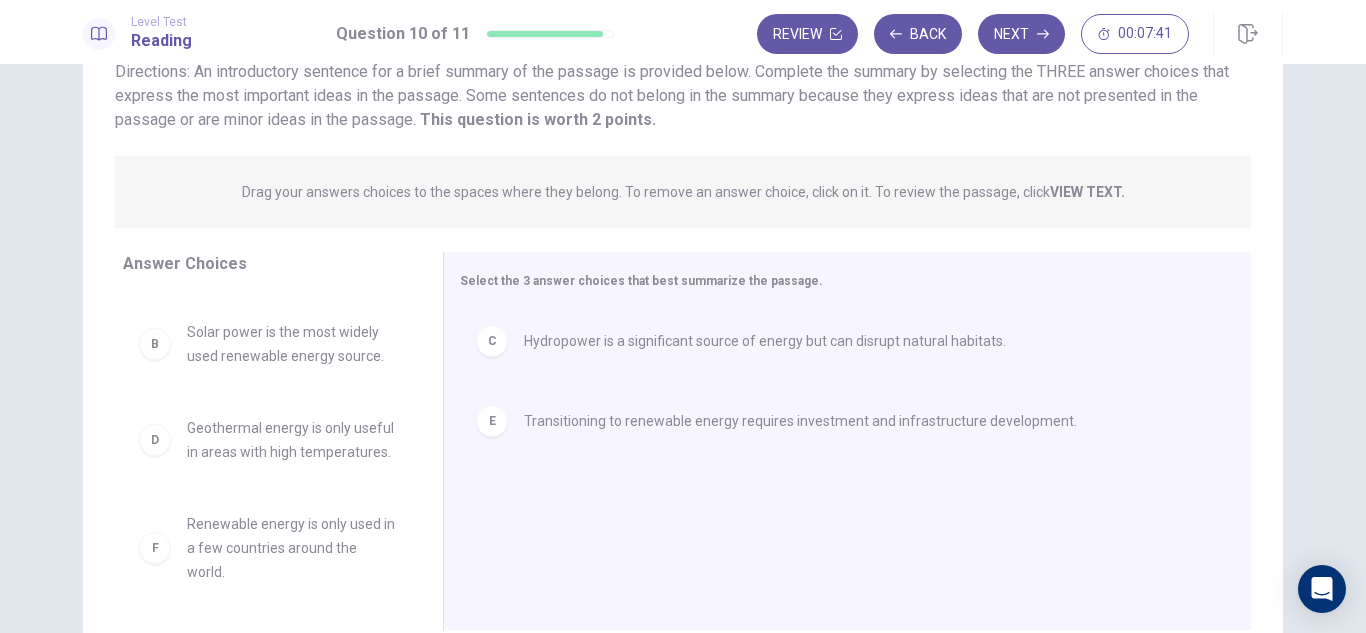 scroll, scrollTop: 156, scrollLeft: 0, axis: vertical 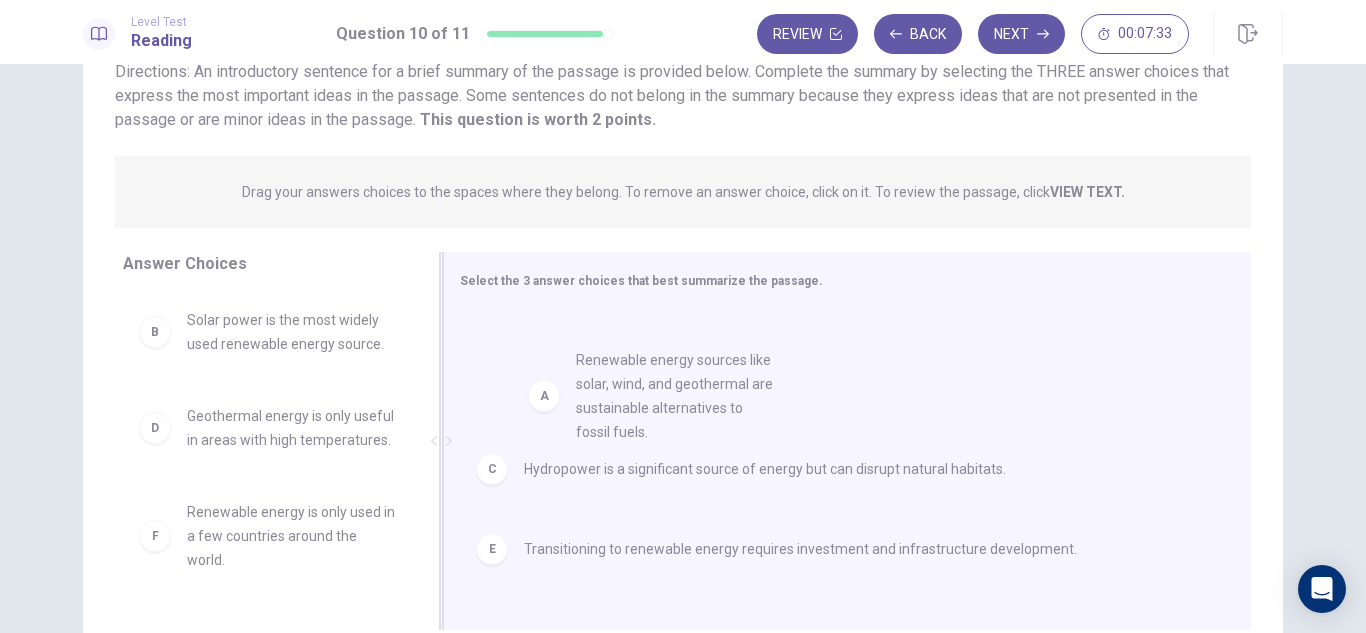 drag, startPoint x: 285, startPoint y: 364, endPoint x: 776, endPoint y: 429, distance: 495.28375 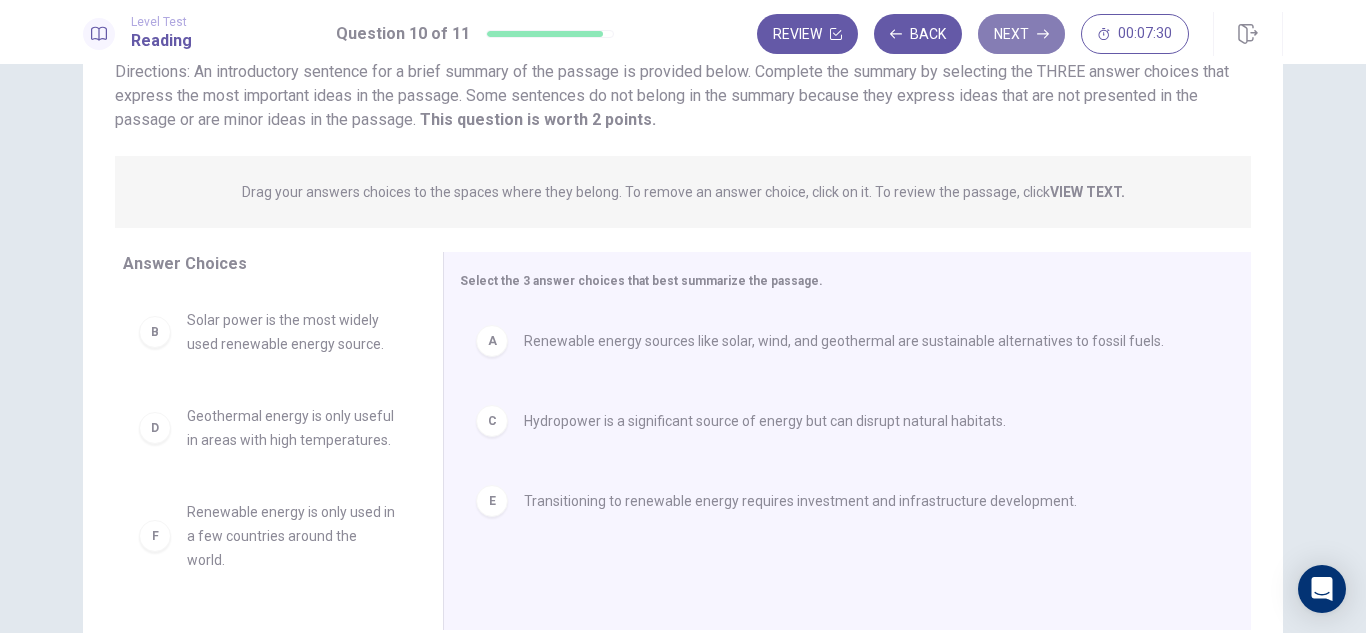 click on "Next" at bounding box center [1021, 34] 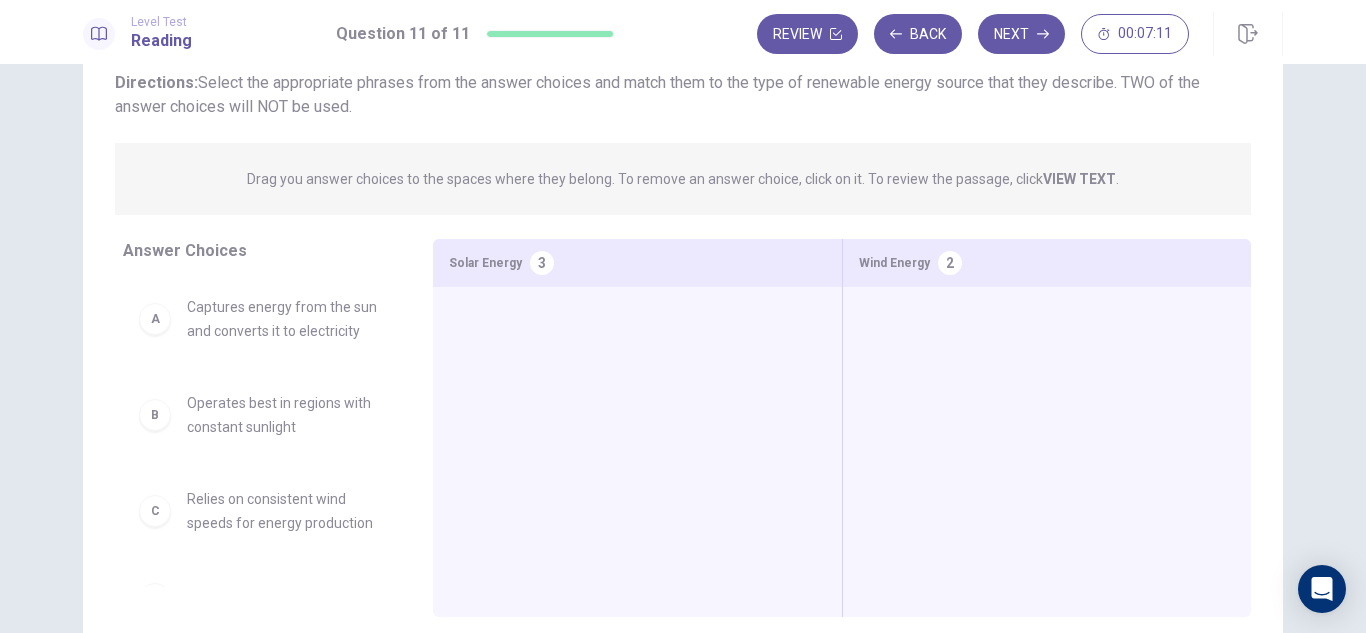 scroll, scrollTop: 157, scrollLeft: 0, axis: vertical 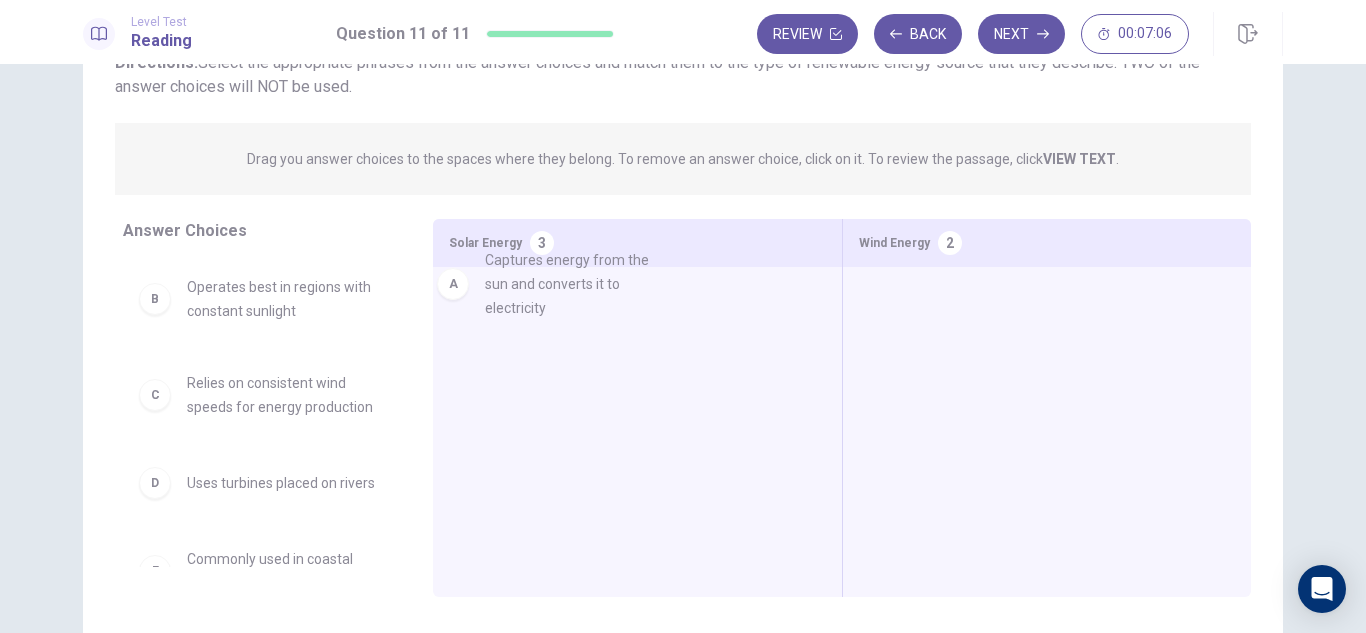 drag, startPoint x: 300, startPoint y: 304, endPoint x: 609, endPoint y: 277, distance: 310.17737 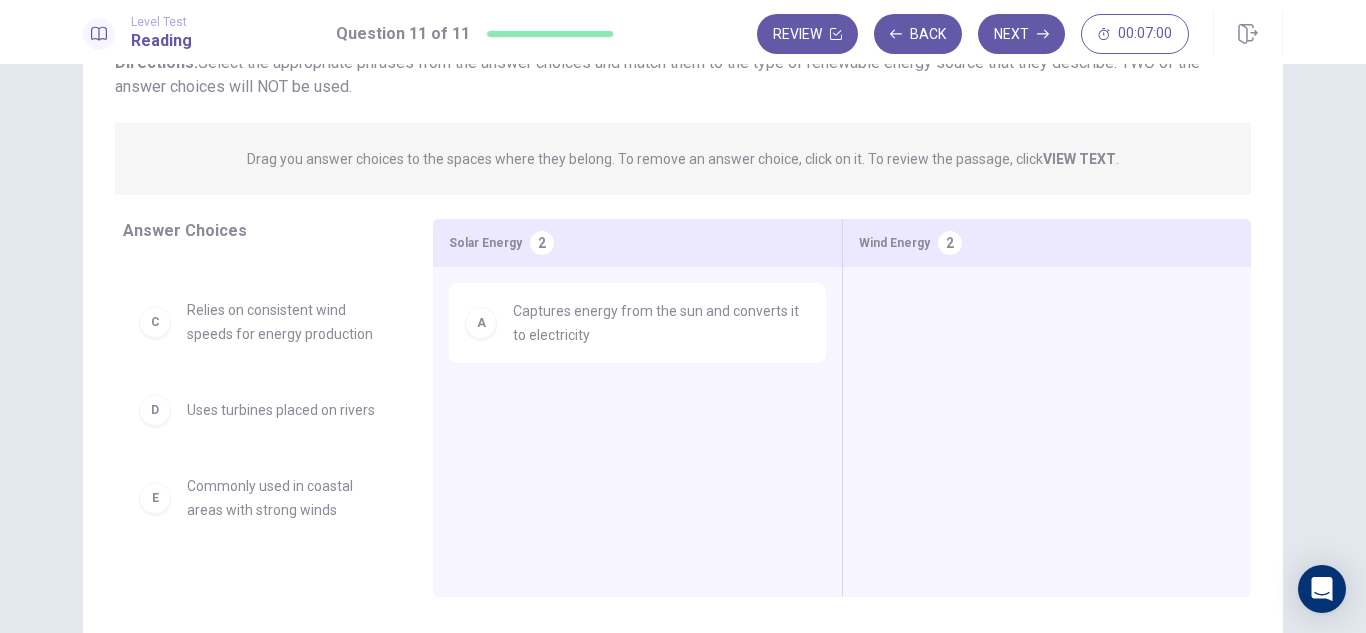 scroll, scrollTop: 75, scrollLeft: 0, axis: vertical 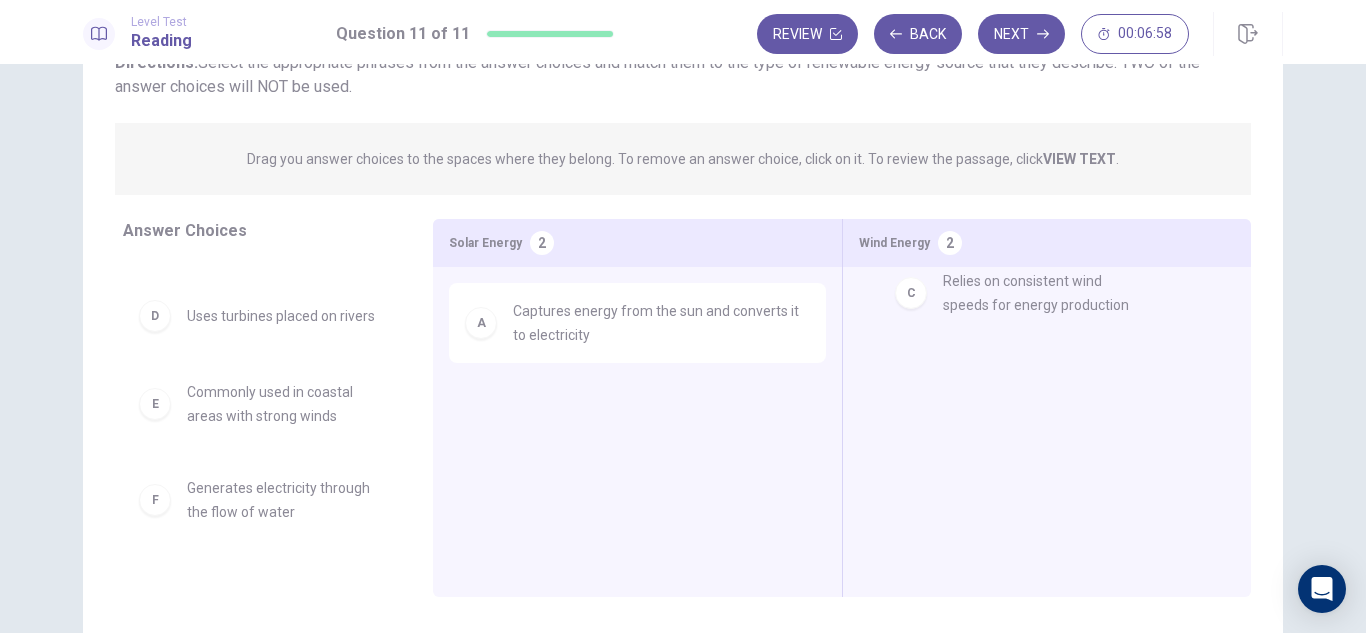 drag, startPoint x: 272, startPoint y: 330, endPoint x: 1040, endPoint y: 319, distance: 768.0788 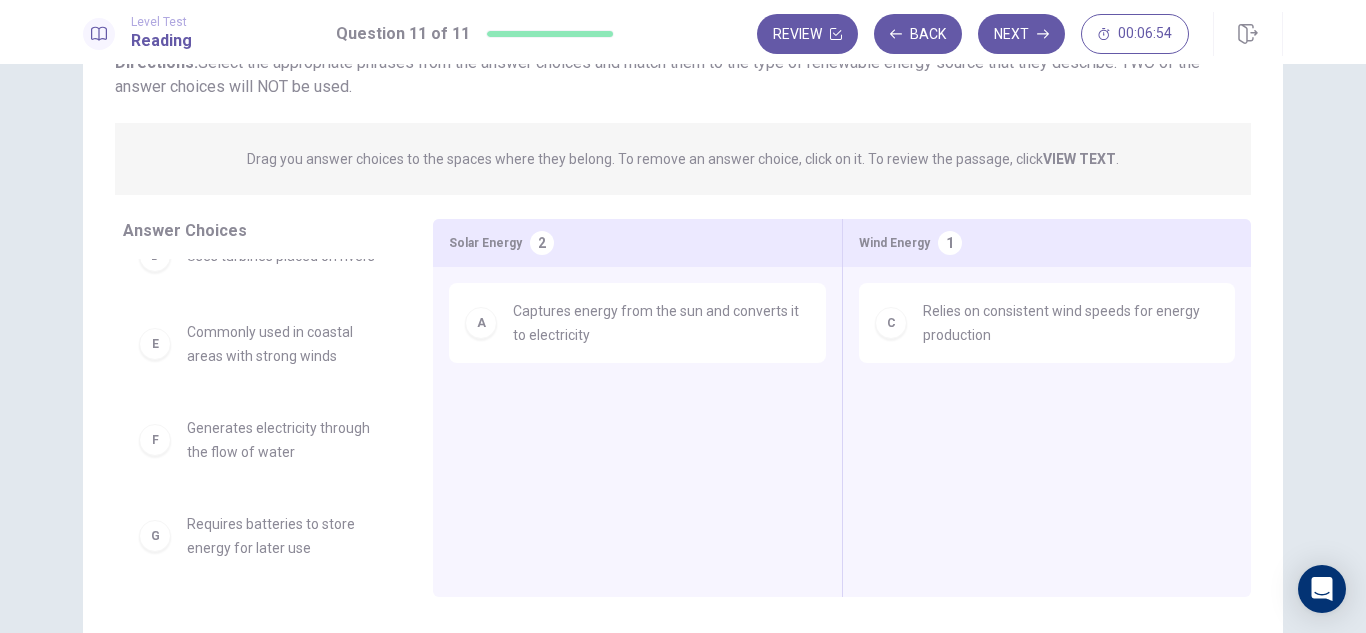 scroll, scrollTop: 140, scrollLeft: 0, axis: vertical 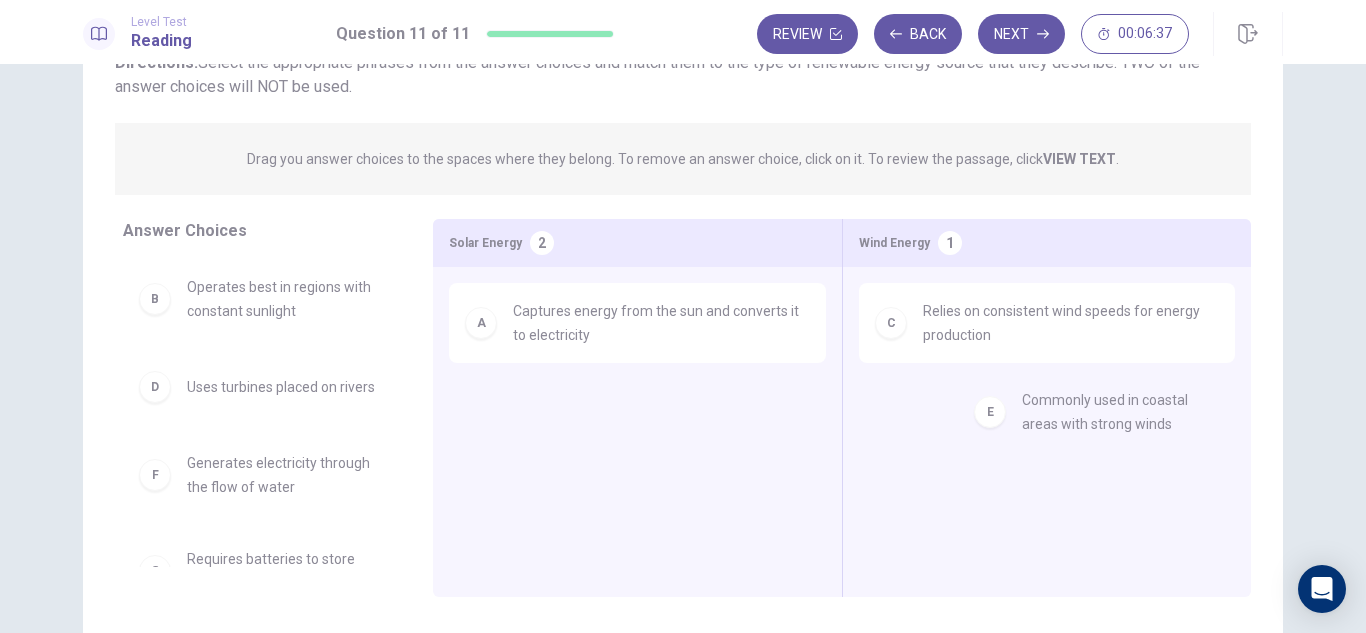 drag, startPoint x: 284, startPoint y: 485, endPoint x: 1132, endPoint y: 421, distance: 850.4117 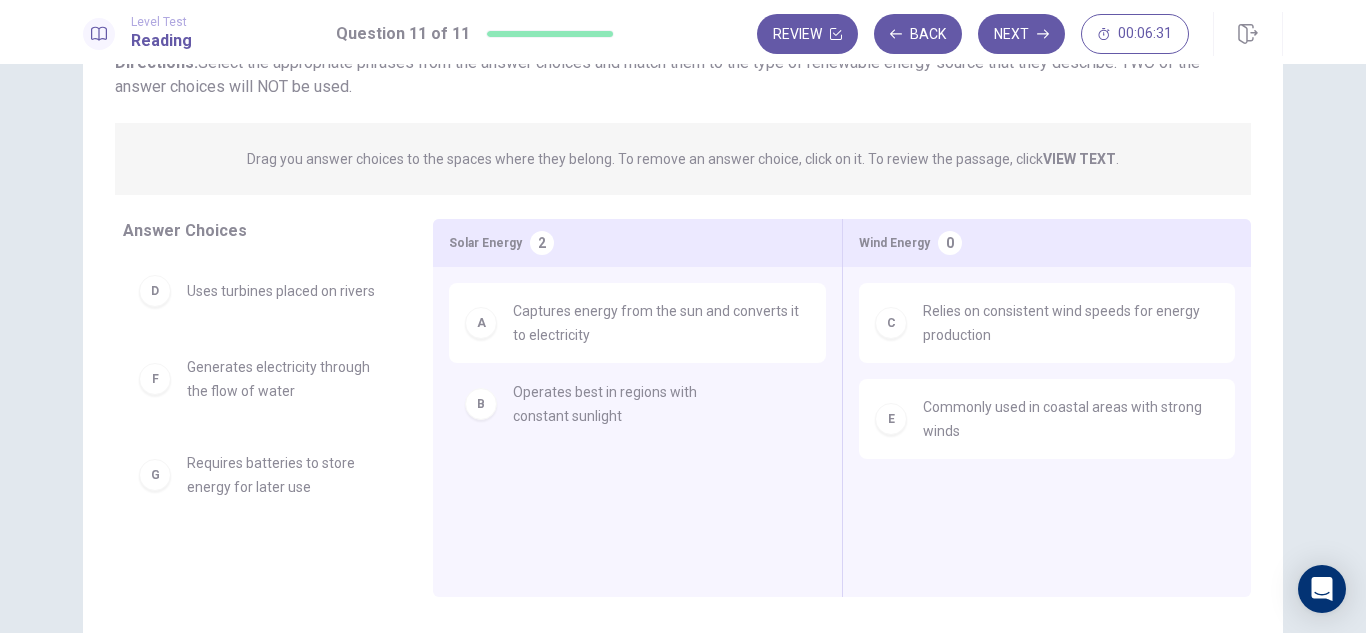 drag, startPoint x: 463, startPoint y: 364, endPoint x: 662, endPoint y: 412, distance: 204.7071 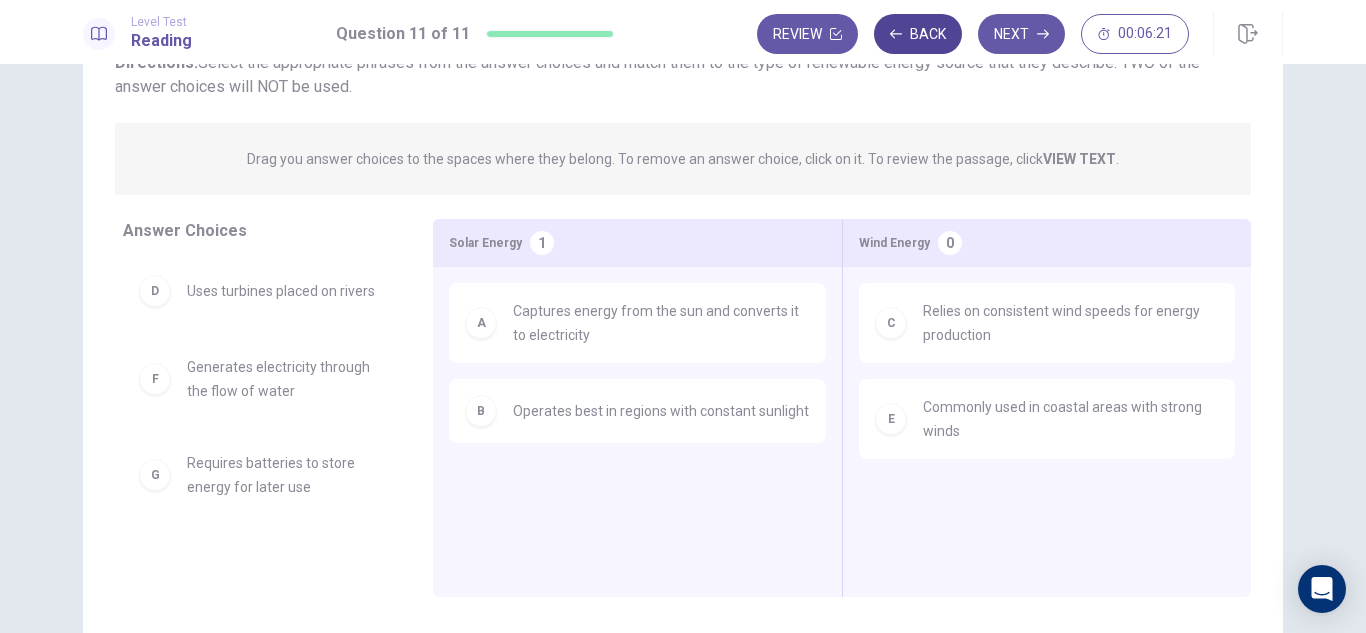 click on "Back" at bounding box center [918, 34] 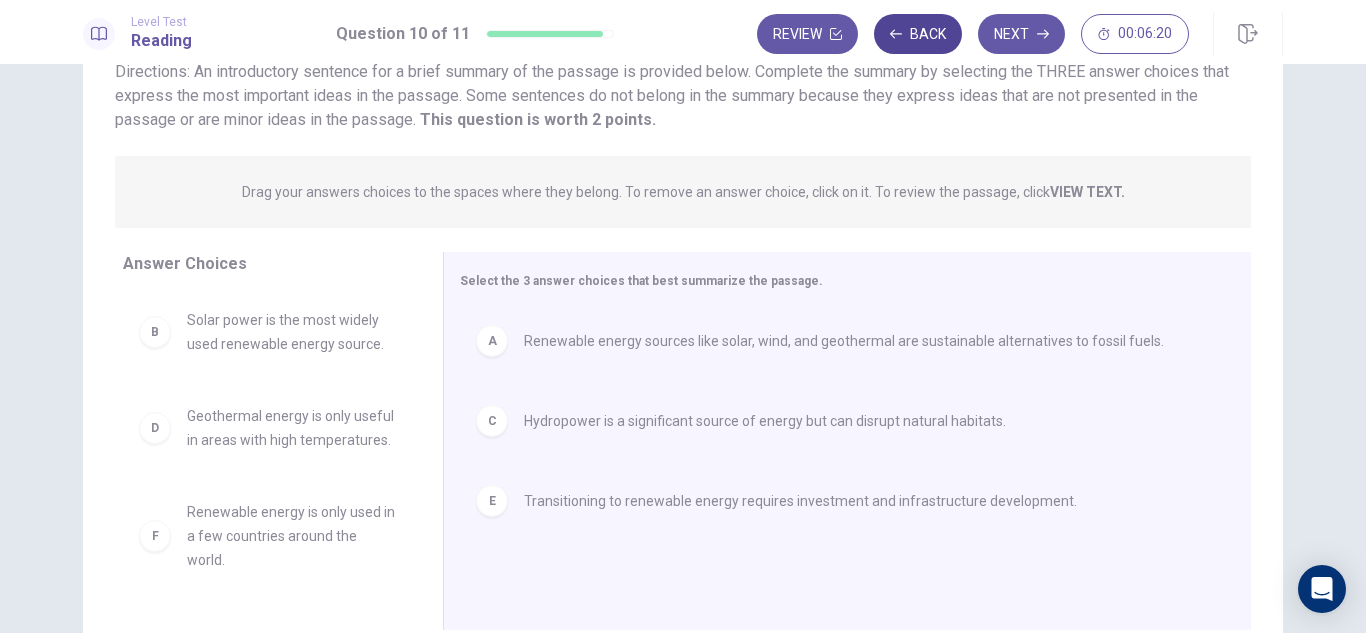 click on "Back" at bounding box center (918, 34) 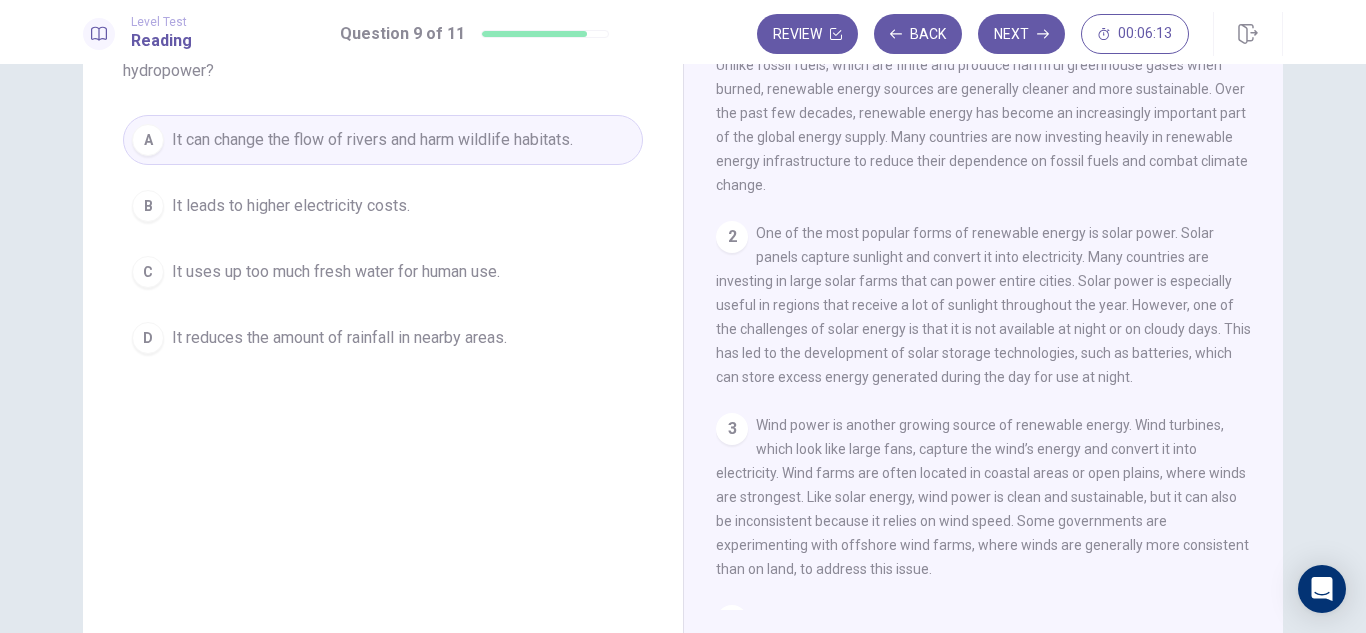 scroll, scrollTop: 28, scrollLeft: 0, axis: vertical 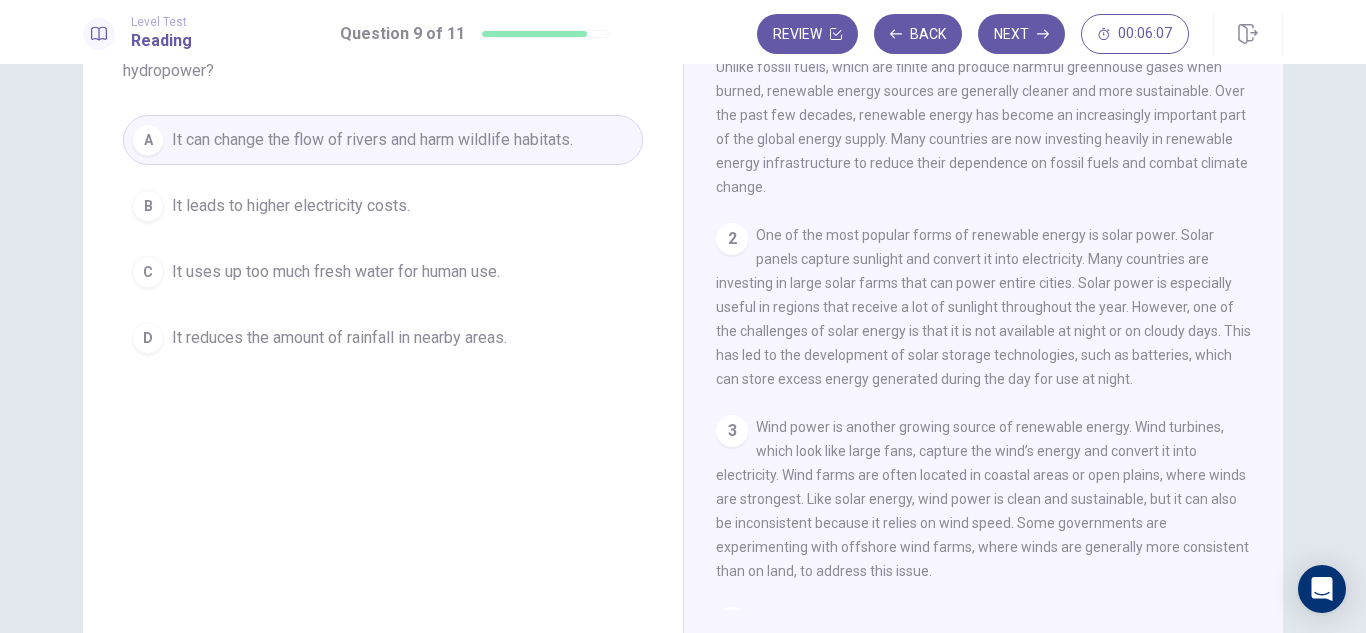 click on "Next" at bounding box center (1021, 34) 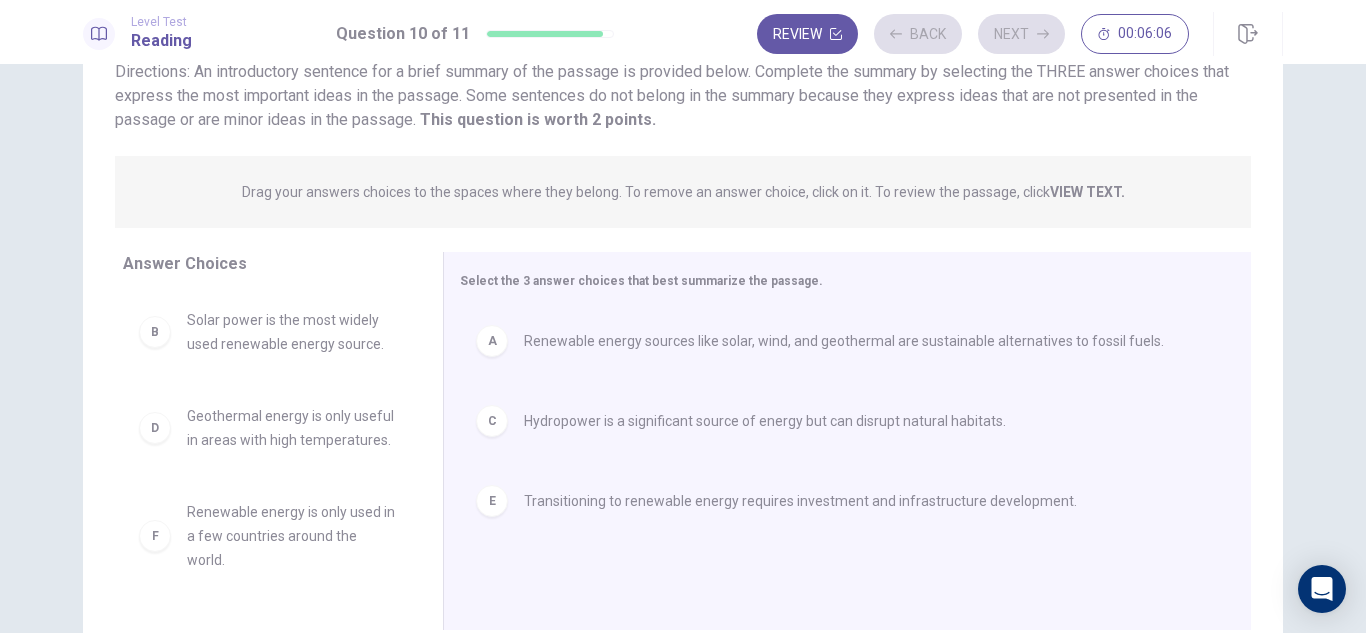 click on "Review Back Next 00:06:06" at bounding box center (973, 34) 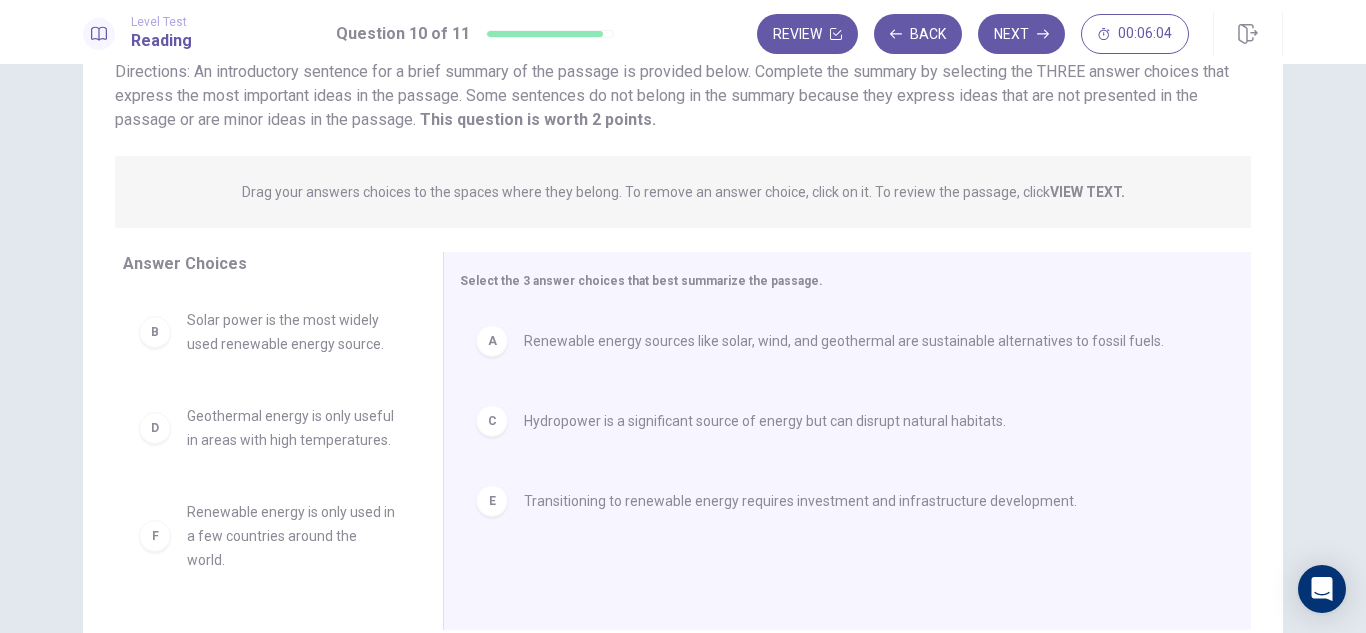 click on "Next" at bounding box center [1021, 34] 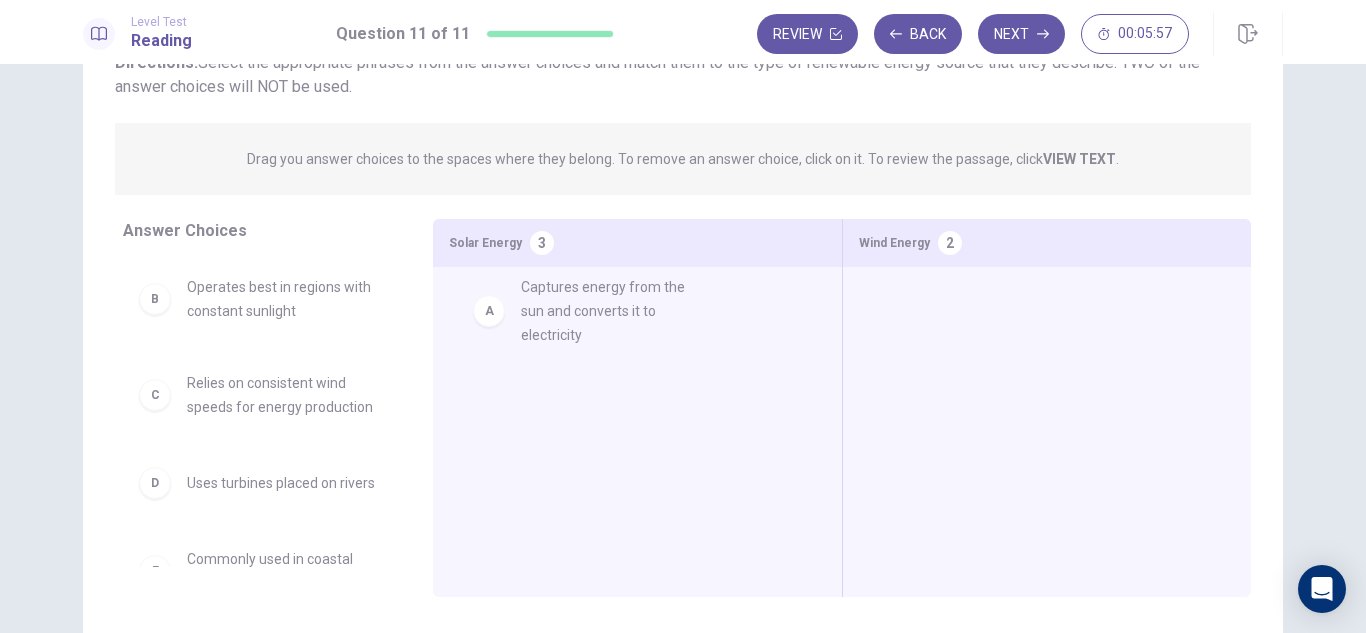 drag, startPoint x: 330, startPoint y: 317, endPoint x: 687, endPoint y: 316, distance: 357.0014 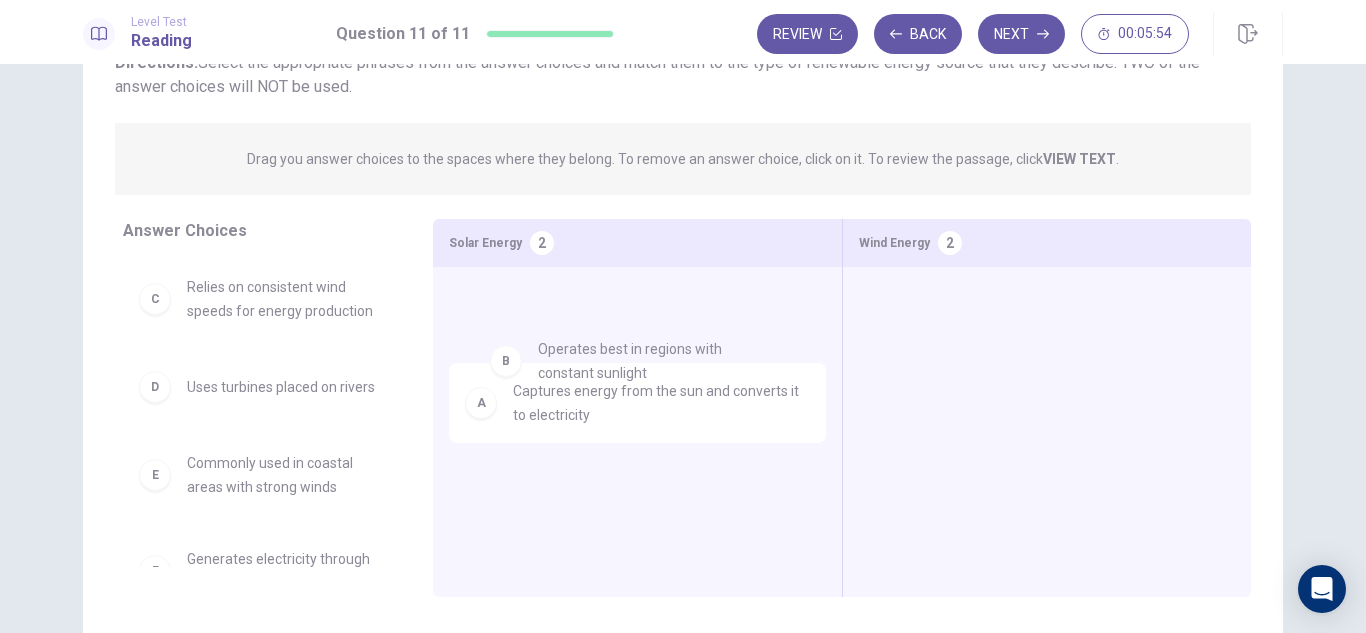 drag, startPoint x: 304, startPoint y: 318, endPoint x: 668, endPoint y: 377, distance: 368.75058 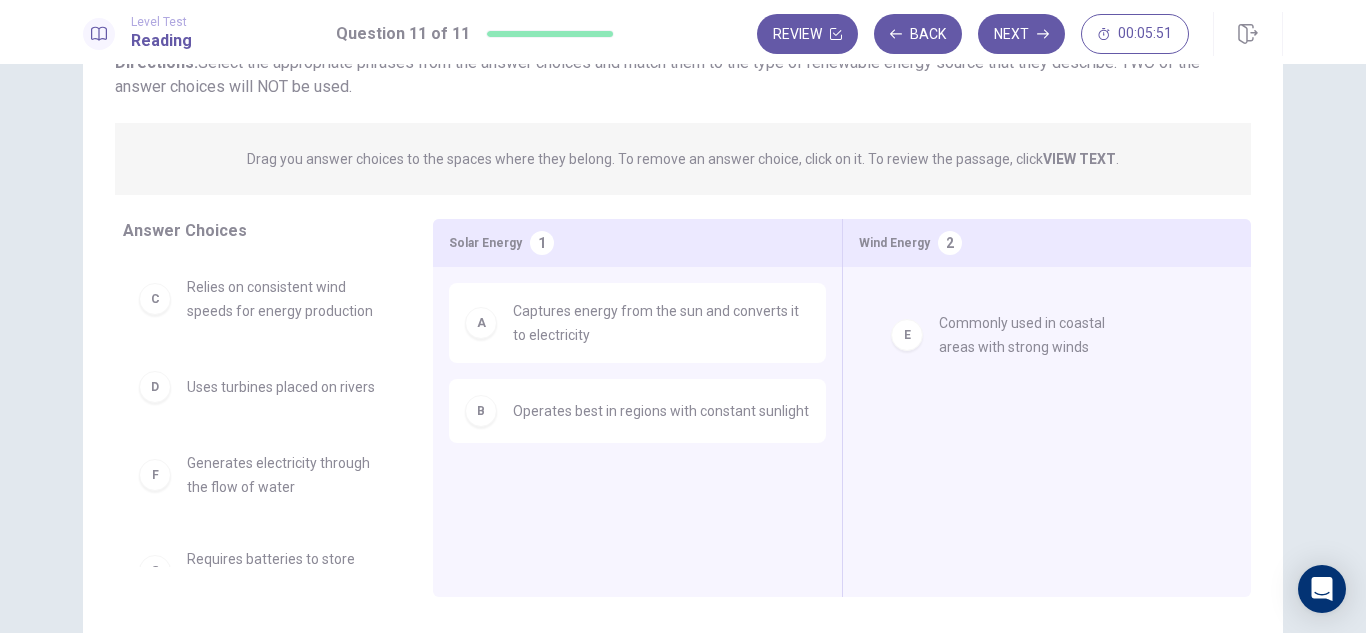 drag, startPoint x: 302, startPoint y: 477, endPoint x: 1081, endPoint y: 332, distance: 792.37994 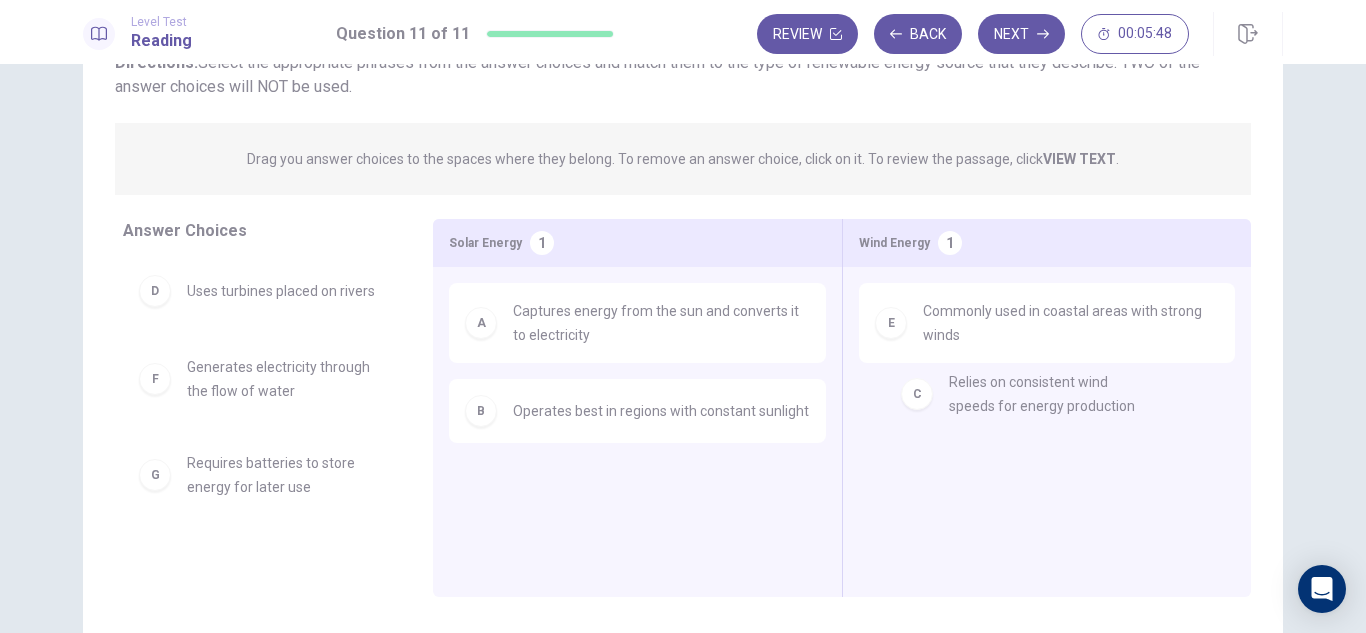 drag, startPoint x: 306, startPoint y: 316, endPoint x: 1080, endPoint y: 411, distance: 779.8083 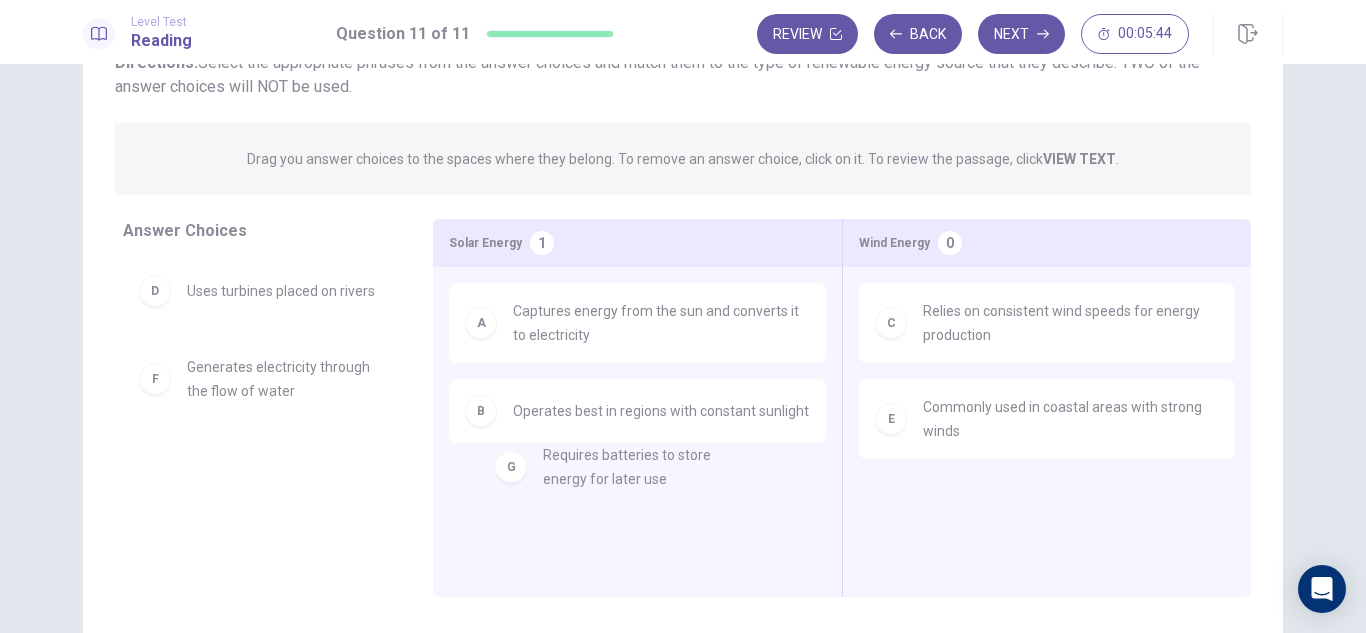 drag, startPoint x: 262, startPoint y: 484, endPoint x: 629, endPoint y: 478, distance: 367.04904 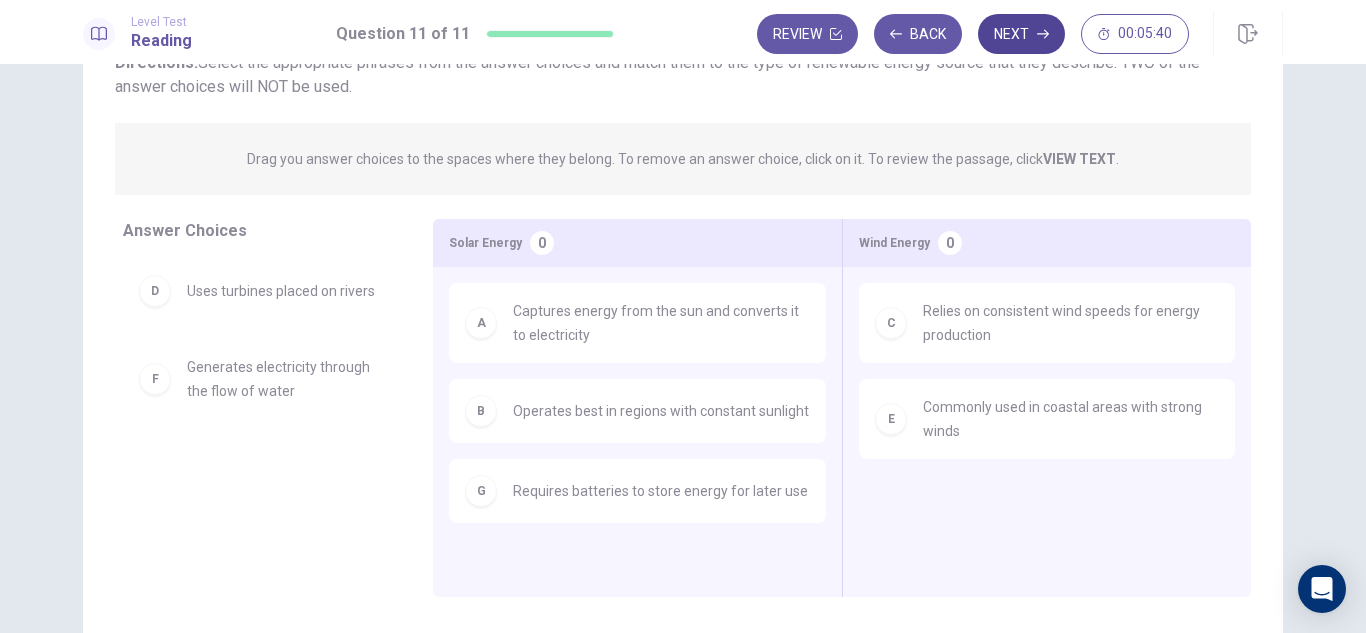 click 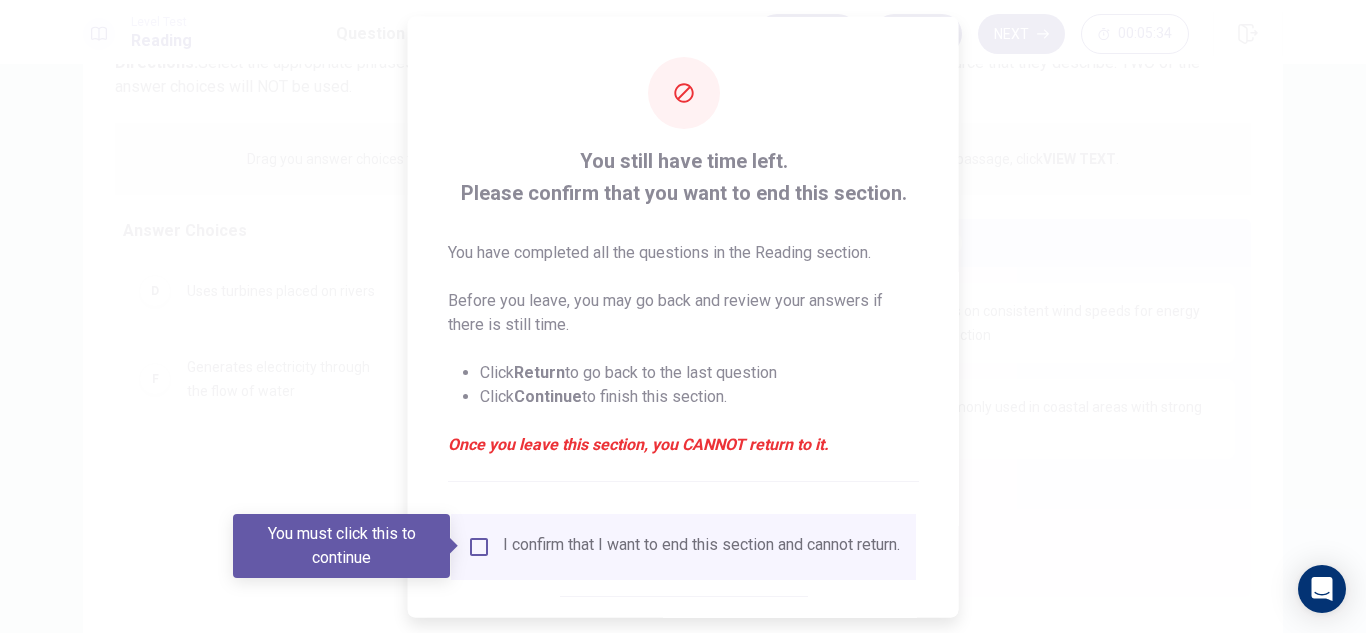 click at bounding box center [683, 316] 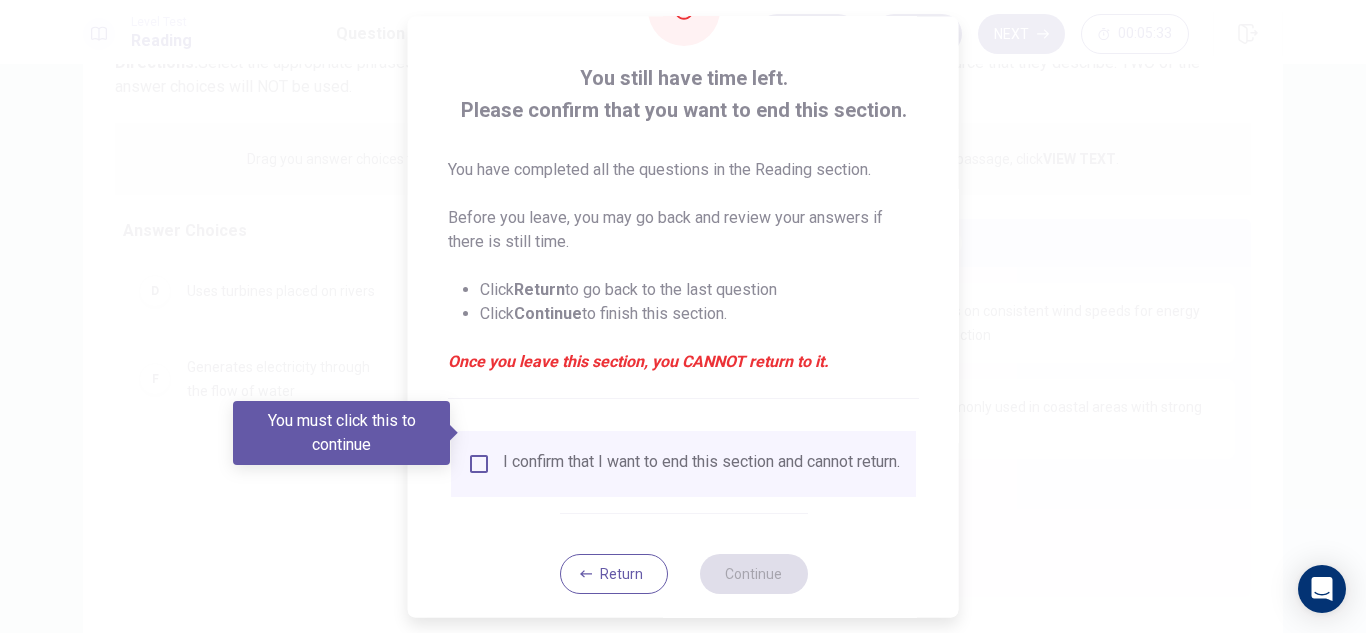 scroll, scrollTop: 113, scrollLeft: 0, axis: vertical 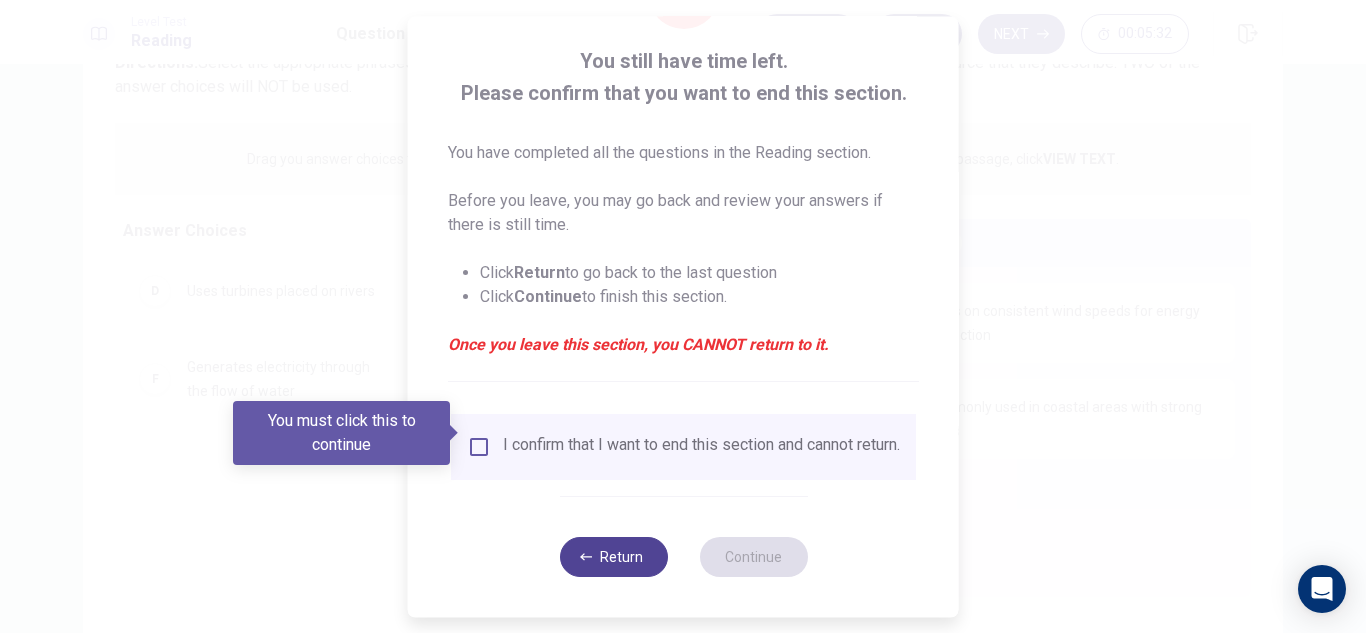 click on "Return" at bounding box center [613, 557] 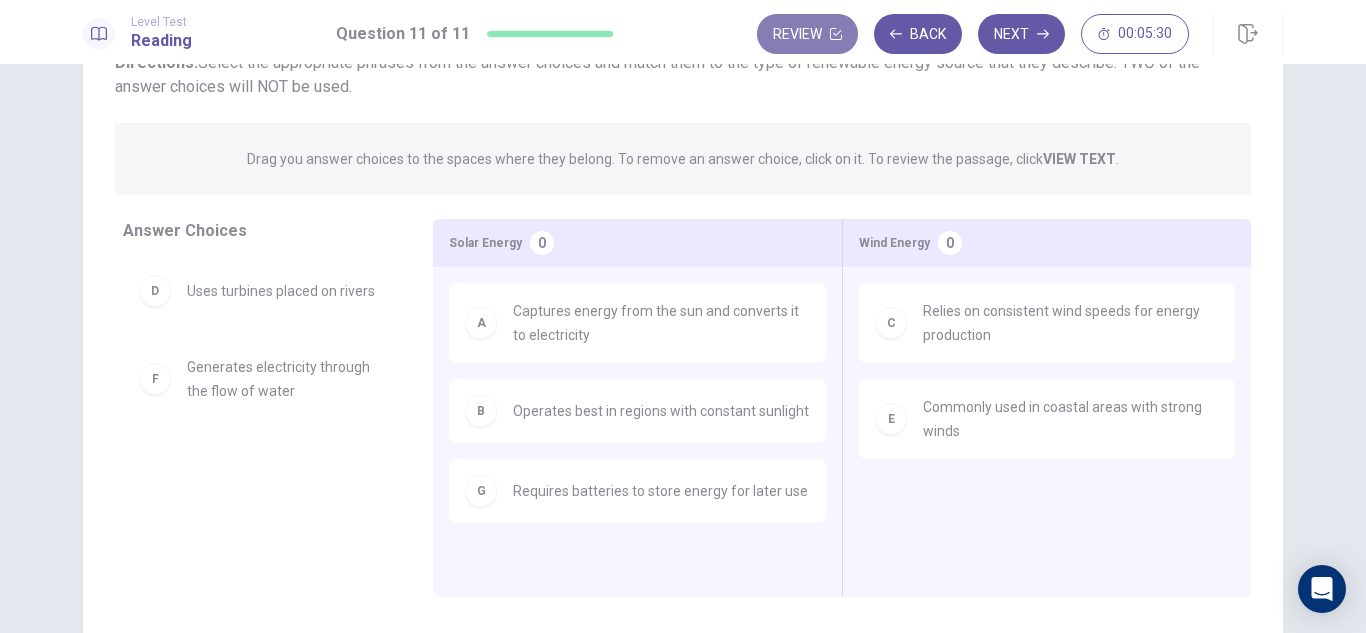 click on "Review" at bounding box center (807, 34) 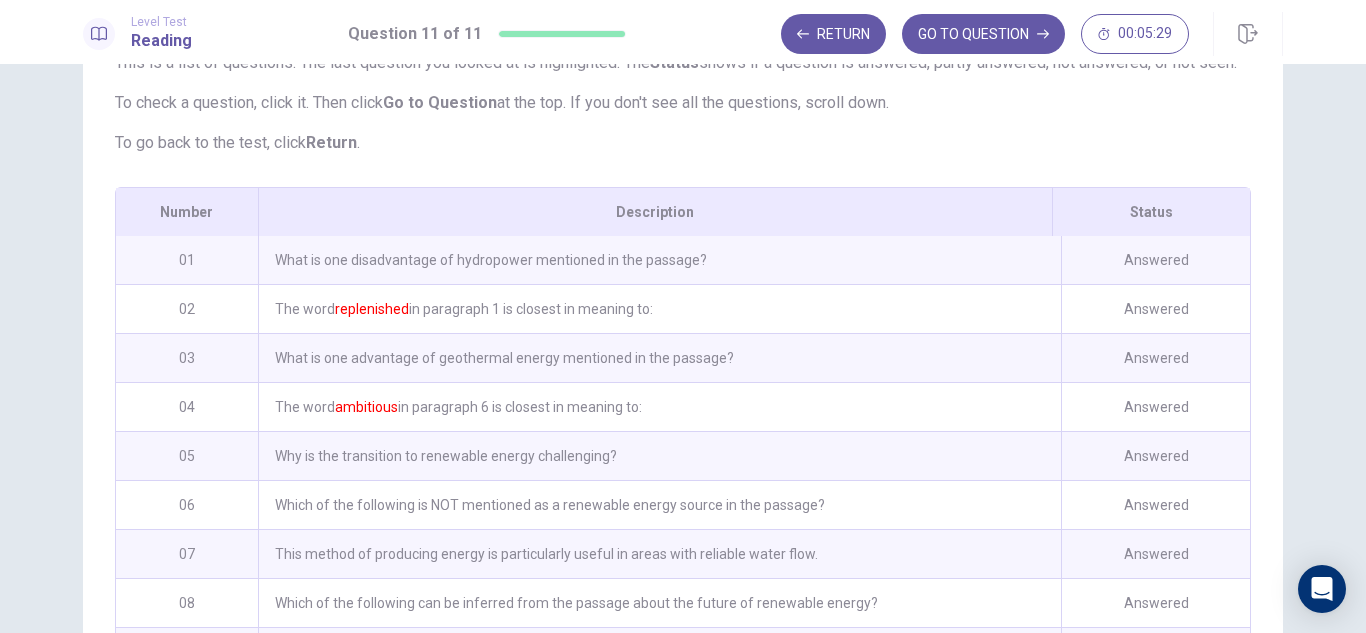 scroll, scrollTop: 377, scrollLeft: 0, axis: vertical 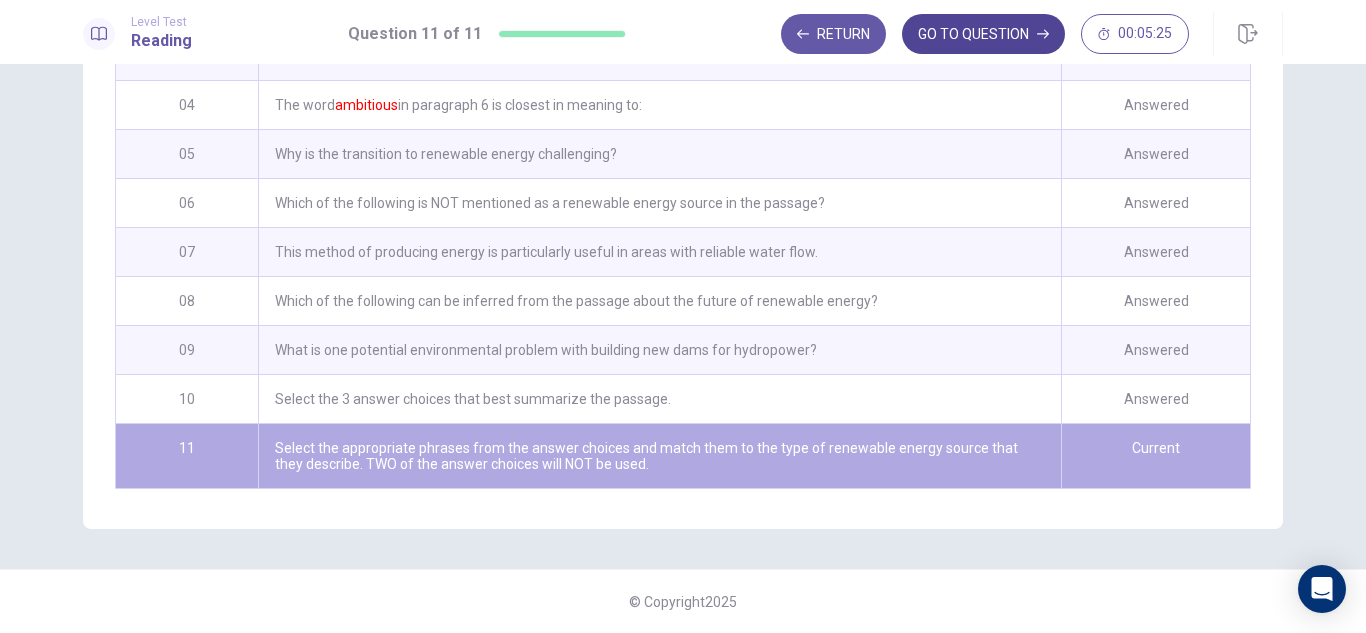 click on "GO TO QUESTION" at bounding box center [983, 34] 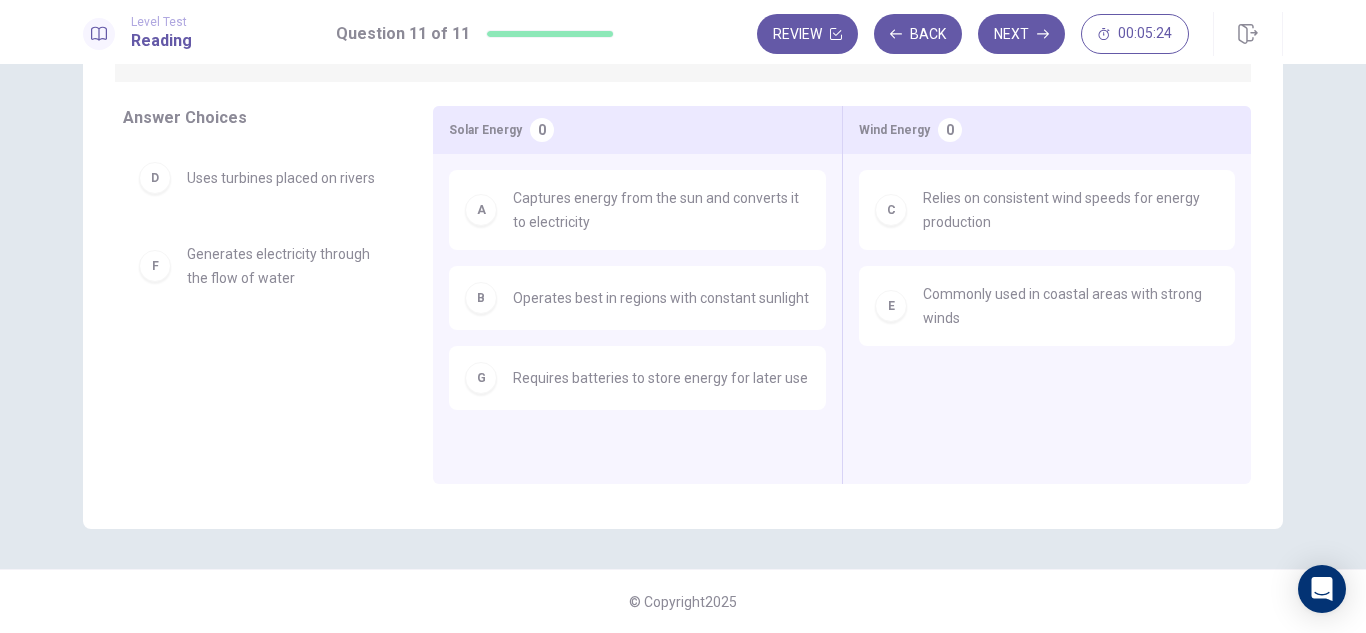 scroll, scrollTop: 270, scrollLeft: 0, axis: vertical 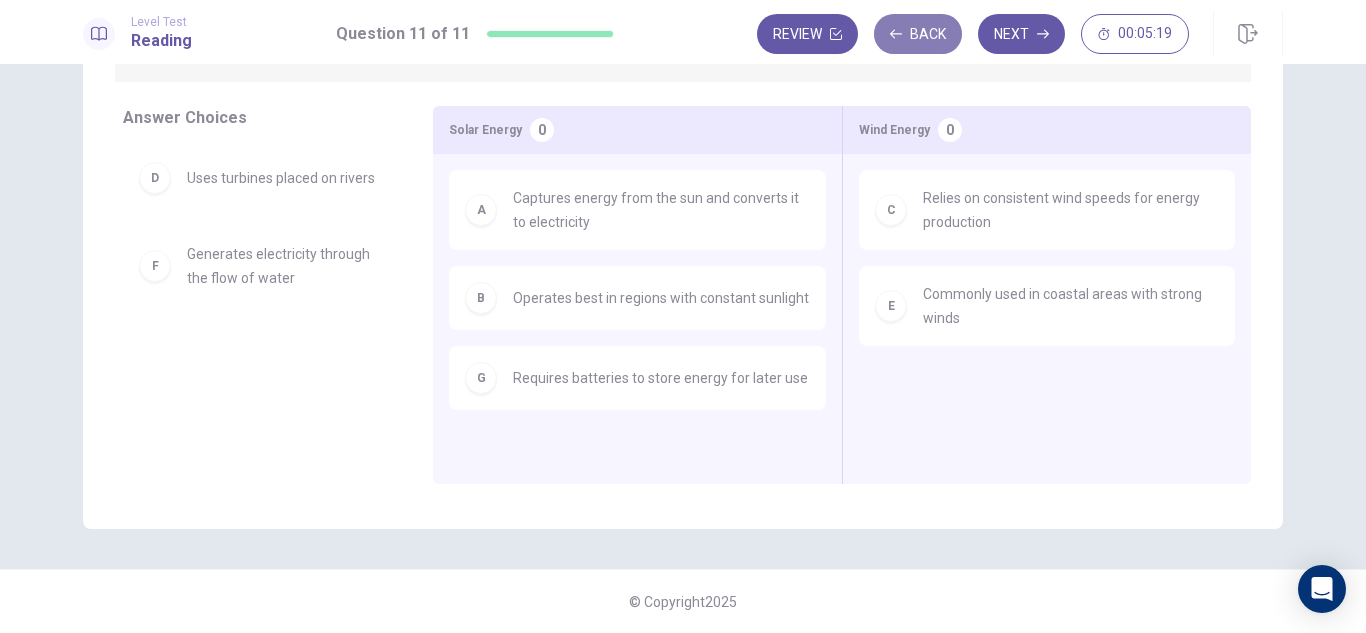 click on "Back" at bounding box center [918, 34] 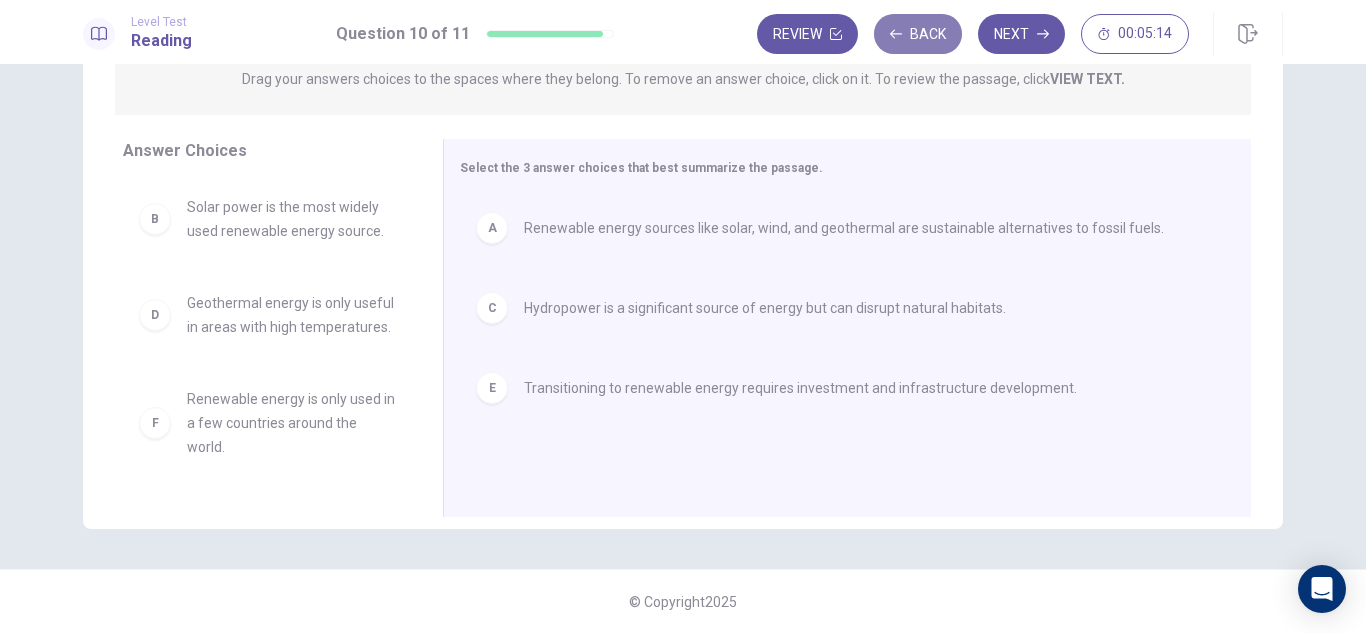 click on "Back" at bounding box center (918, 34) 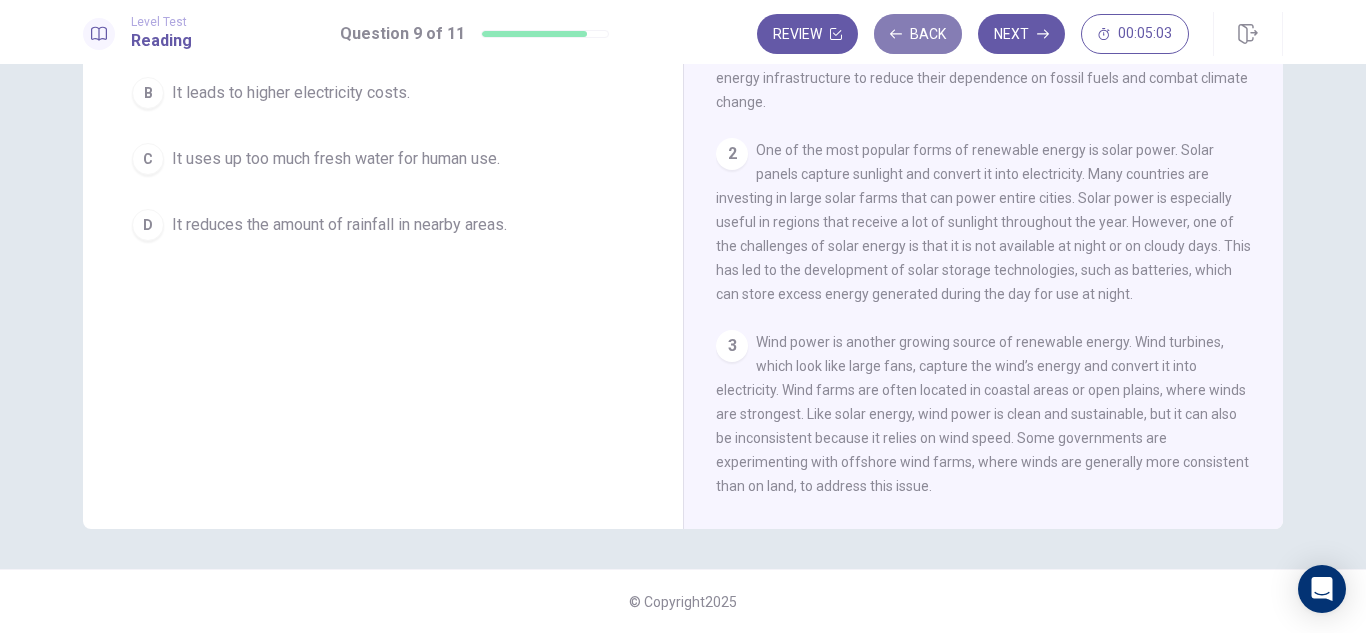 click on "Back" at bounding box center (918, 34) 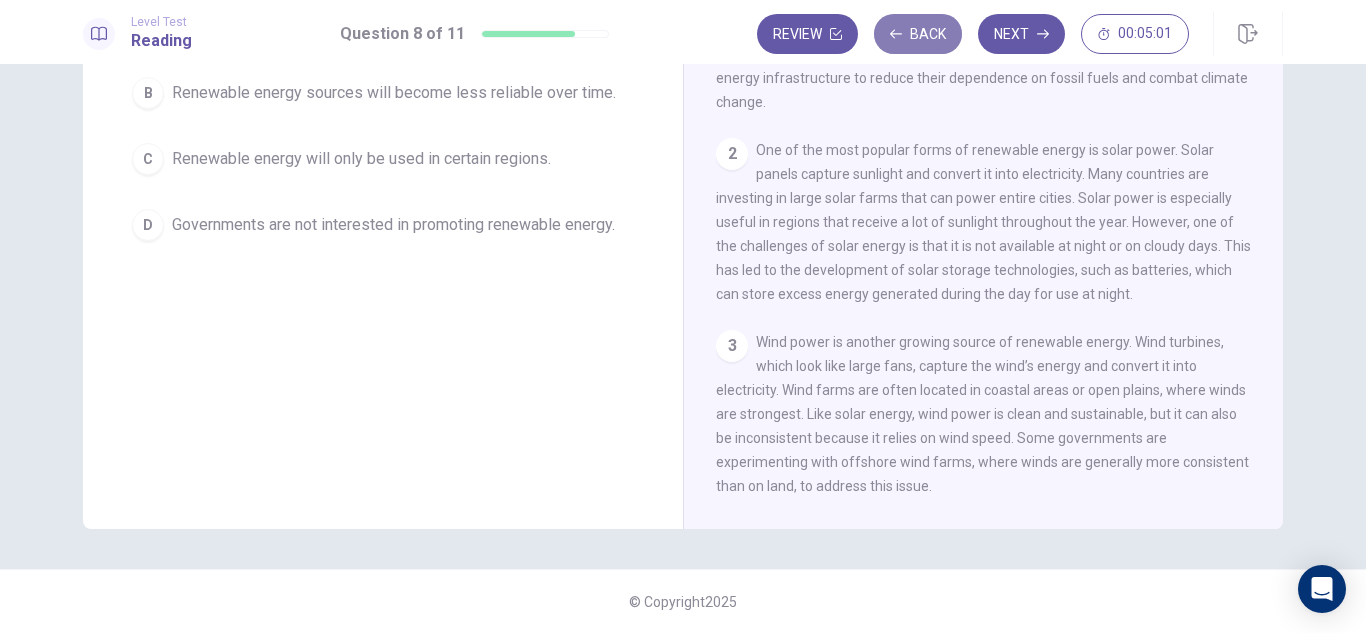 click on "Back" at bounding box center [918, 34] 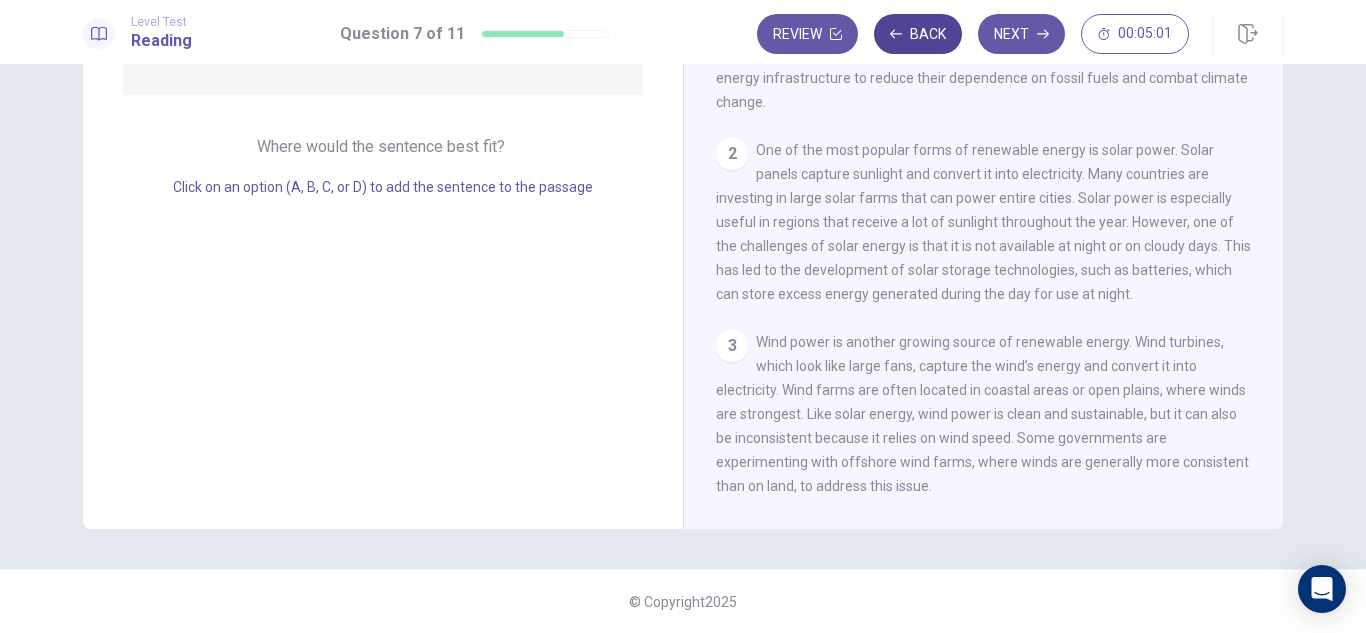 scroll, scrollTop: 496, scrollLeft: 0, axis: vertical 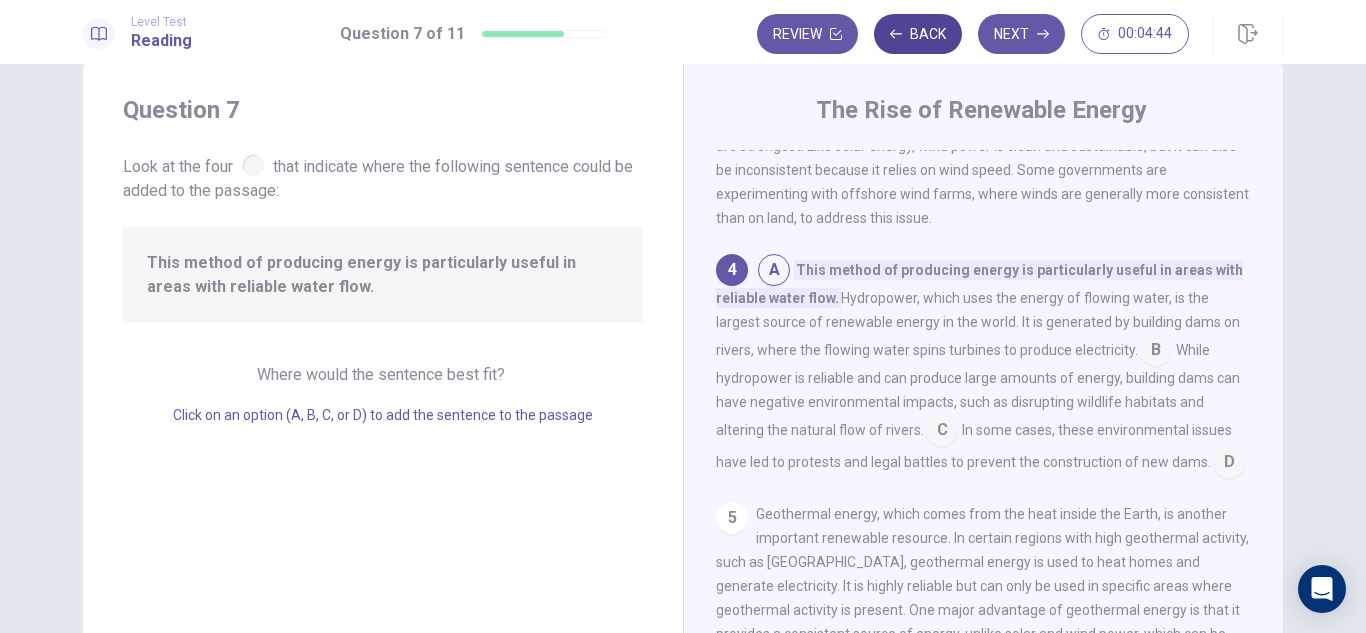 click on "Back" at bounding box center (918, 34) 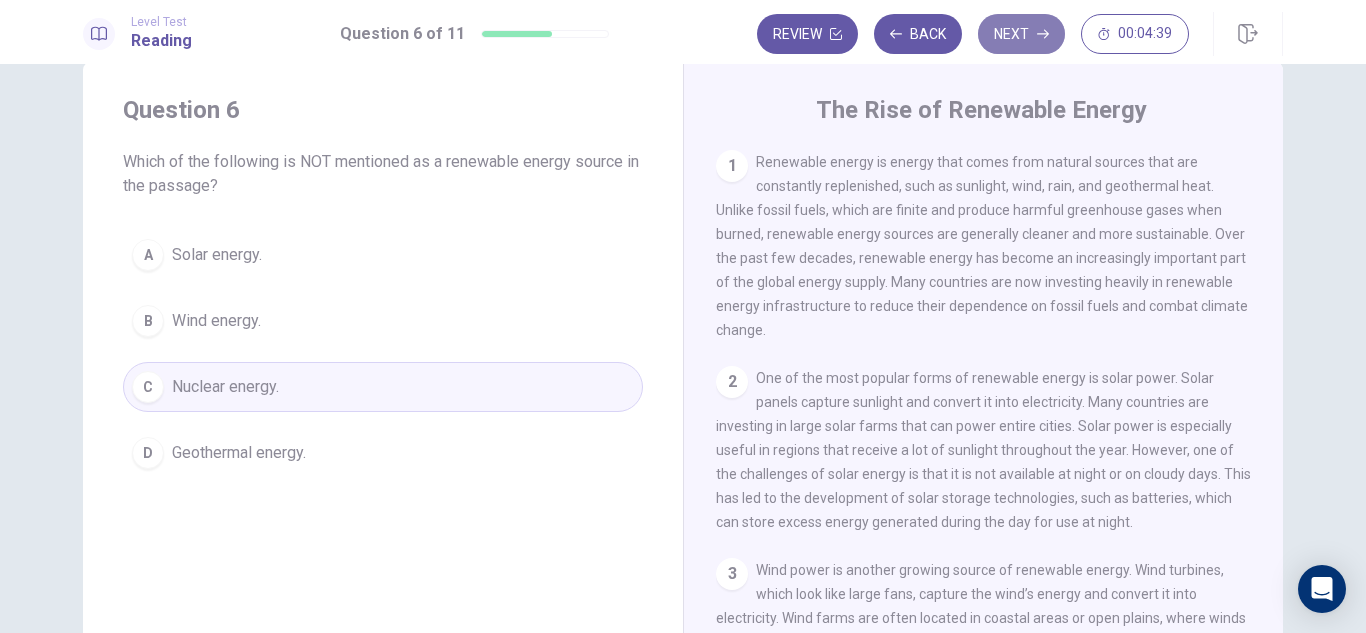 click on "Next" at bounding box center (1021, 34) 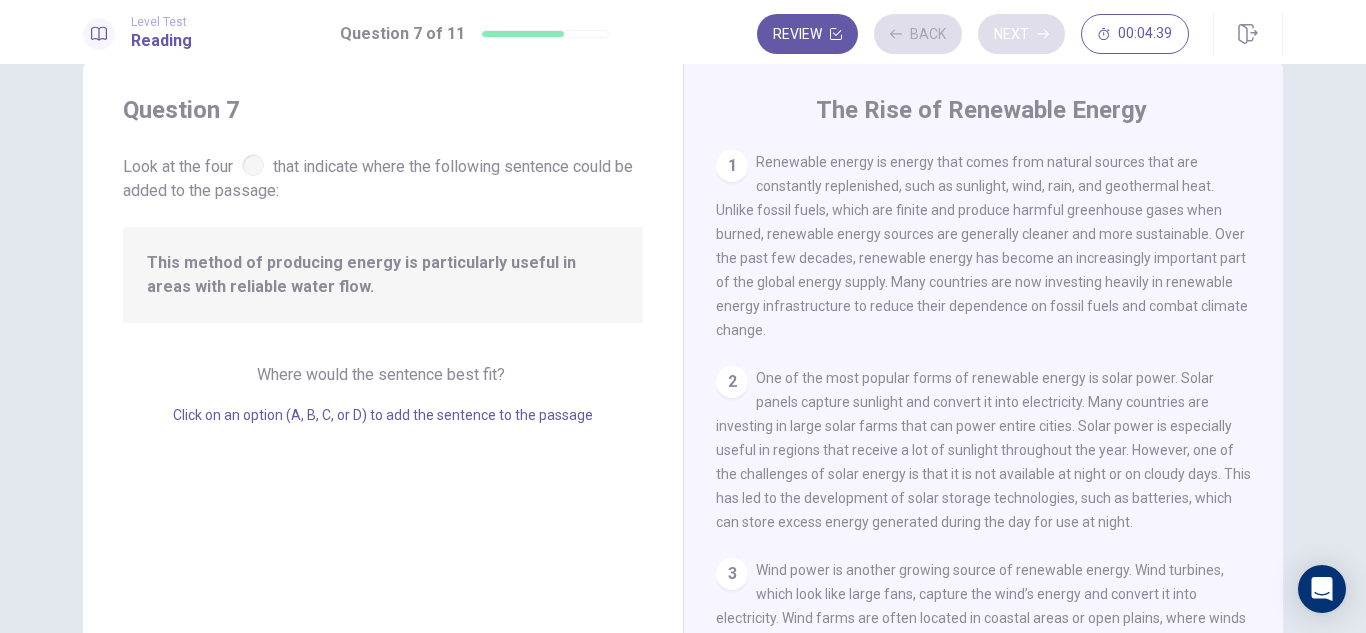 scroll, scrollTop: 496, scrollLeft: 0, axis: vertical 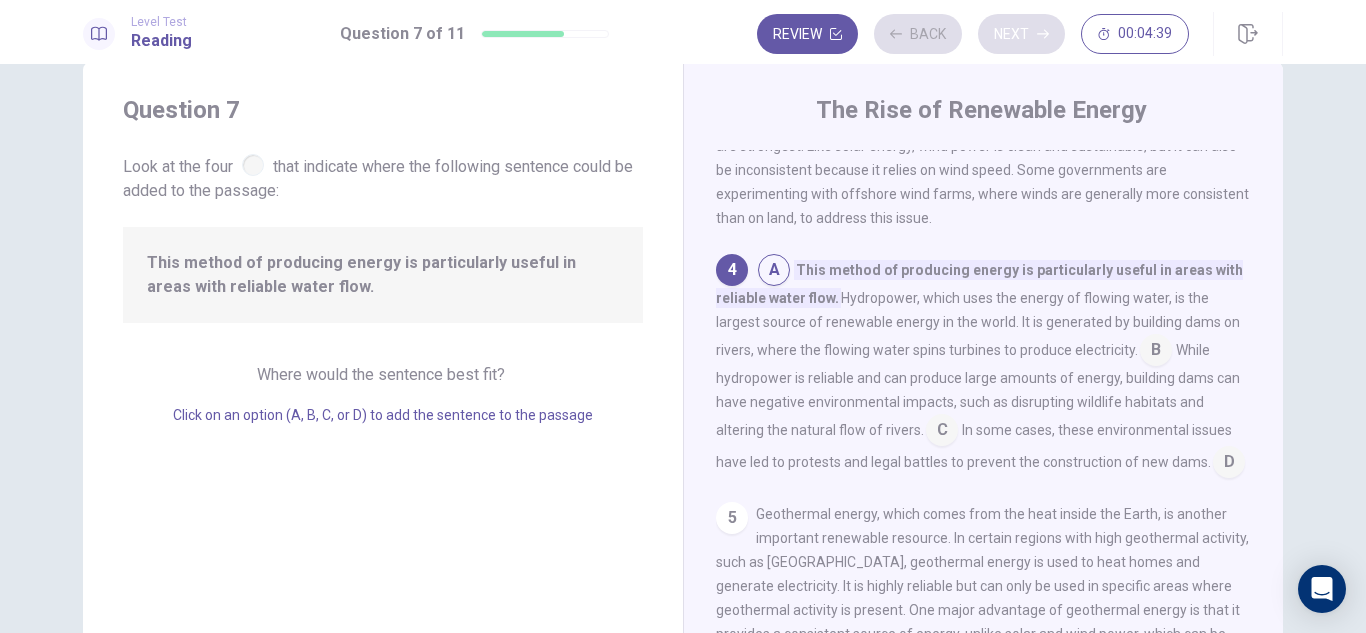 click on "Review Back Next 00:04:39" at bounding box center [973, 34] 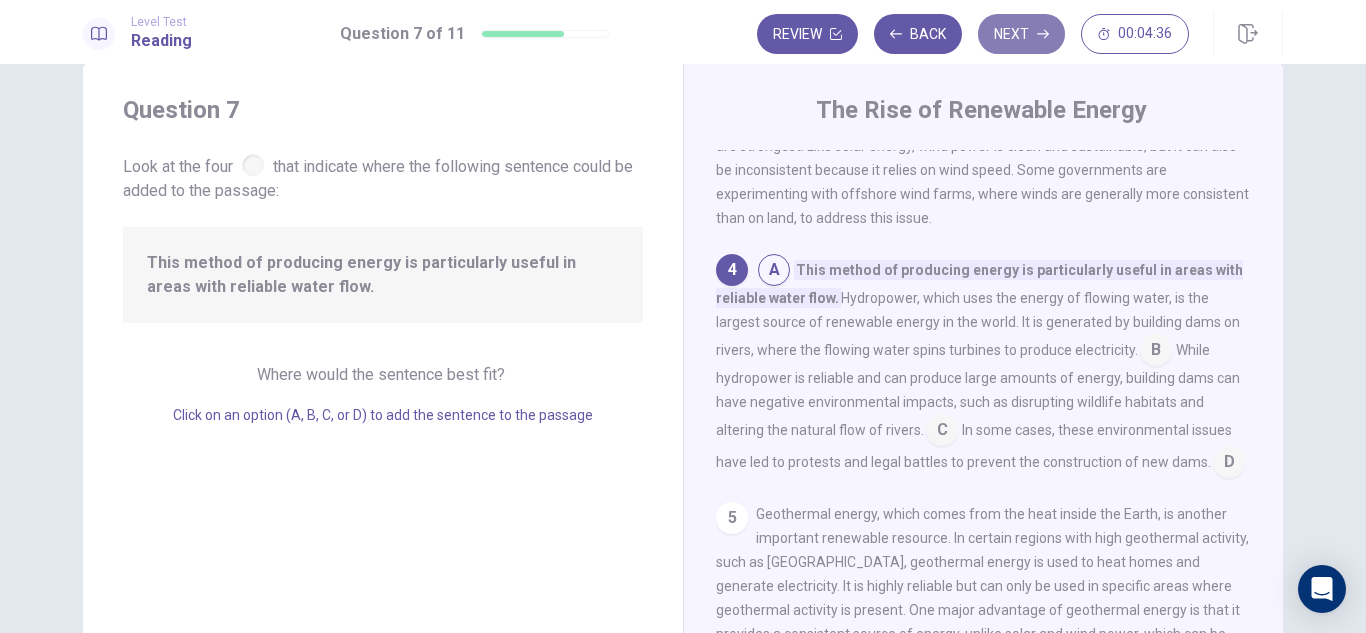 click on "Next" at bounding box center (1021, 34) 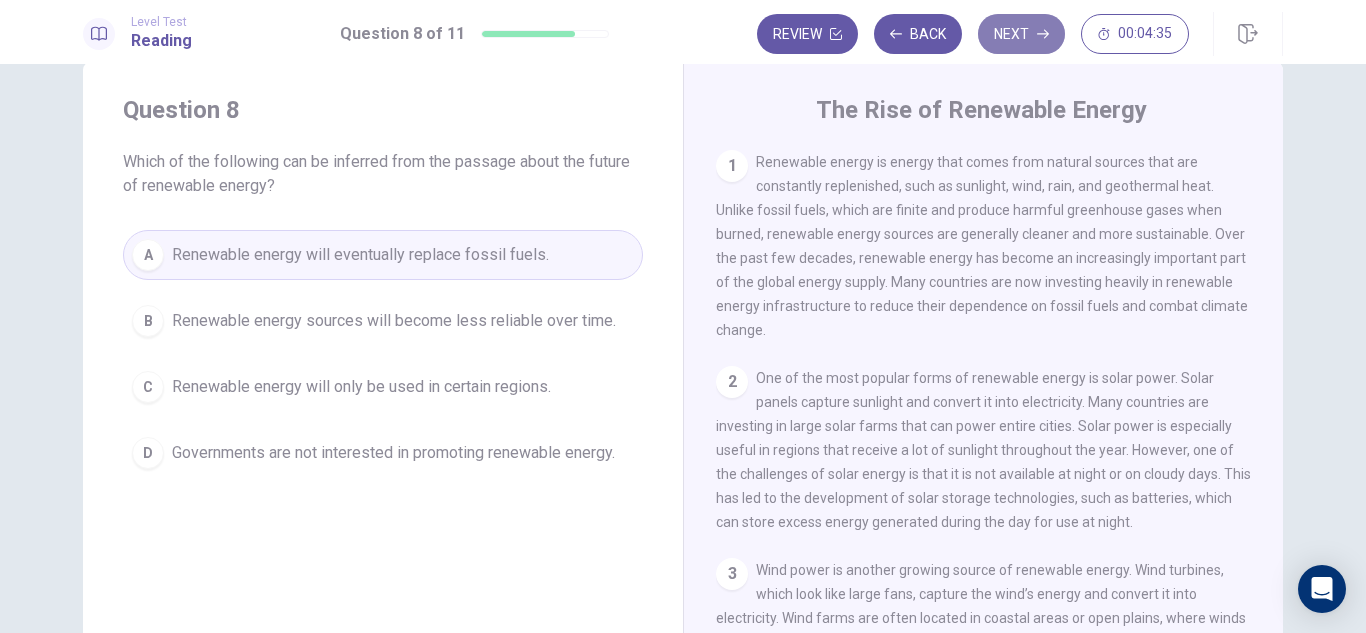 click on "Next" at bounding box center [1021, 34] 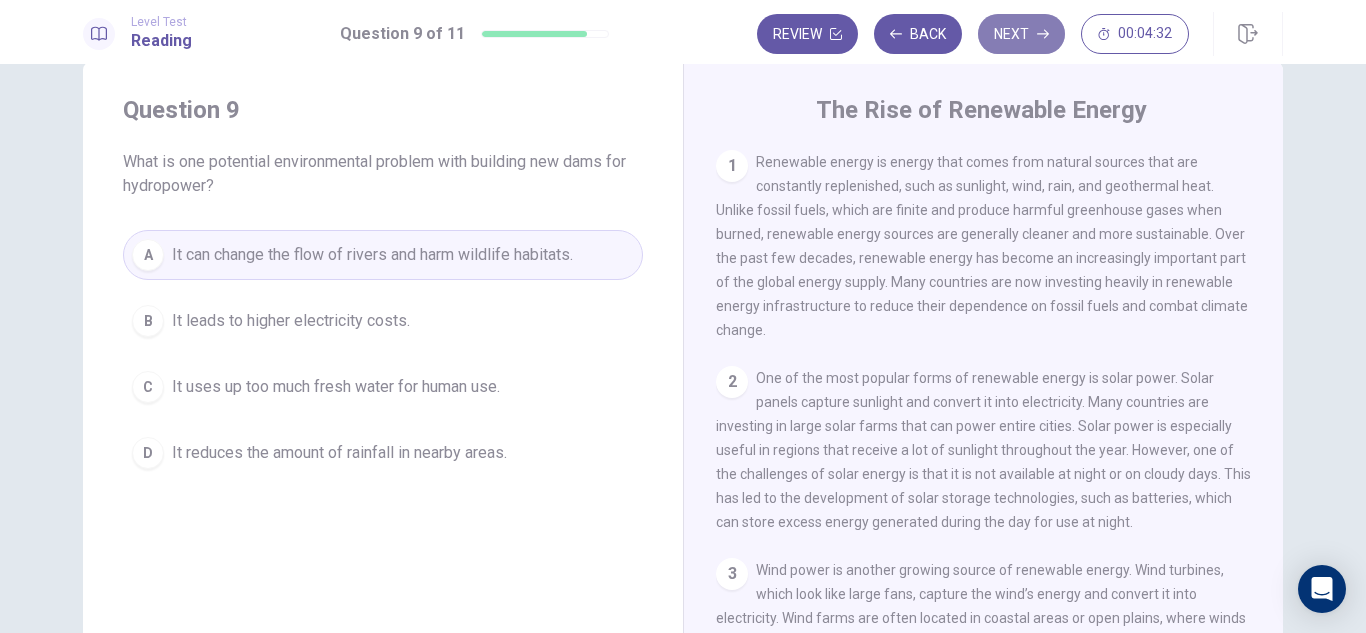 click on "Next" at bounding box center (1021, 34) 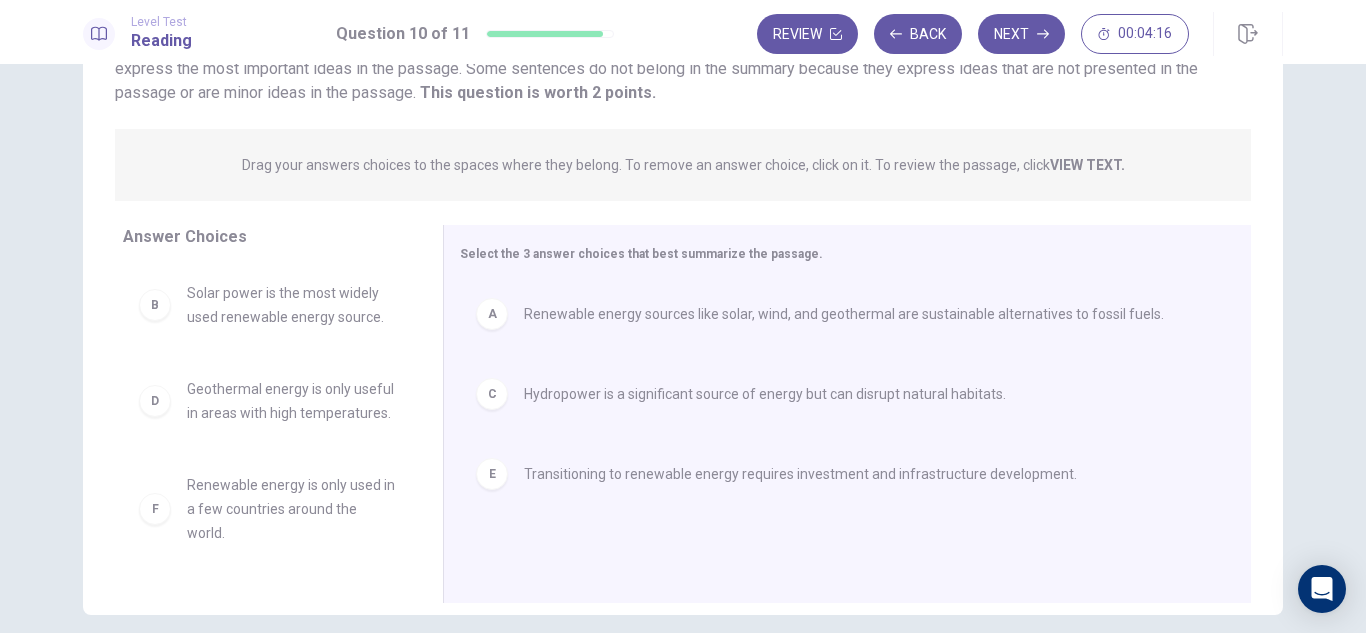 scroll, scrollTop: 181, scrollLeft: 0, axis: vertical 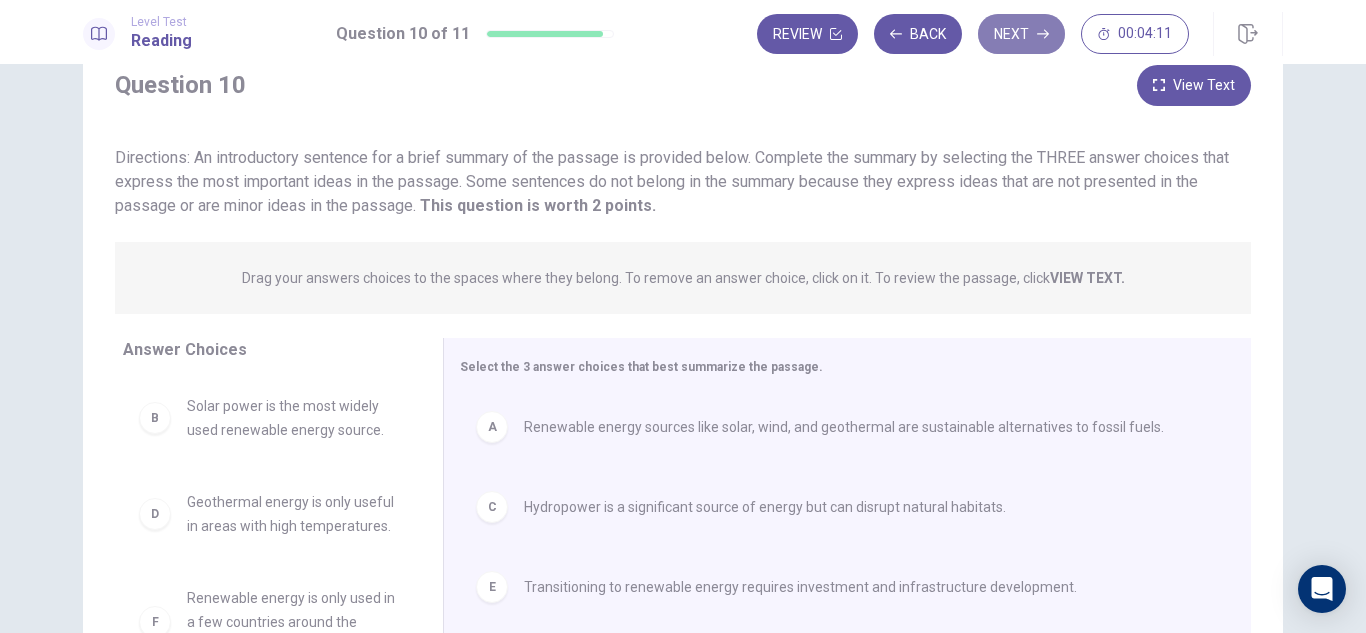 click 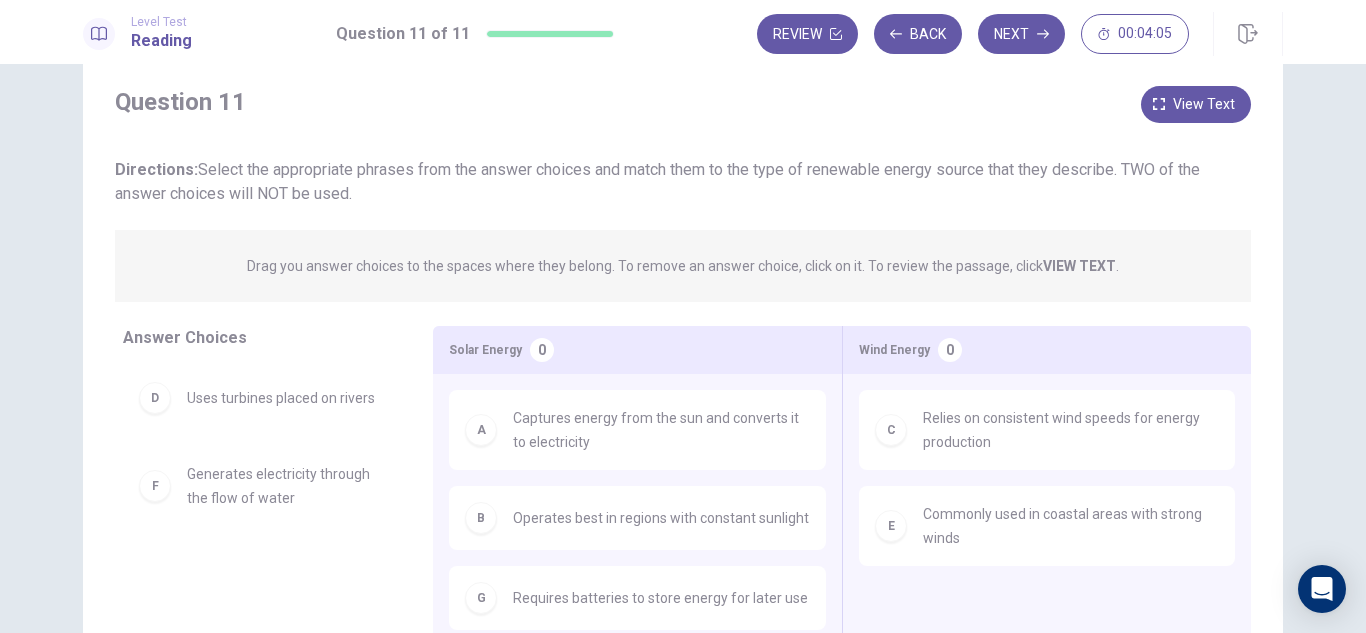 scroll, scrollTop: 51, scrollLeft: 0, axis: vertical 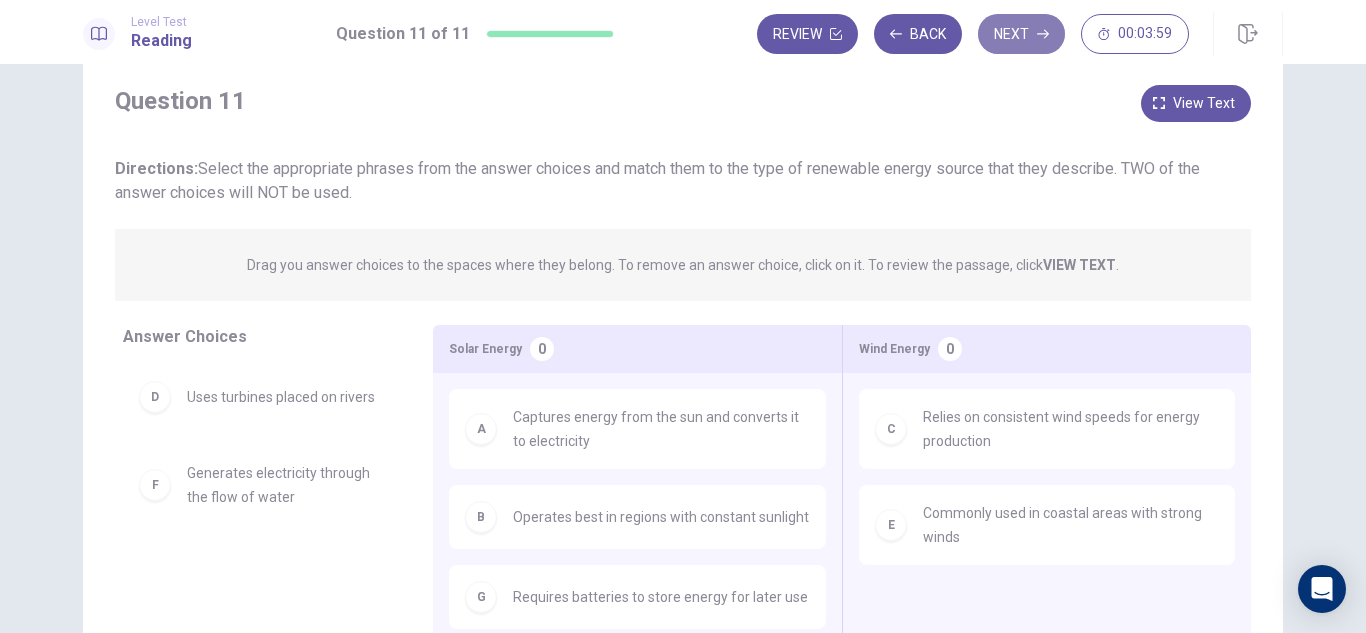 click on "Next" at bounding box center [1021, 34] 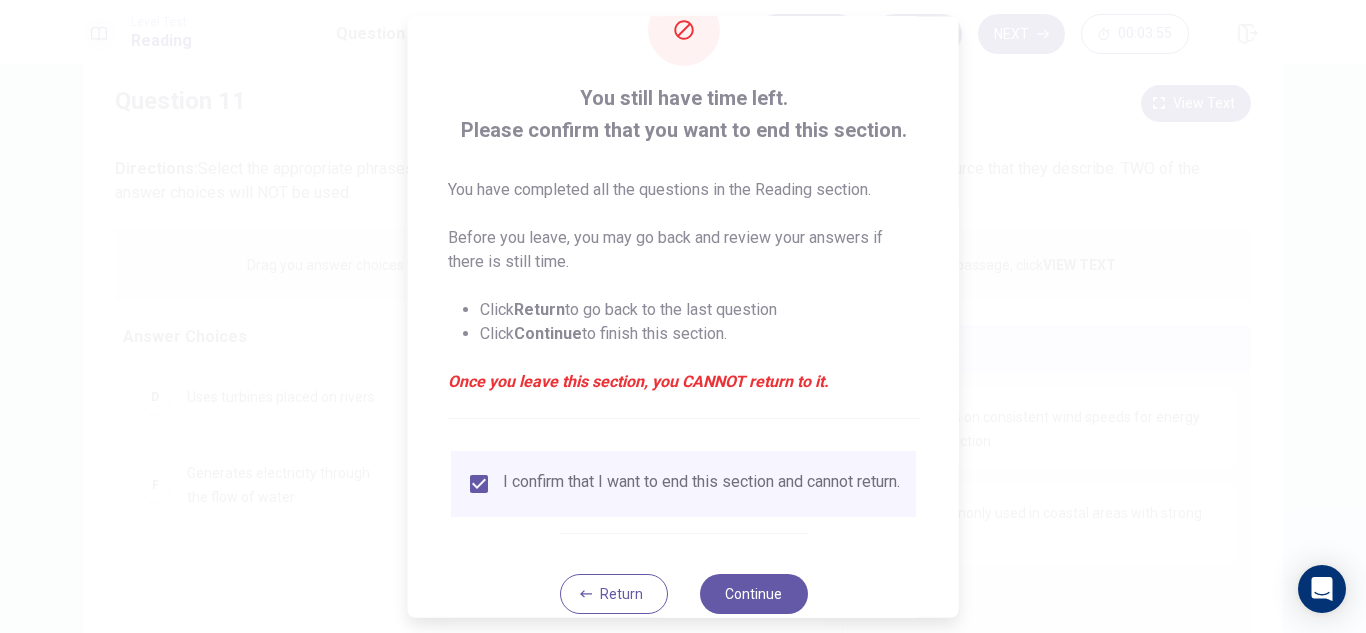 scroll, scrollTop: 113, scrollLeft: 0, axis: vertical 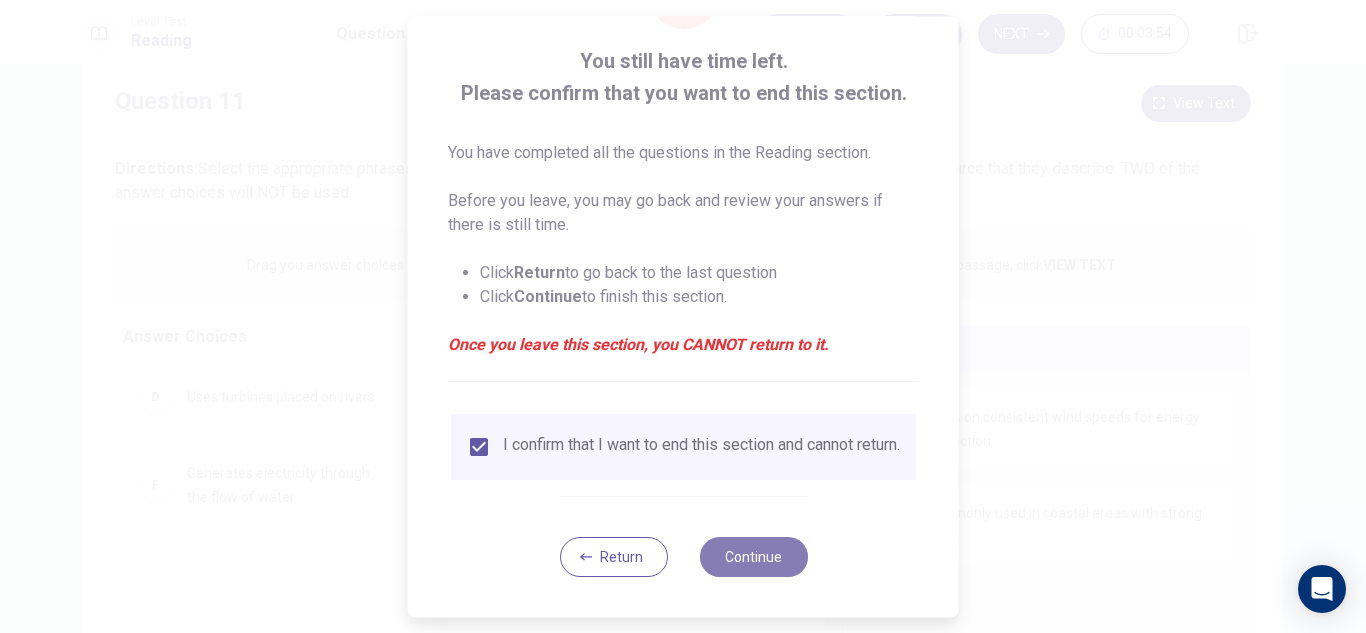 click on "Continue" at bounding box center [753, 557] 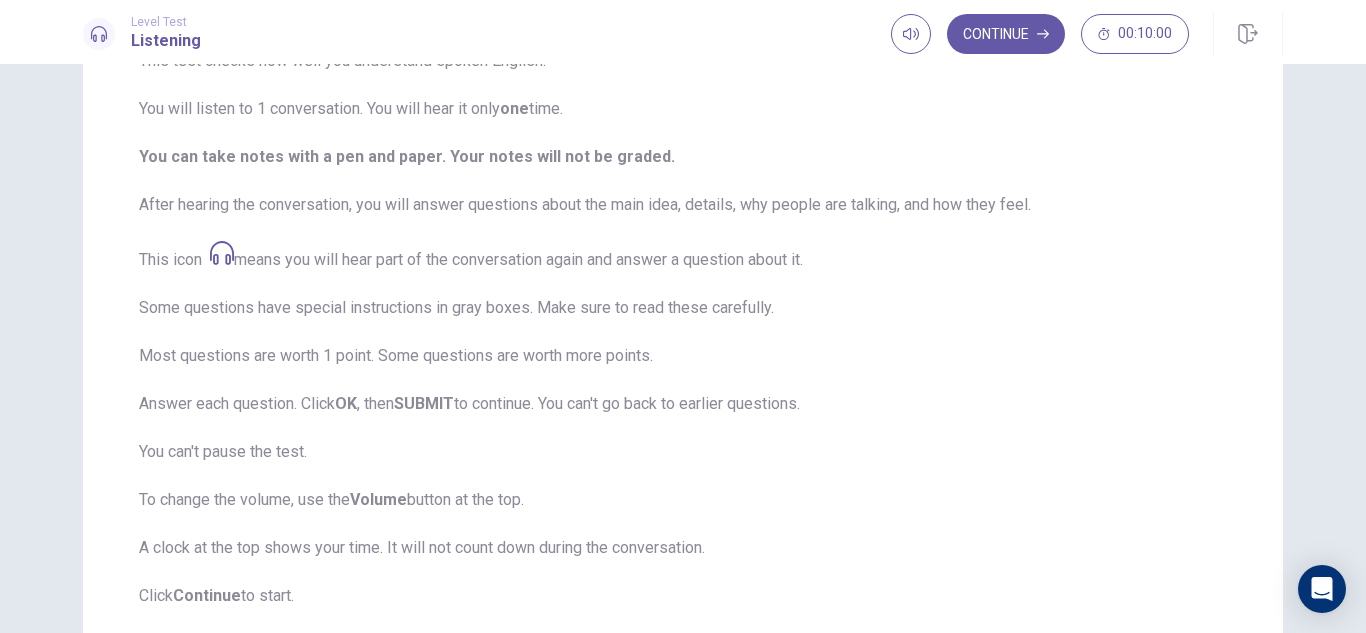 scroll, scrollTop: 202, scrollLeft: 0, axis: vertical 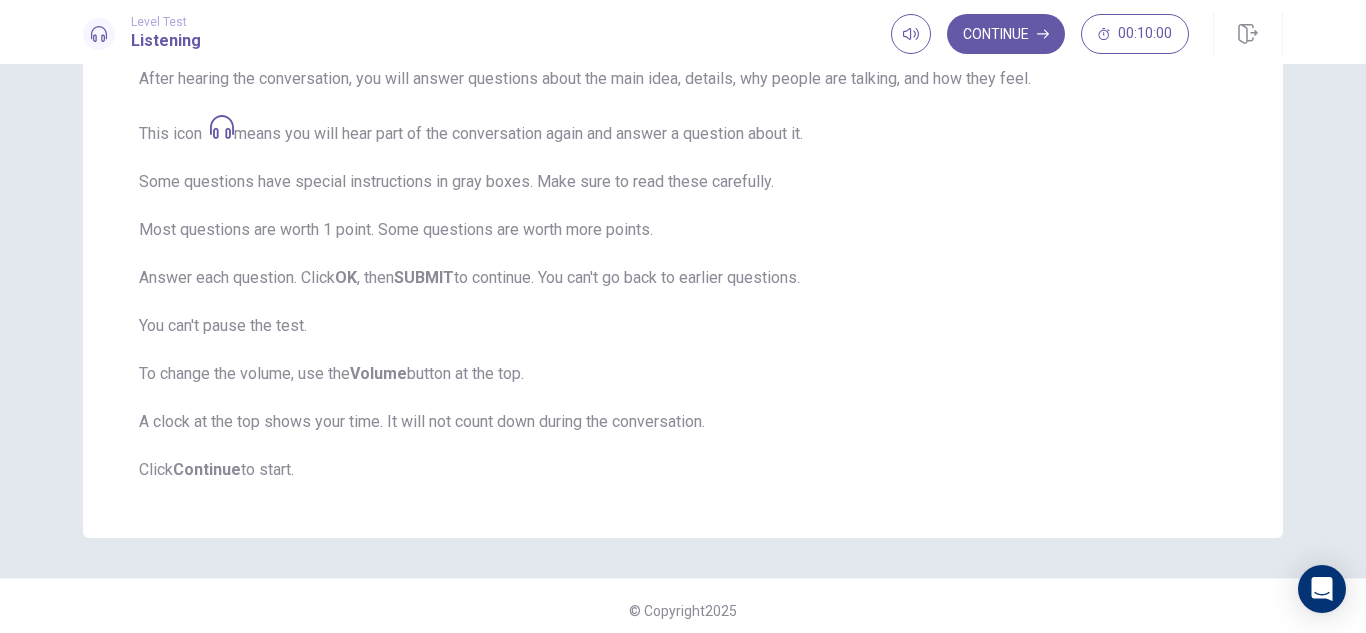 click on "Continue" at bounding box center (1006, 34) 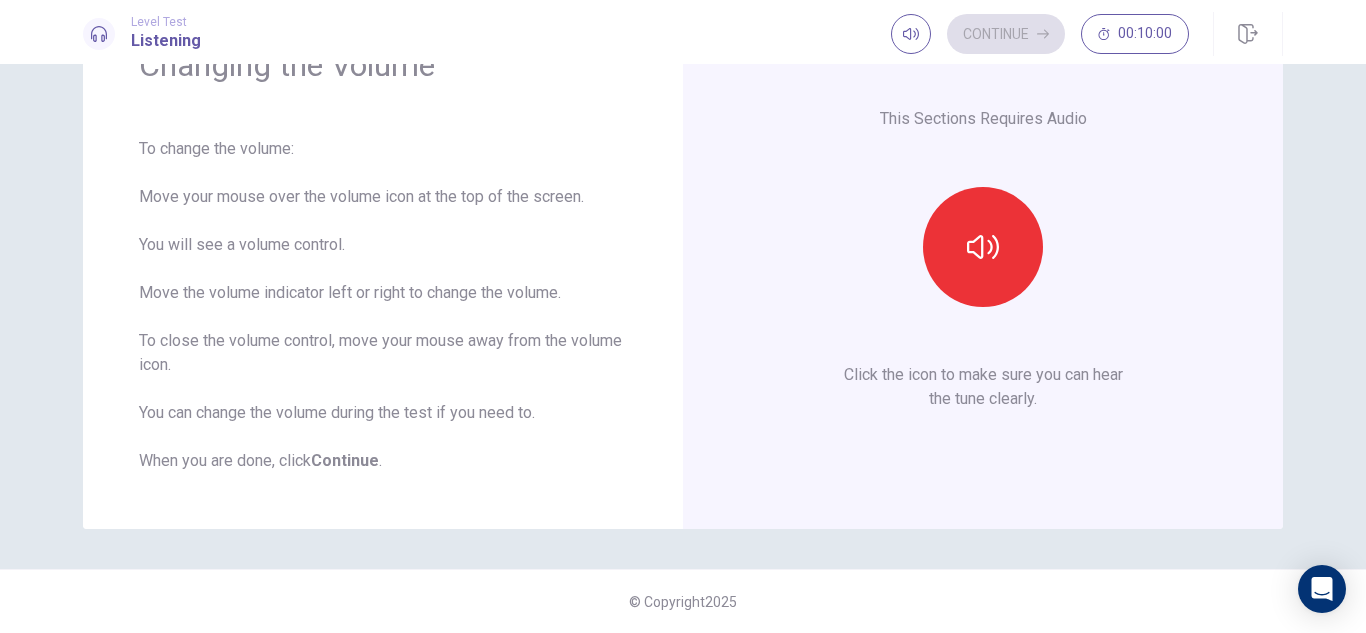 scroll, scrollTop: 115, scrollLeft: 0, axis: vertical 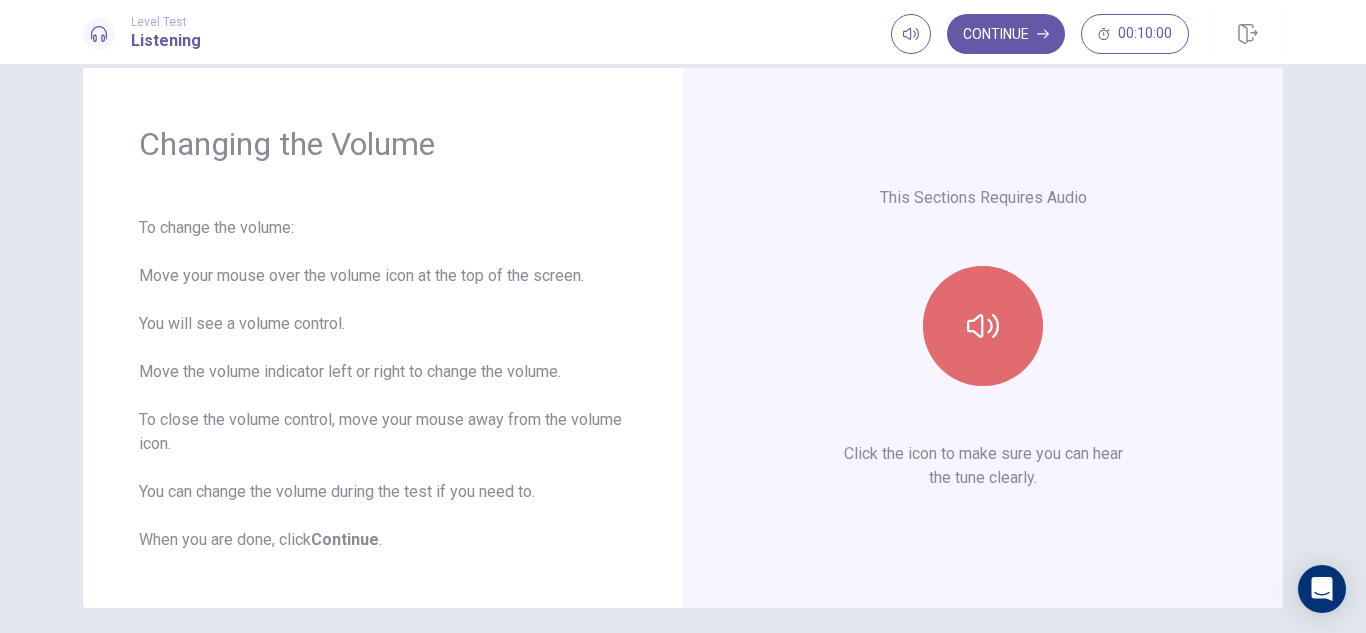click at bounding box center [983, 326] 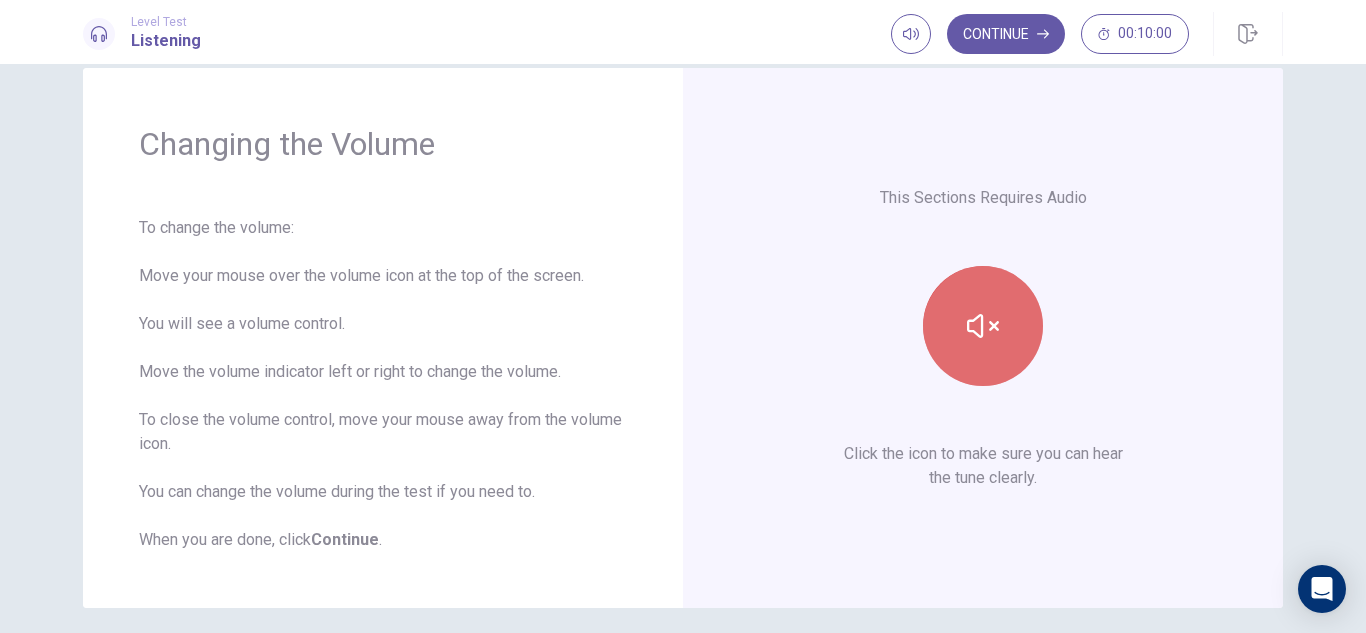 click at bounding box center [983, 326] 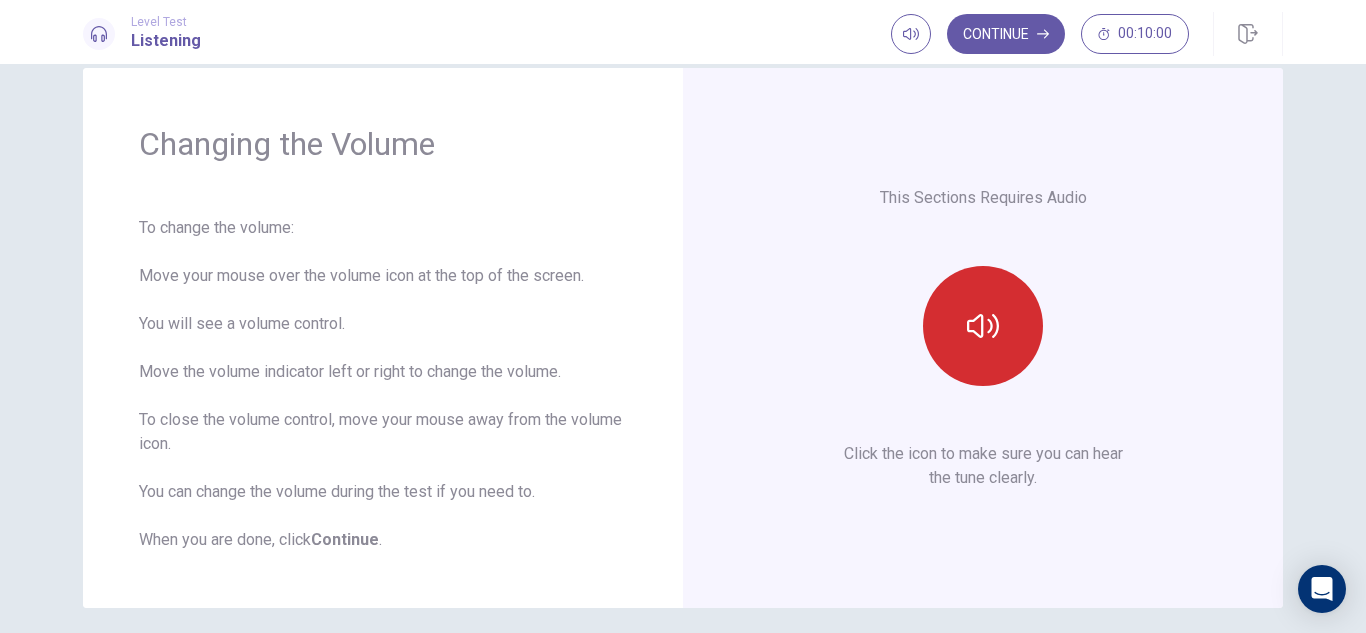 type 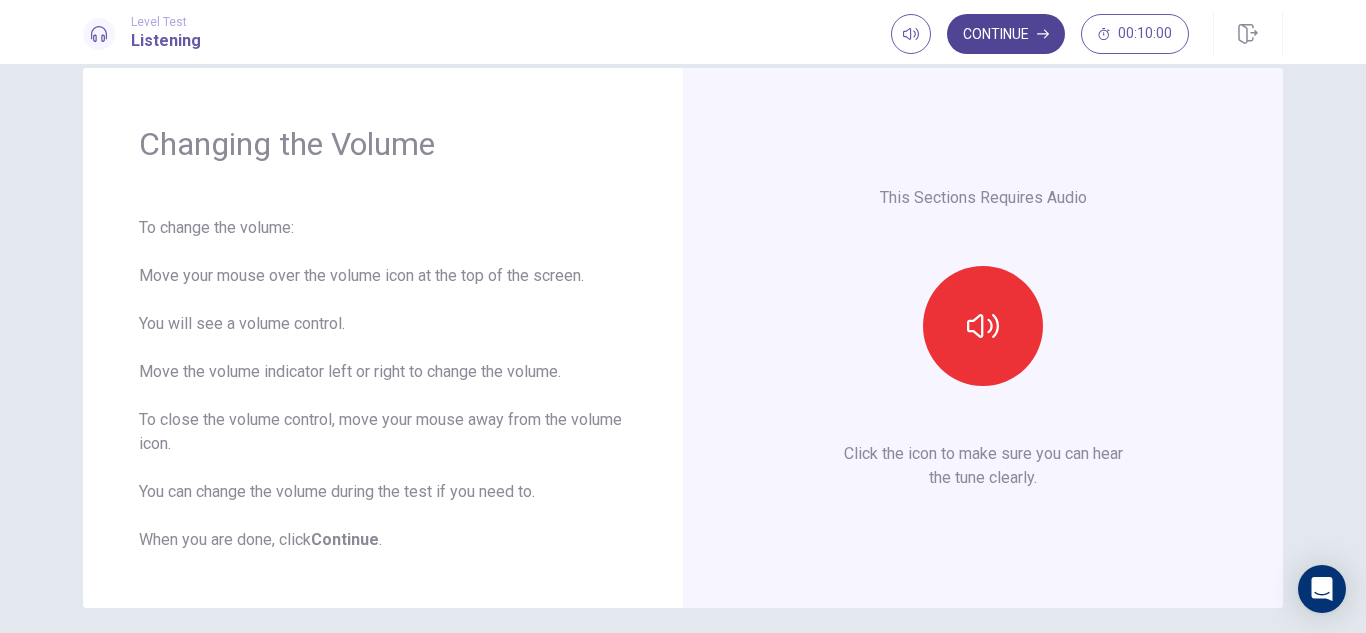 click on "Continue" at bounding box center [1006, 34] 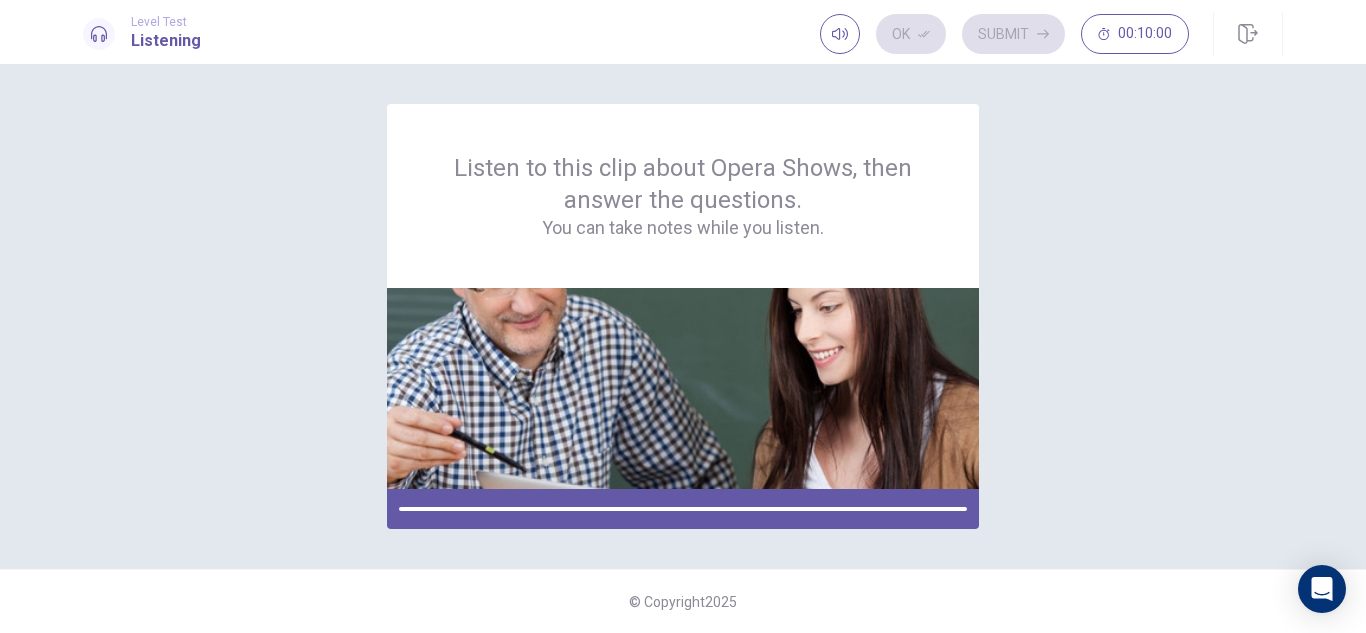 scroll, scrollTop: 0, scrollLeft: 0, axis: both 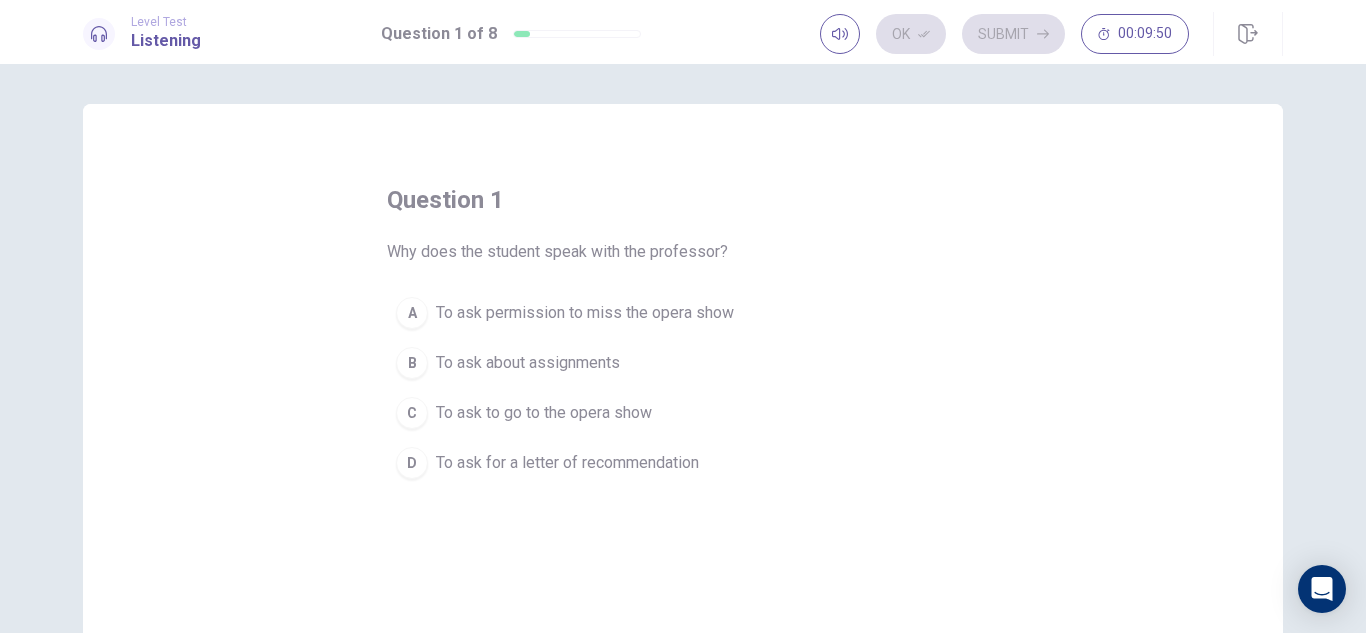 click on "C" at bounding box center (412, 413) 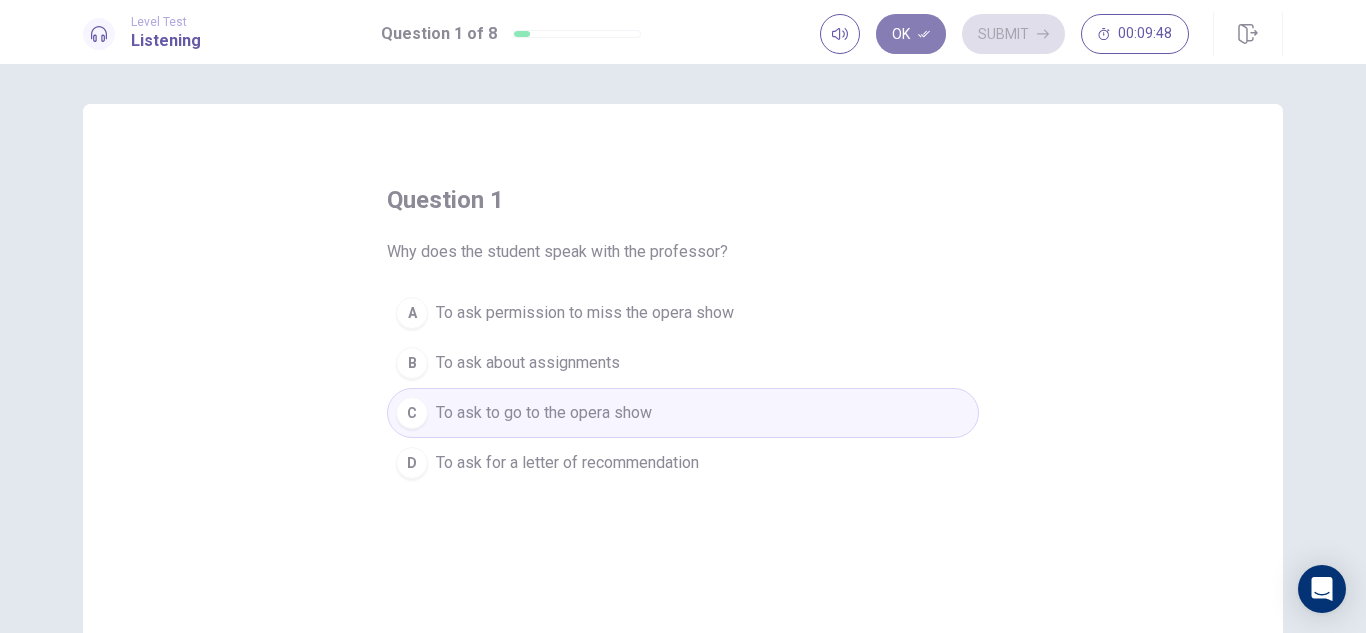 click on "Ok" at bounding box center [911, 34] 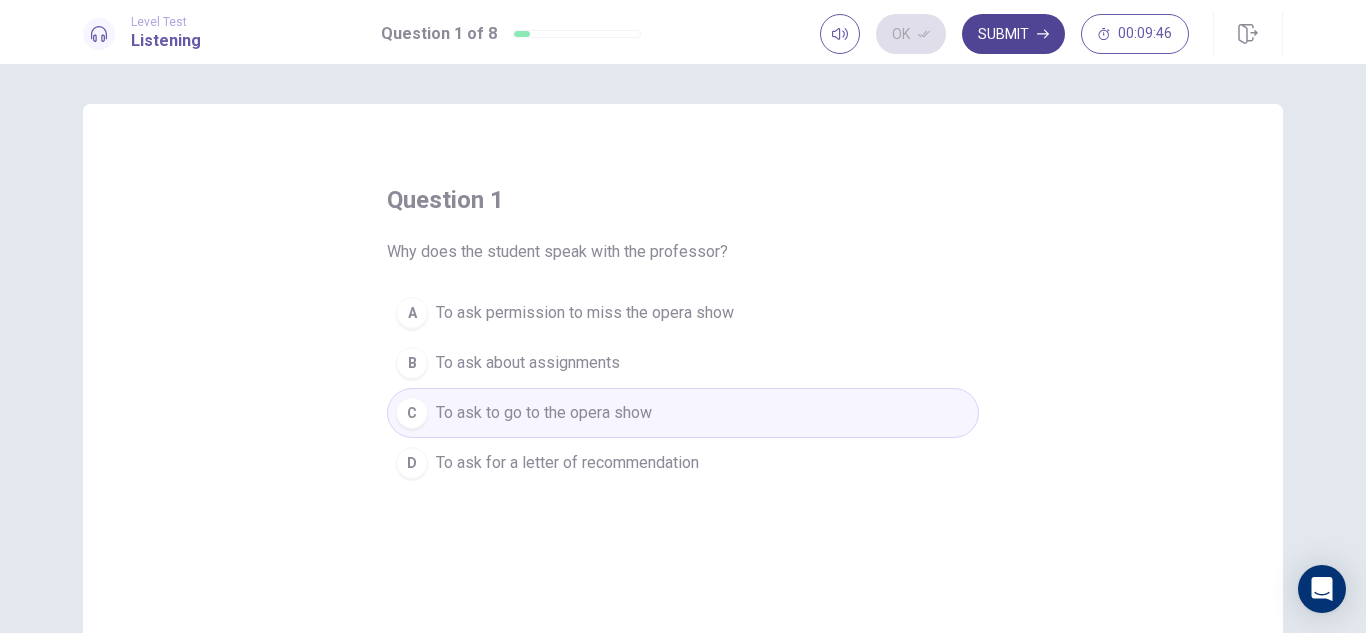 click on "Submit" at bounding box center (1013, 34) 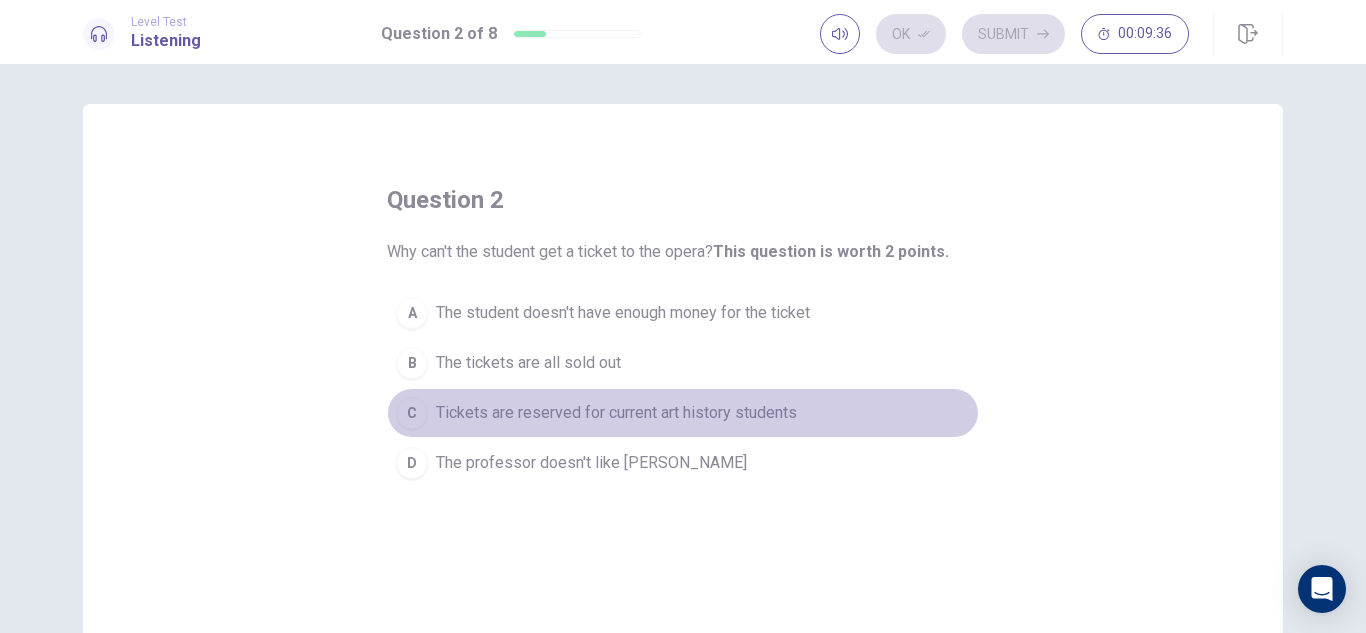 click on "C" at bounding box center [412, 413] 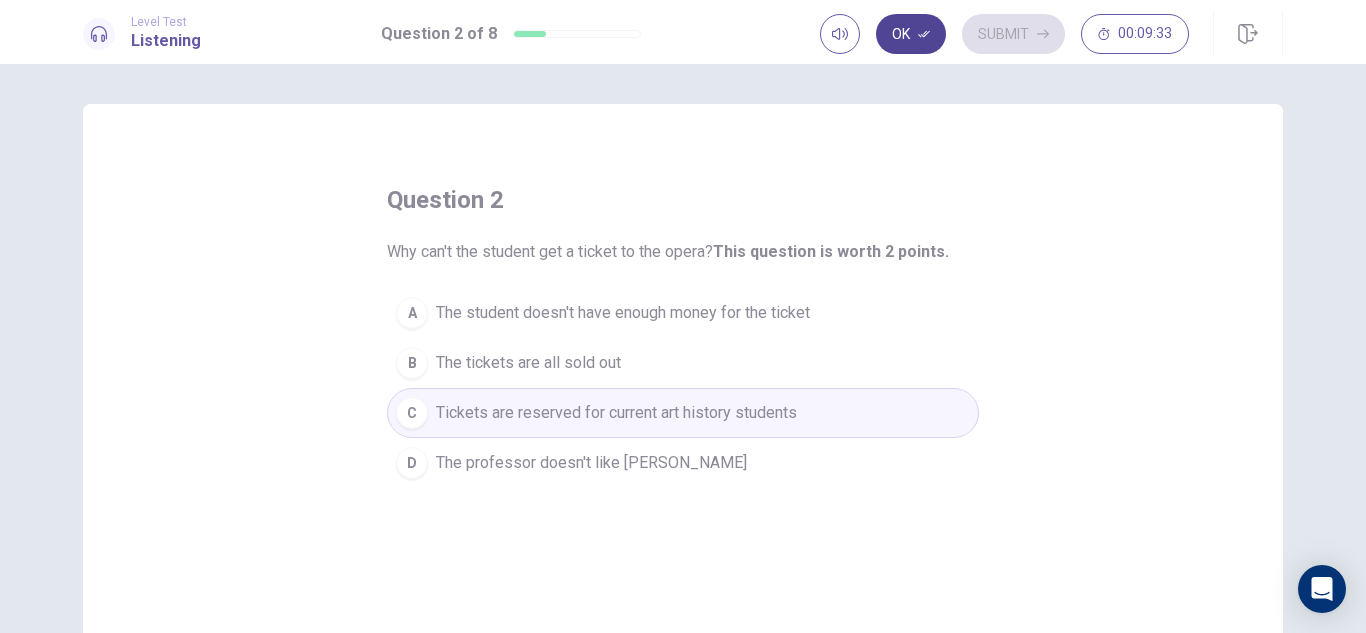 click on "Ok" at bounding box center (911, 34) 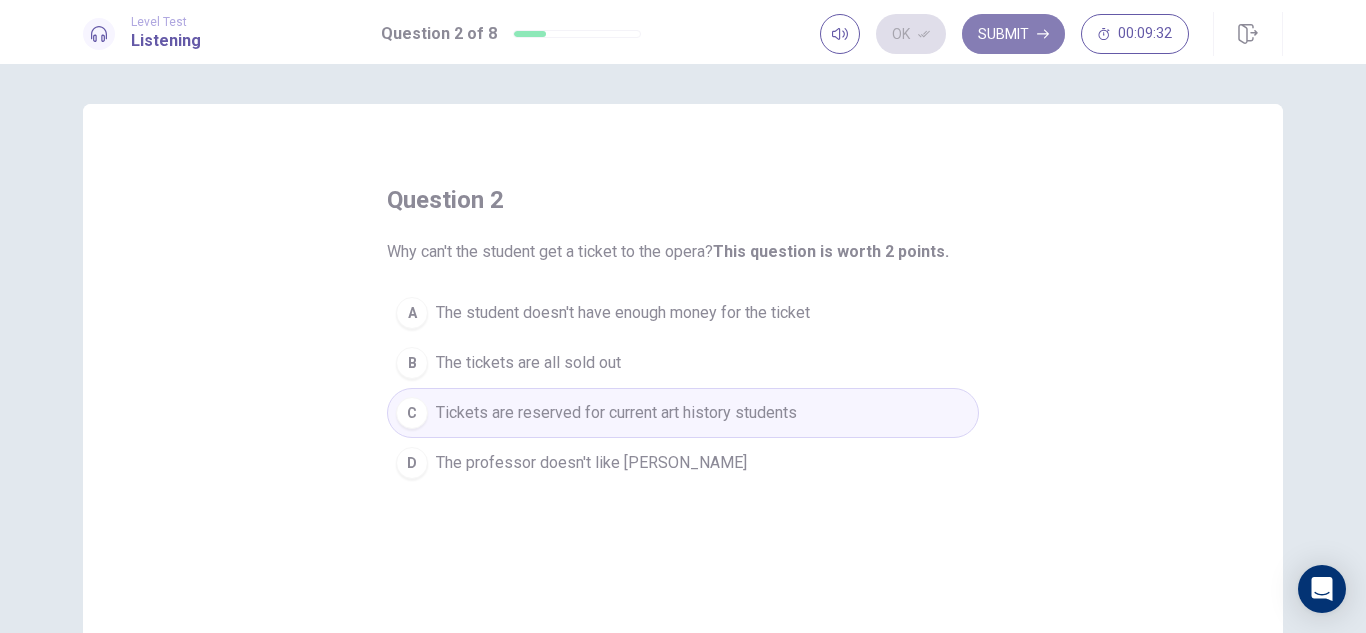 click 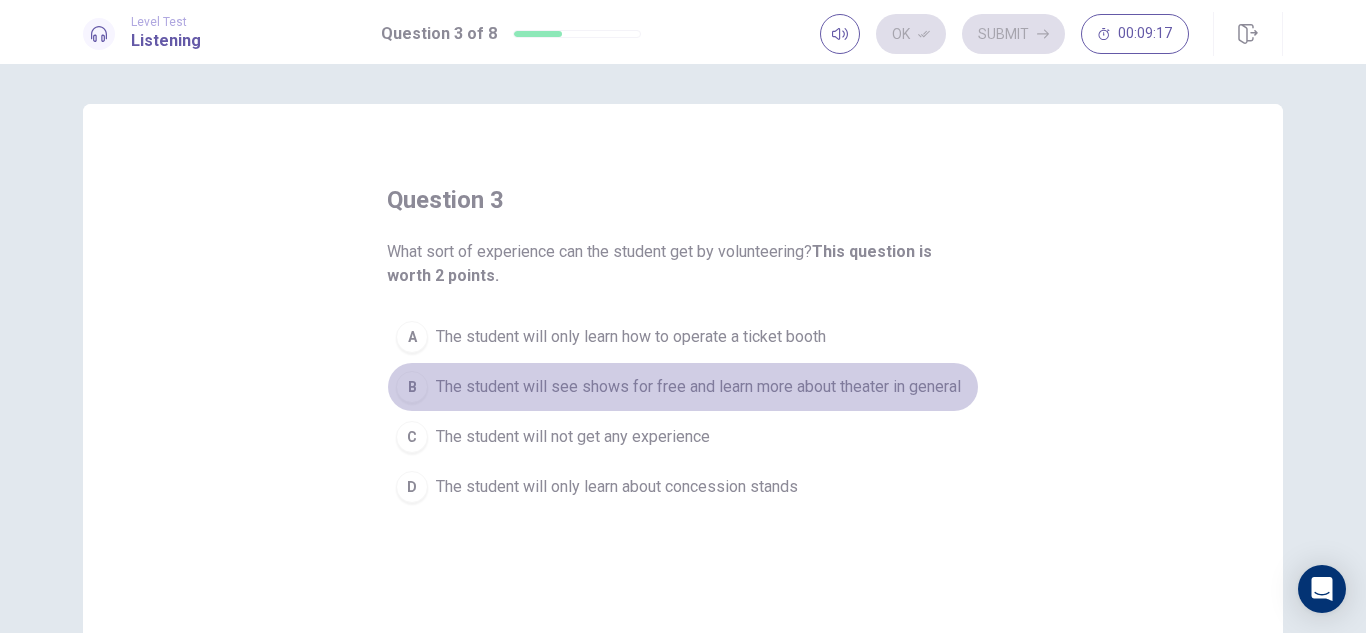 click on "B" at bounding box center (412, 387) 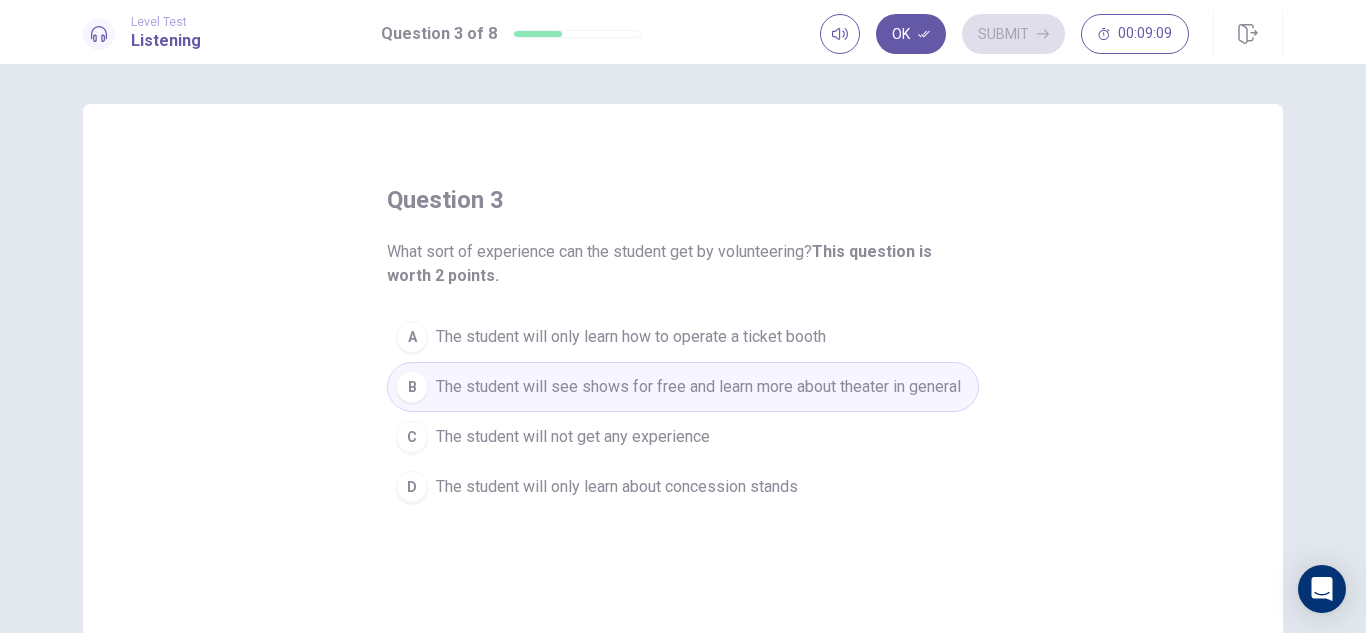 click on "Ok" at bounding box center (911, 34) 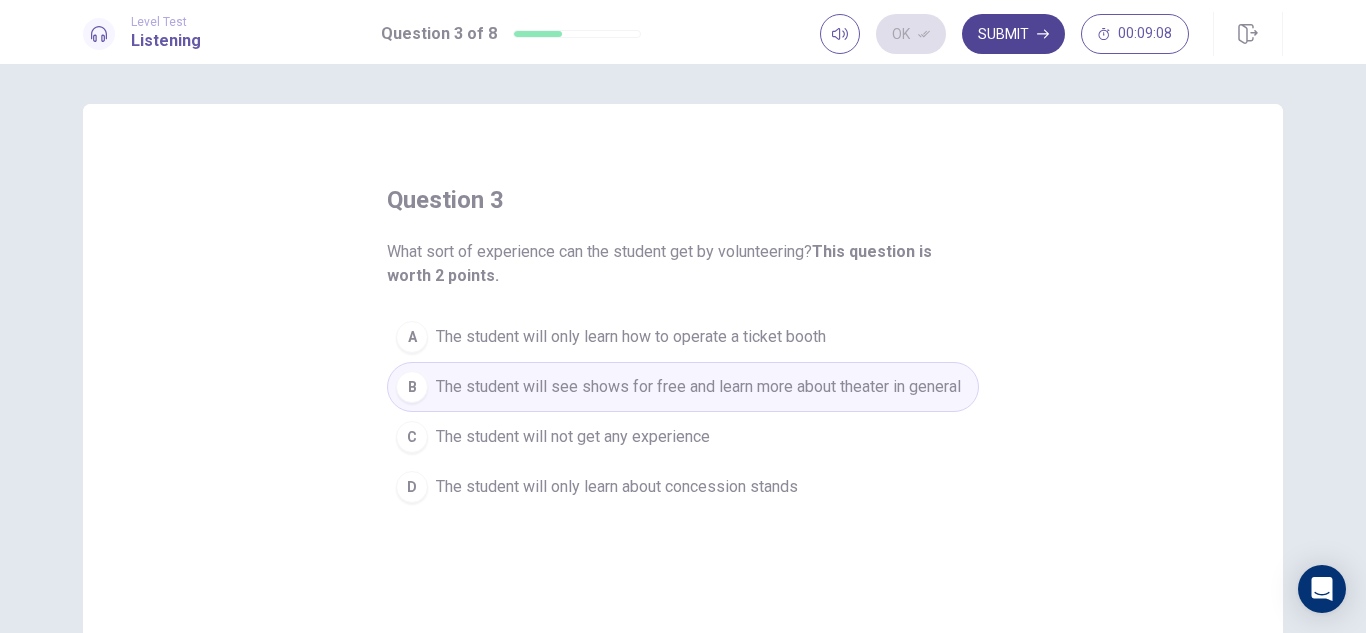 click on "Submit" at bounding box center (1013, 34) 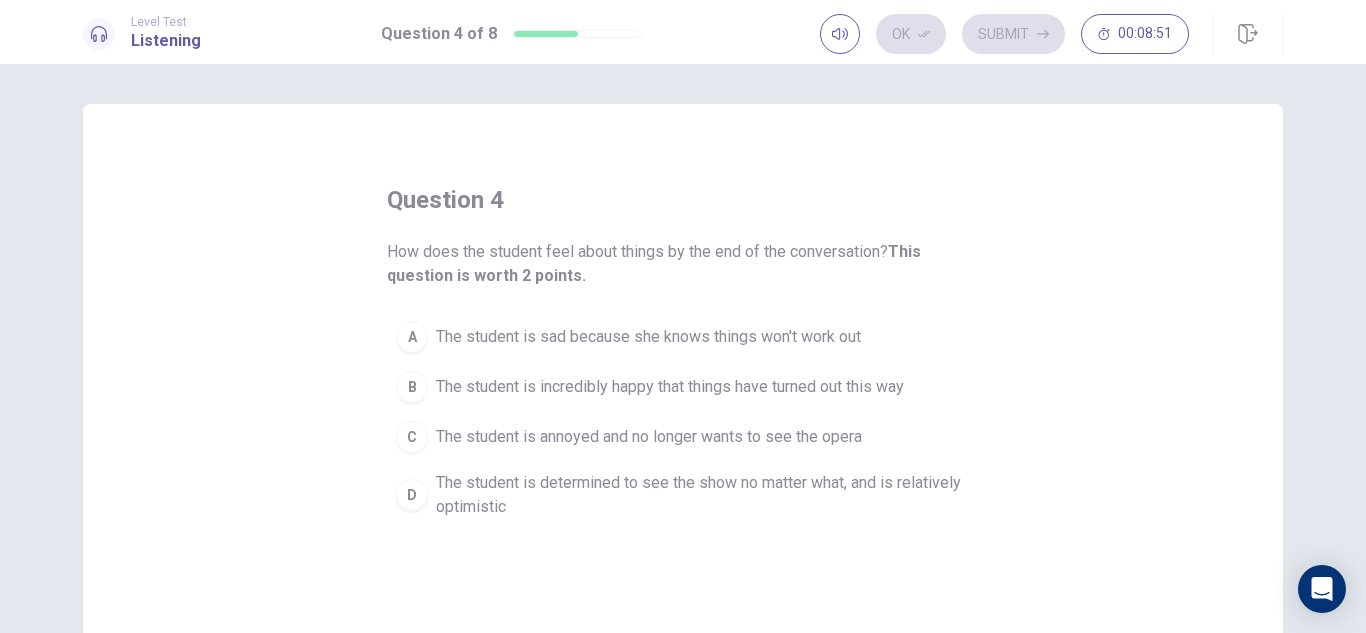 click on "D The student is determined to see the show no matter what, and is relatively optimistic" at bounding box center (683, 495) 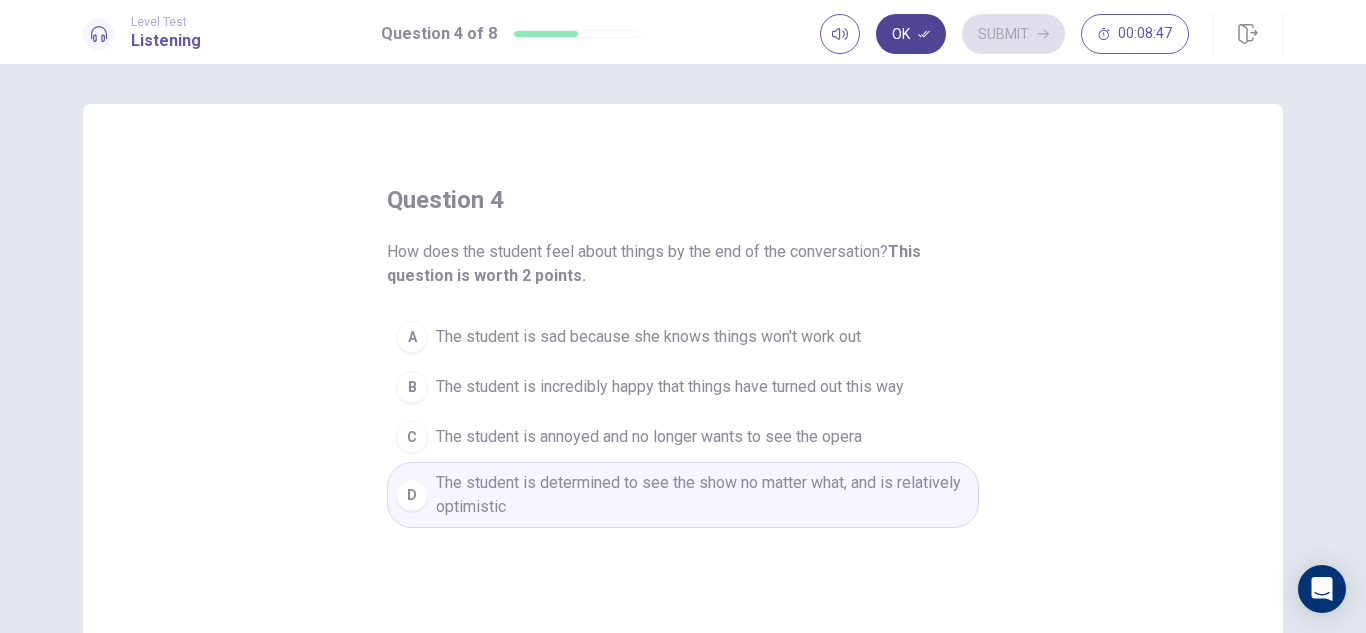 click on "Ok" at bounding box center (911, 34) 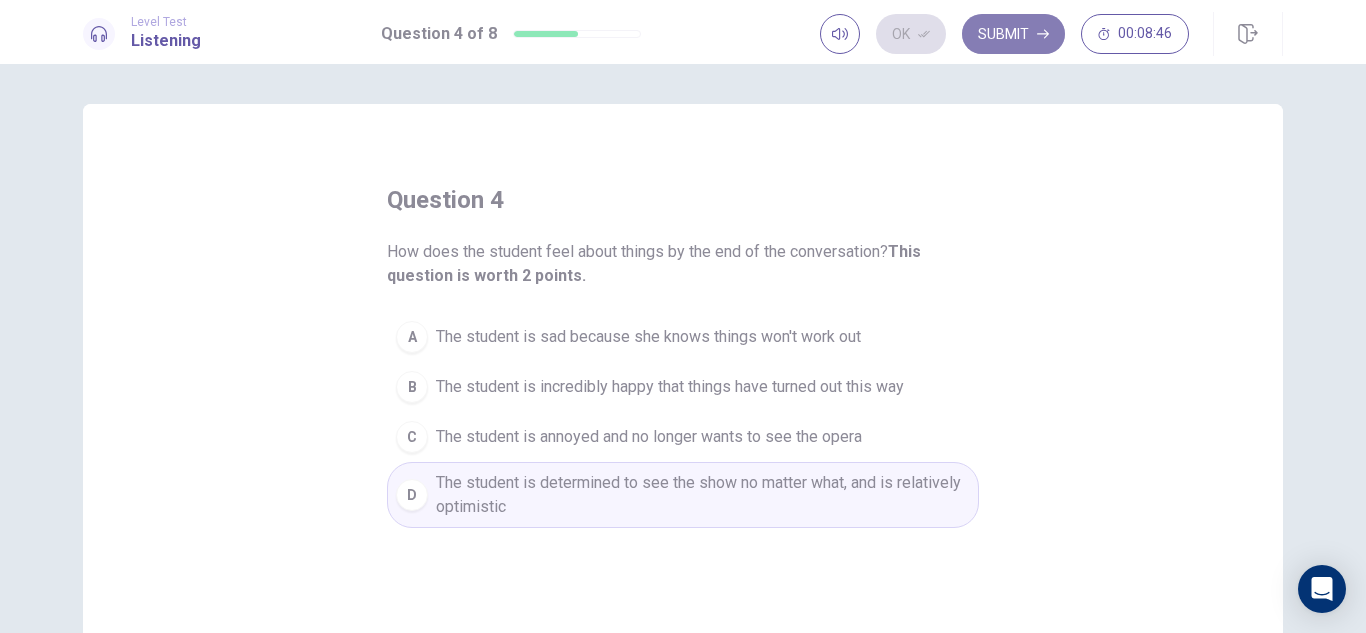 click on "Submit" at bounding box center [1013, 34] 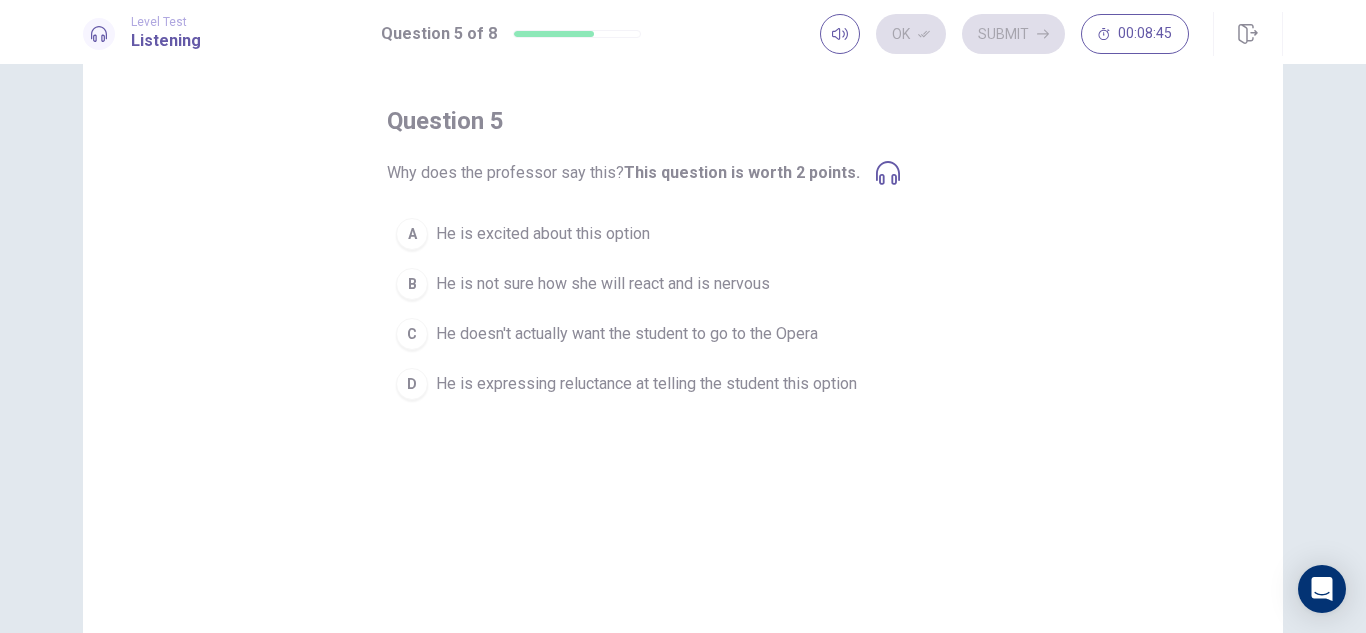 scroll, scrollTop: 0, scrollLeft: 0, axis: both 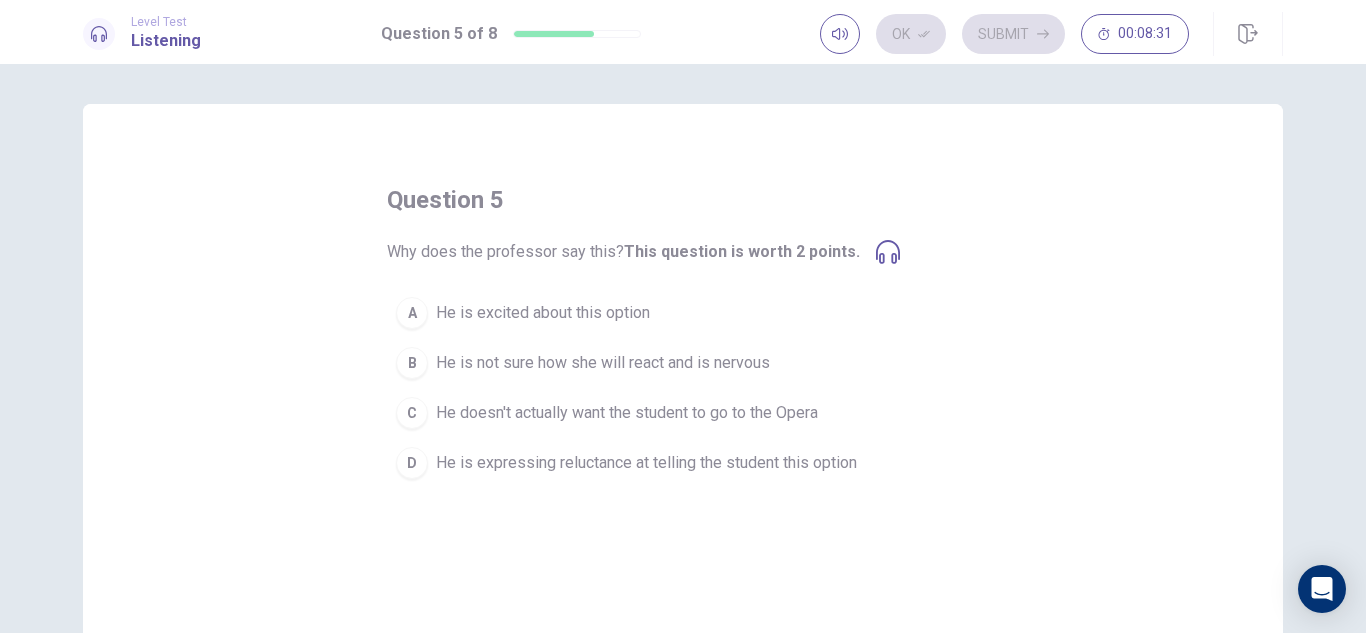 click on "D" at bounding box center [412, 463] 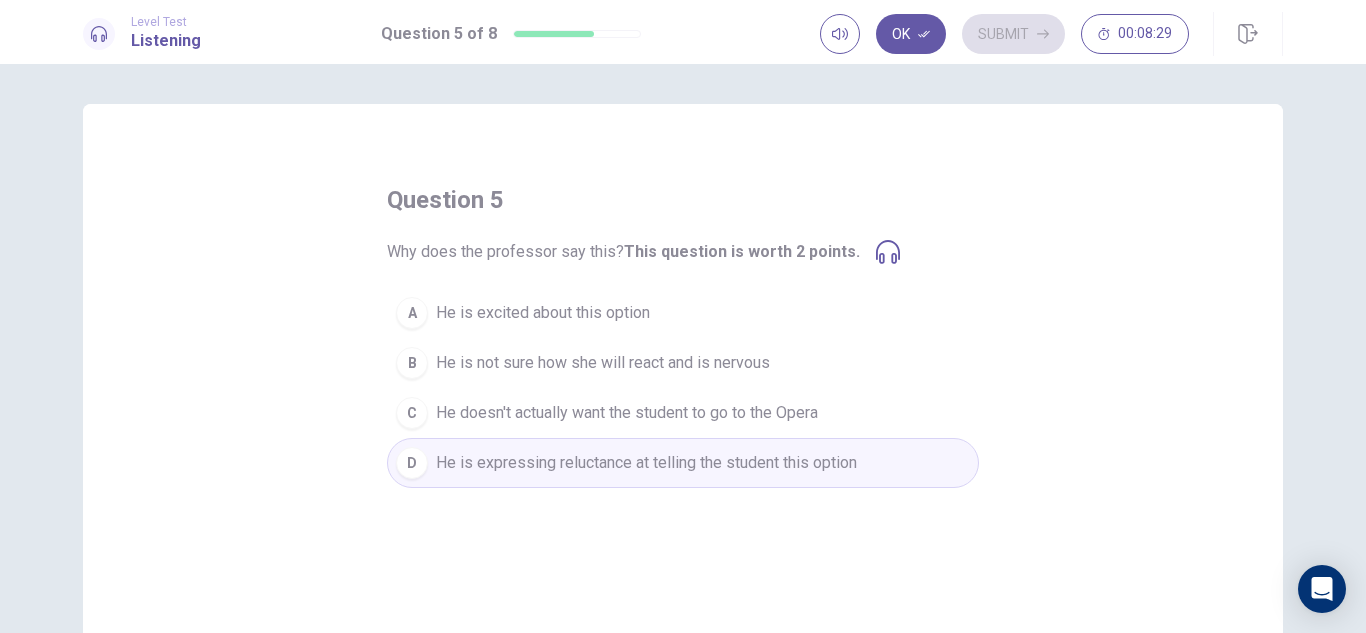 click on "D He is expressing reluctance at telling the student this option" at bounding box center (683, 463) 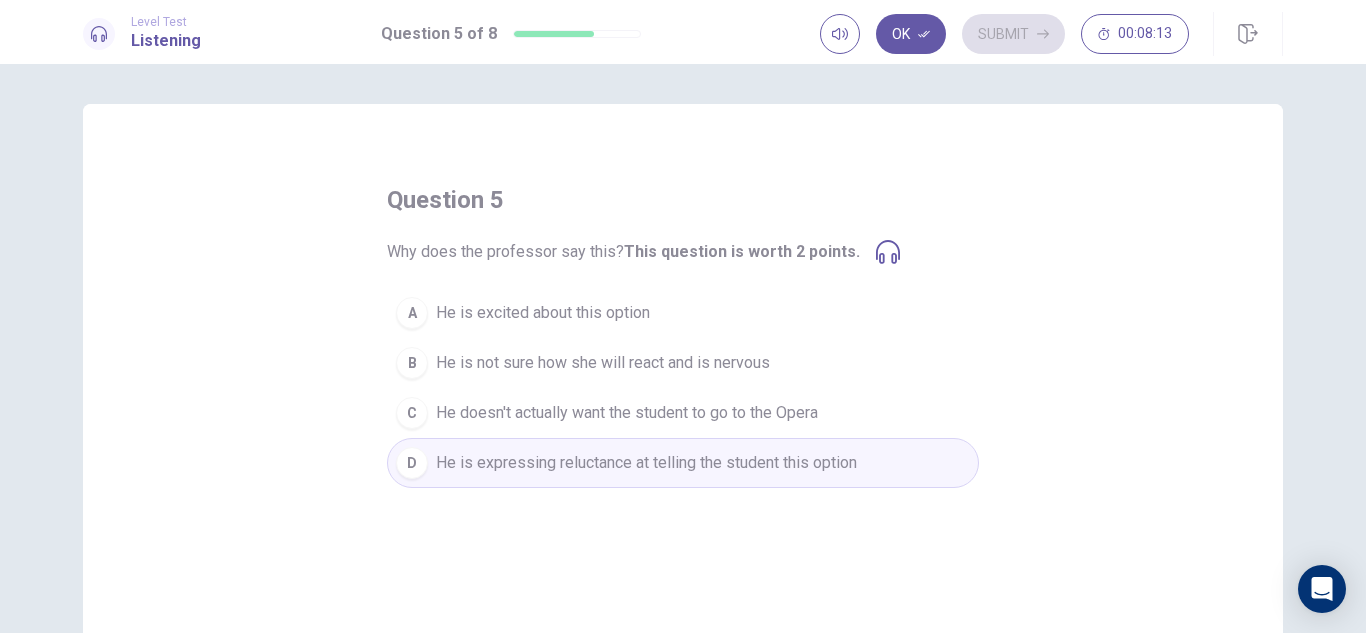 click on "Ok" at bounding box center [911, 34] 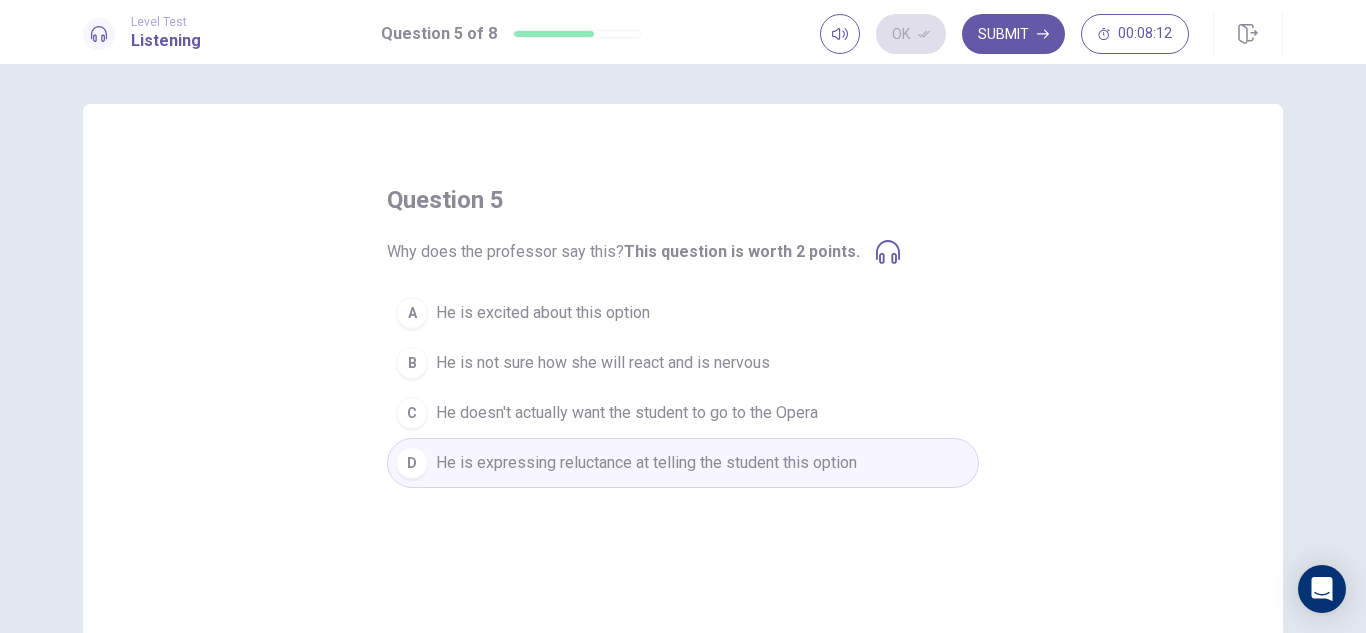 click on "Submit" at bounding box center [1013, 34] 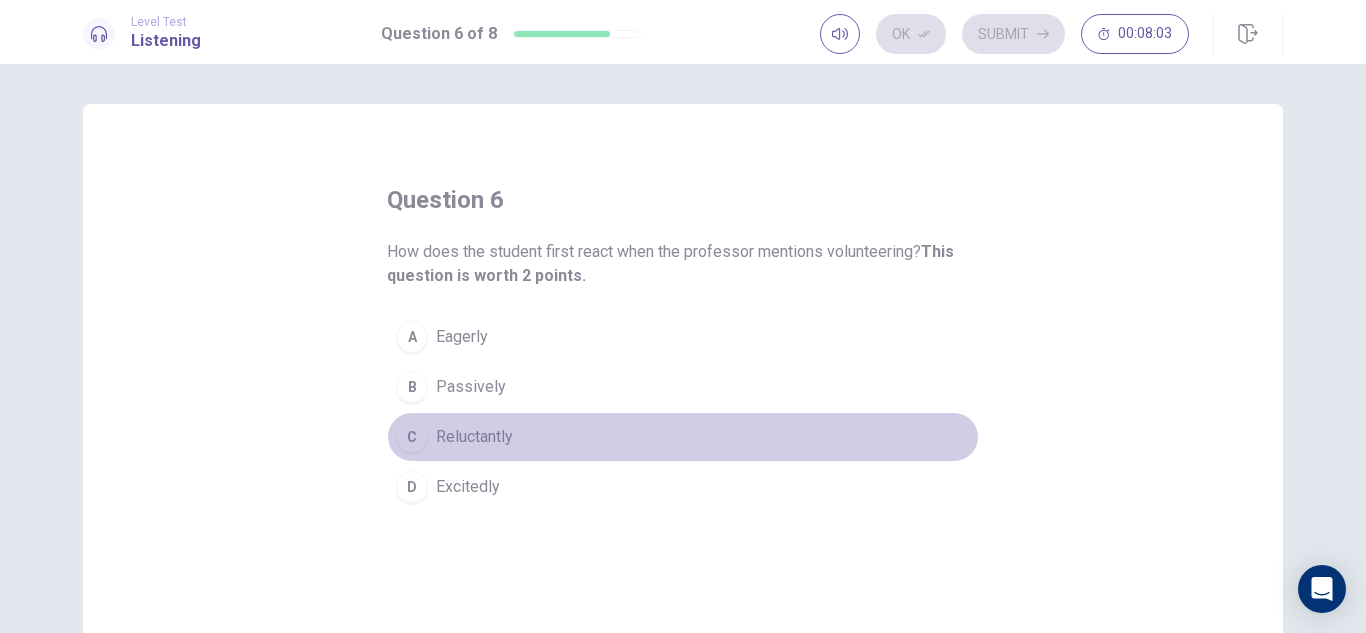 click on "C" at bounding box center (412, 437) 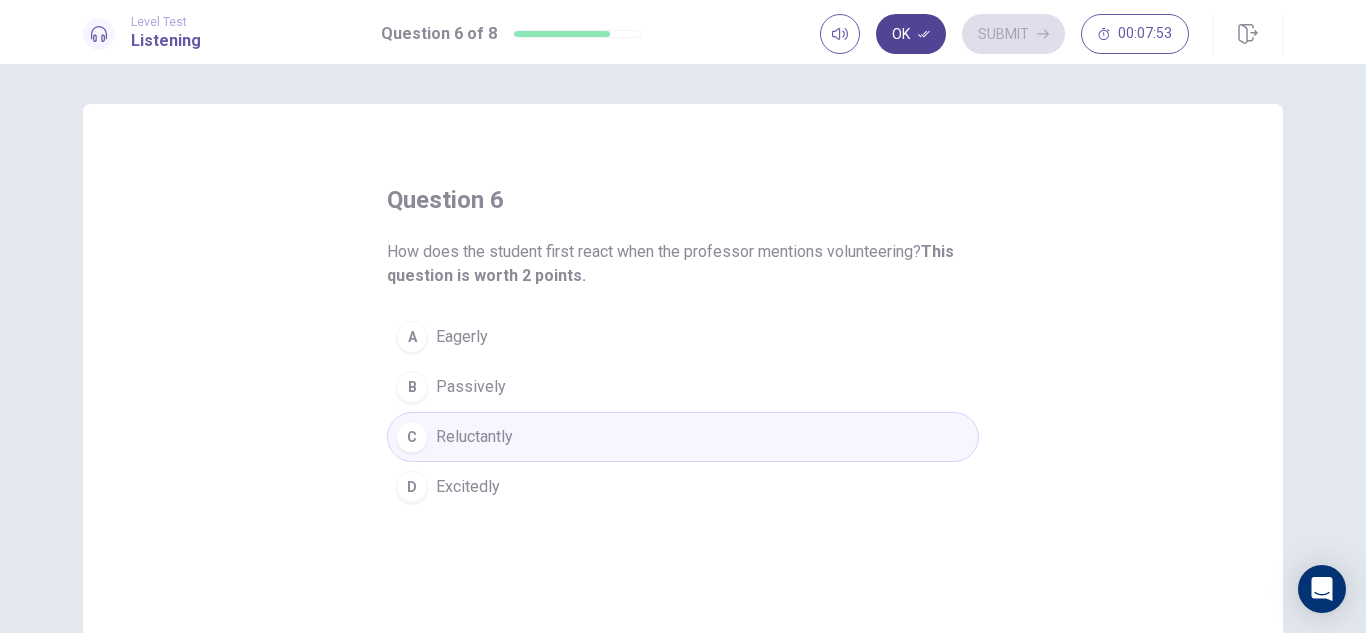 click on "Ok" at bounding box center (911, 34) 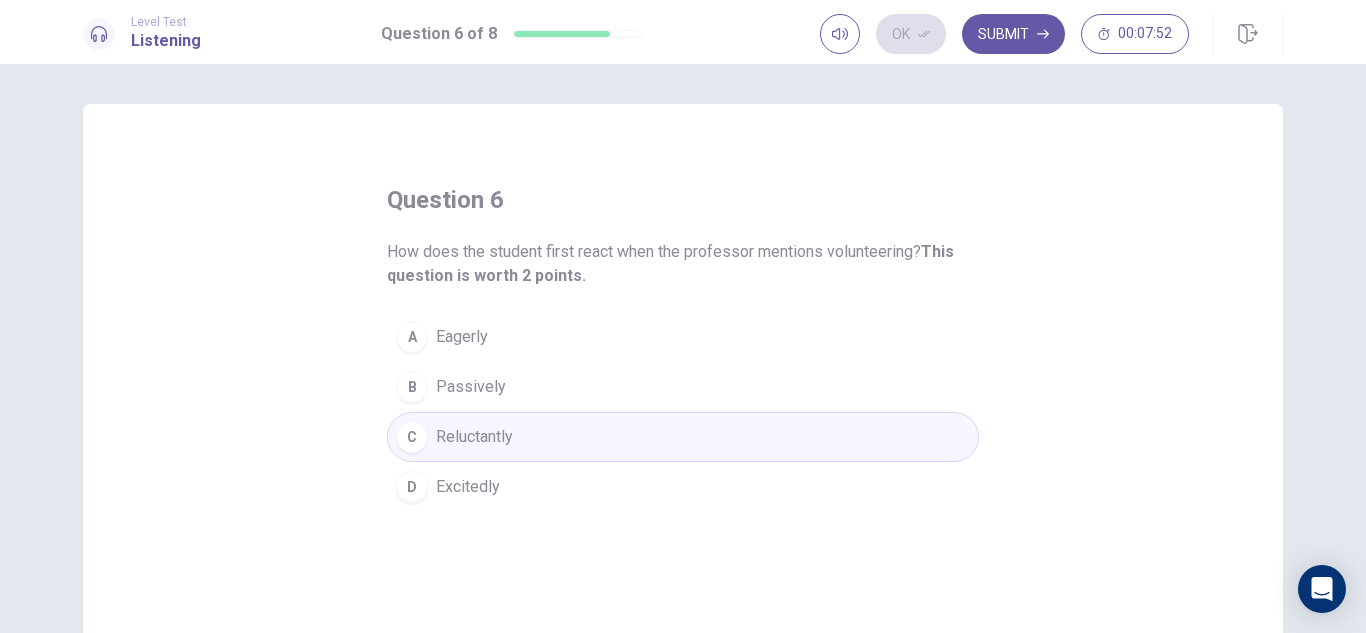 click on "Submit" at bounding box center [1013, 34] 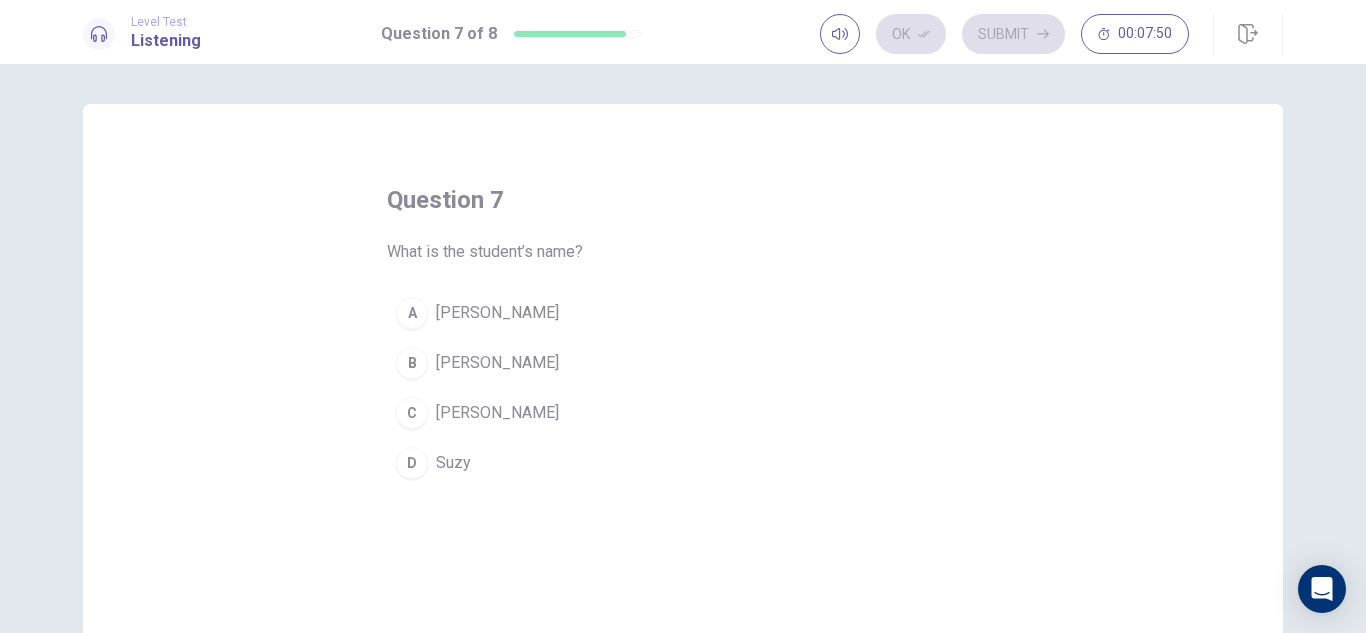 click on "C" at bounding box center [412, 413] 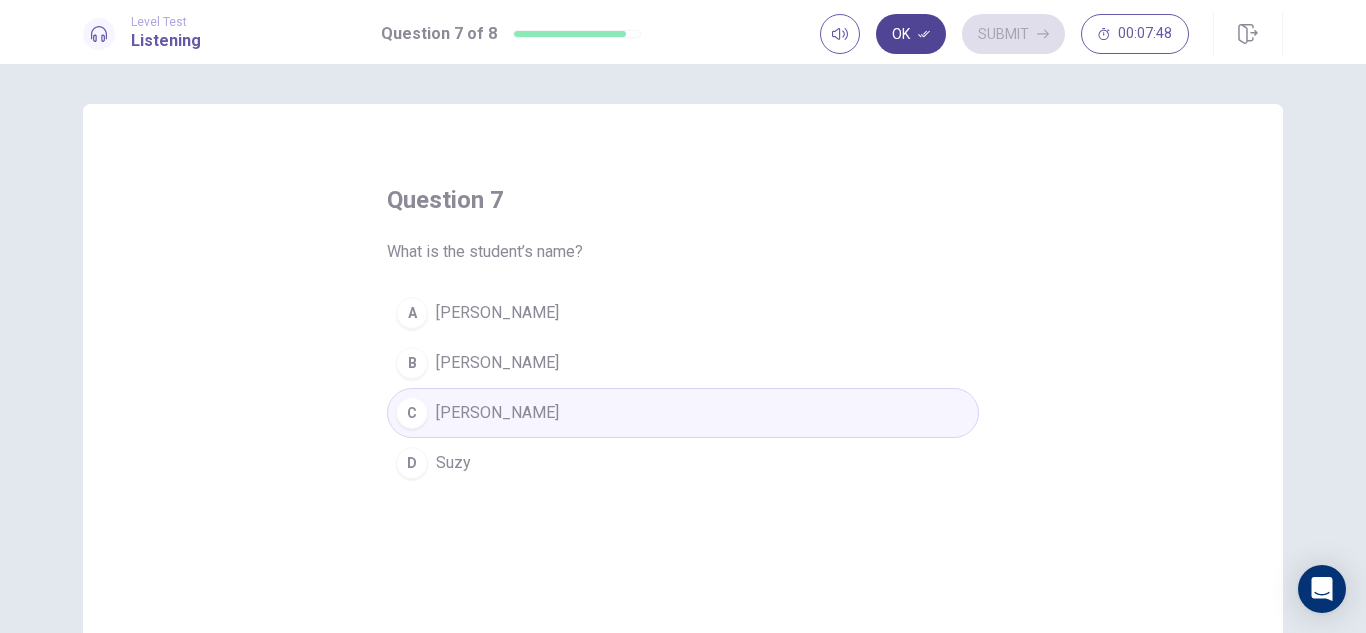 click on "Ok" at bounding box center [911, 34] 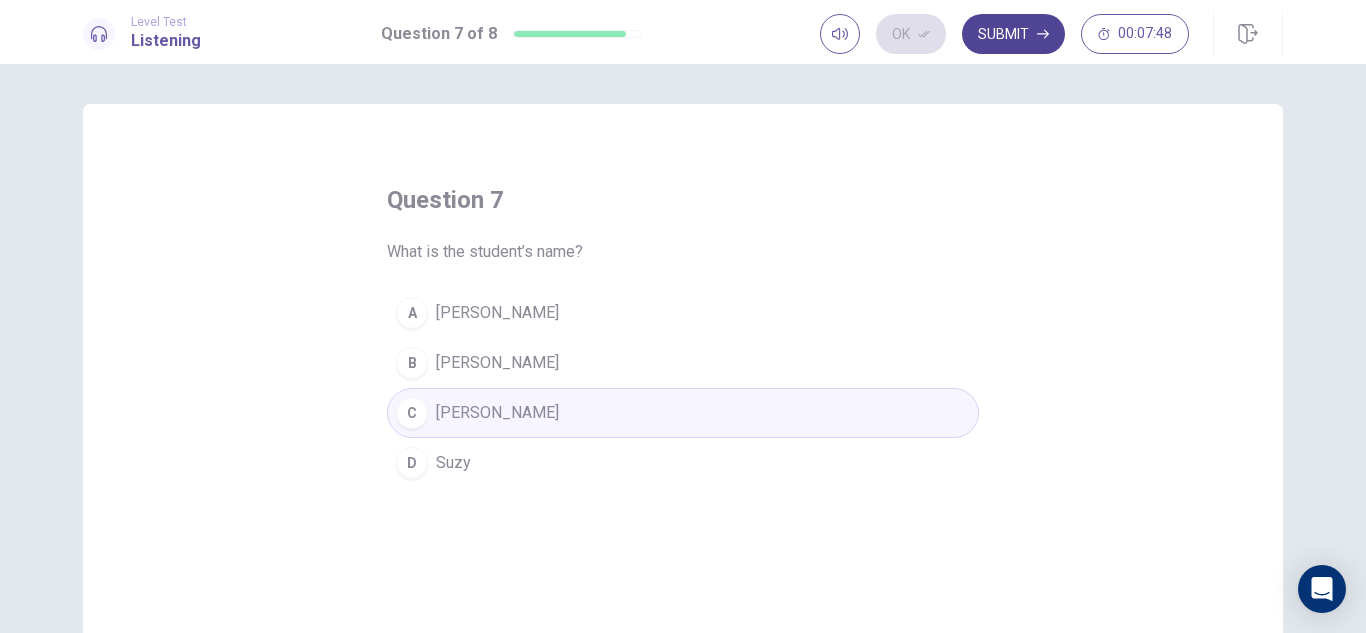 click on "Submit" at bounding box center [1013, 34] 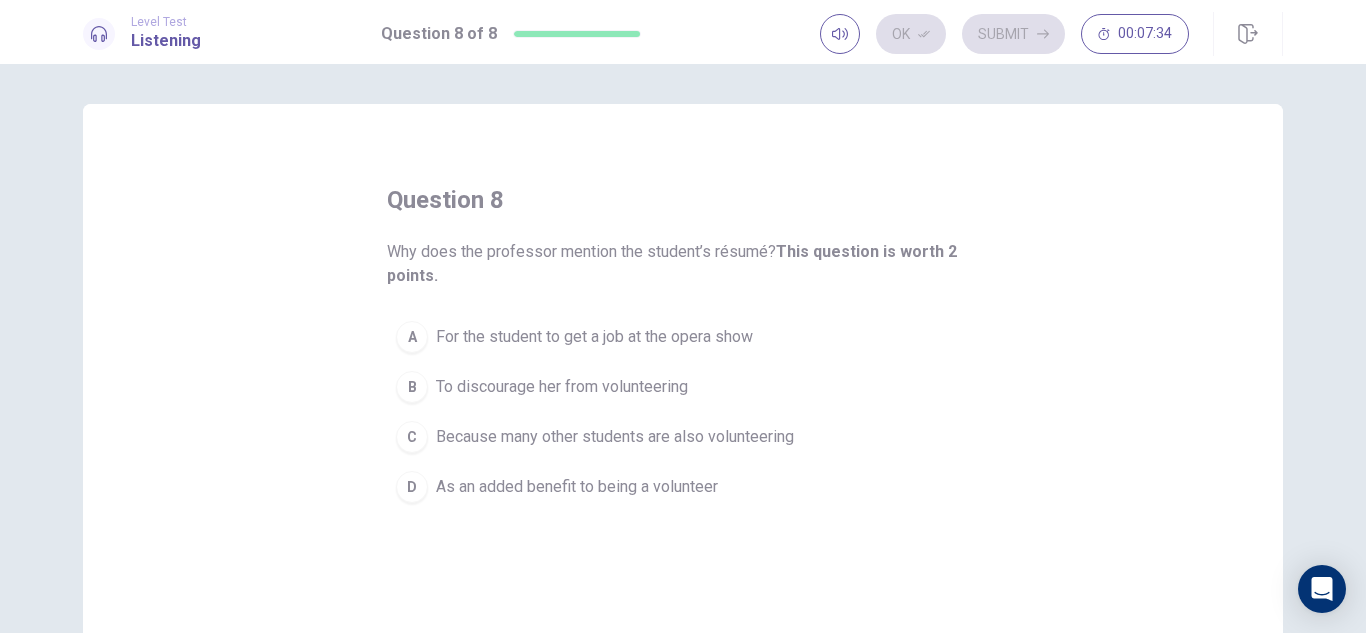 click on "C" at bounding box center [412, 437] 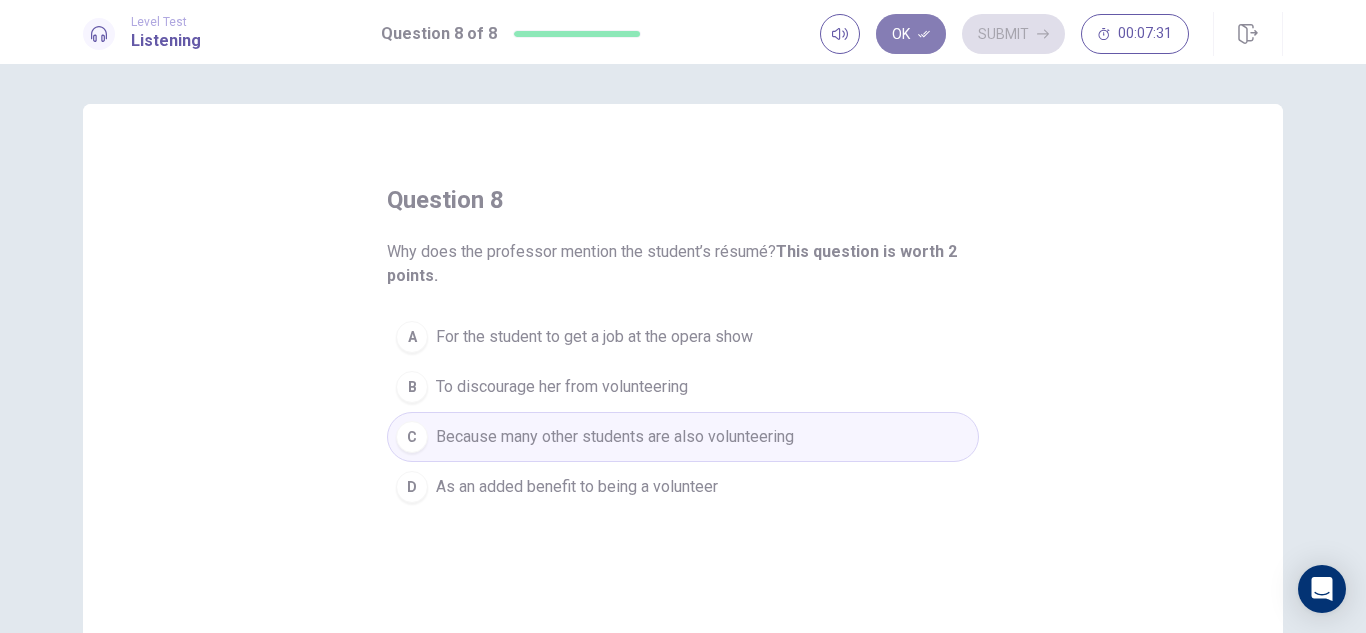 click on "Ok" at bounding box center (911, 34) 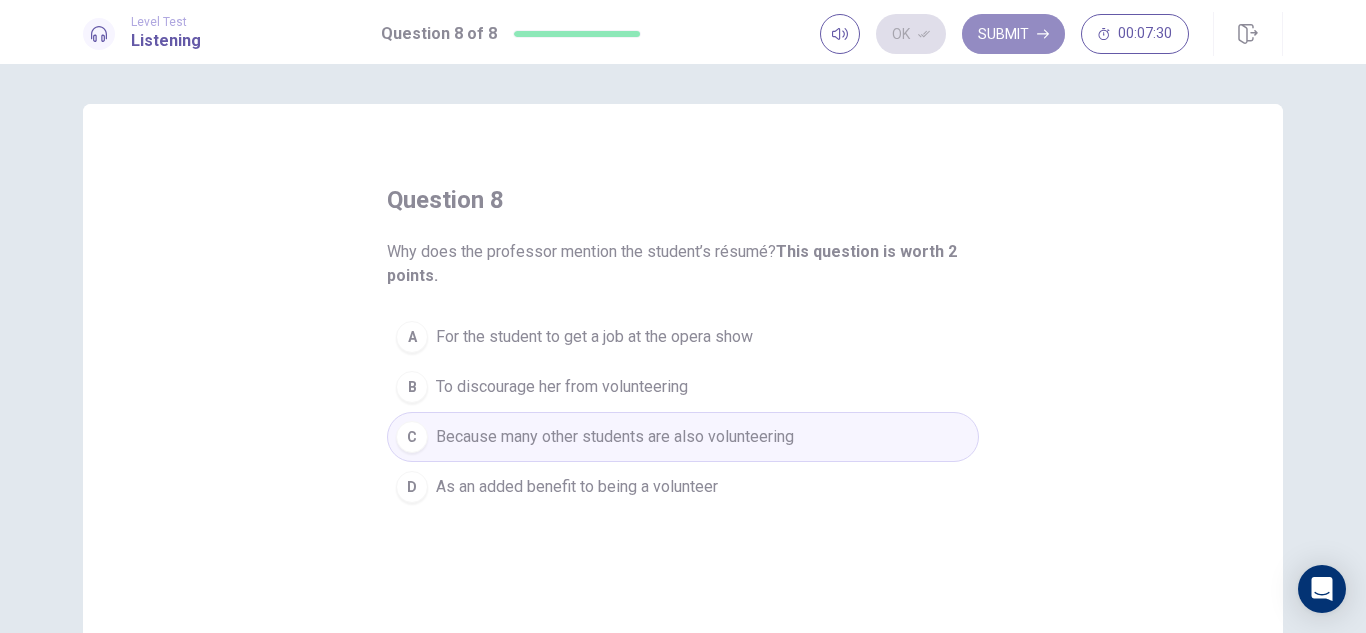 click on "Submit" at bounding box center (1013, 34) 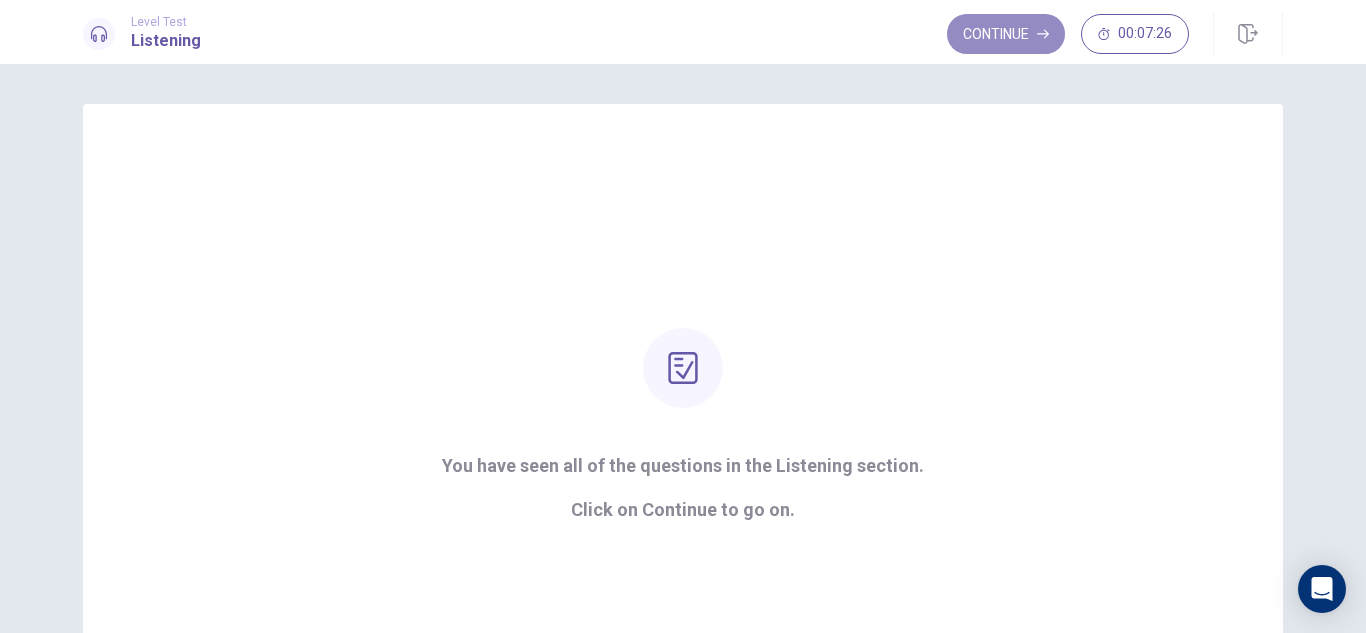 click on "Continue" at bounding box center (1006, 34) 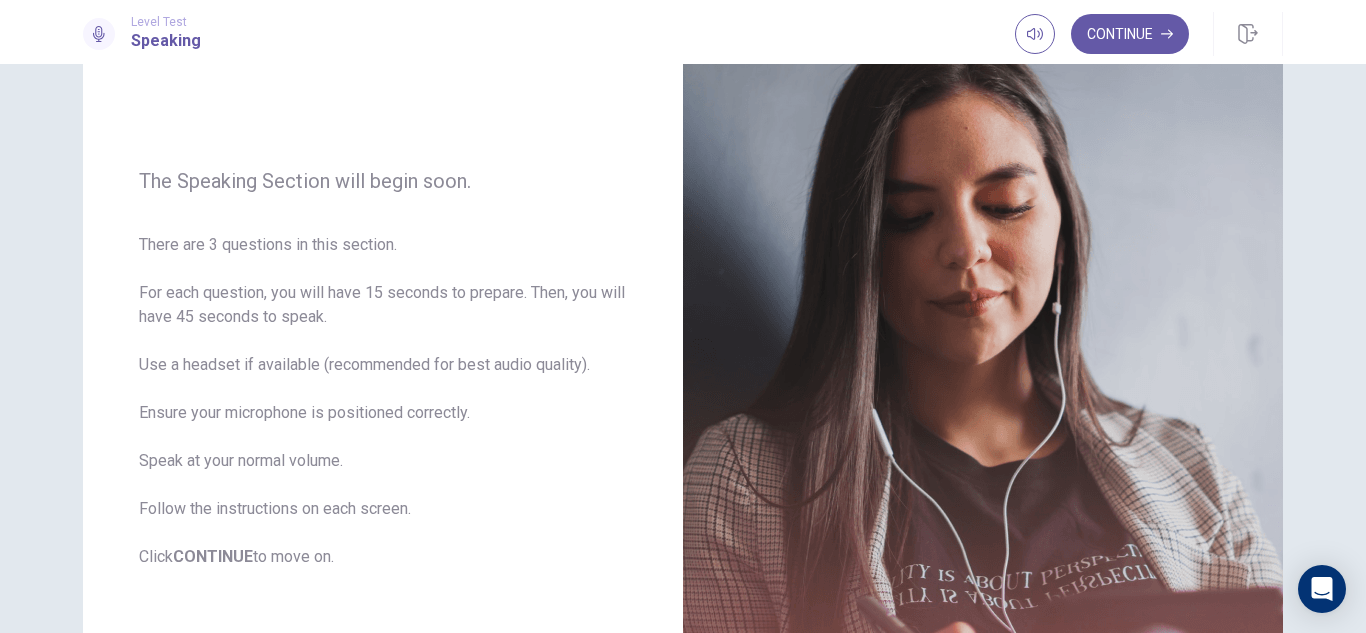scroll, scrollTop: 183, scrollLeft: 0, axis: vertical 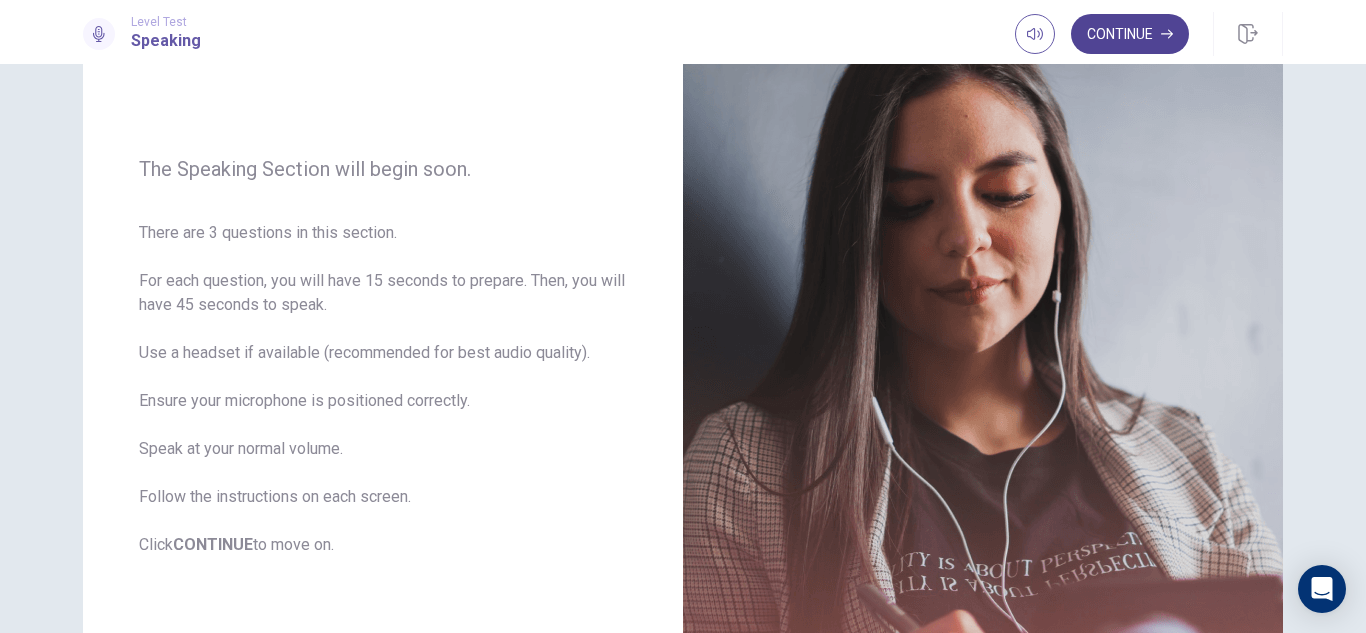 click on "Continue" at bounding box center [1130, 34] 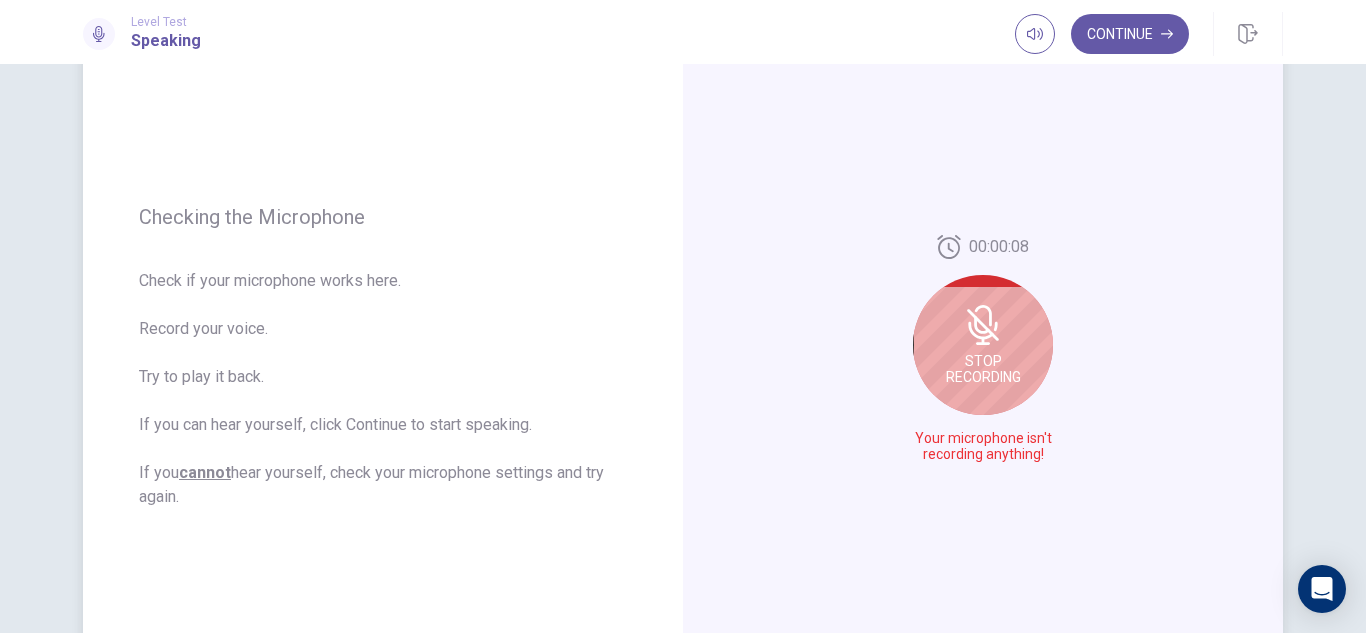 click 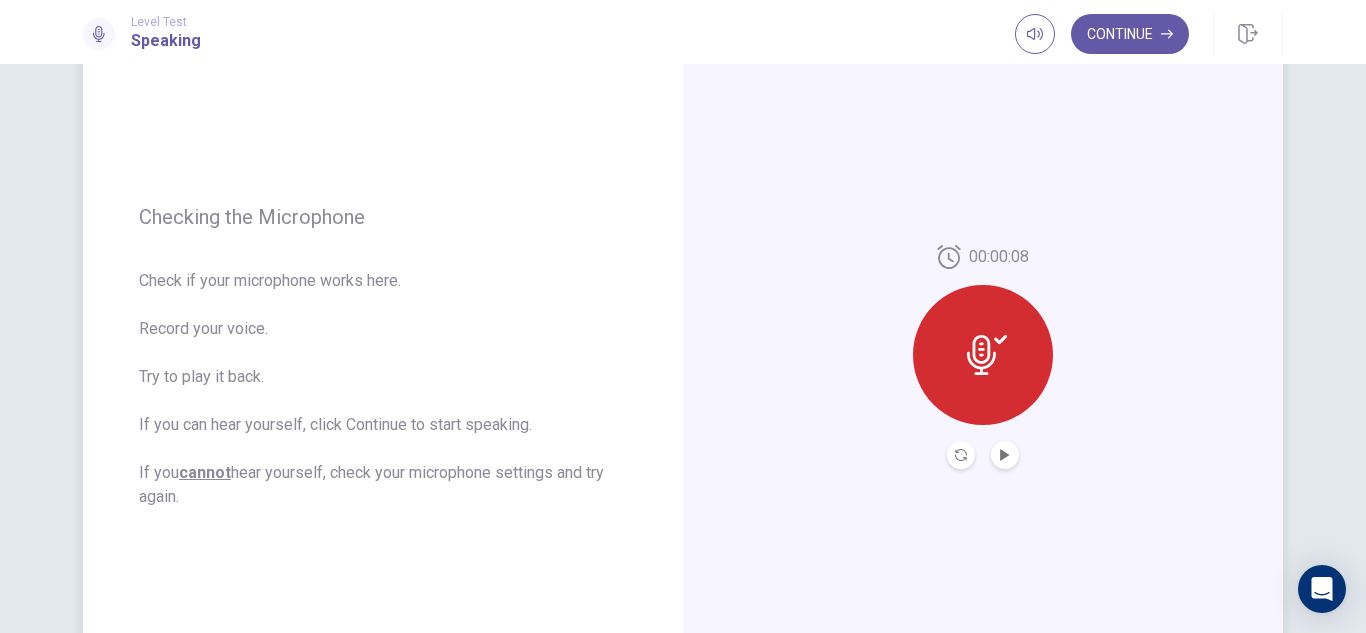 click at bounding box center [983, 355] 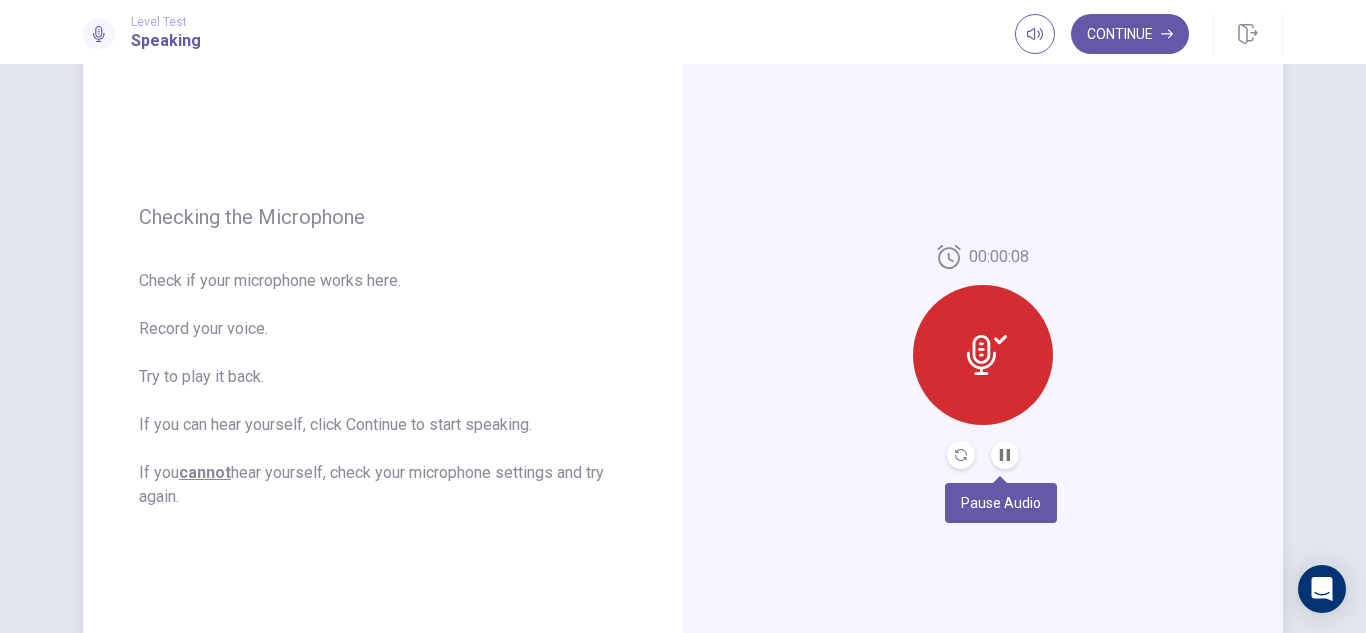 click at bounding box center [1005, 455] 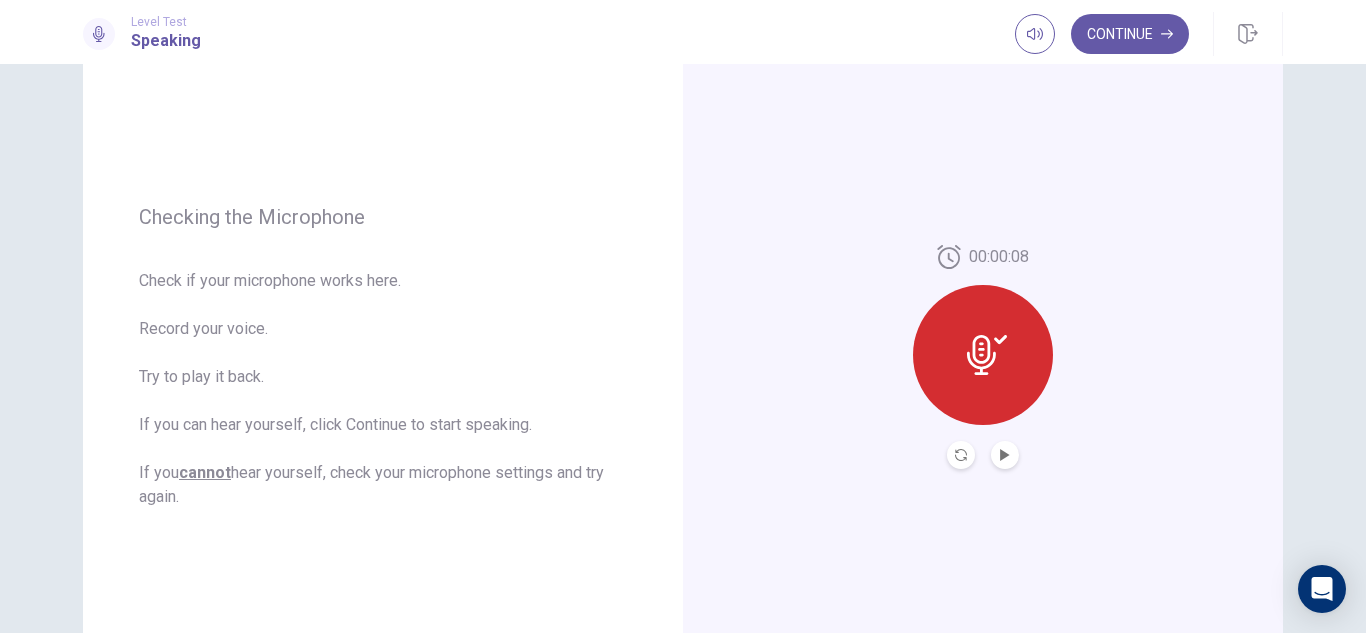 click on "Continue" at bounding box center [1130, 34] 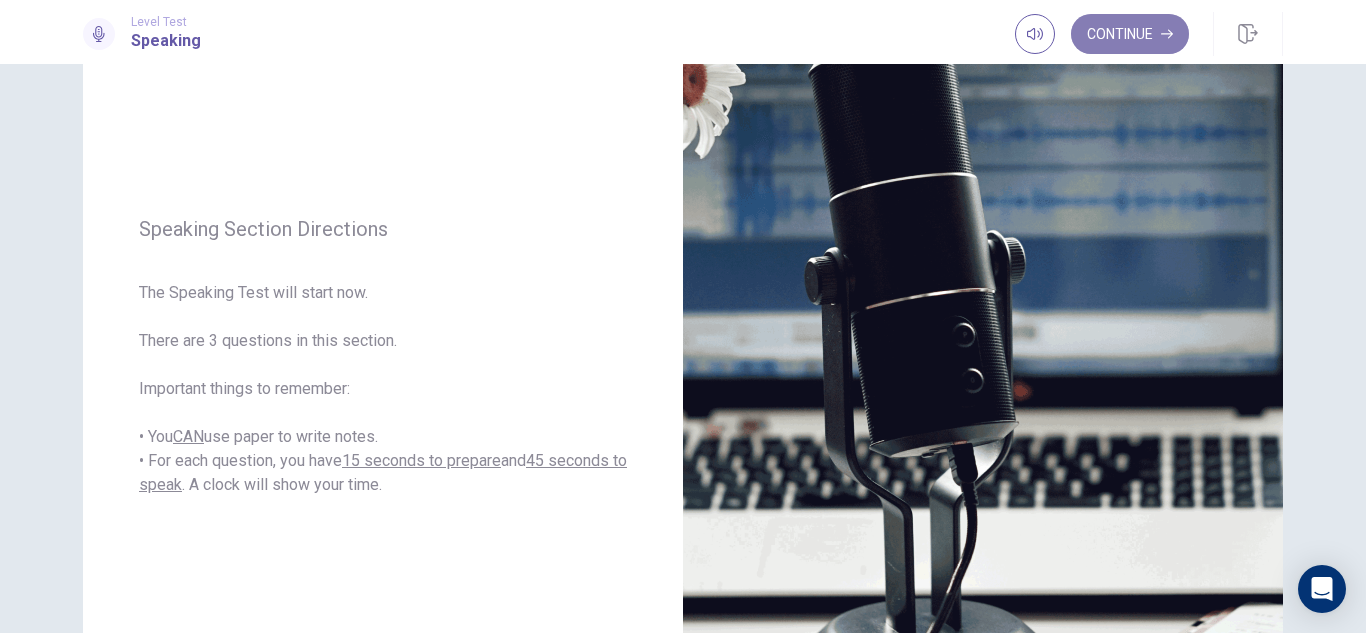click on "Continue" at bounding box center [1130, 34] 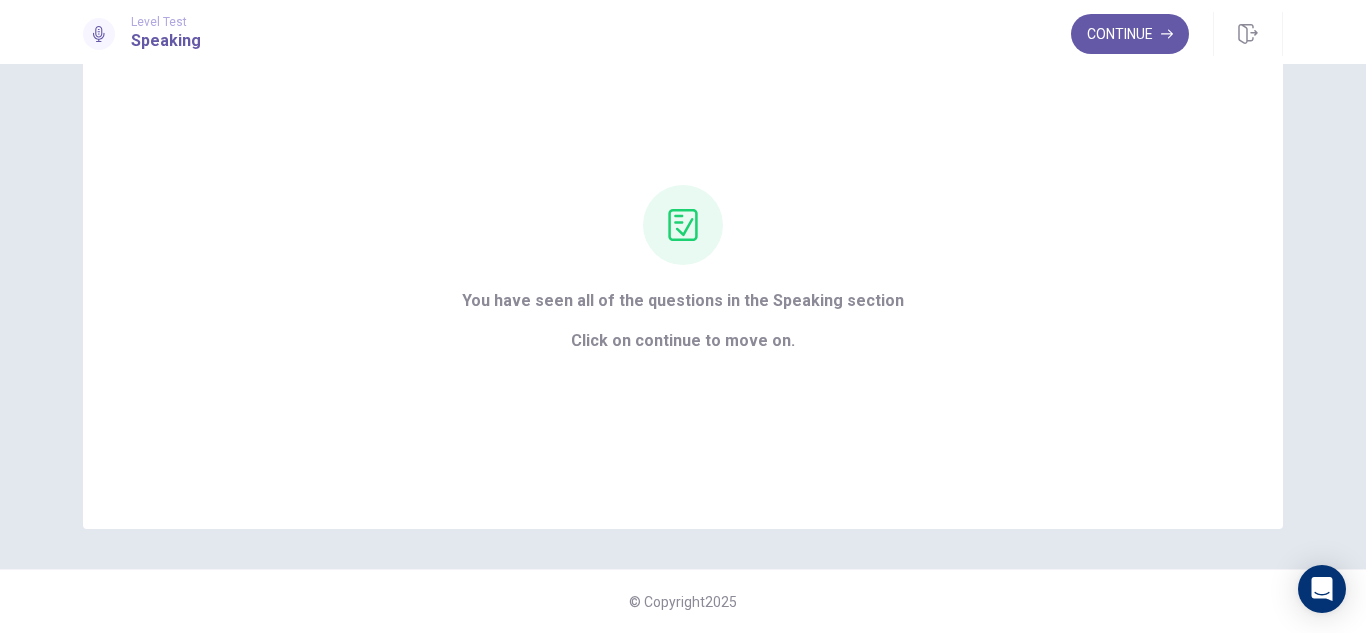 scroll, scrollTop: 95, scrollLeft: 0, axis: vertical 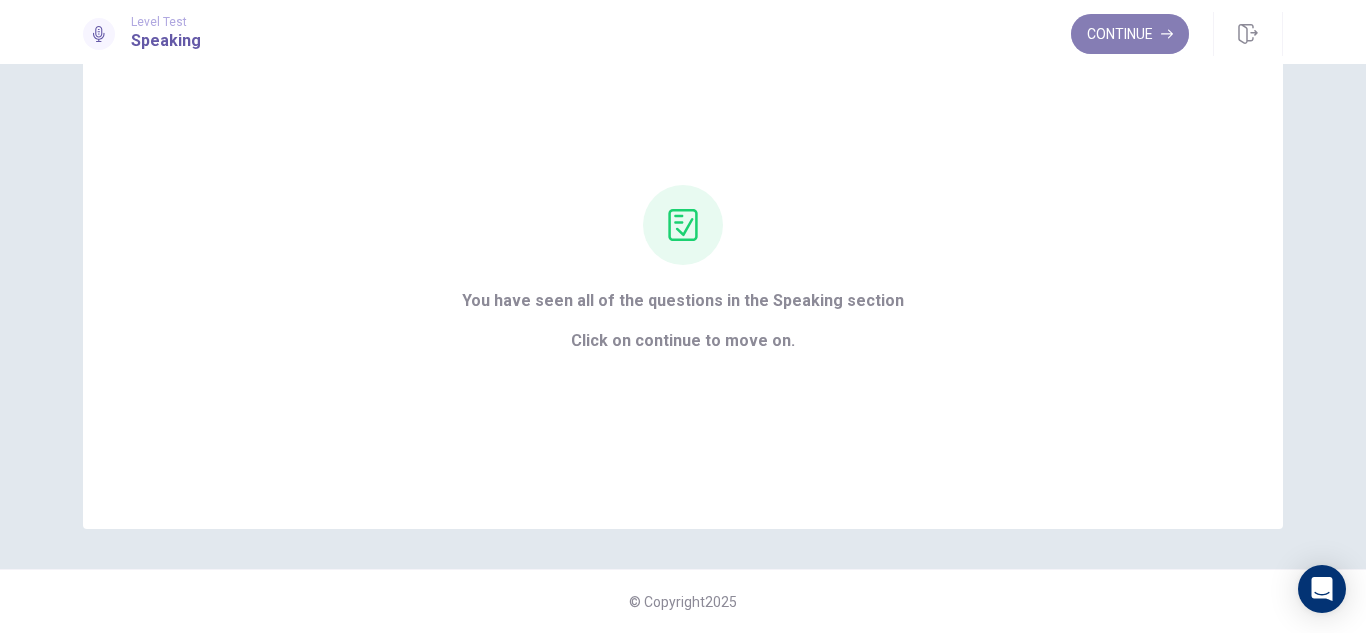 click 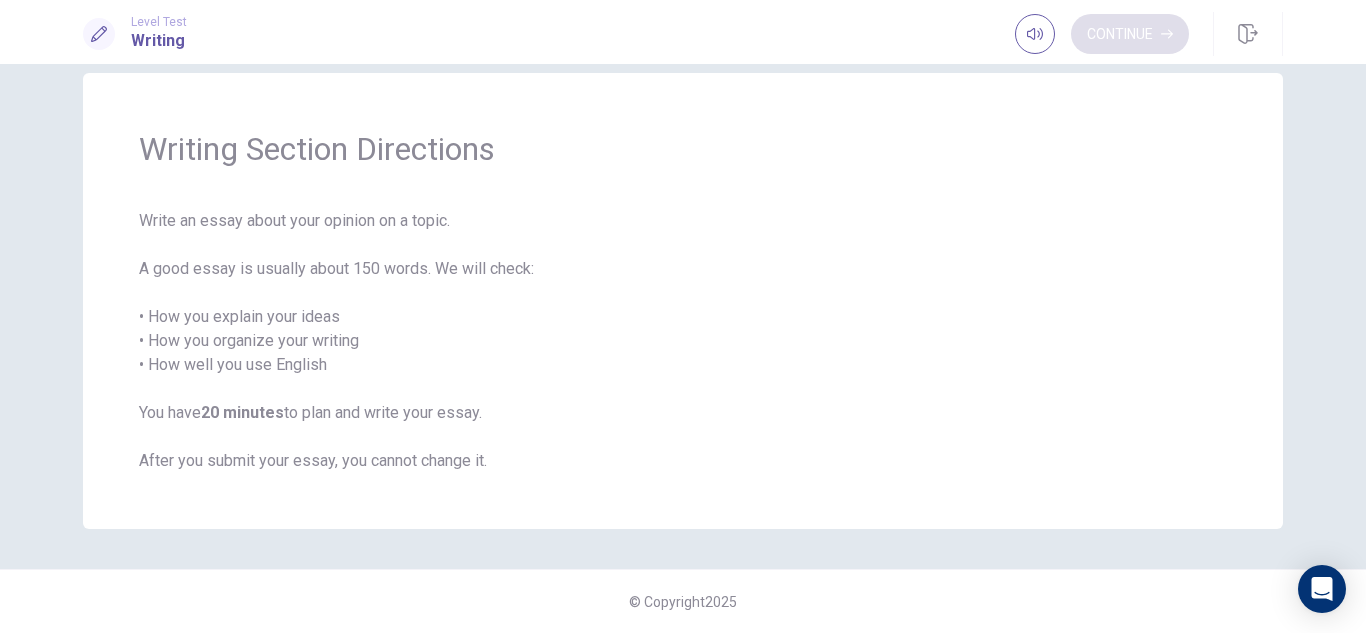 scroll, scrollTop: 31, scrollLeft: 0, axis: vertical 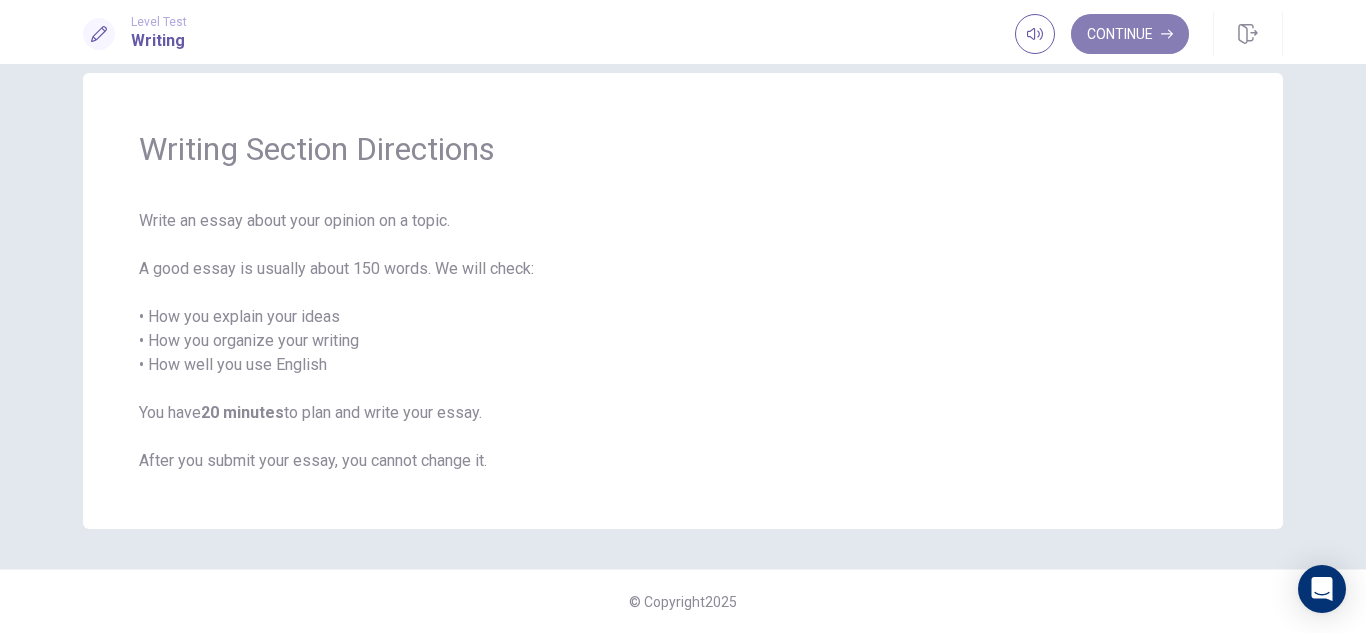 click on "Continue" at bounding box center [1130, 34] 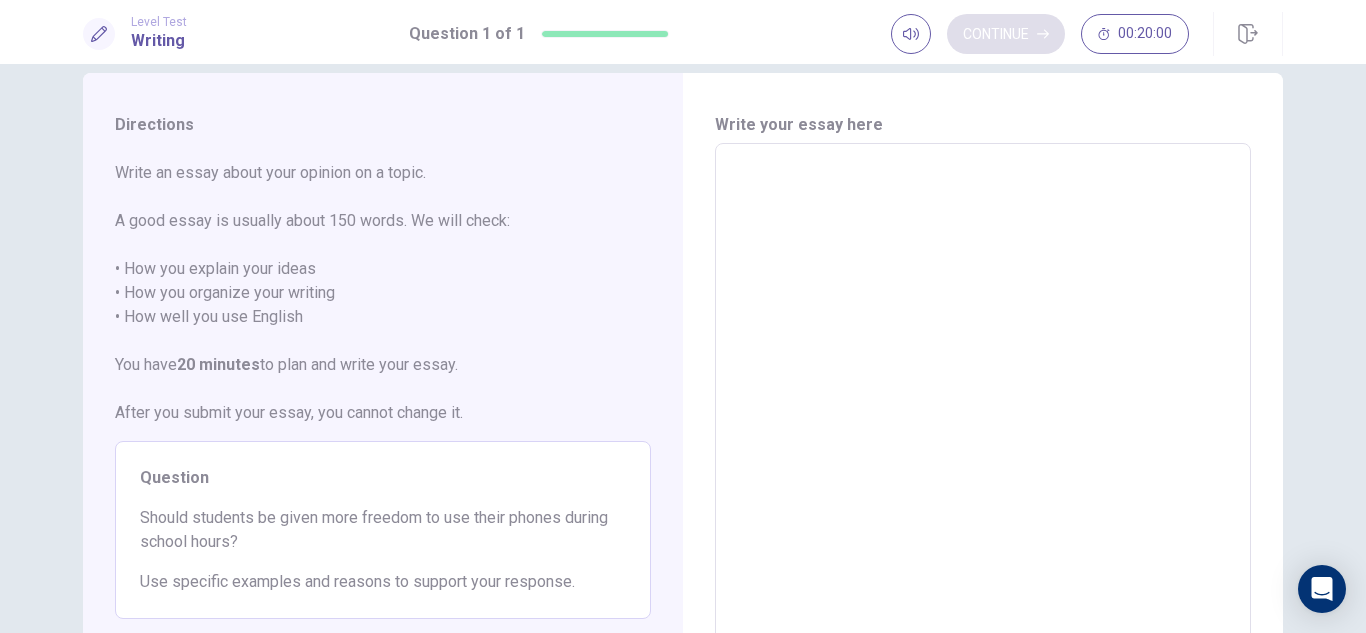 scroll, scrollTop: 183, scrollLeft: 0, axis: vertical 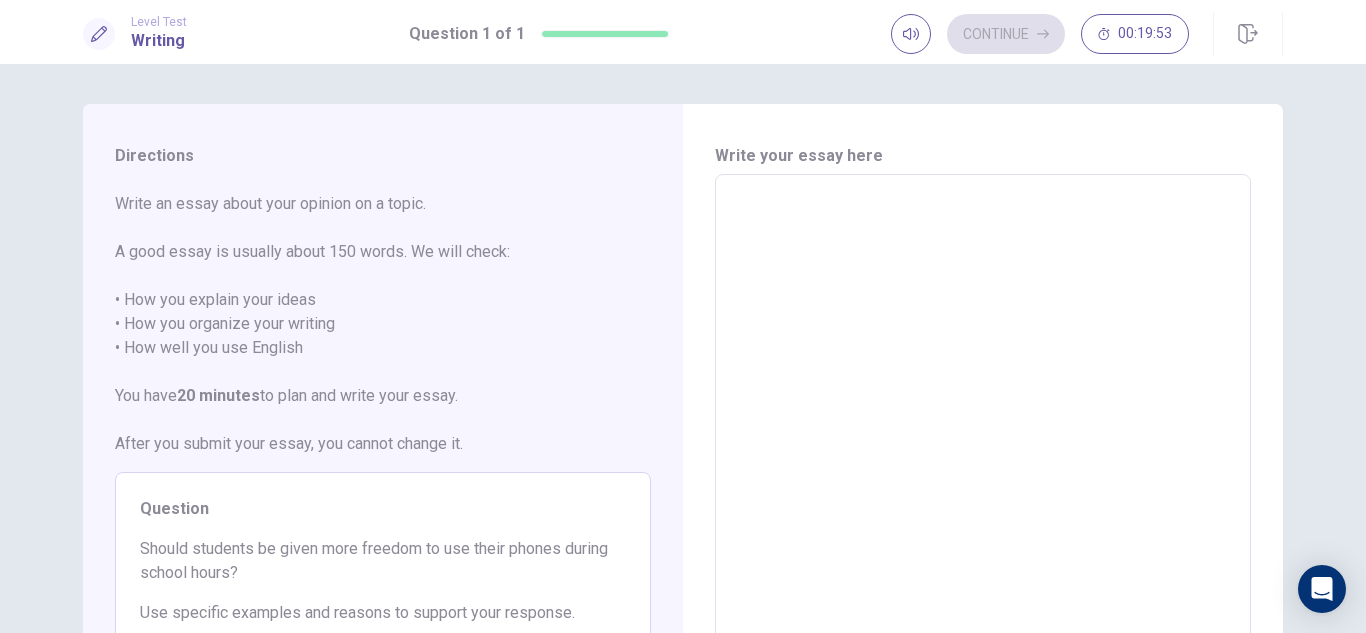 click at bounding box center [983, 451] 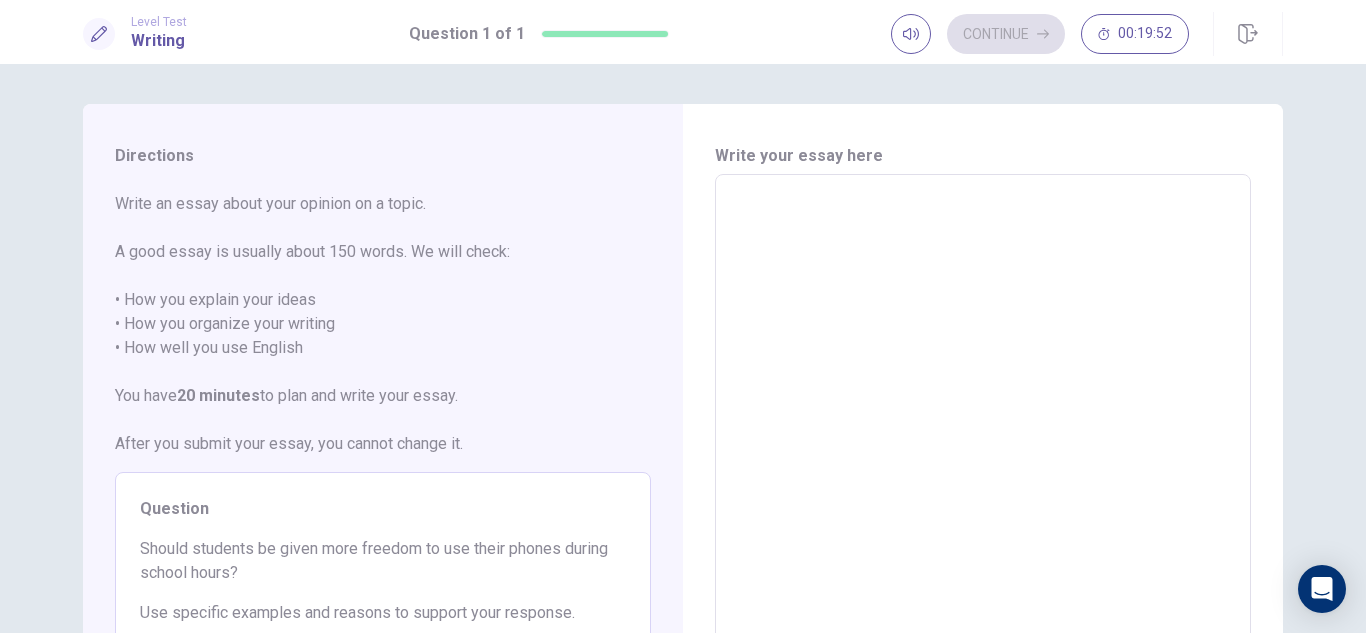 type on "*" 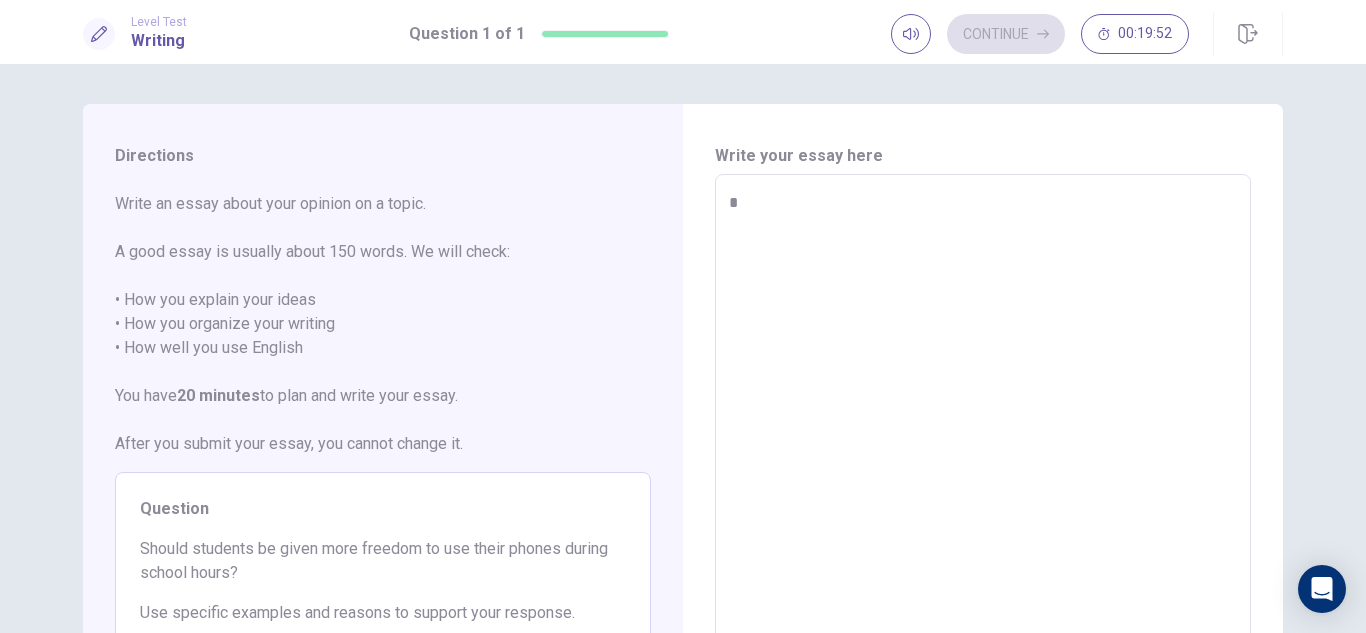 type on "*" 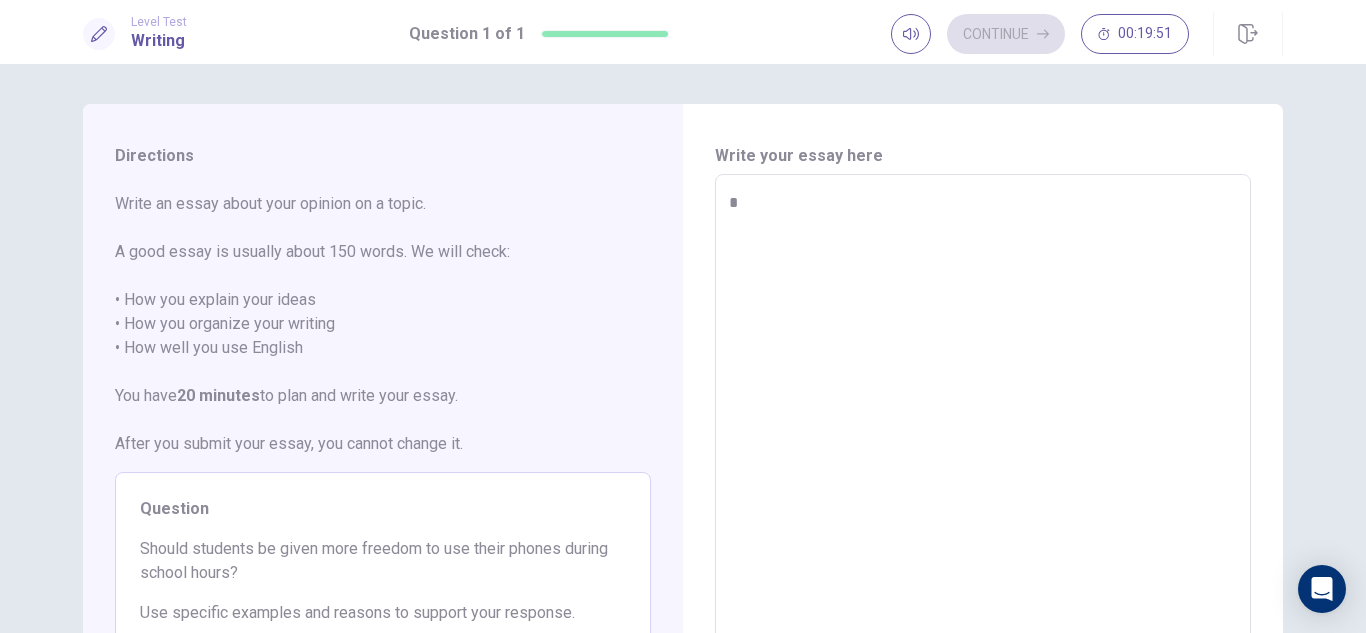 type on "**" 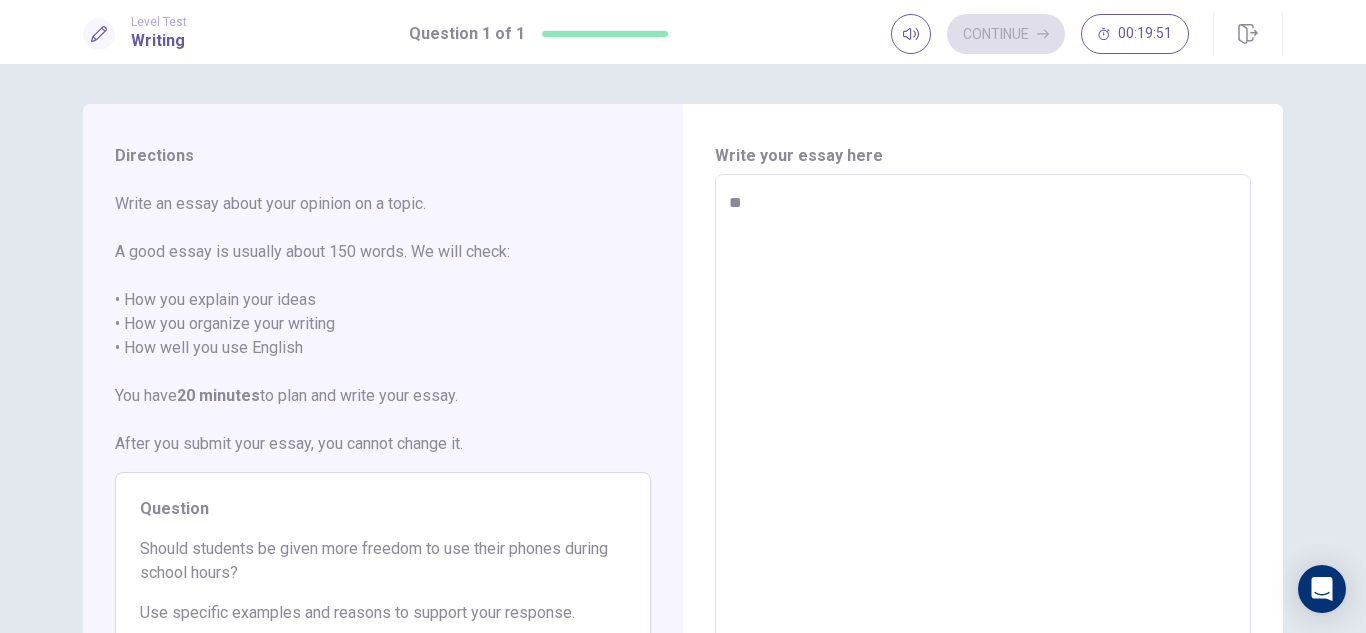 type on "*" 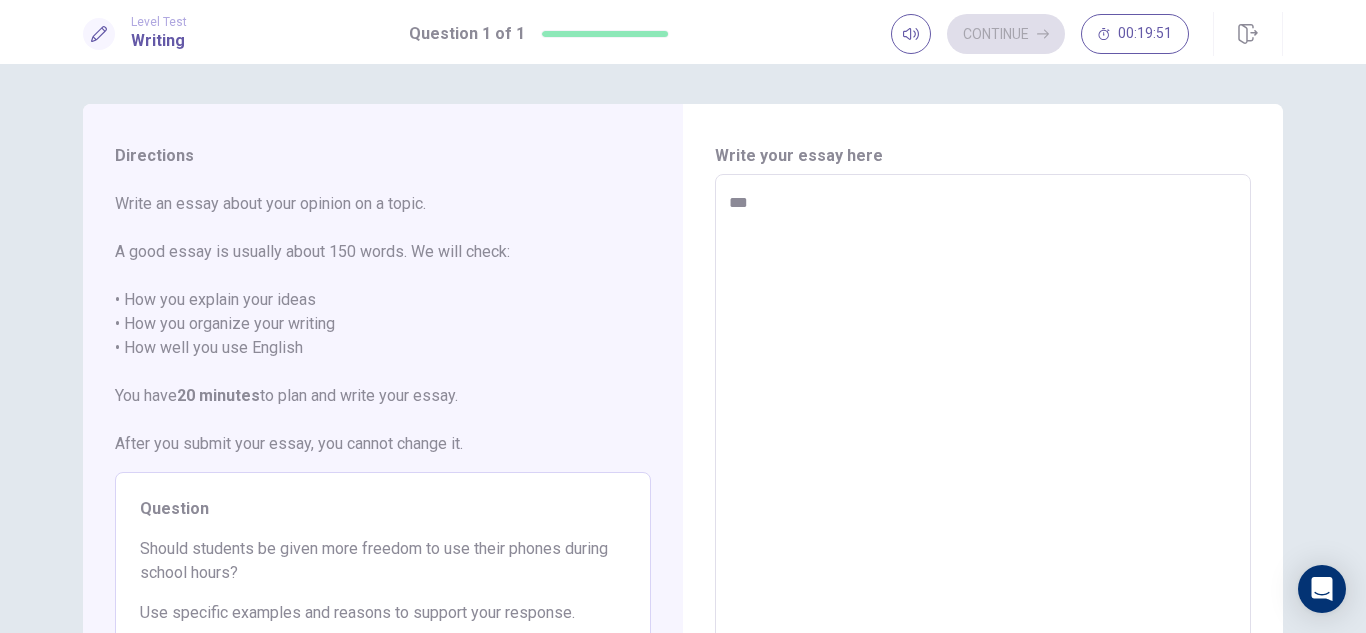 type on "*" 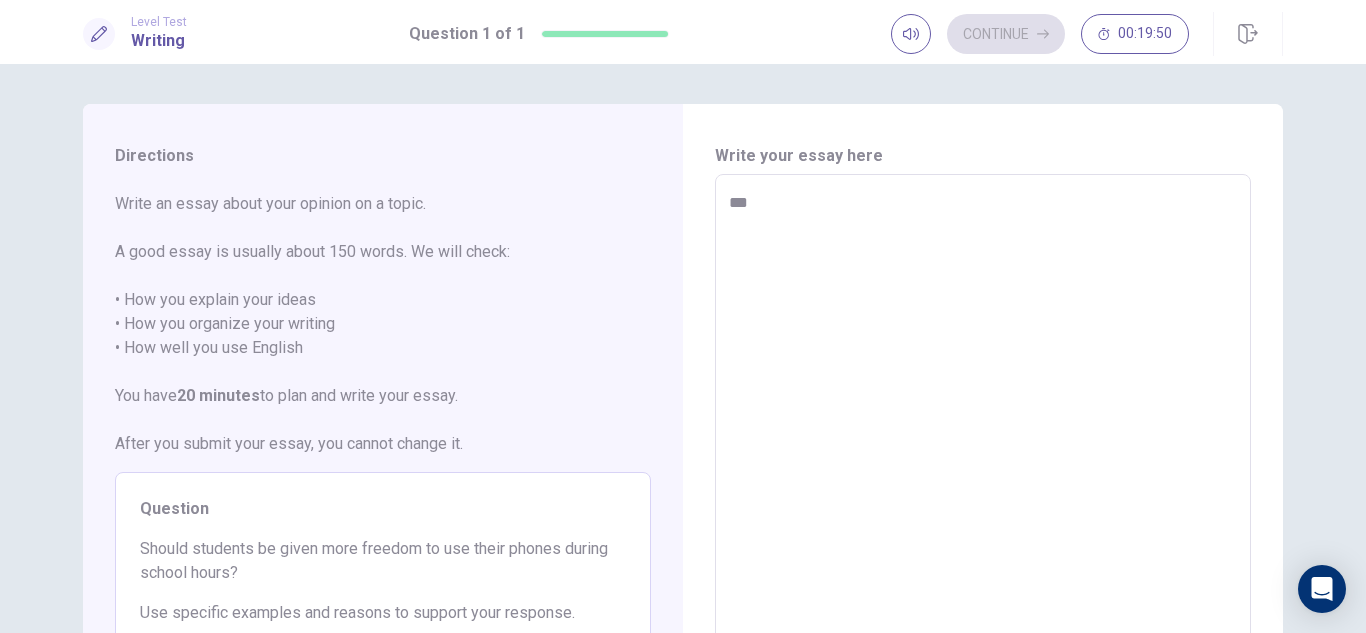 type on "****" 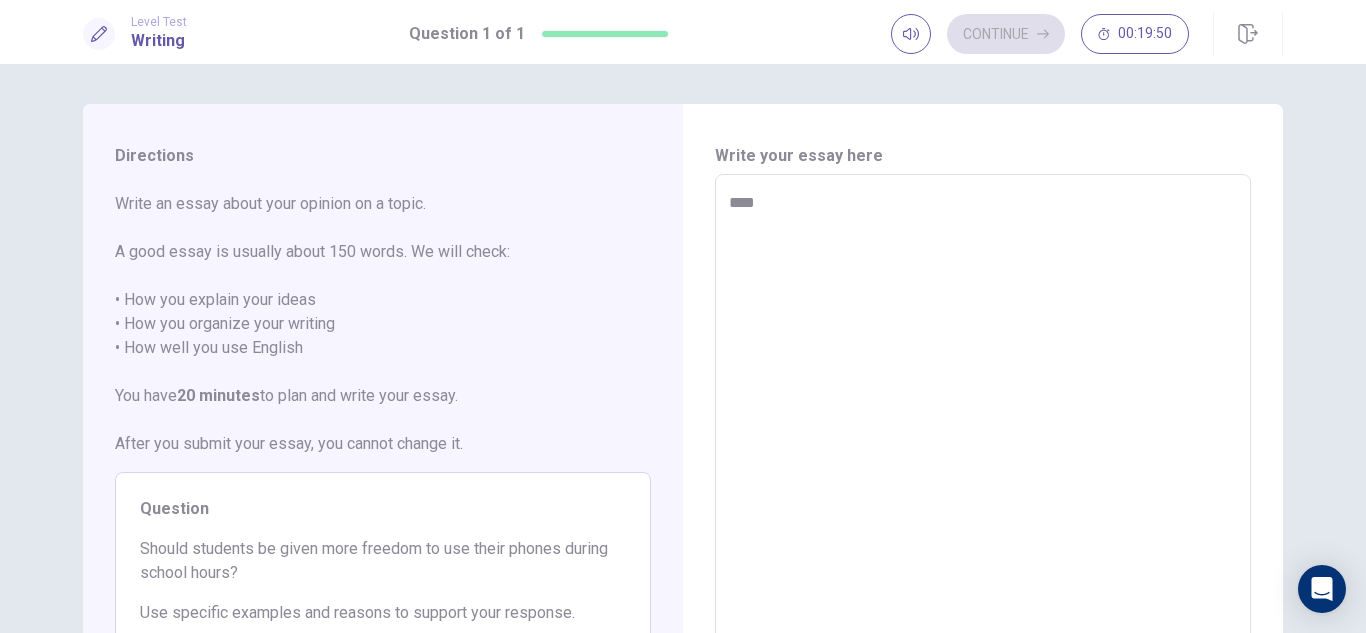 type on "*" 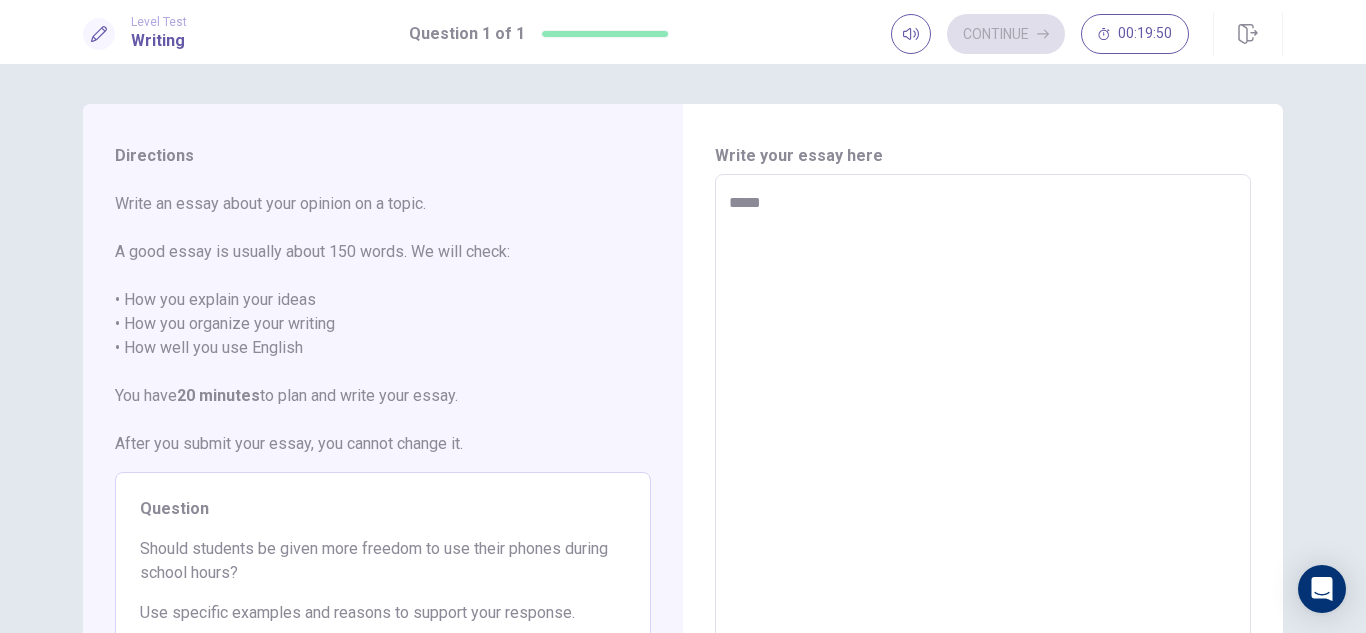 type on "*" 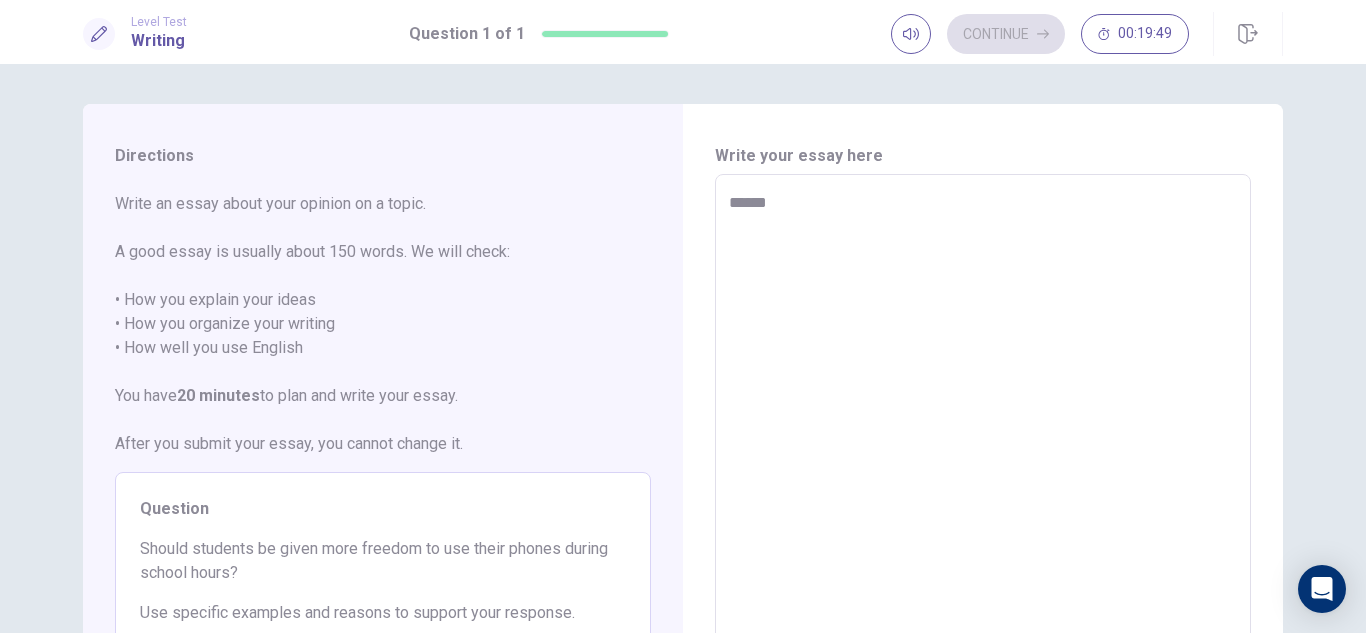 type on "*" 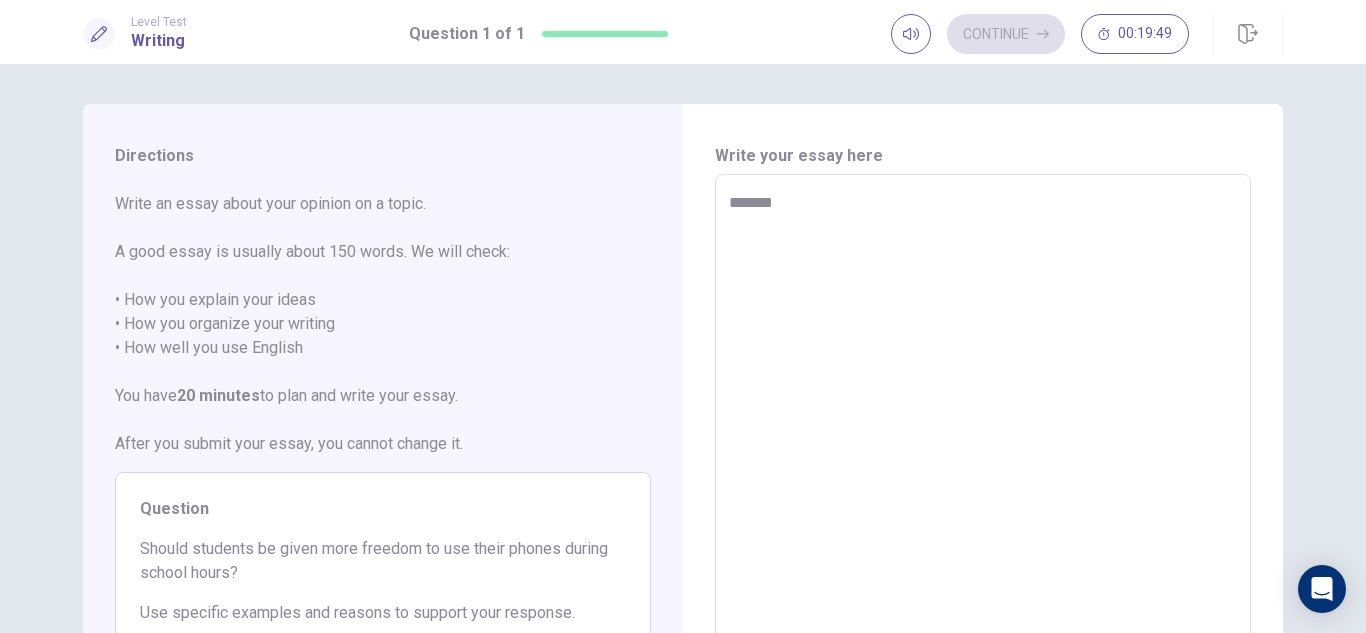 type on "*" 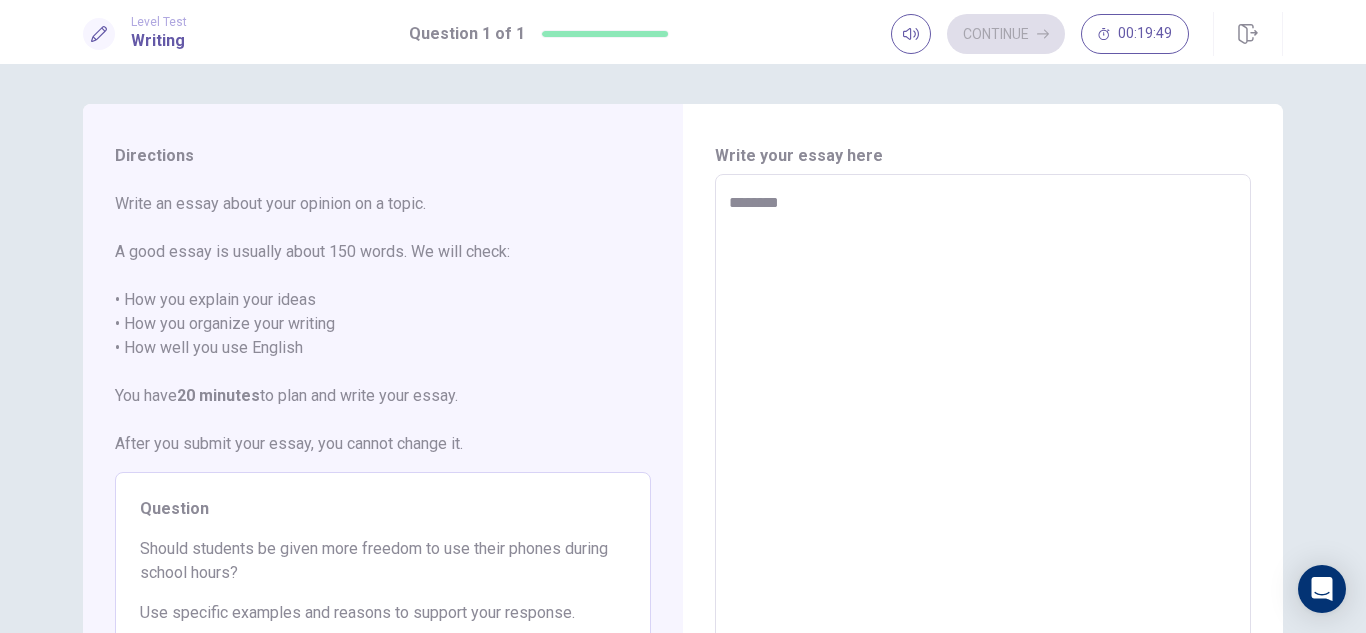 type on "*" 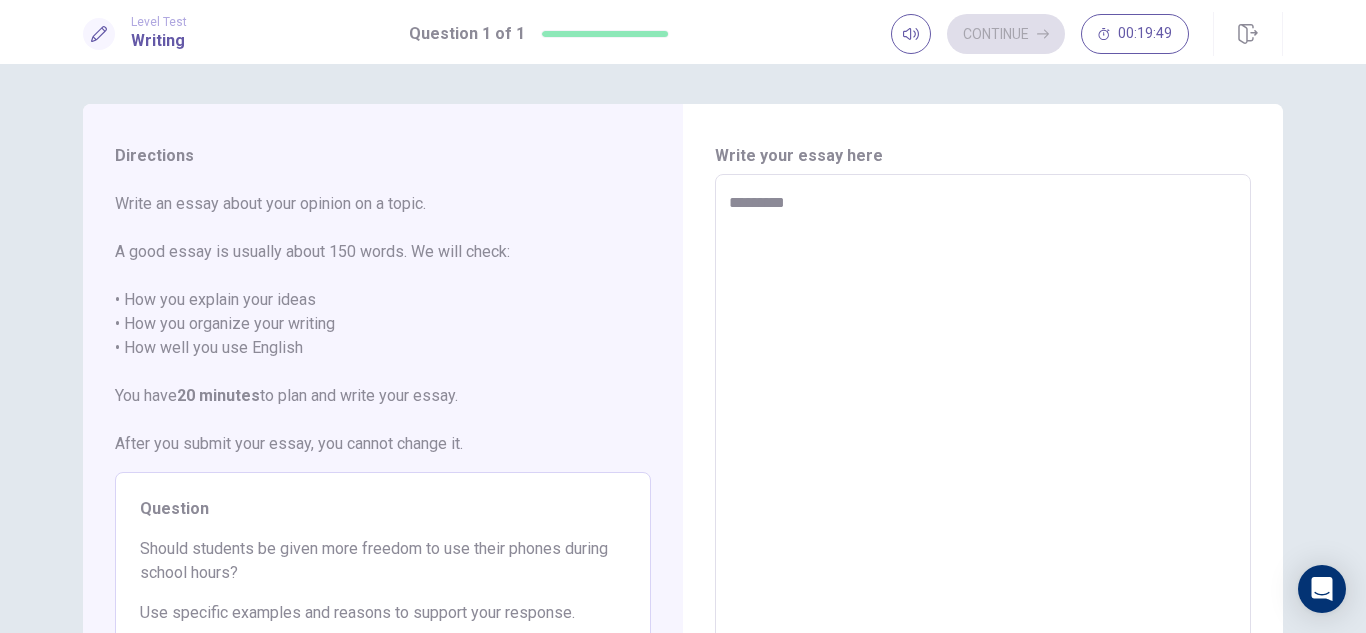 type on "*" 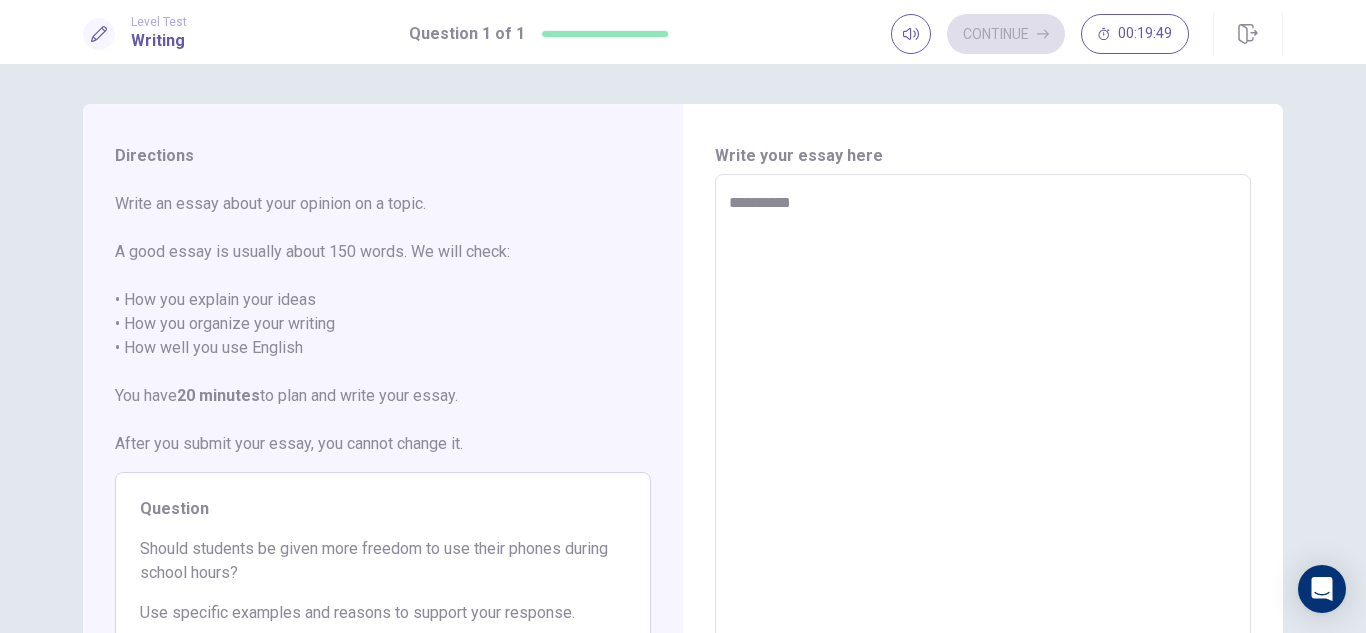 type on "*" 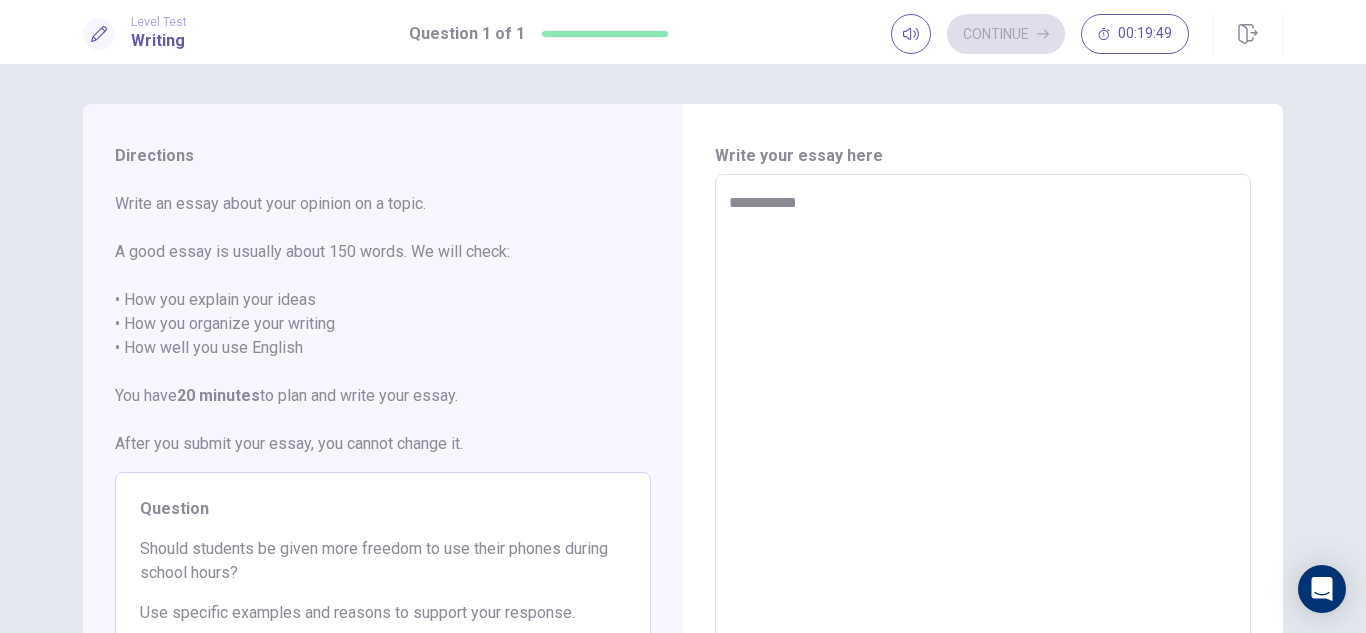 type on "*" 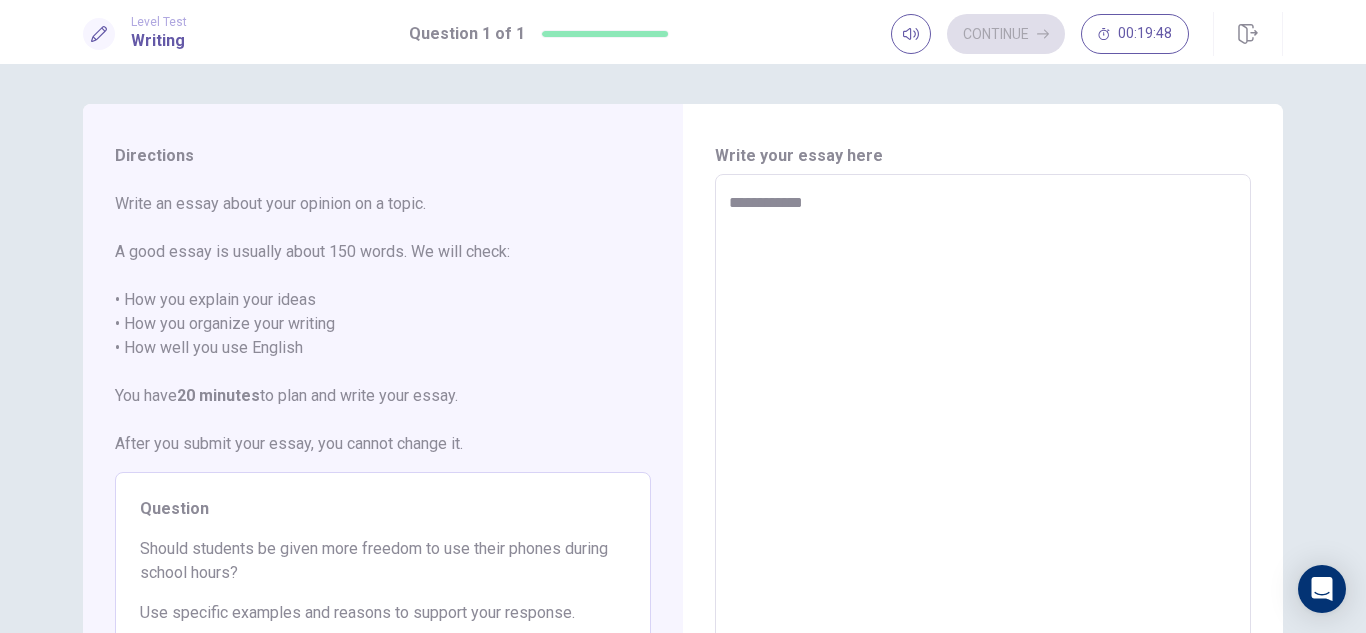 type on "*" 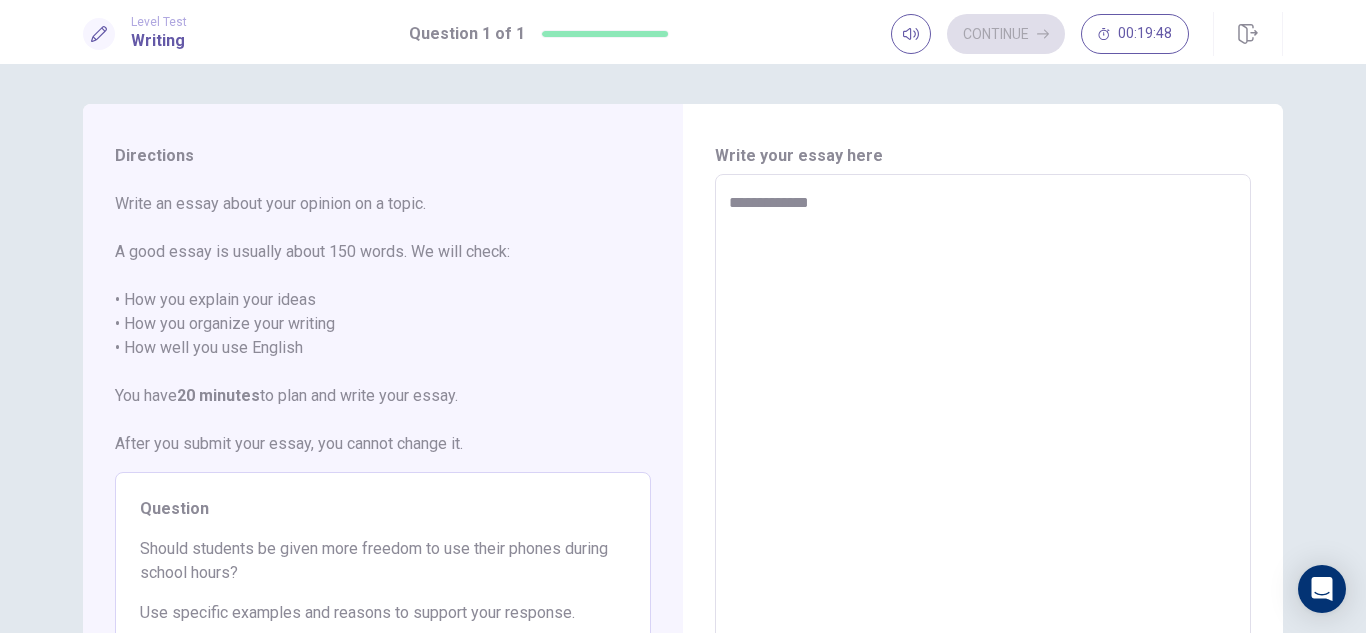 type on "*" 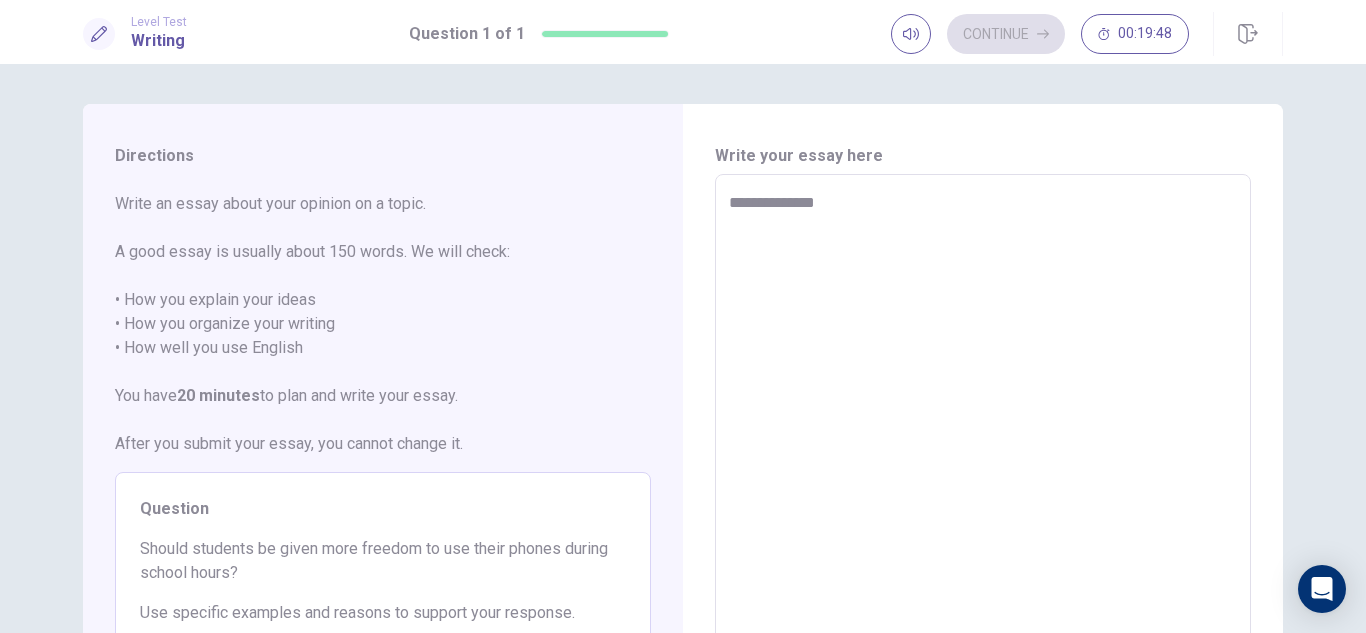 type on "*" 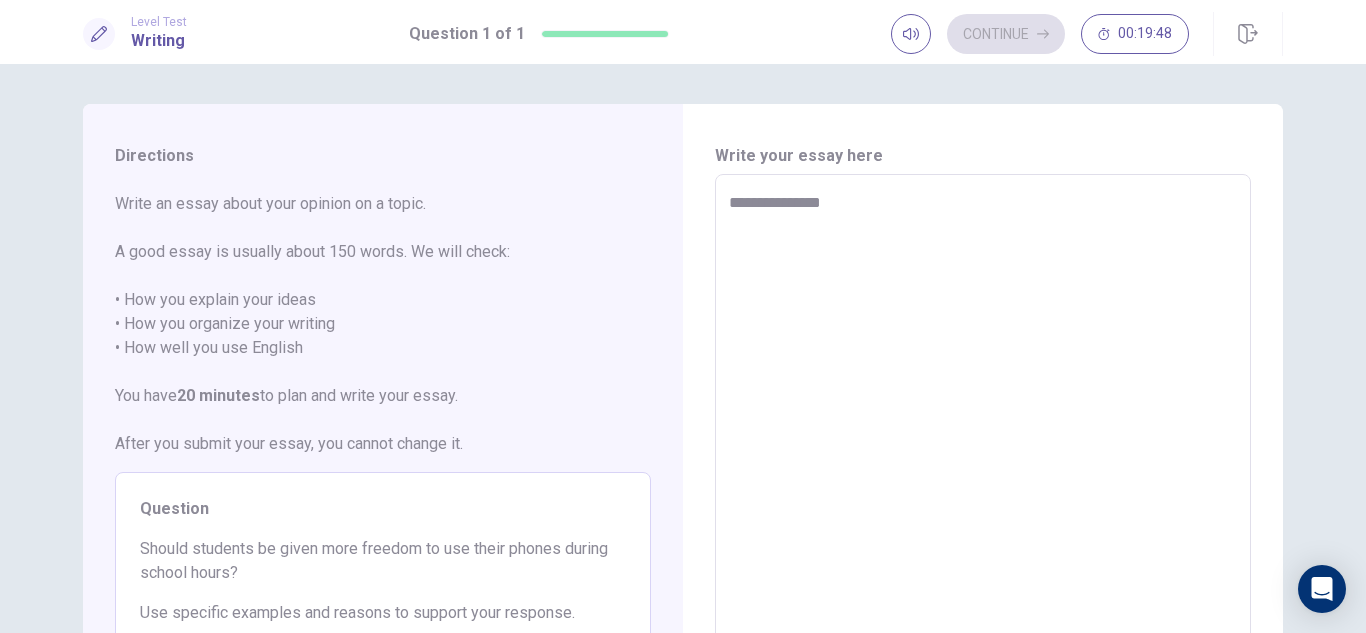 type on "*" 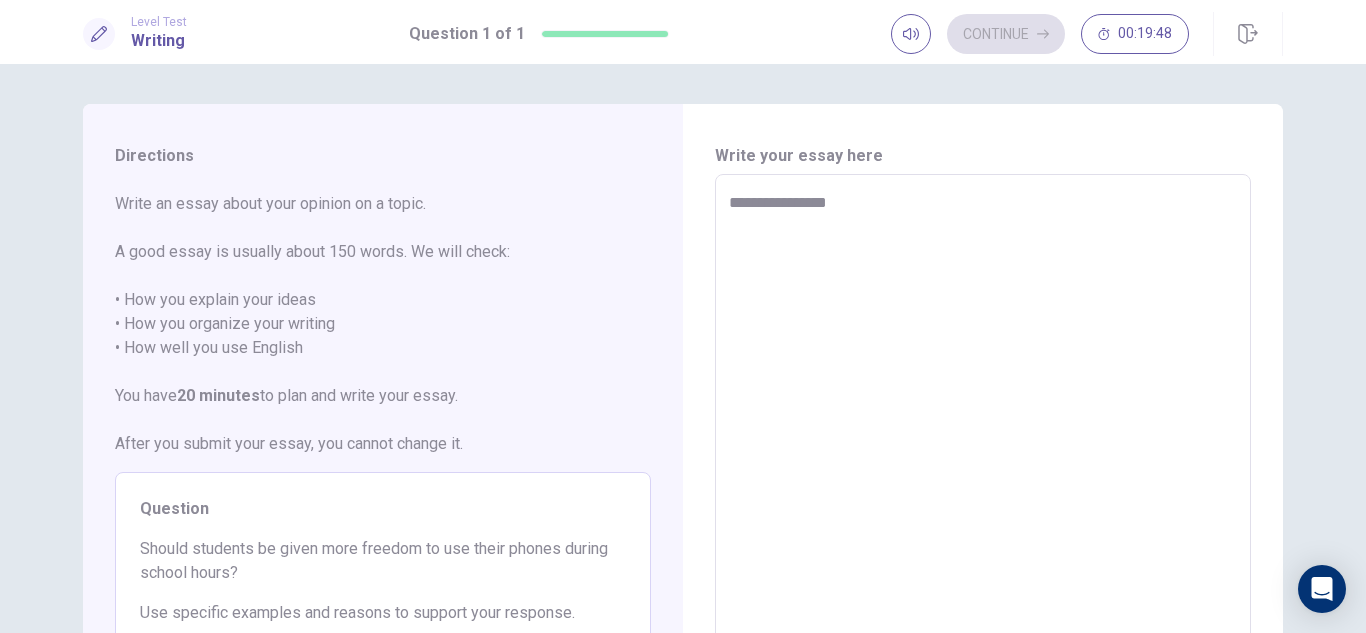 type on "*" 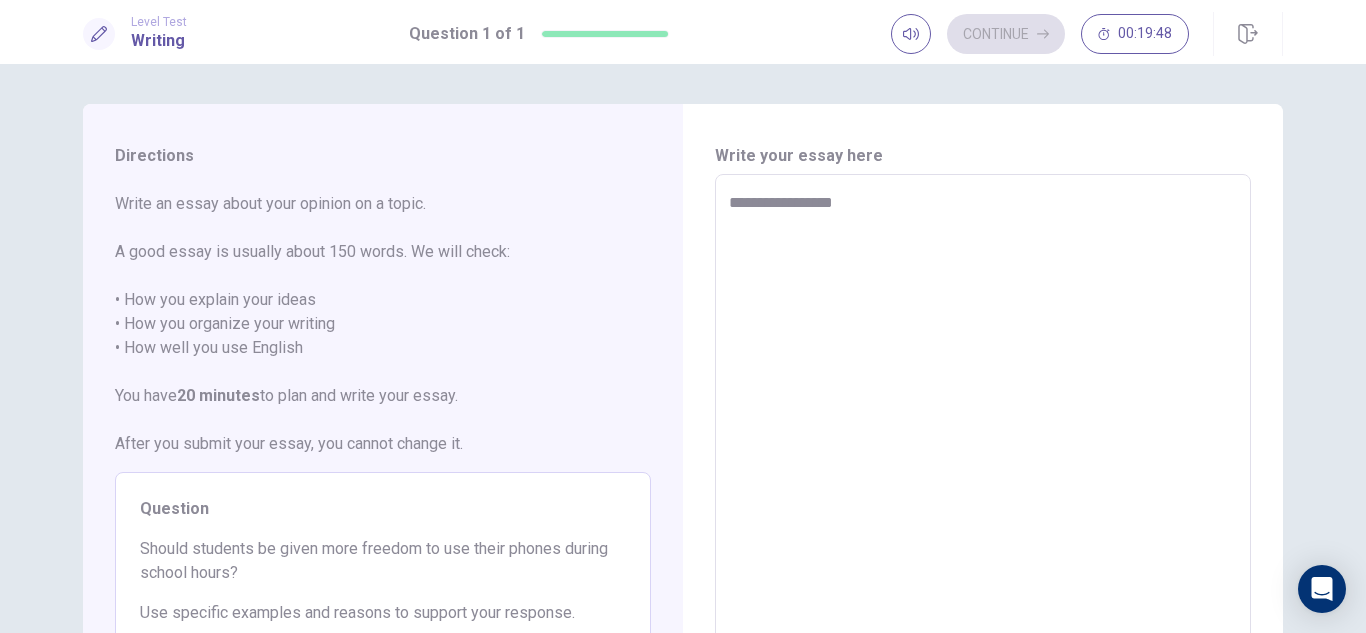 type on "*" 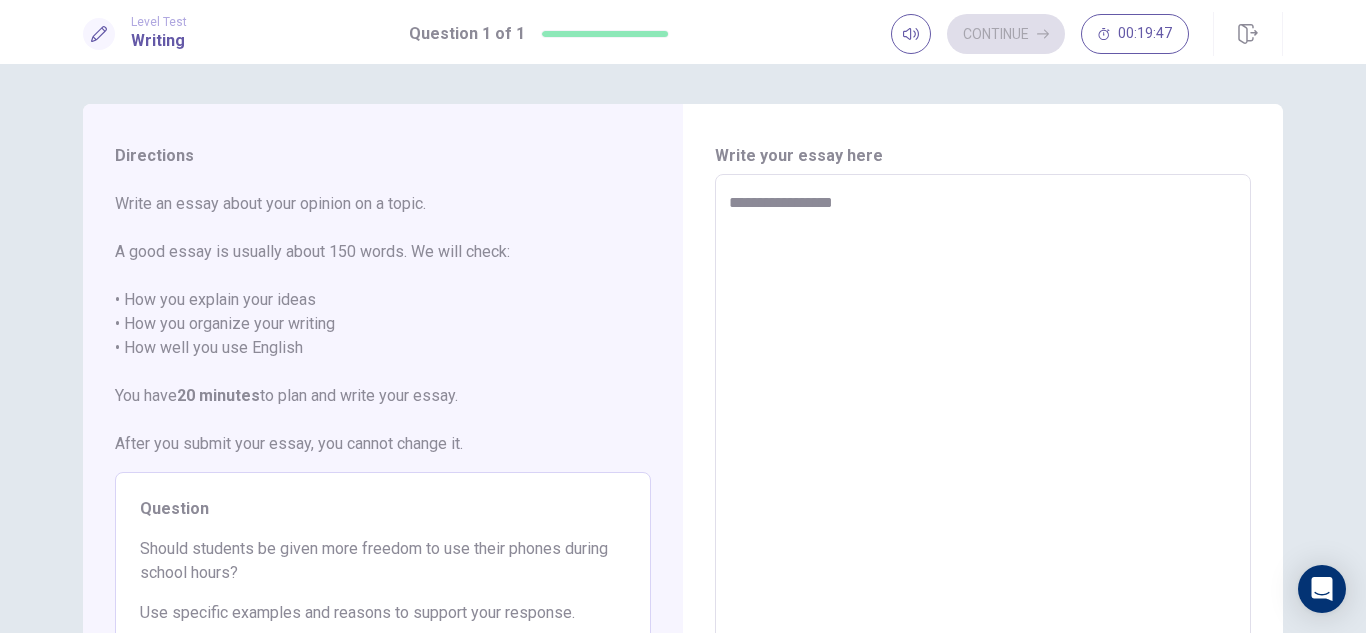 type on "**********" 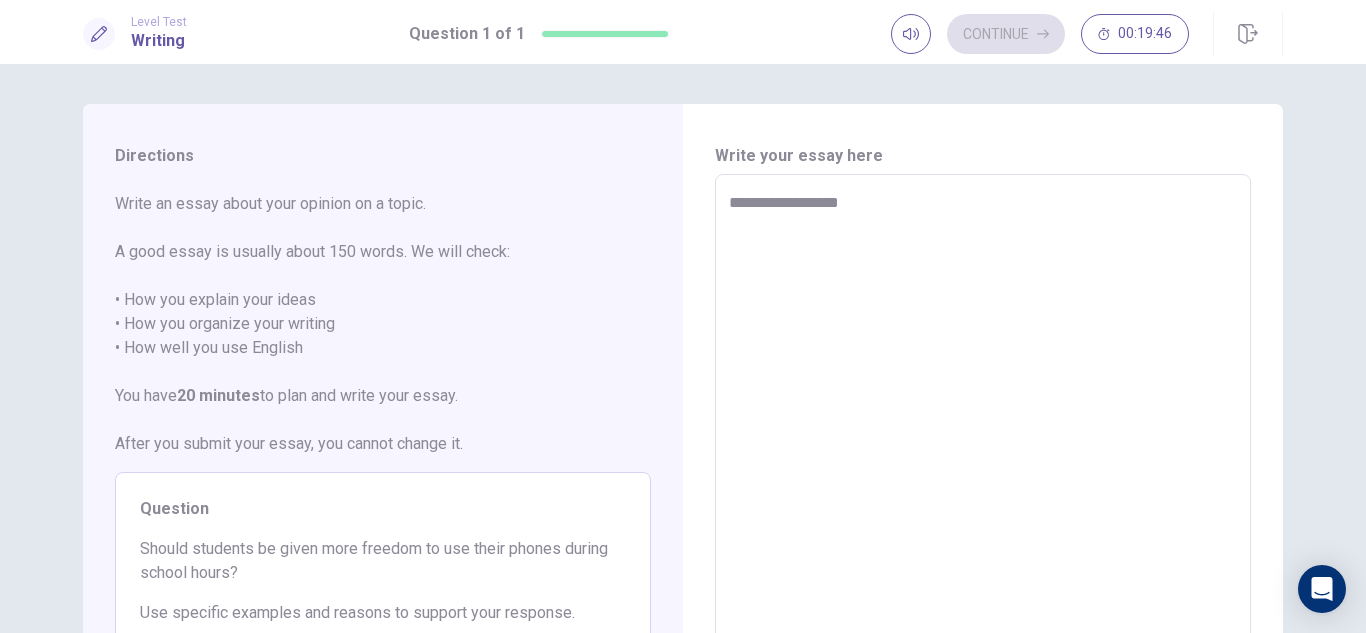 type on "*" 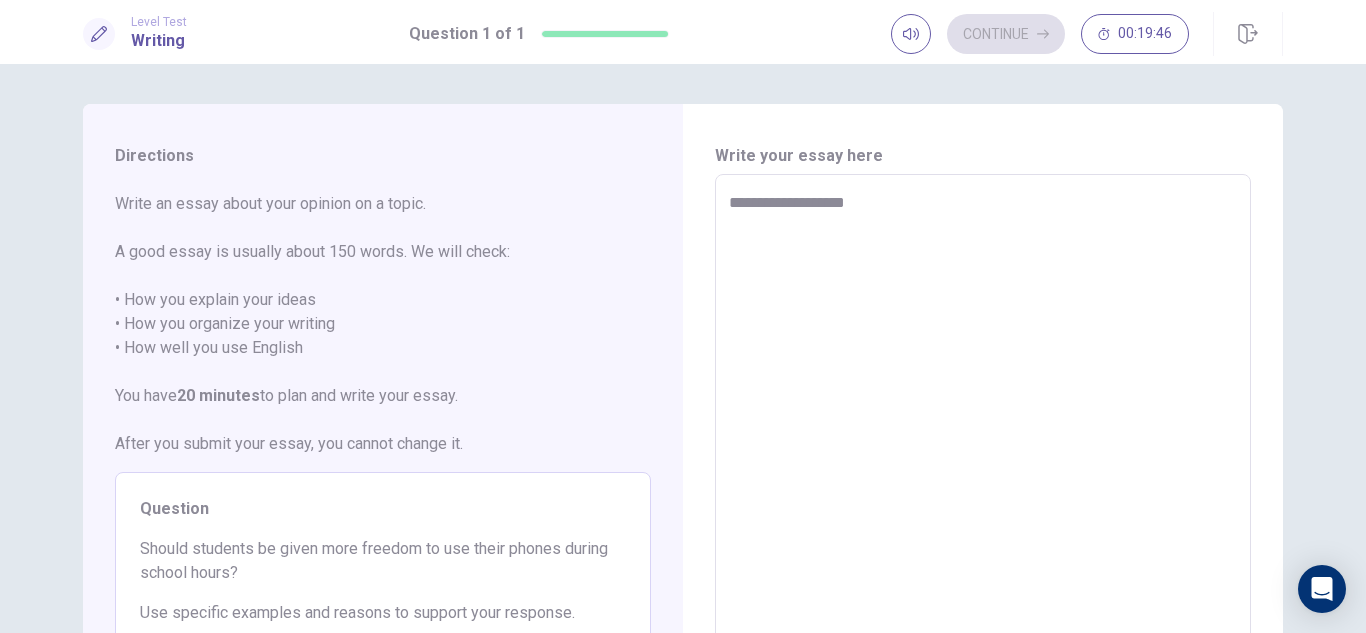 type on "*" 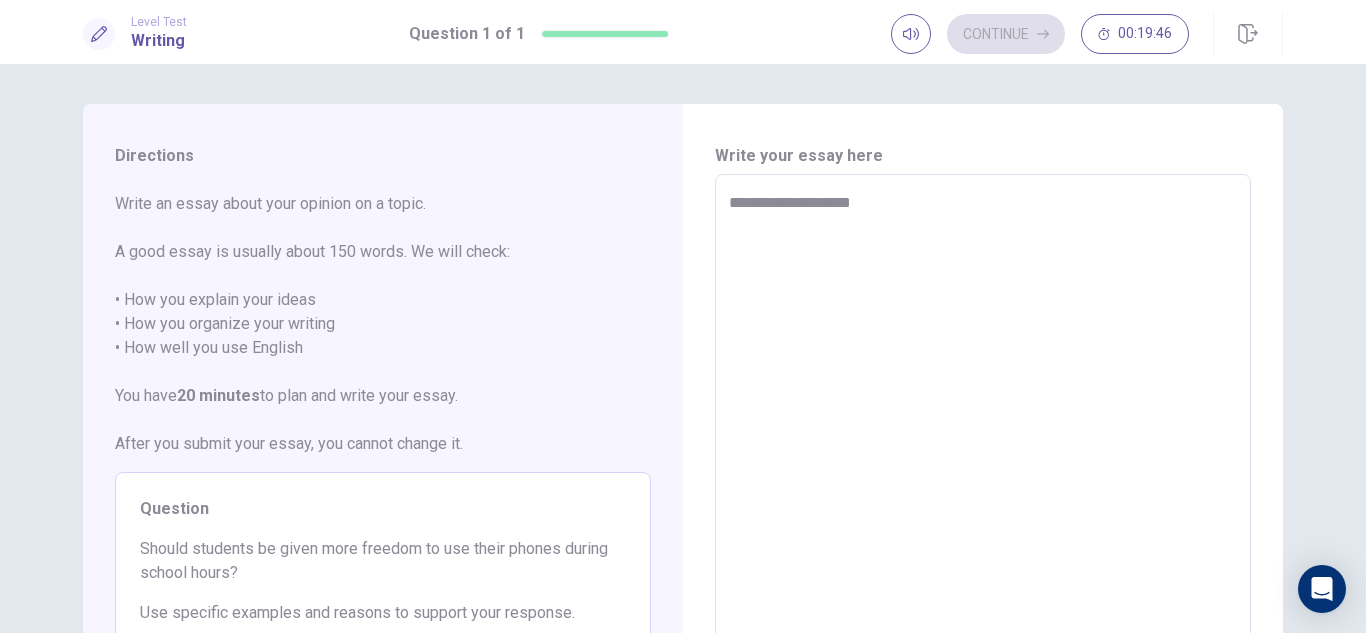 type on "*" 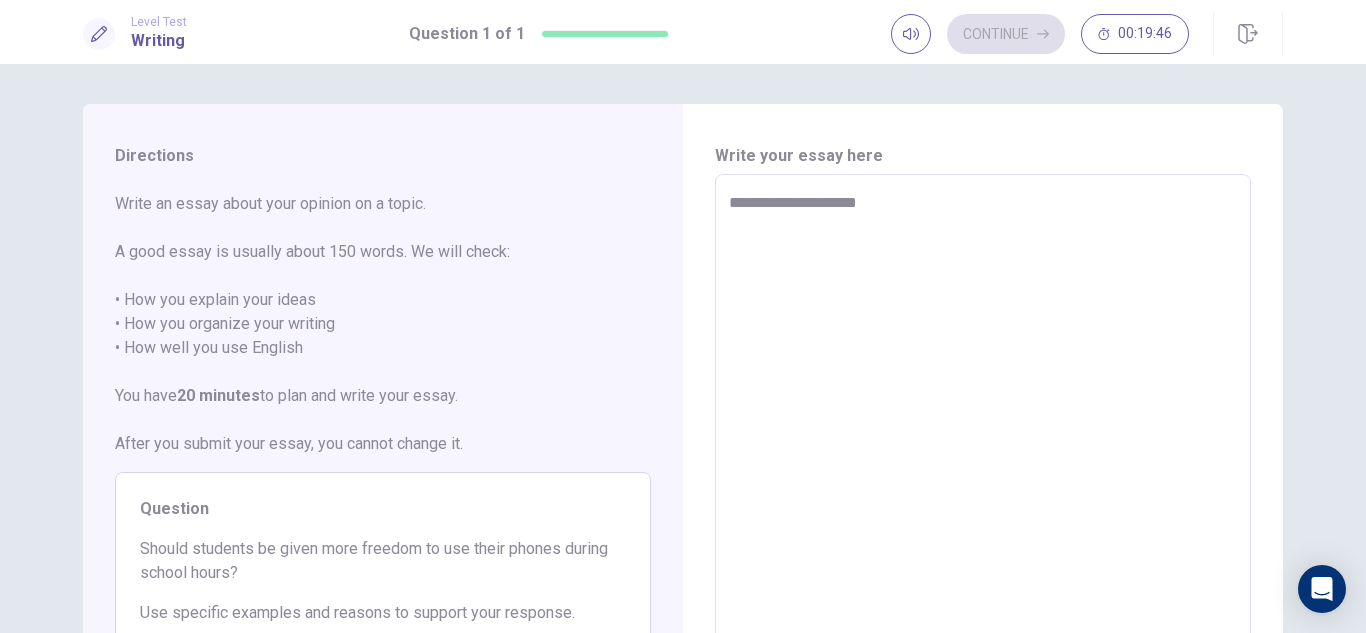 type on "*" 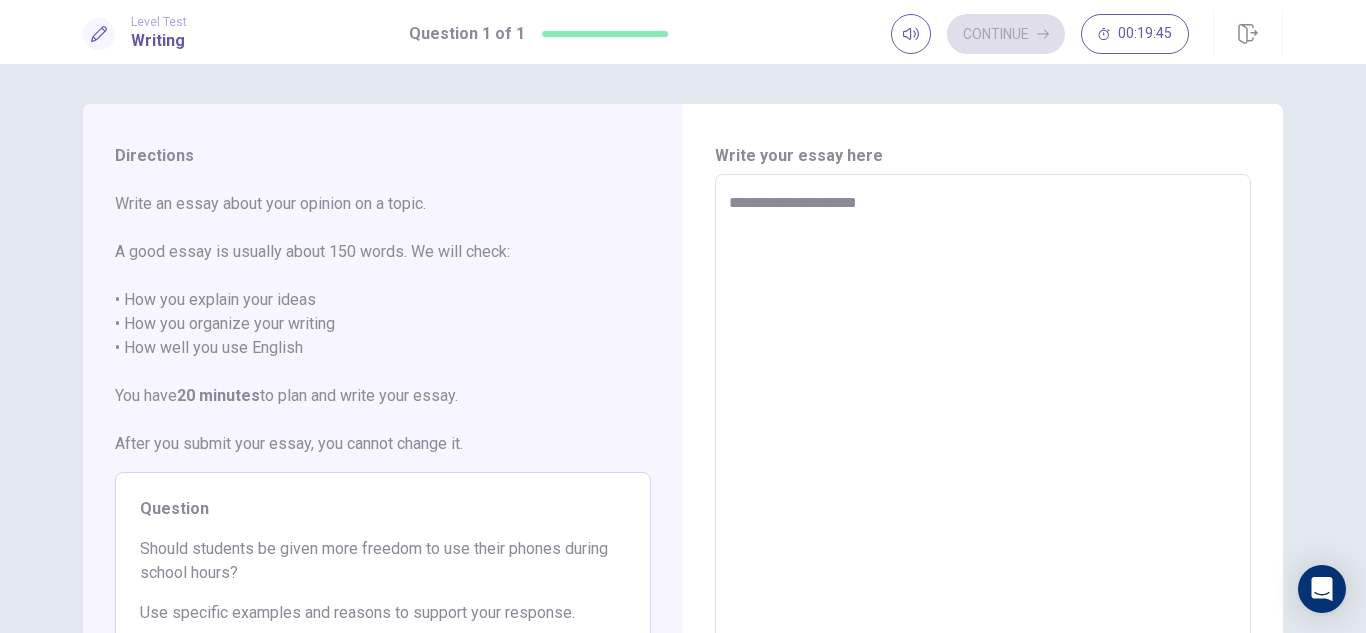 type on "**********" 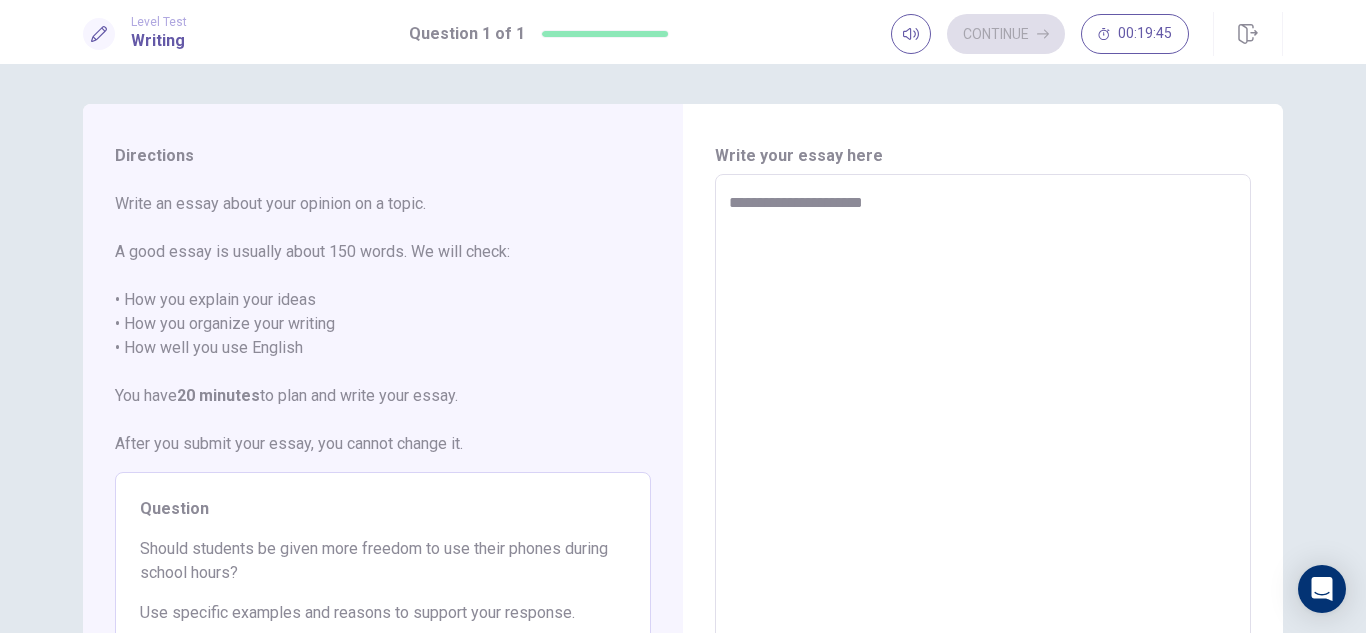 type on "*" 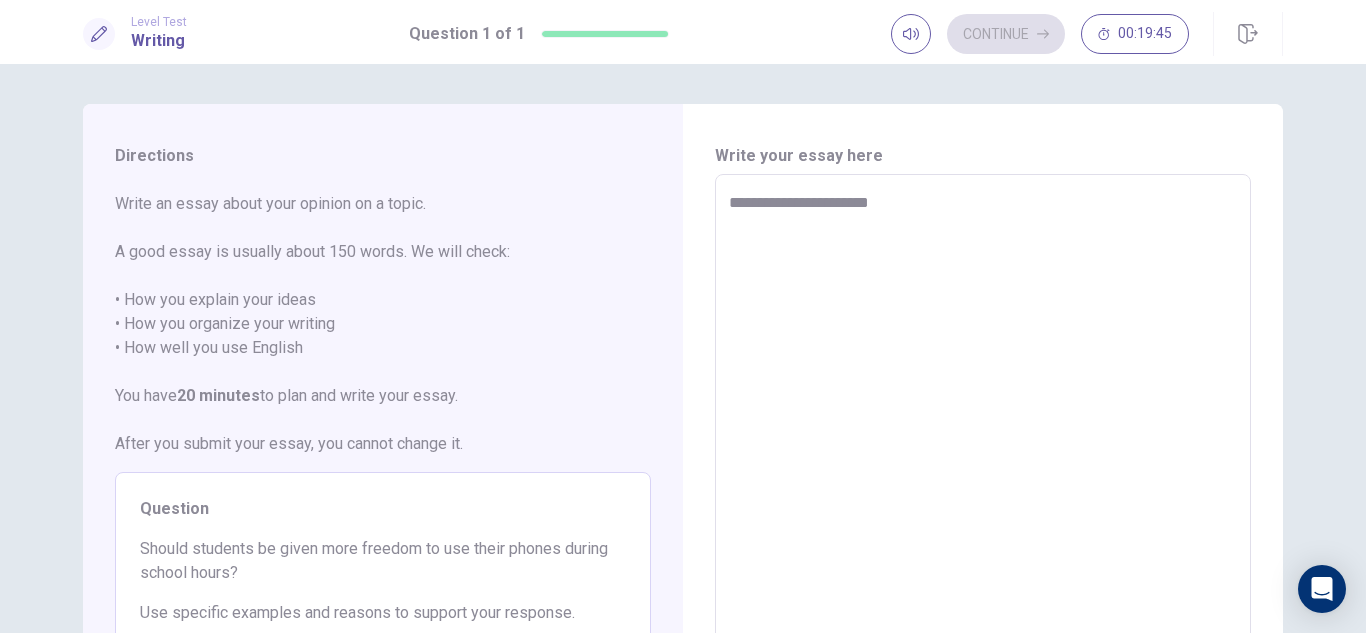 type on "*" 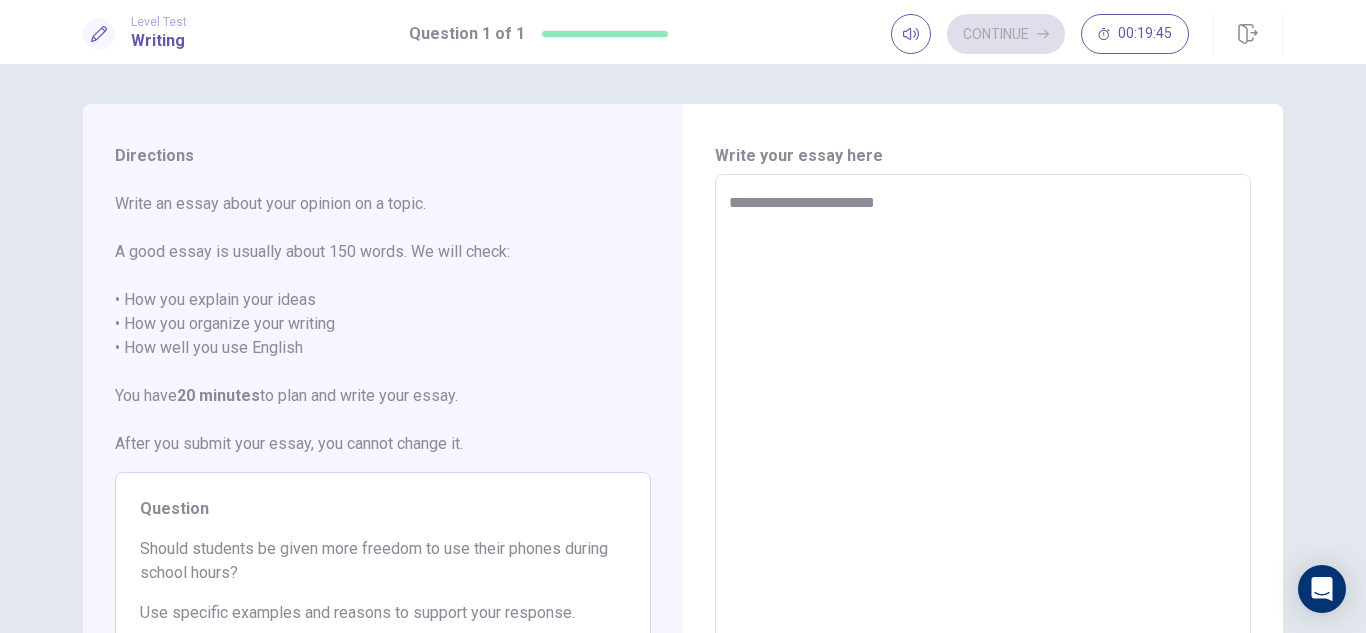 type on "*" 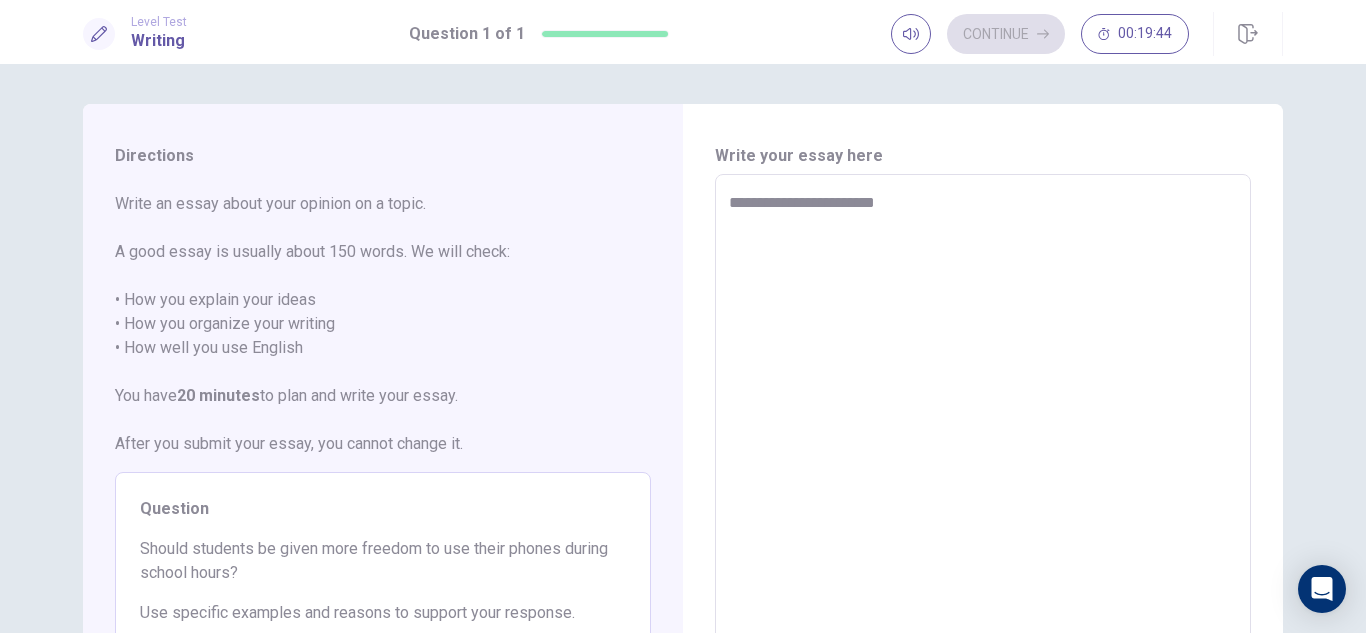 type on "**********" 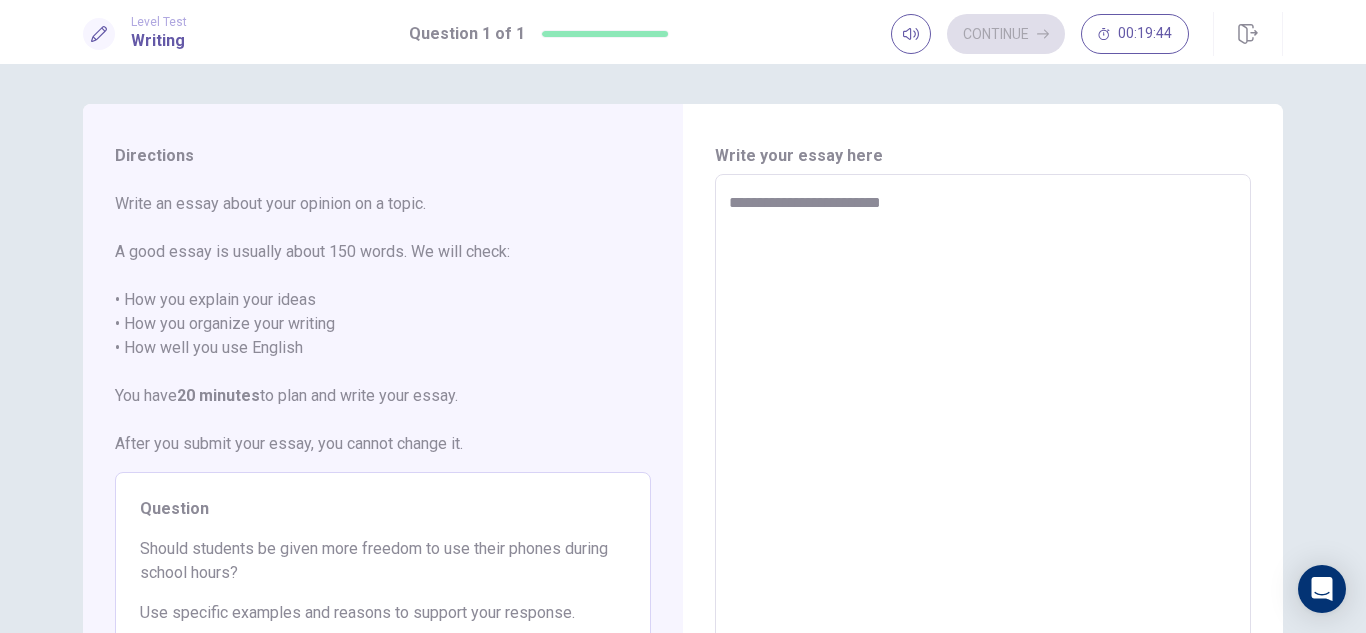 type on "*" 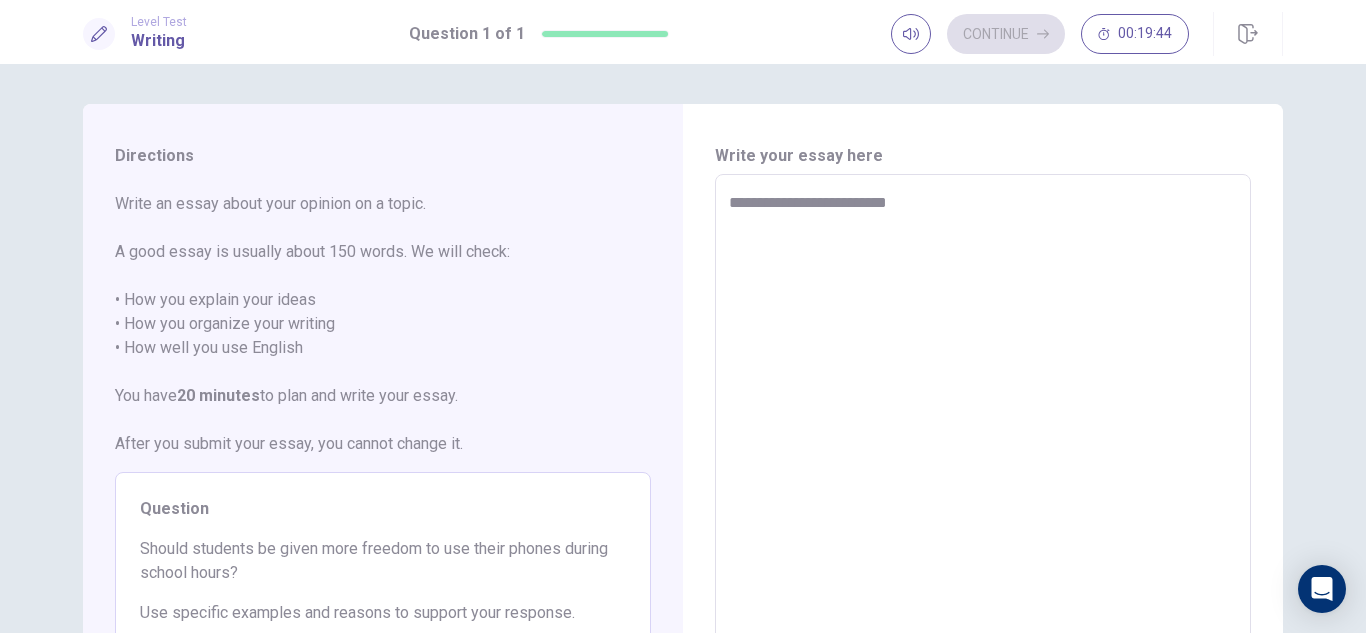 type on "*" 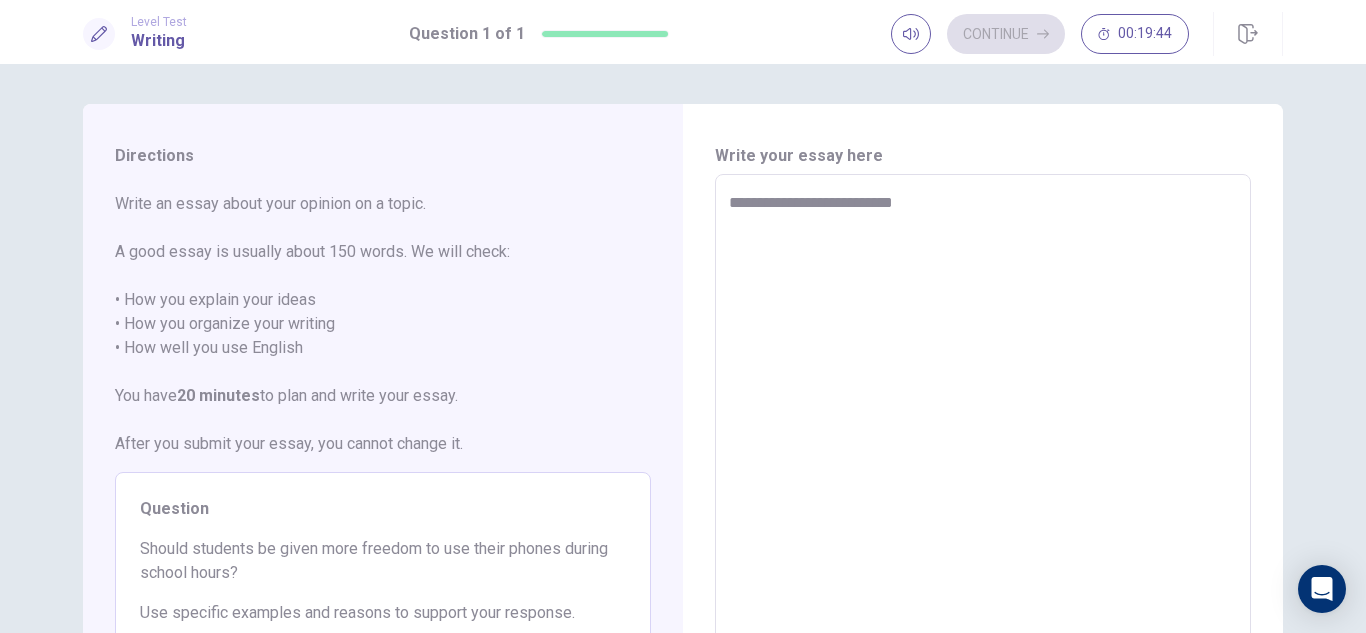 type on "**********" 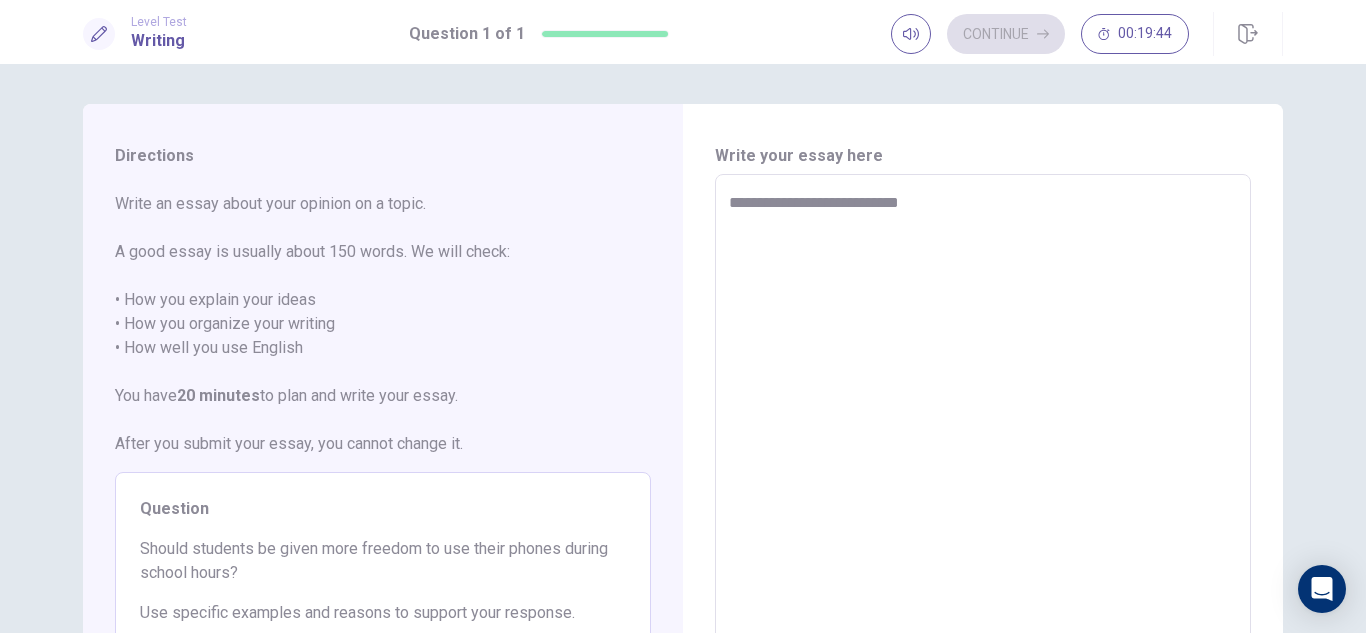 type on "*" 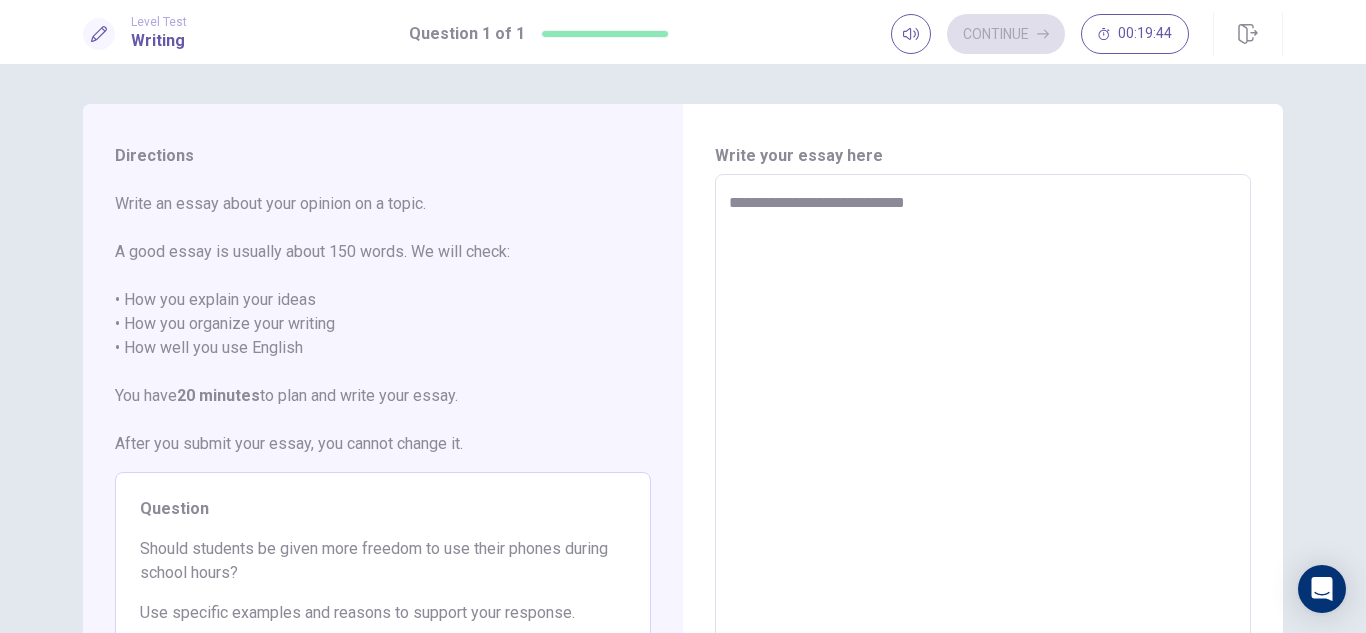 type on "*" 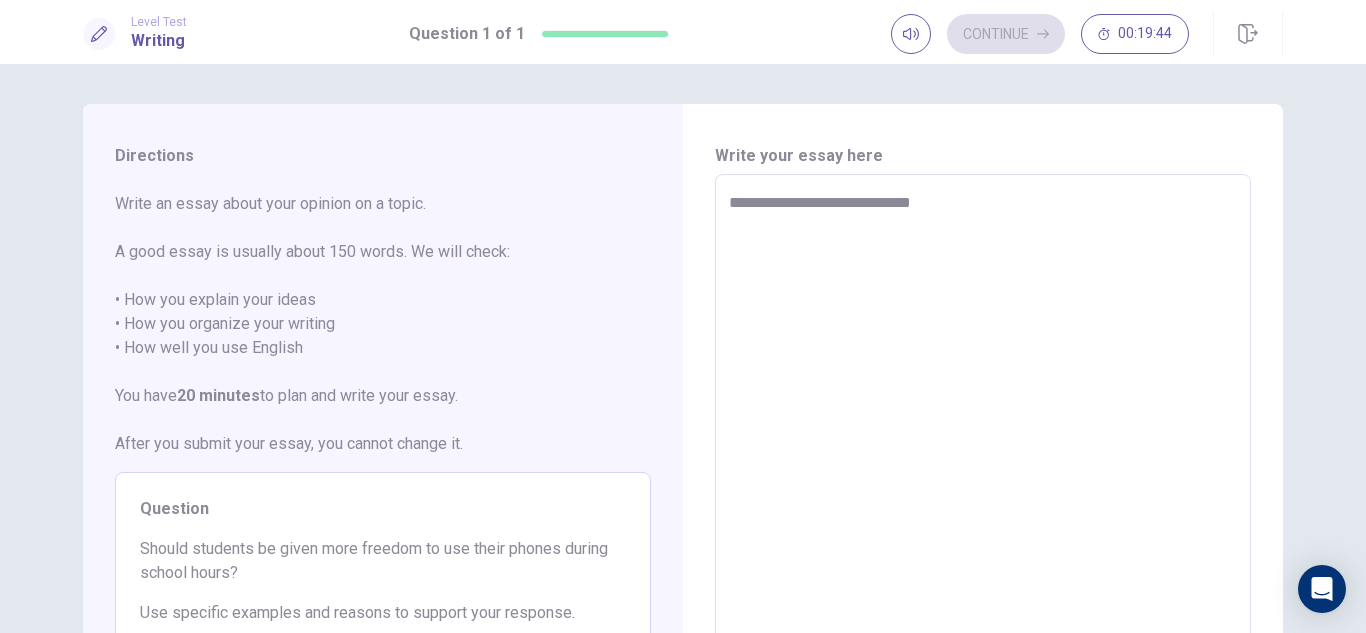type on "*" 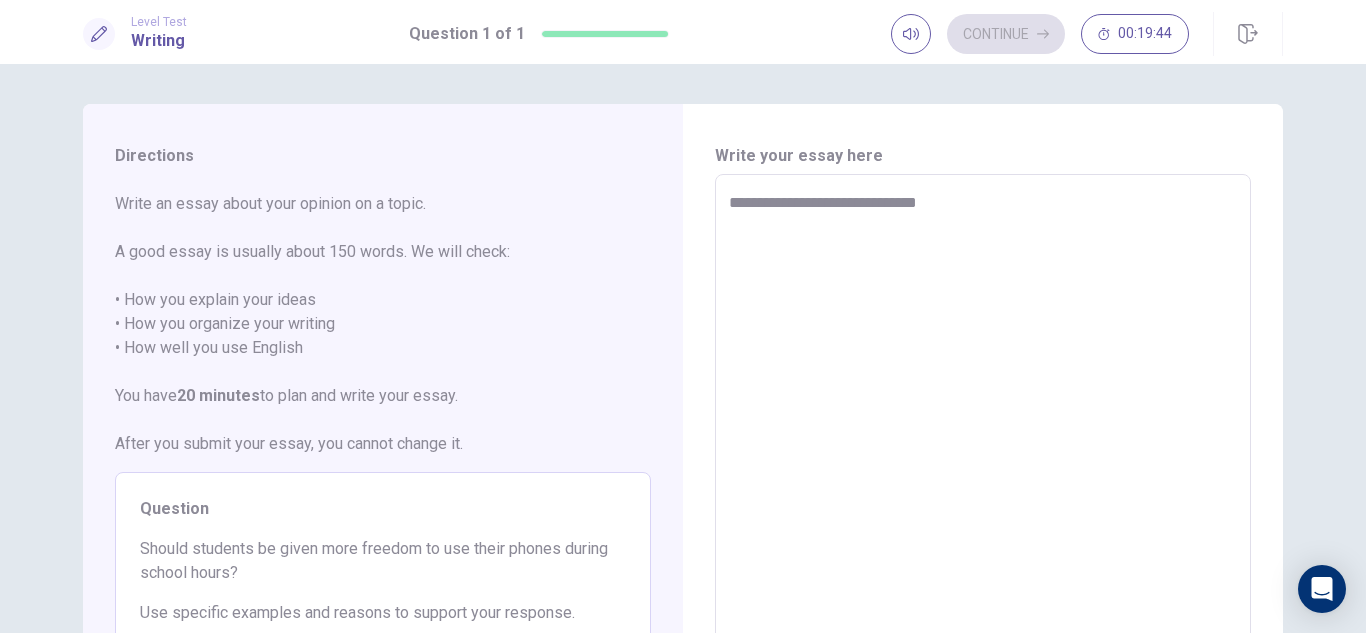 type on "*" 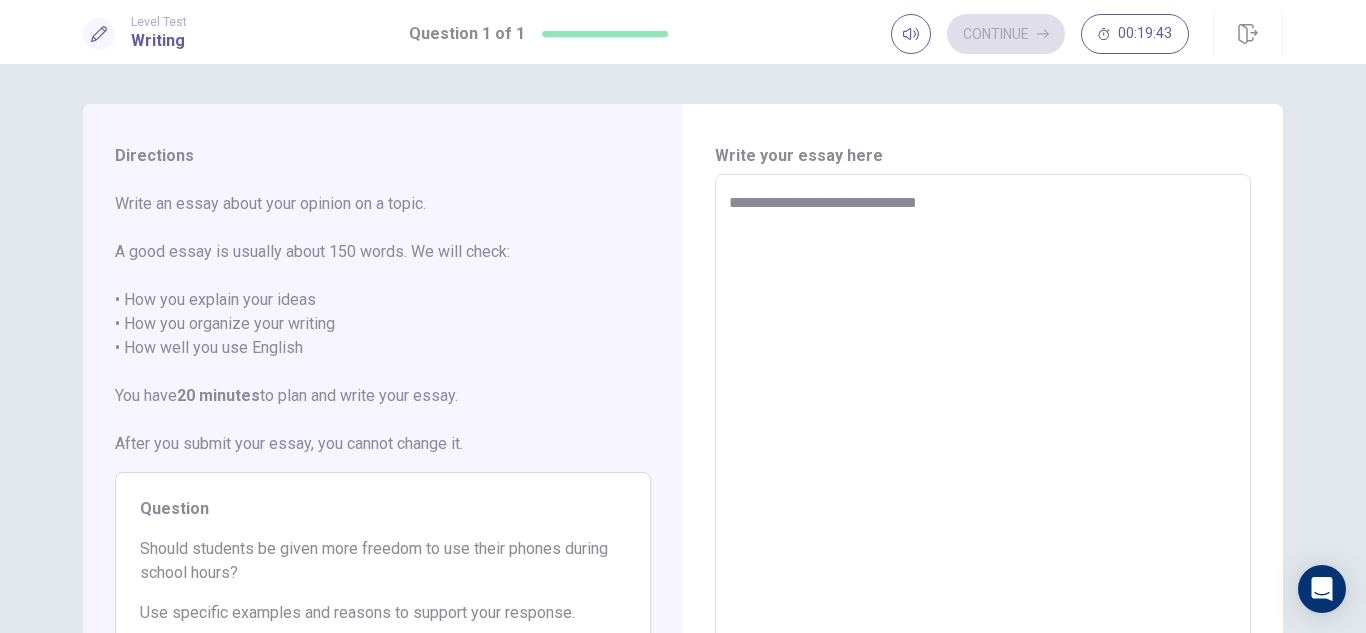 type on "**********" 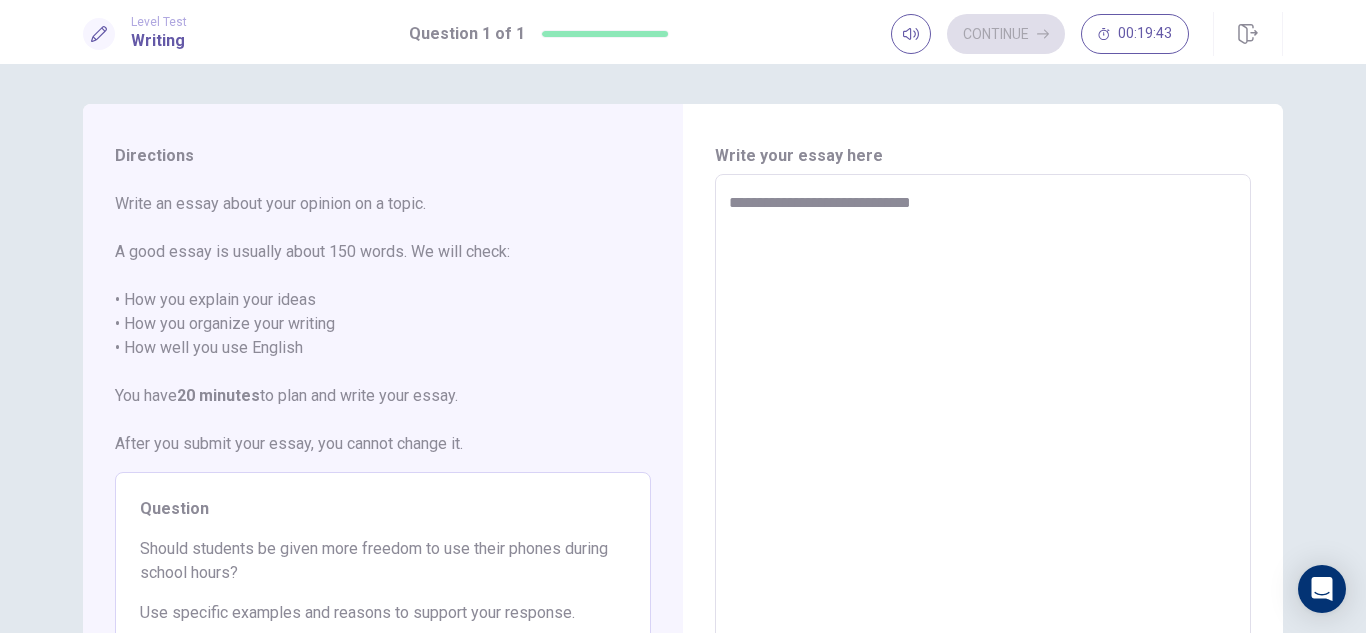 type on "*" 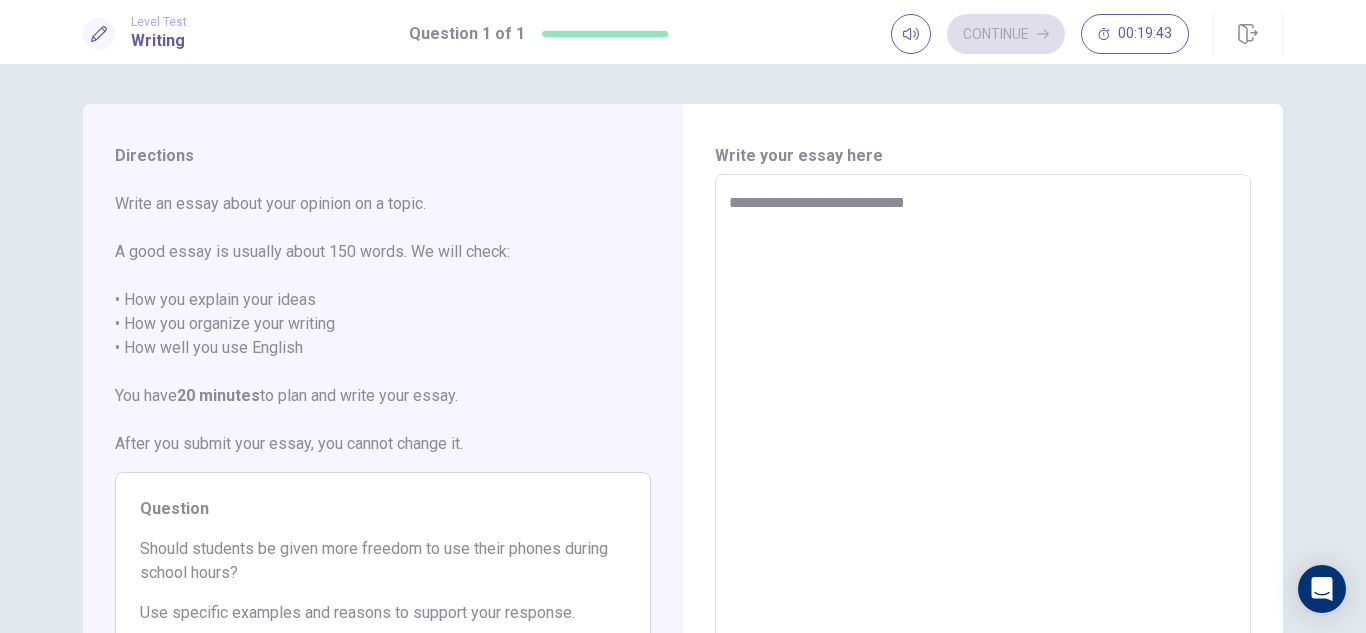 type on "*" 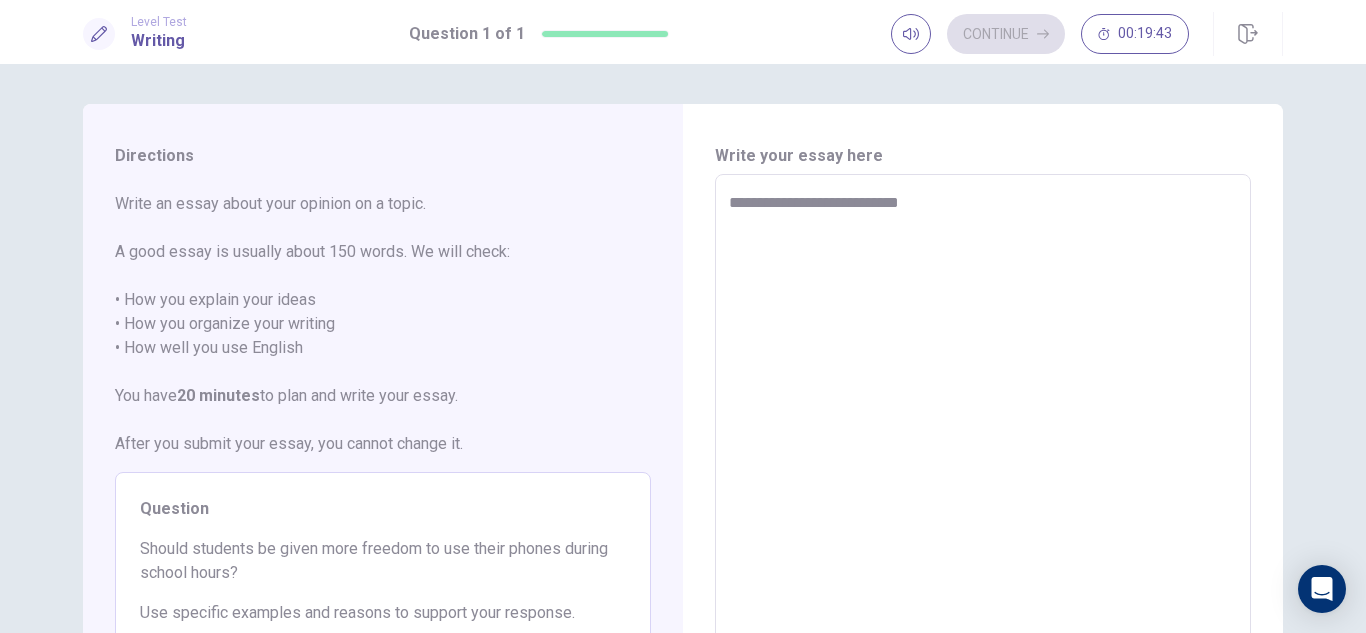 type on "*" 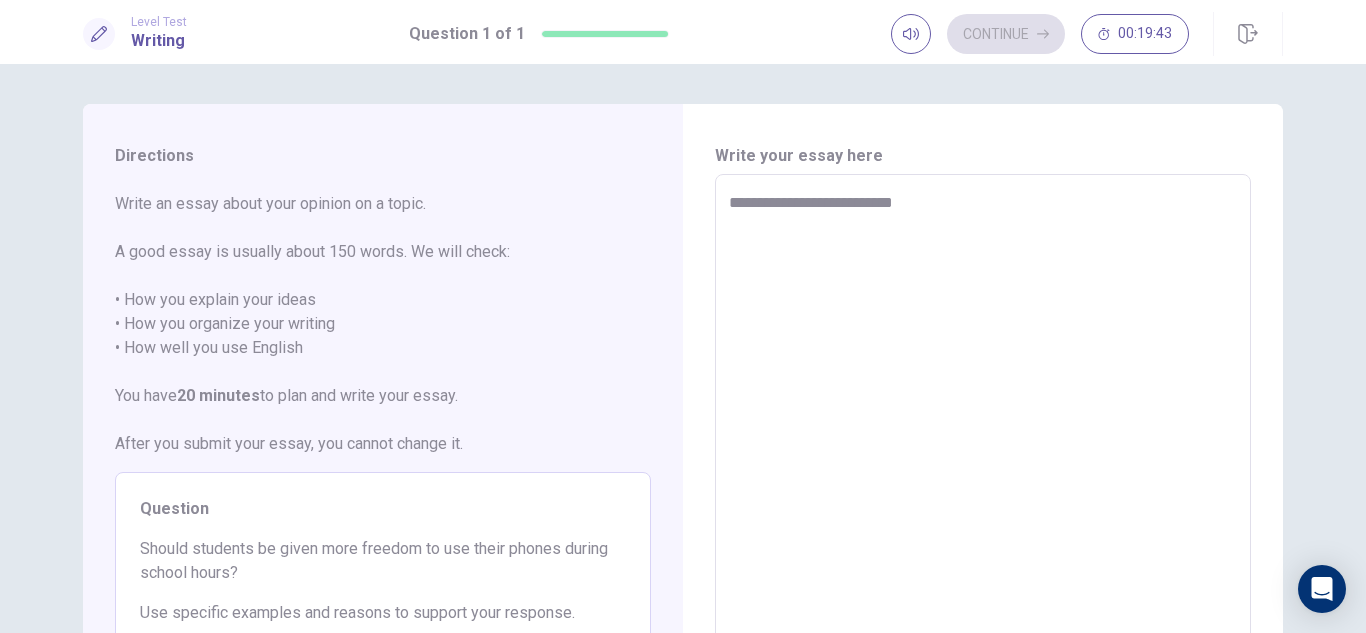 type on "**********" 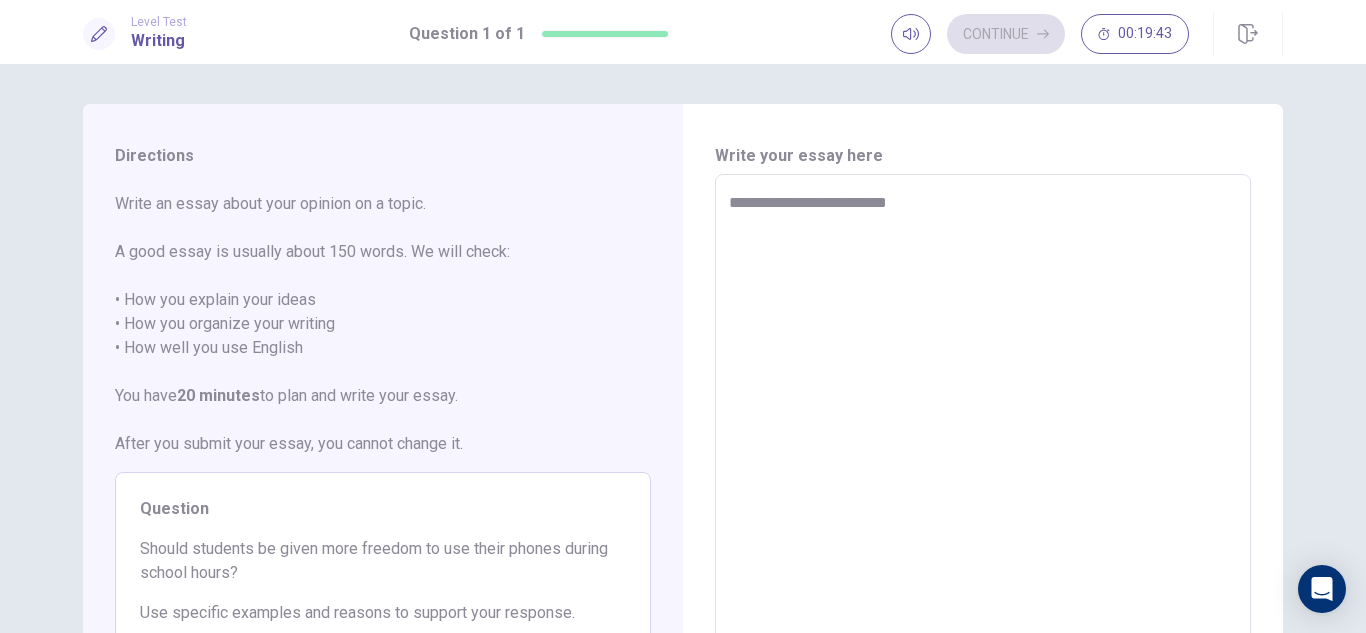 type on "**********" 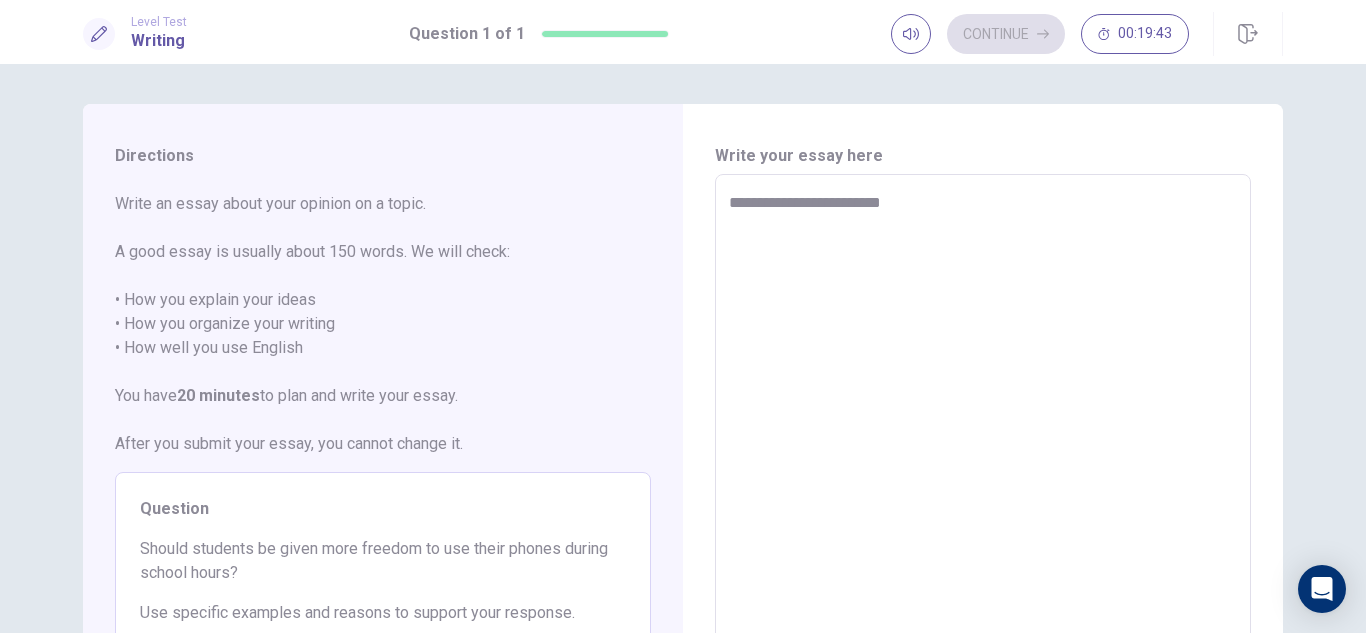 type on "*" 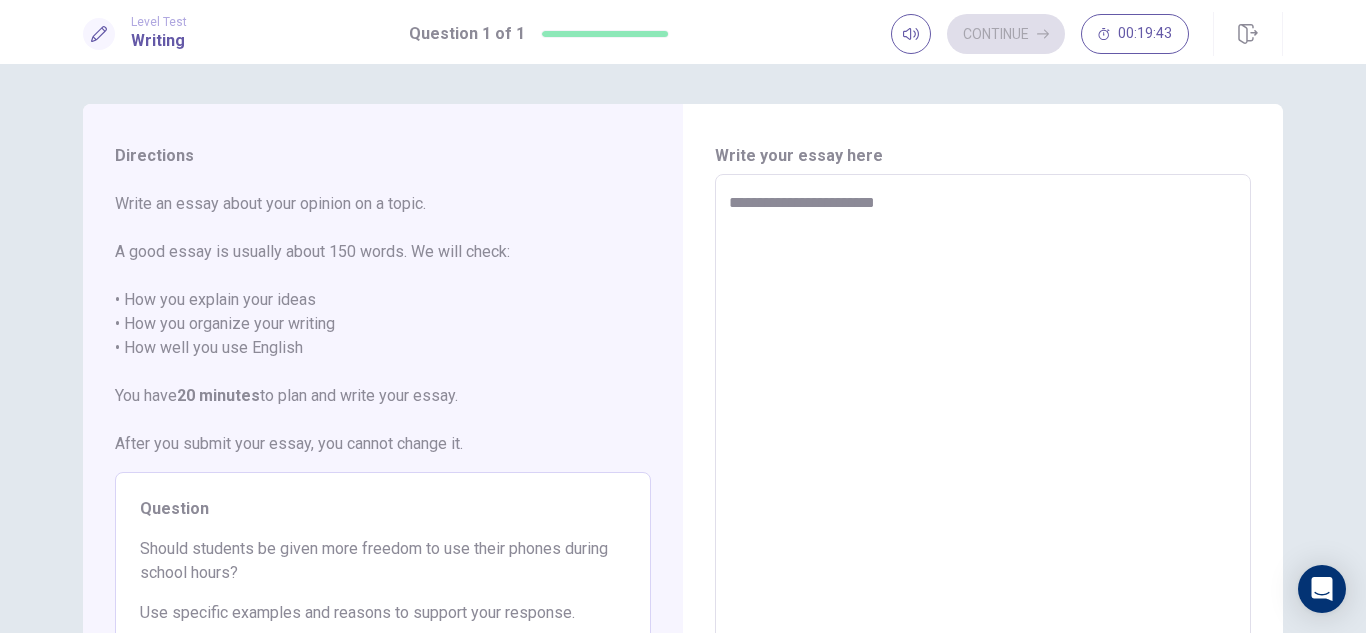 type on "*" 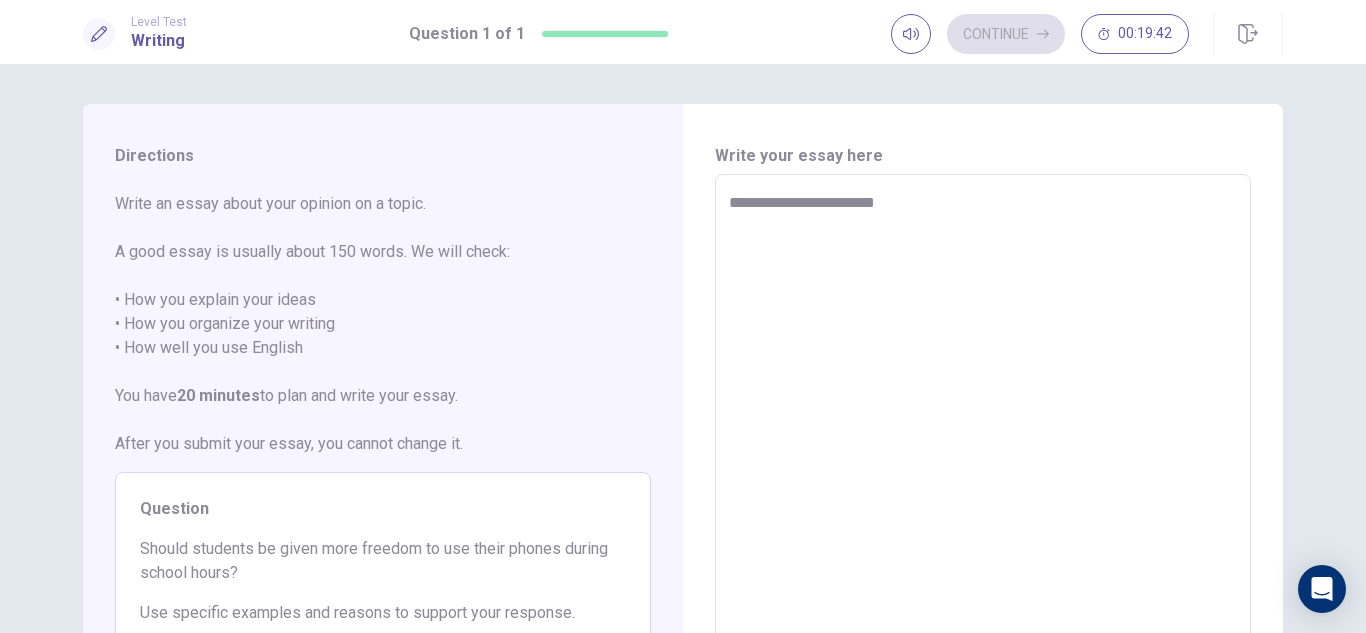 type on "**********" 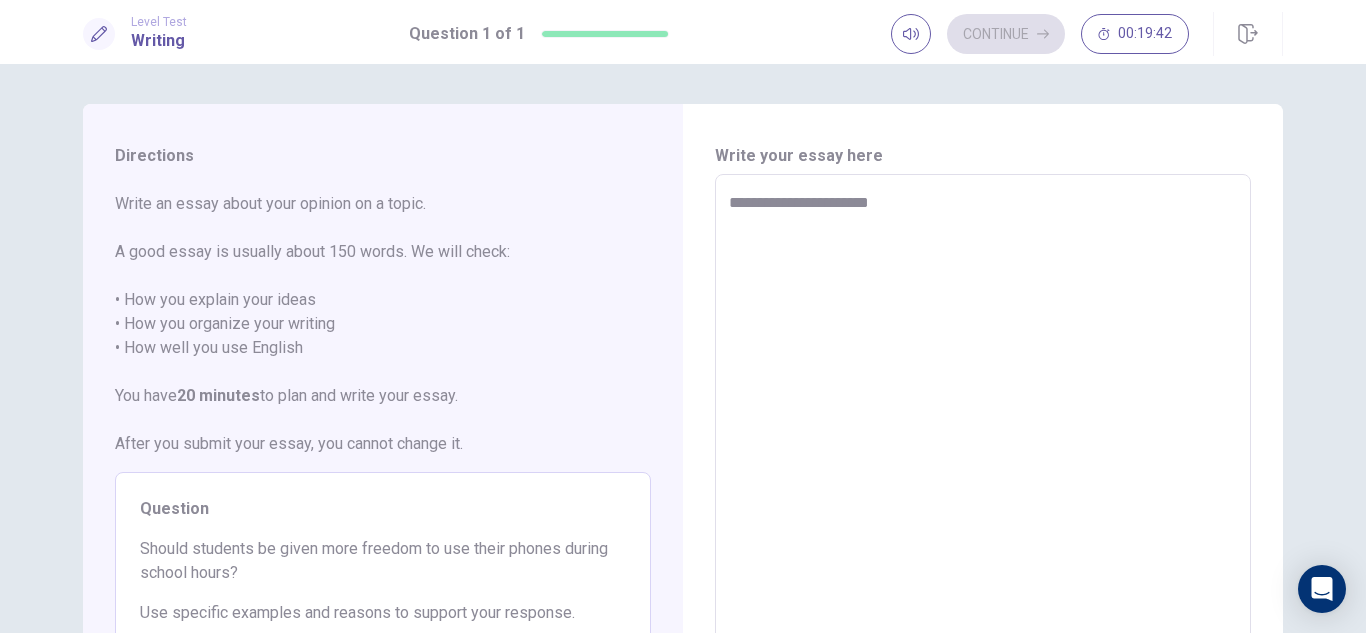 type on "*" 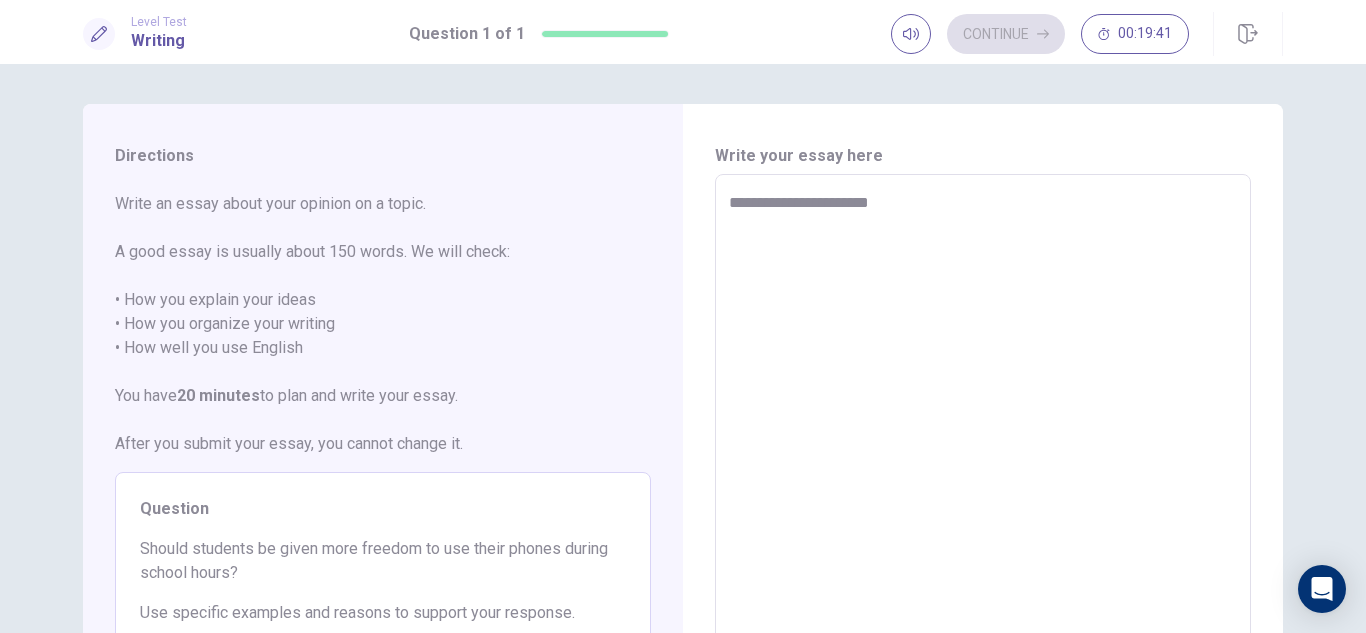 type on "**********" 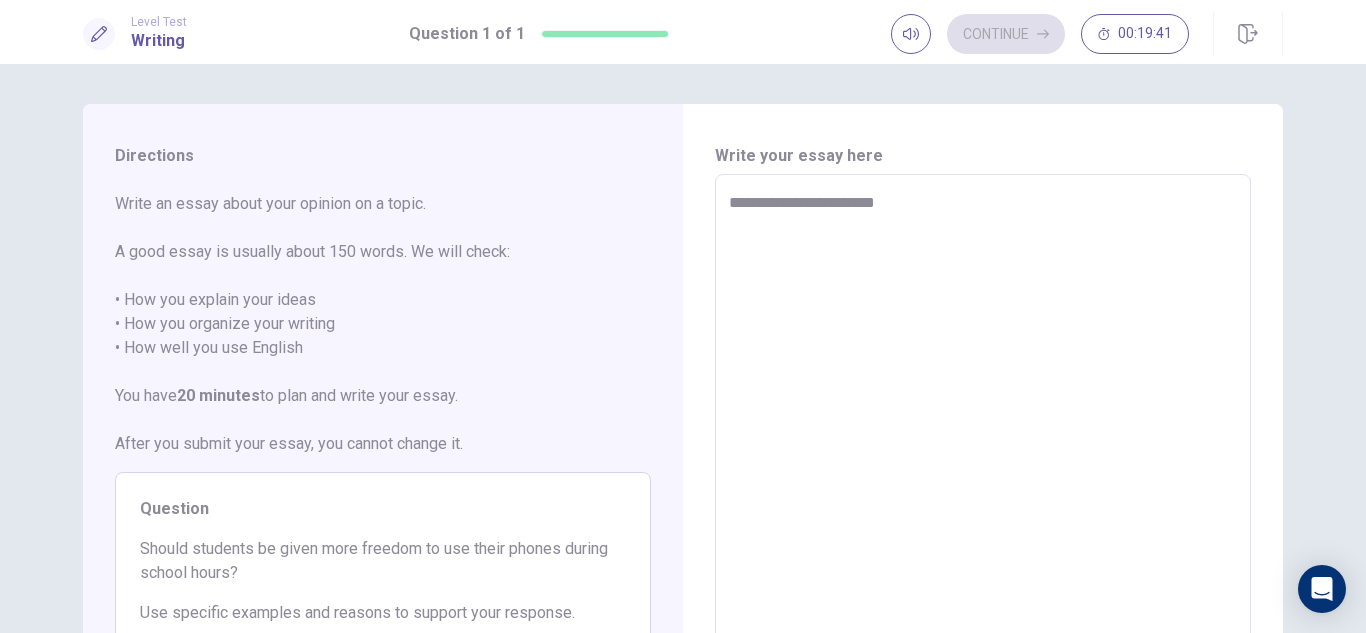 type on "*" 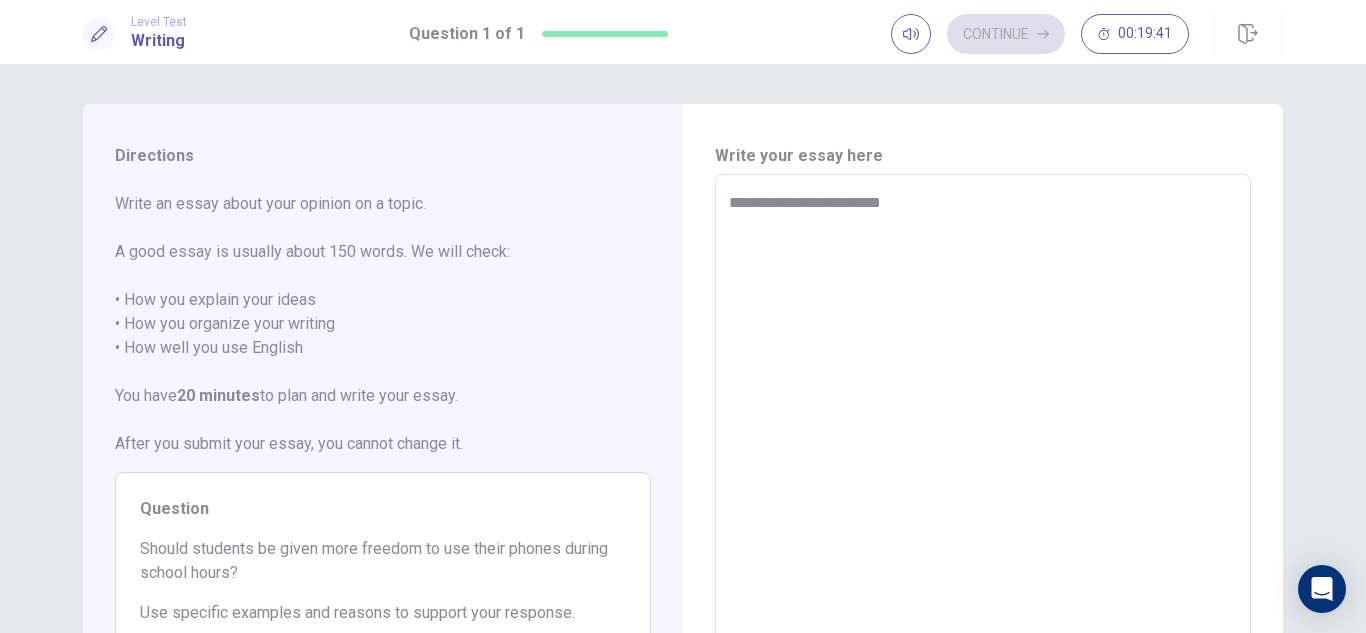 type on "*" 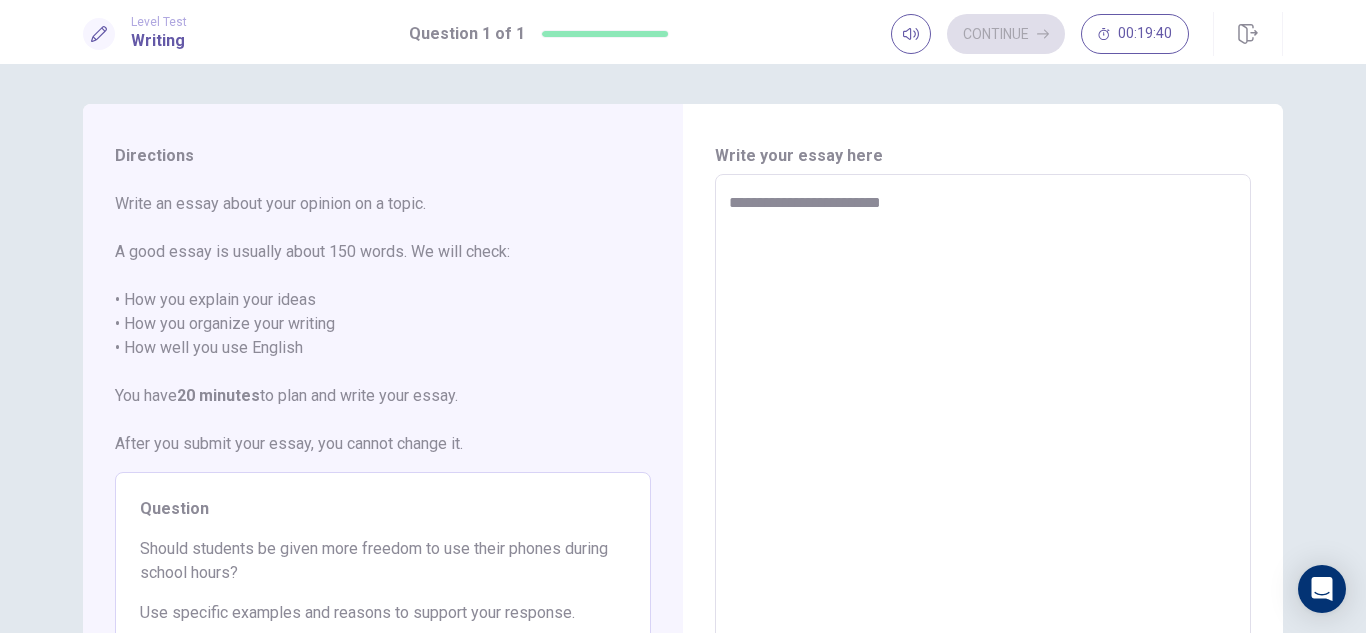 type on "**********" 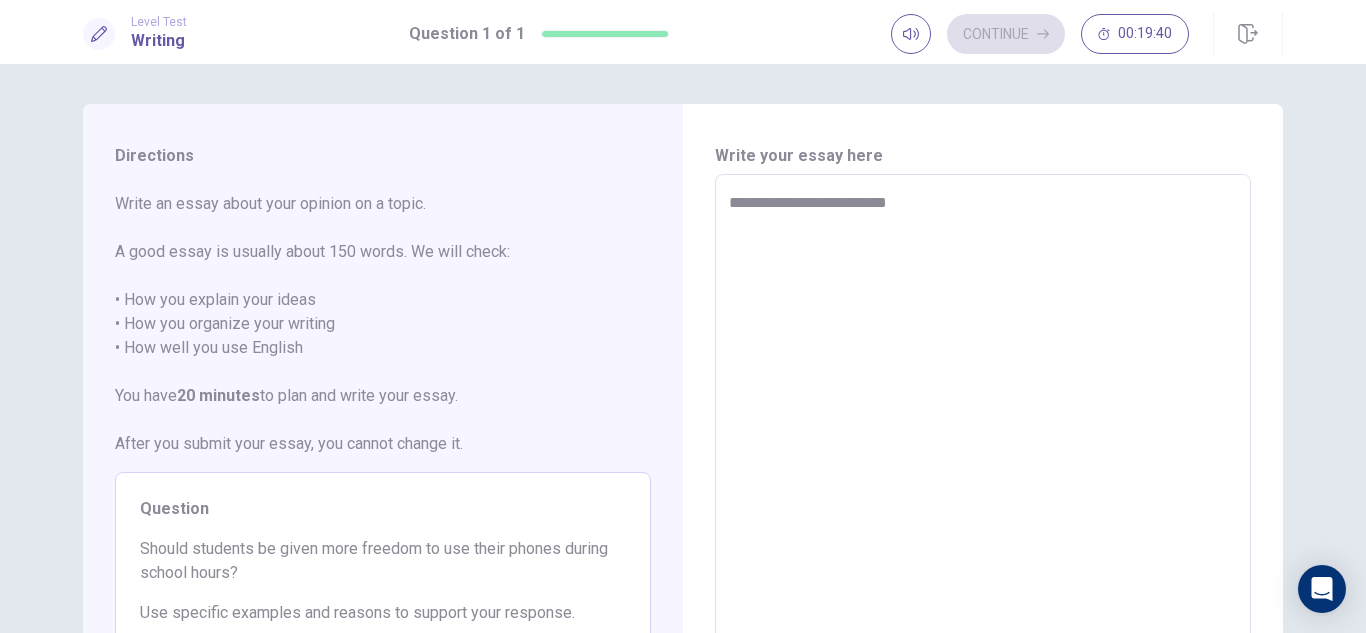 type on "*" 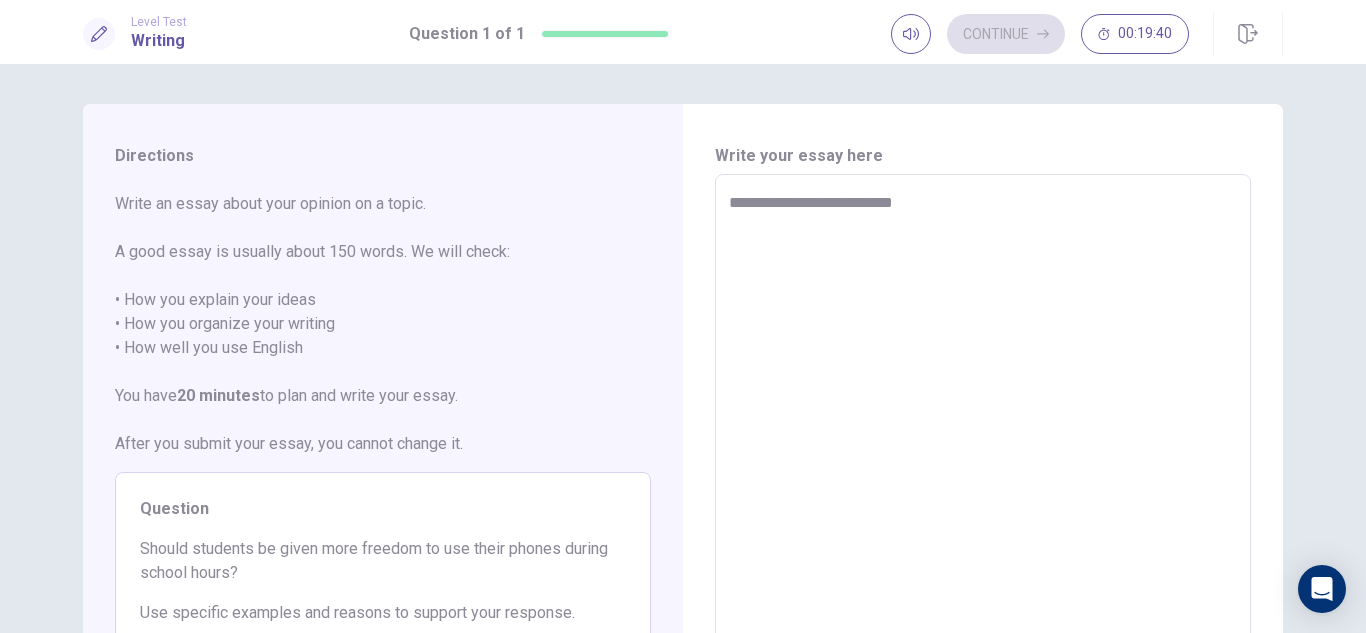 type on "*" 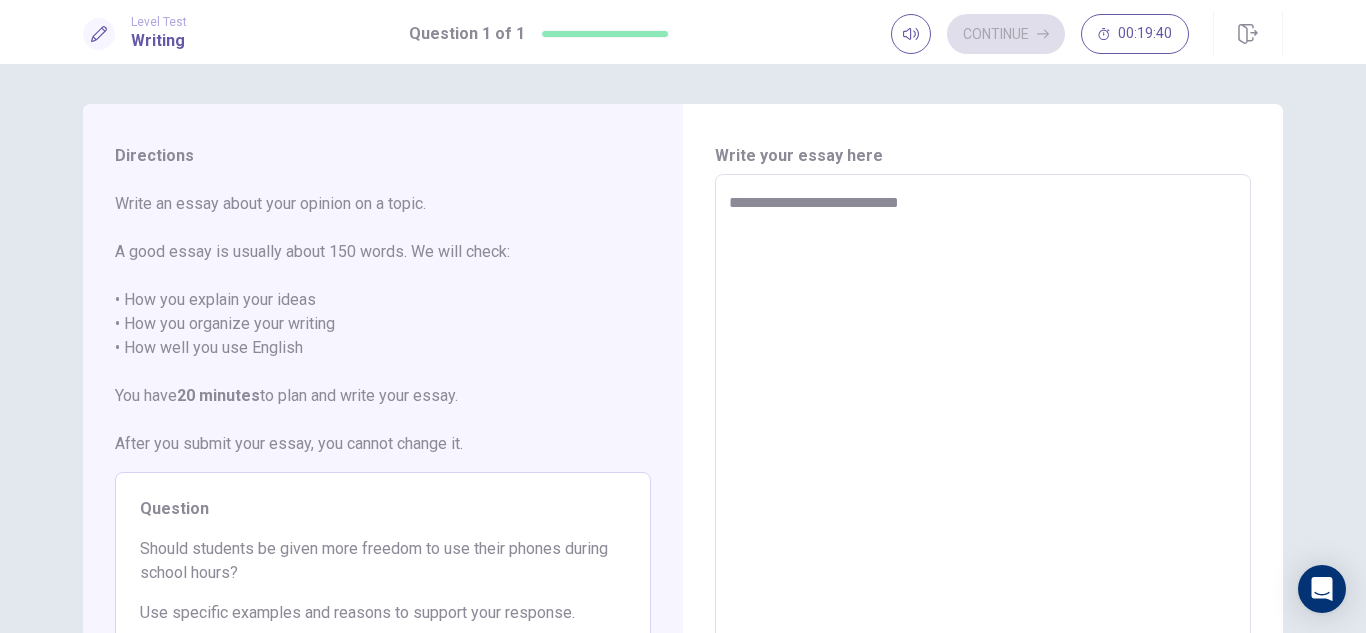 type on "*" 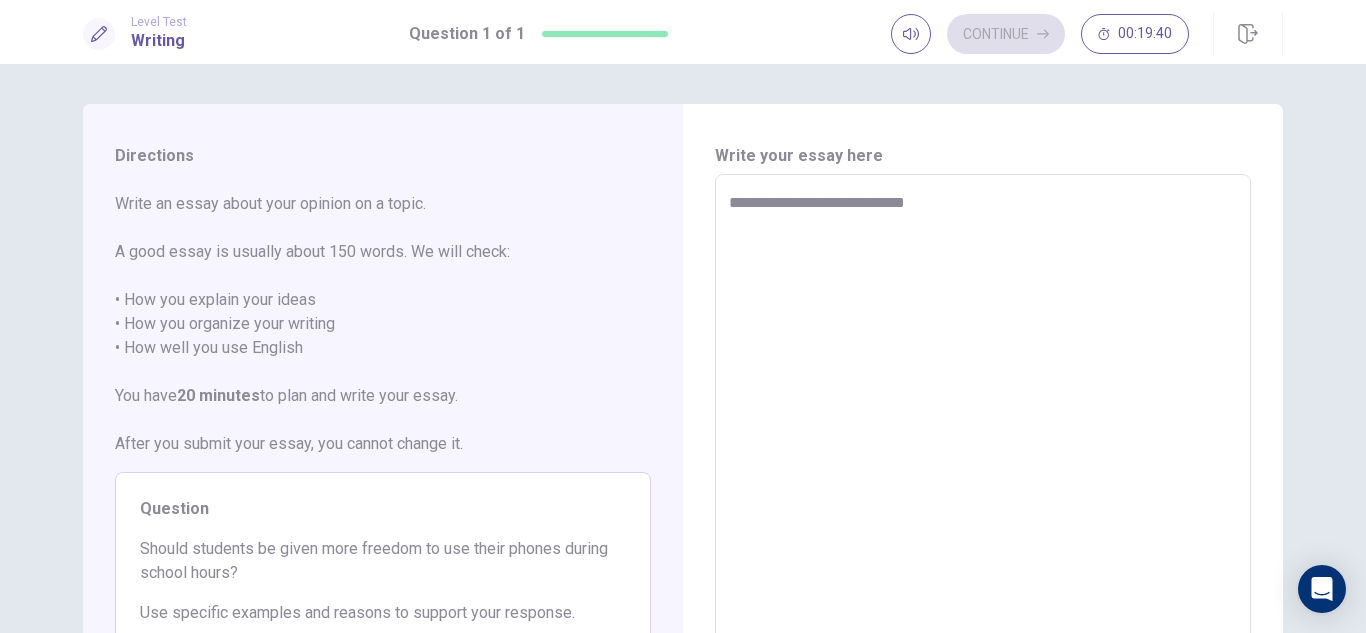 type on "*" 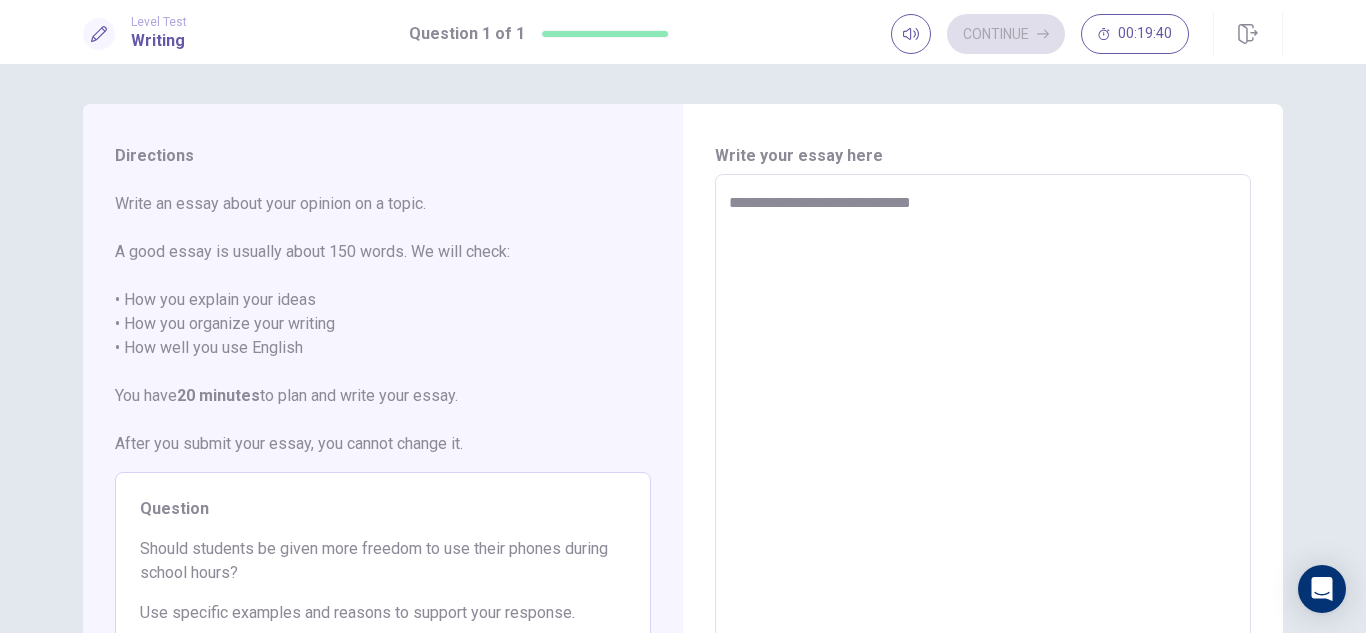 type on "*" 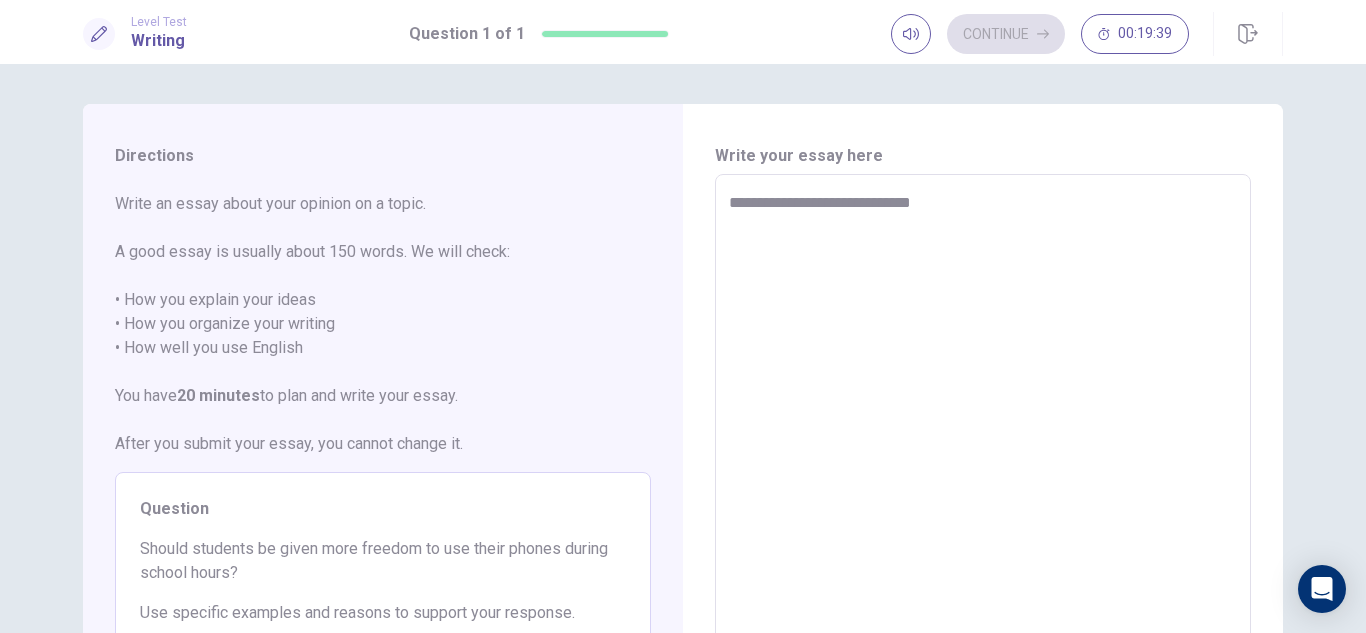 type on "**********" 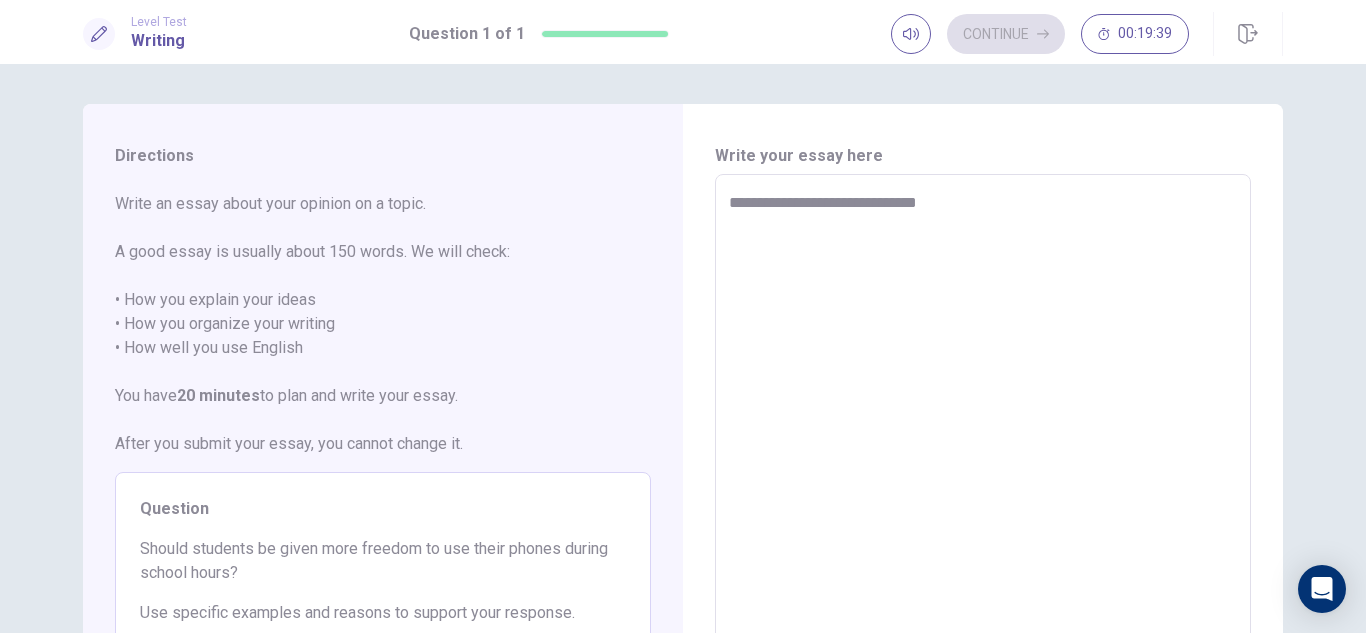 type on "*" 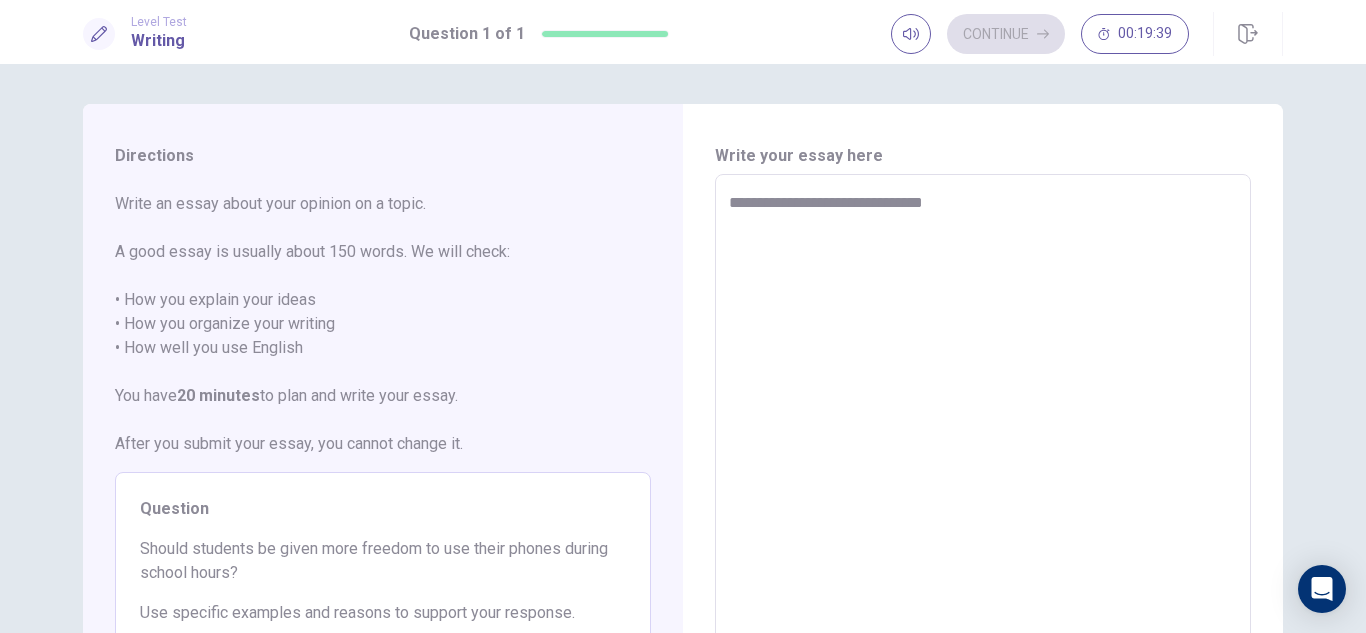 type on "*" 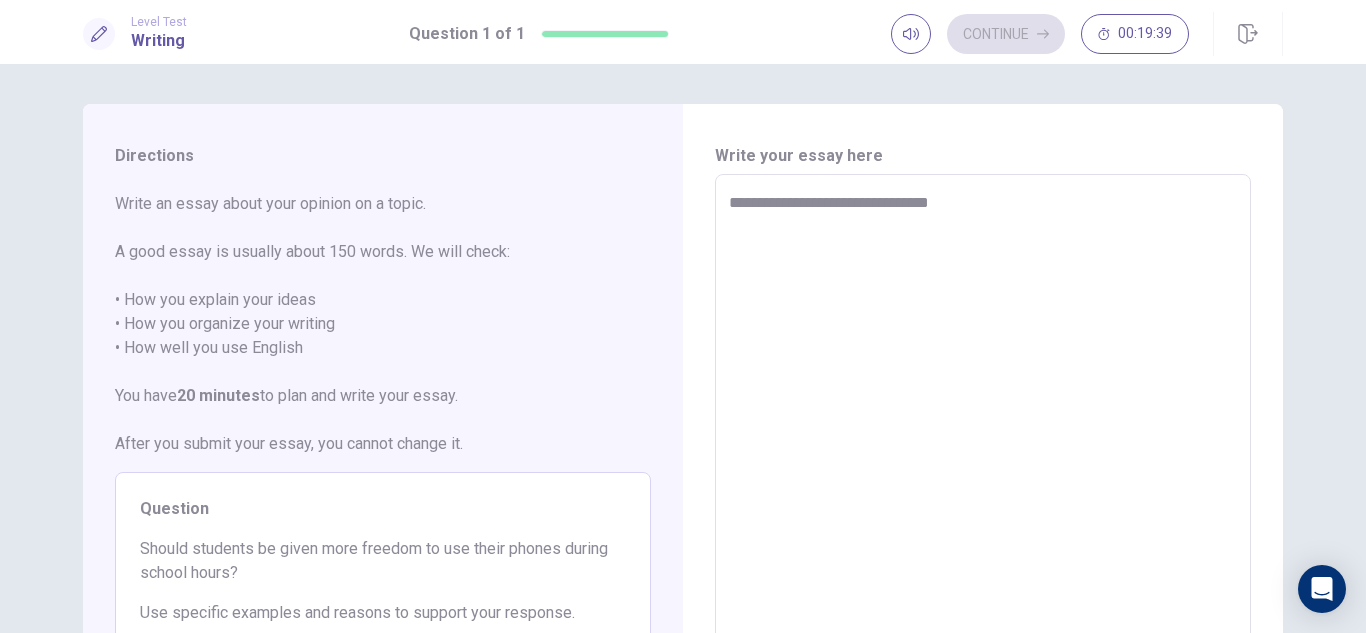 type on "*" 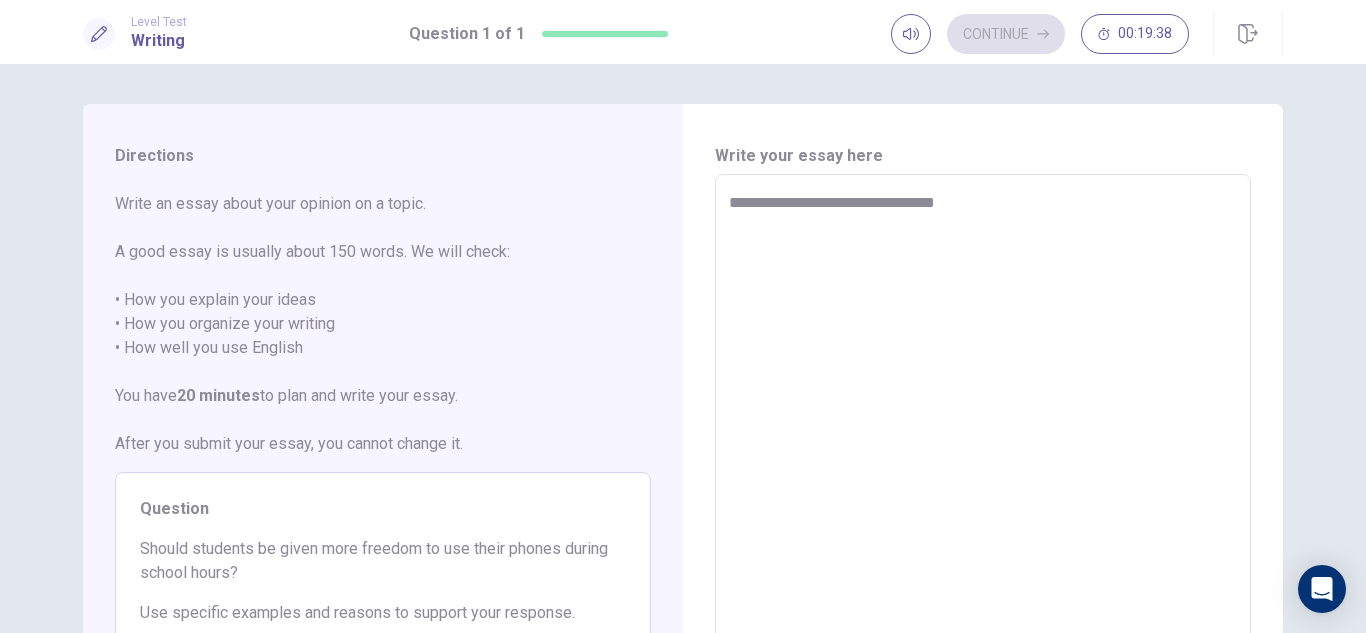type on "*" 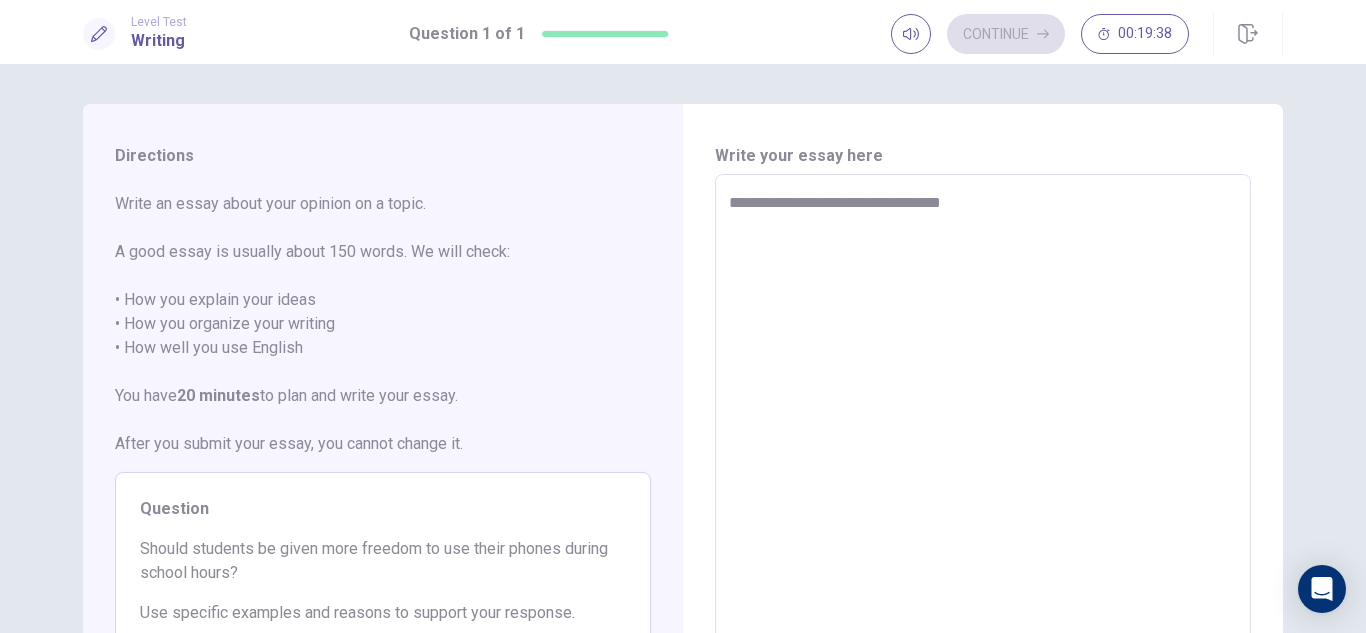 type on "*" 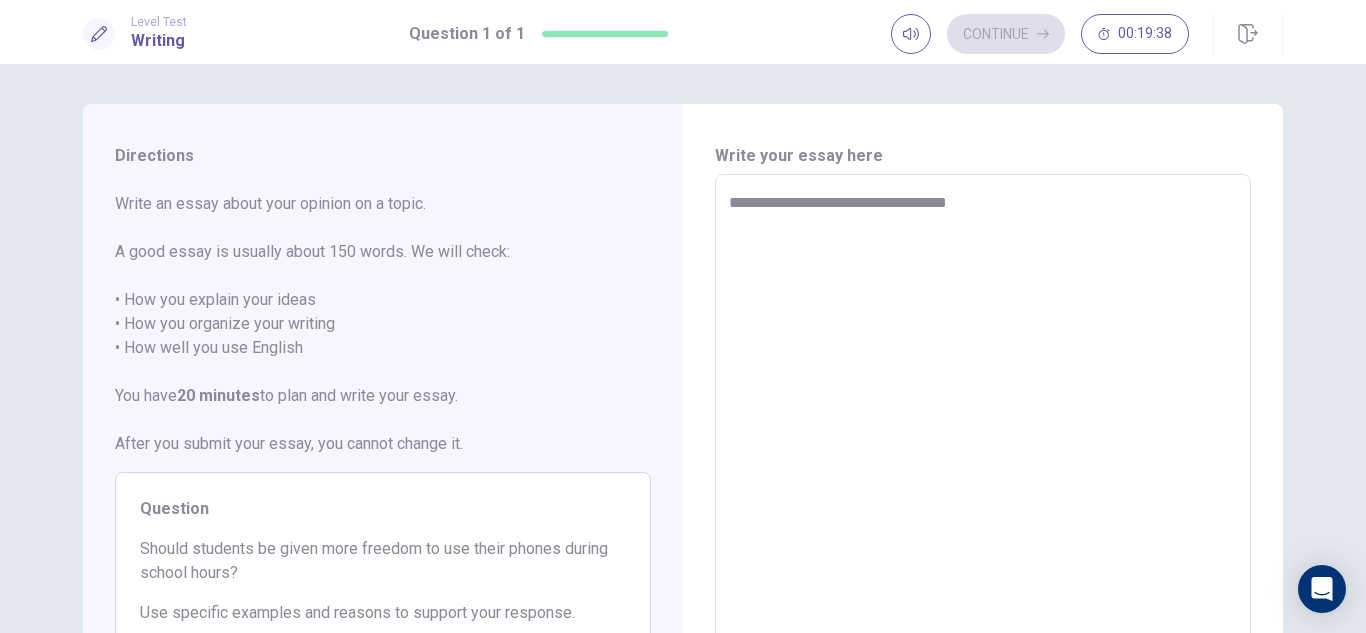 type on "*" 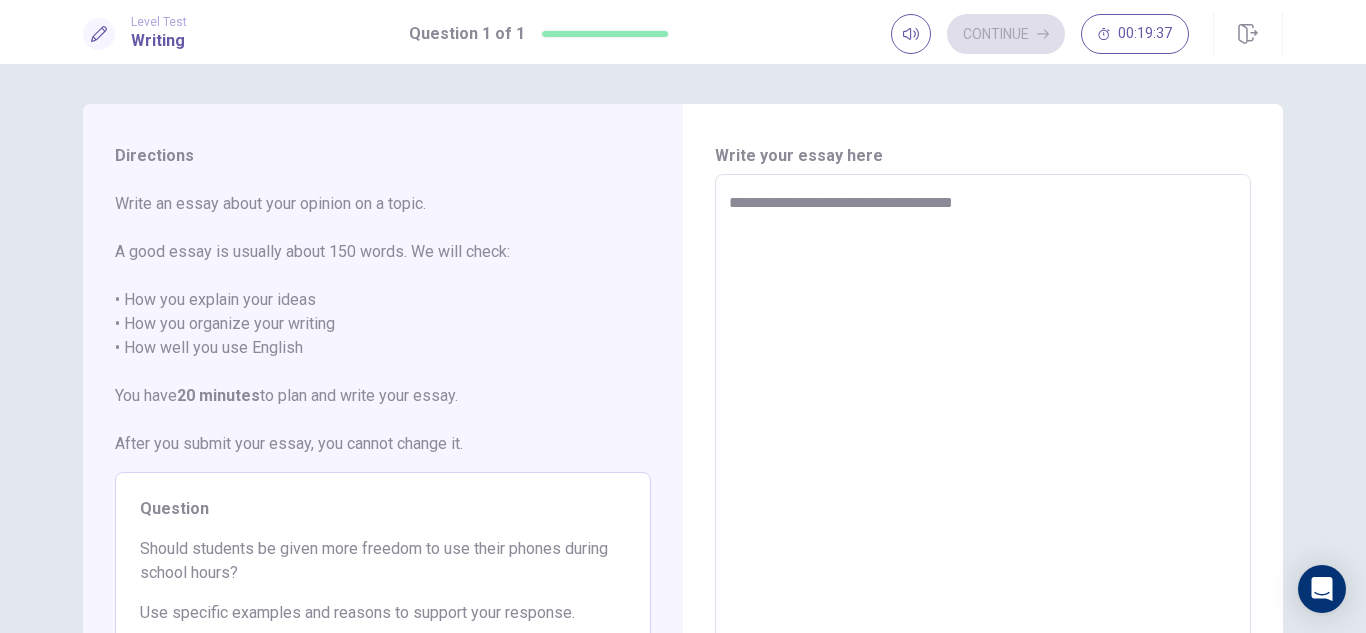 type on "*" 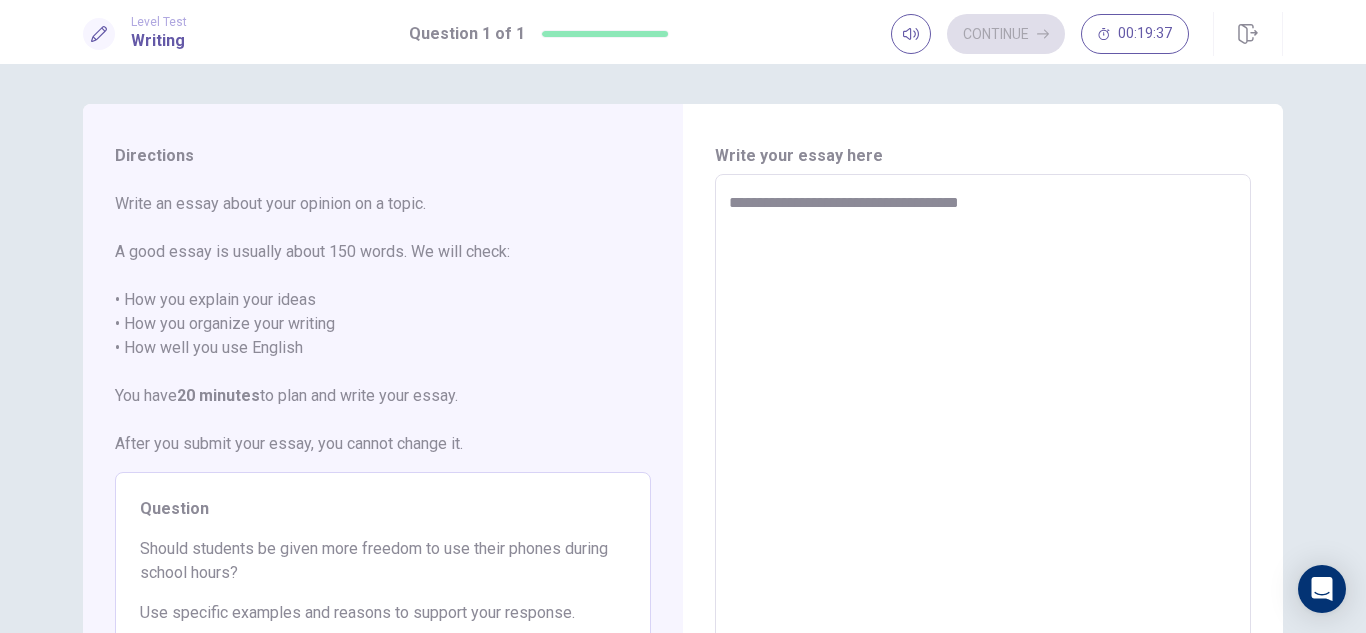 type on "*" 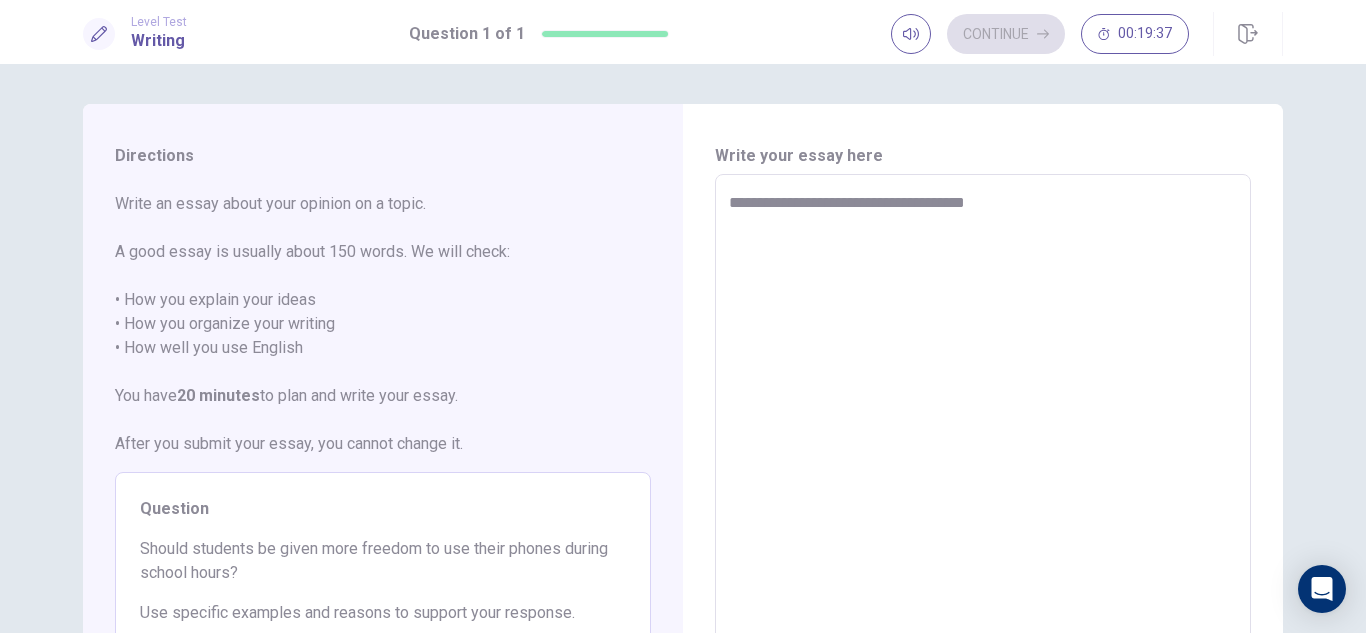 type on "*" 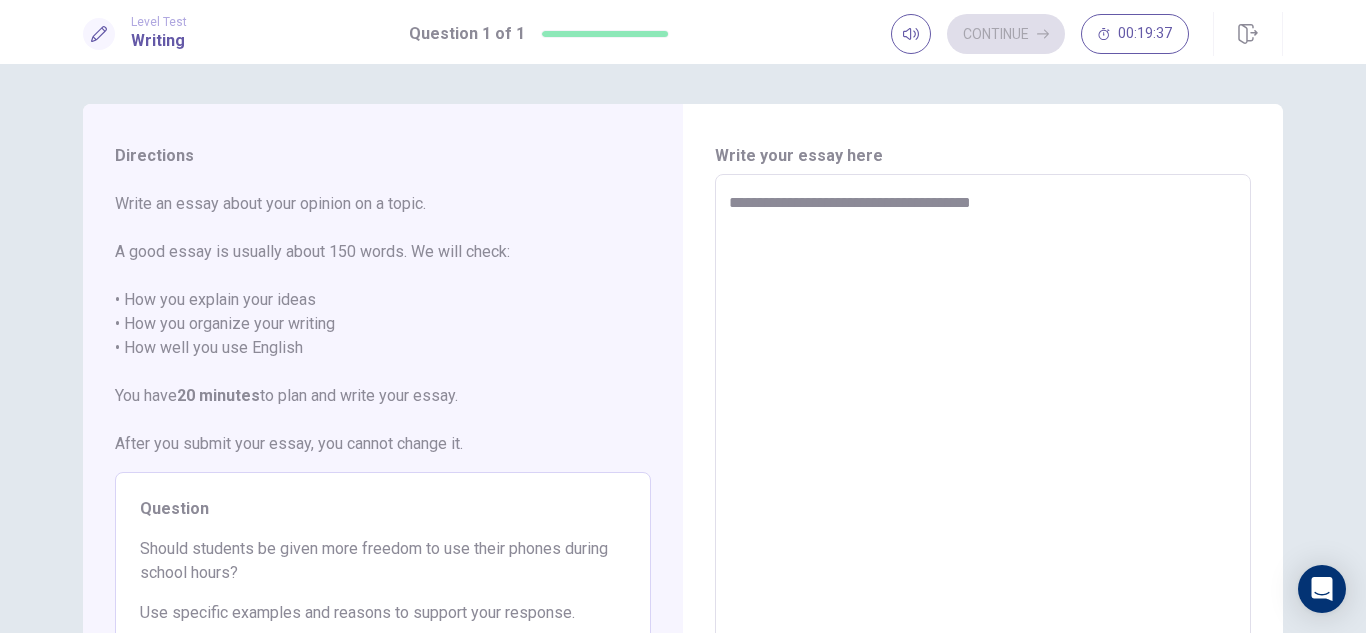 type on "*" 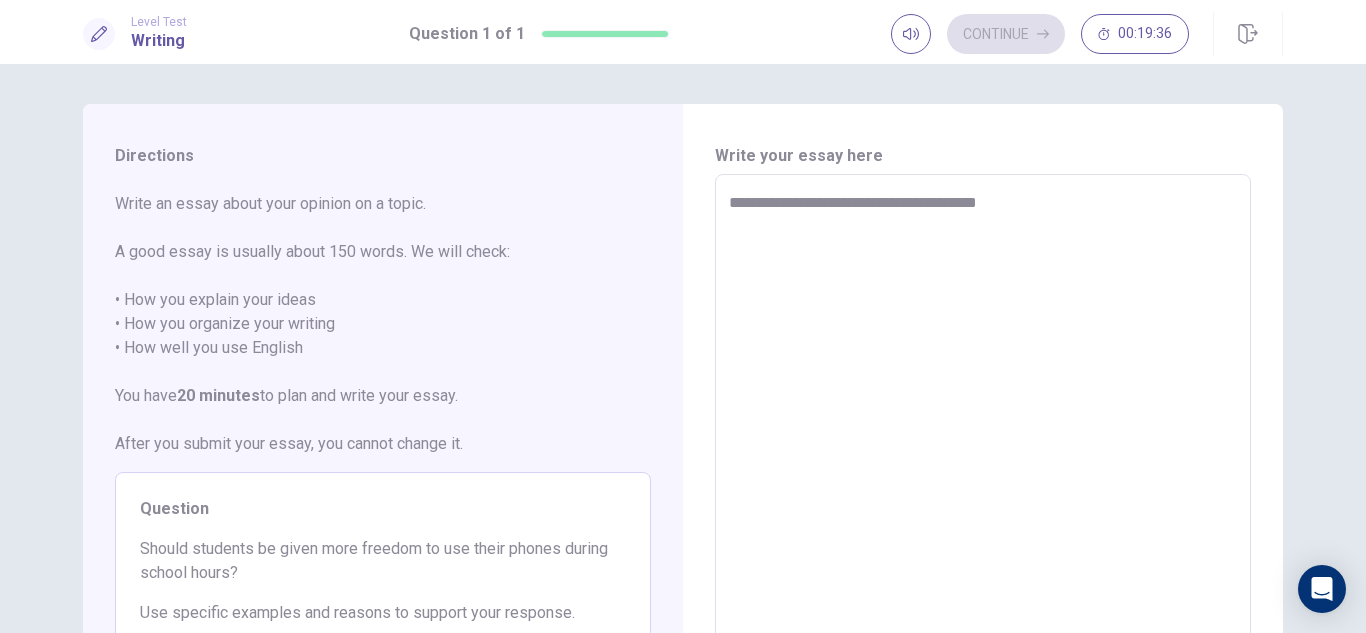 type on "*" 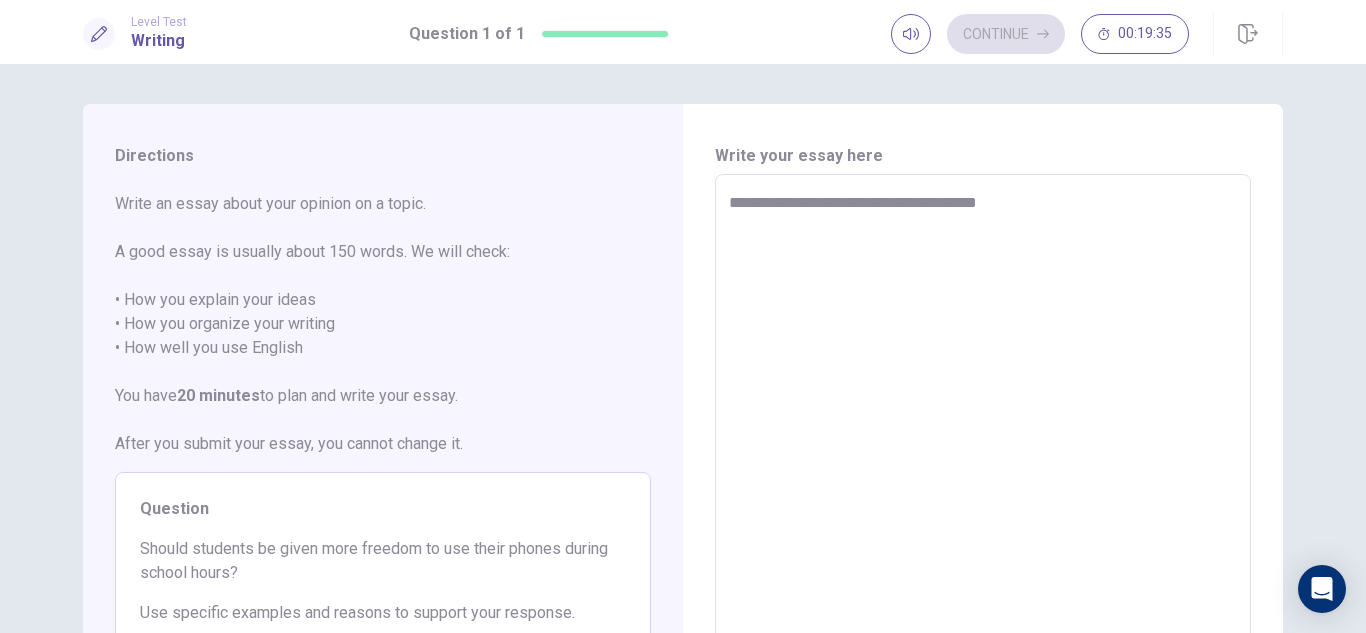 type on "**********" 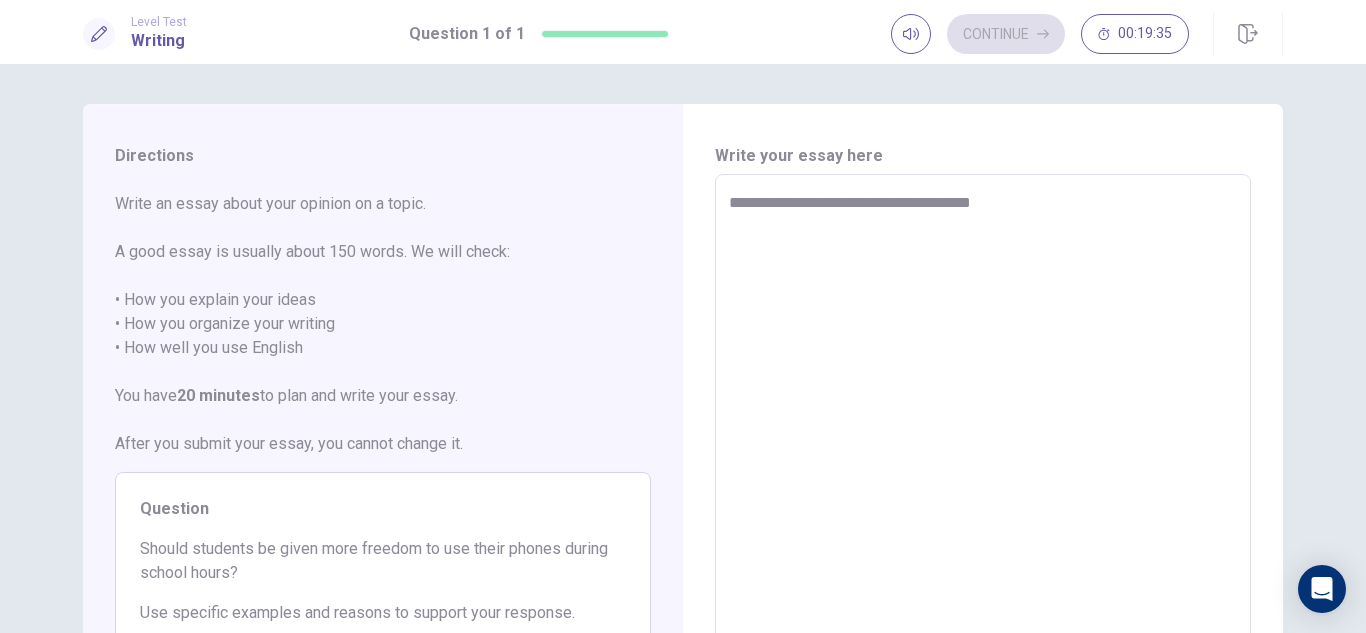 type on "*" 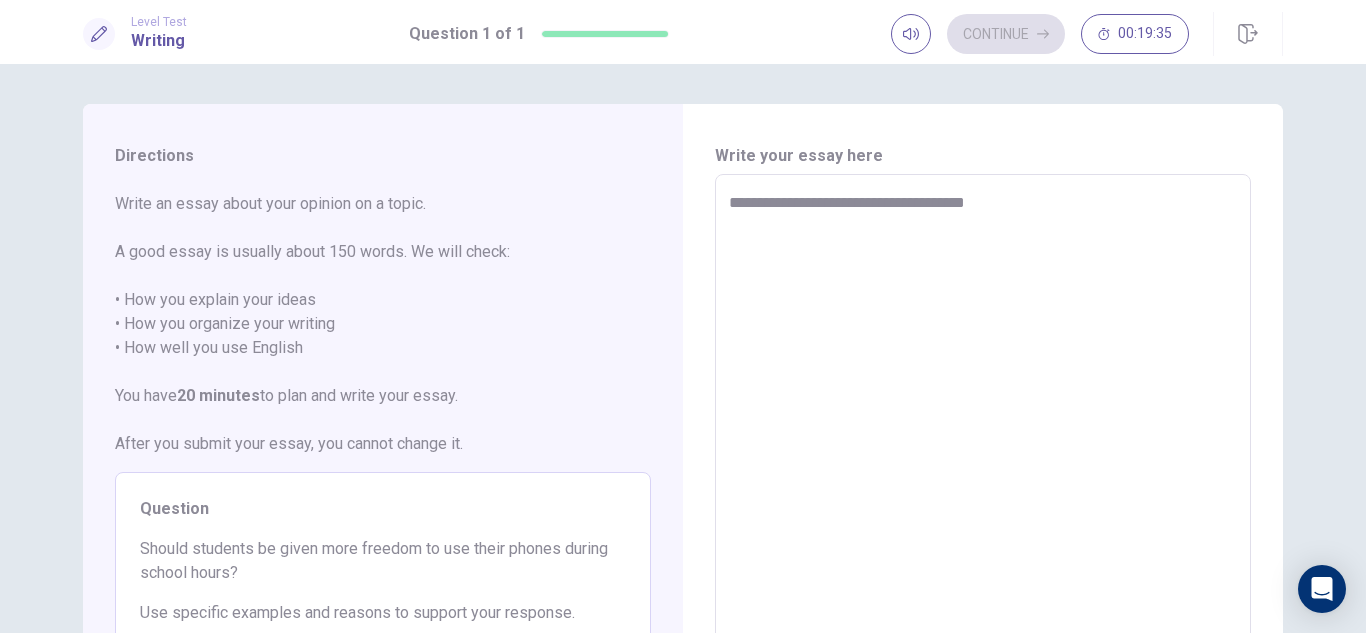 type on "*" 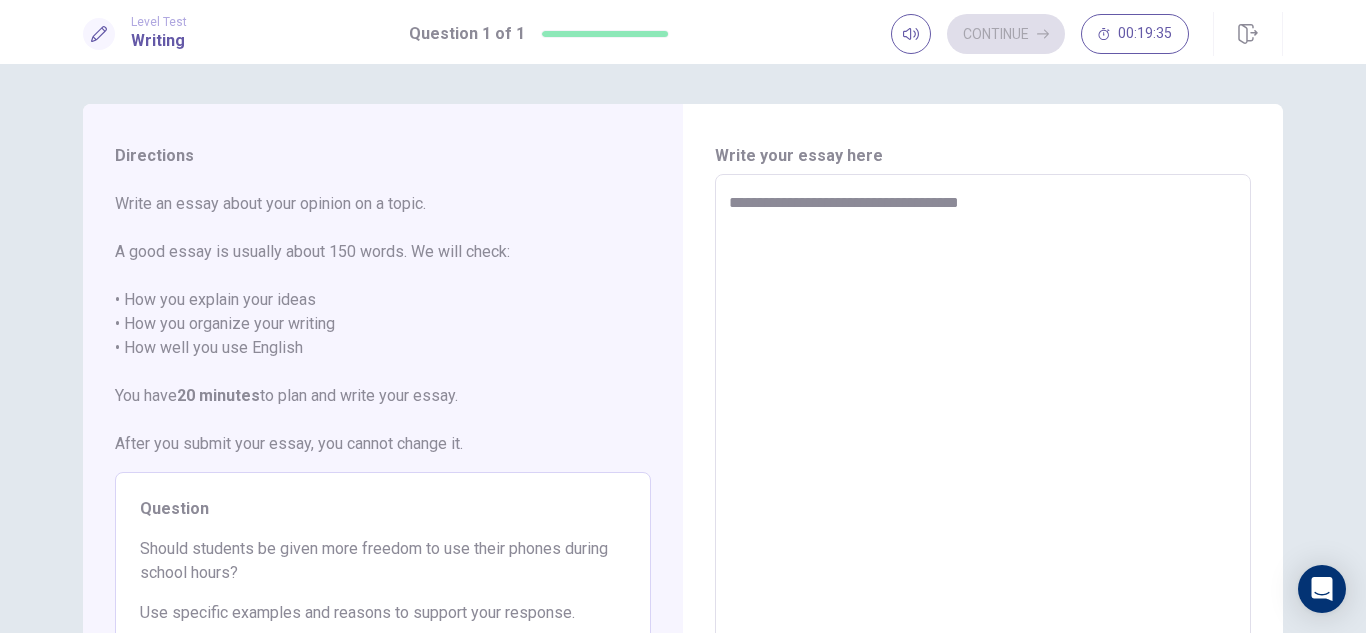 type on "*" 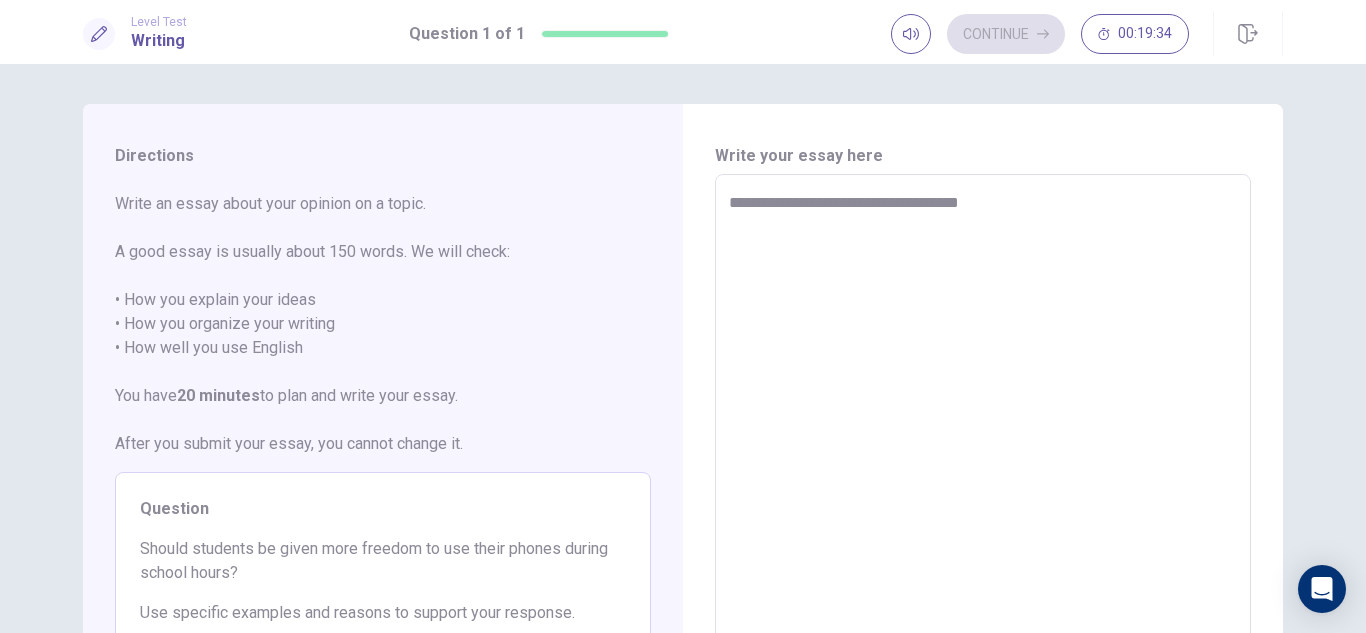 type on "**********" 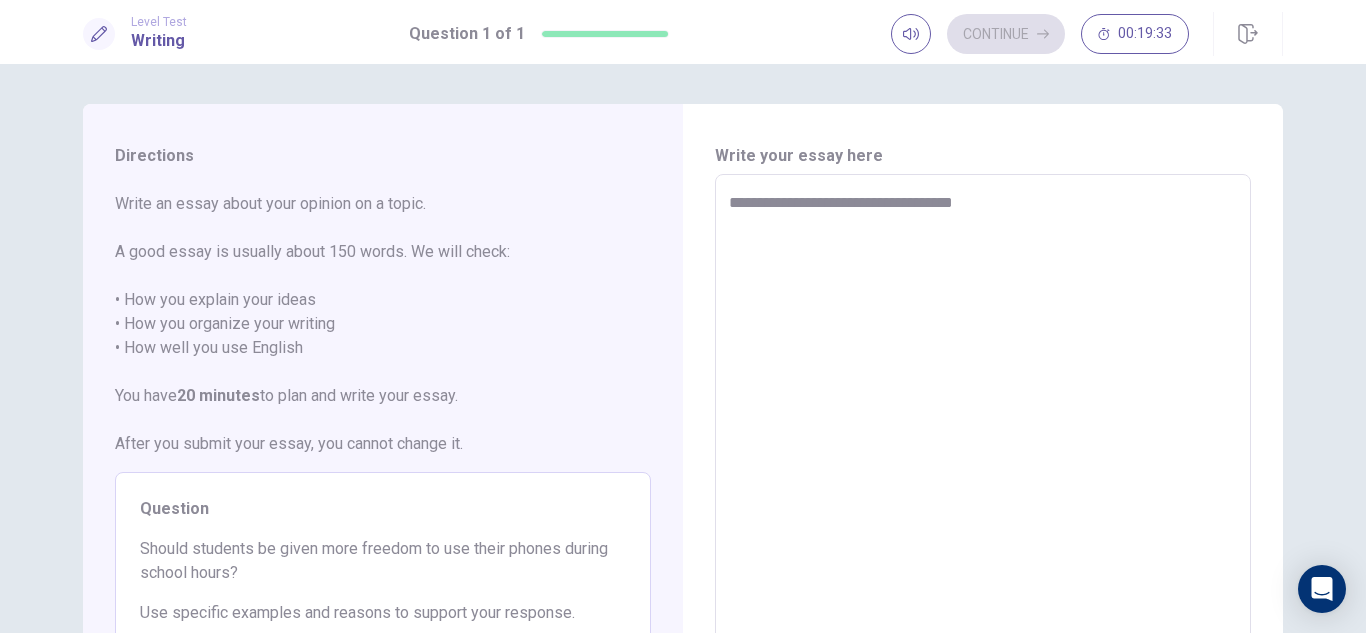 type on "*" 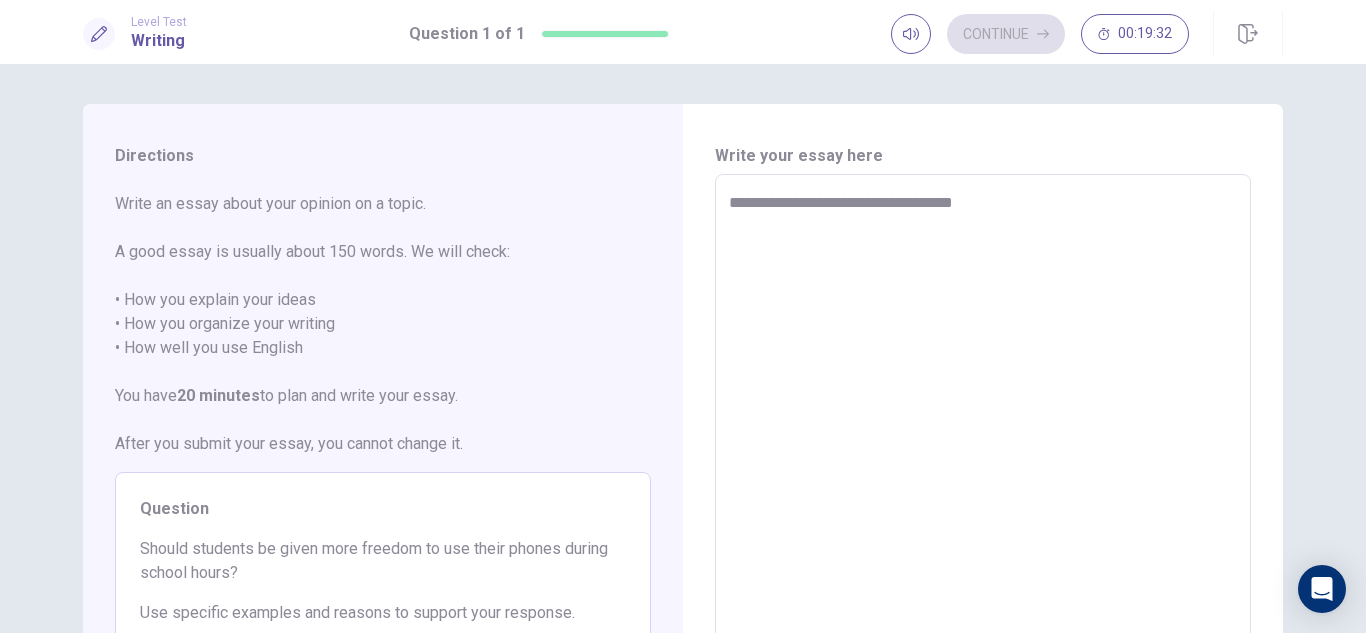 type on "**********" 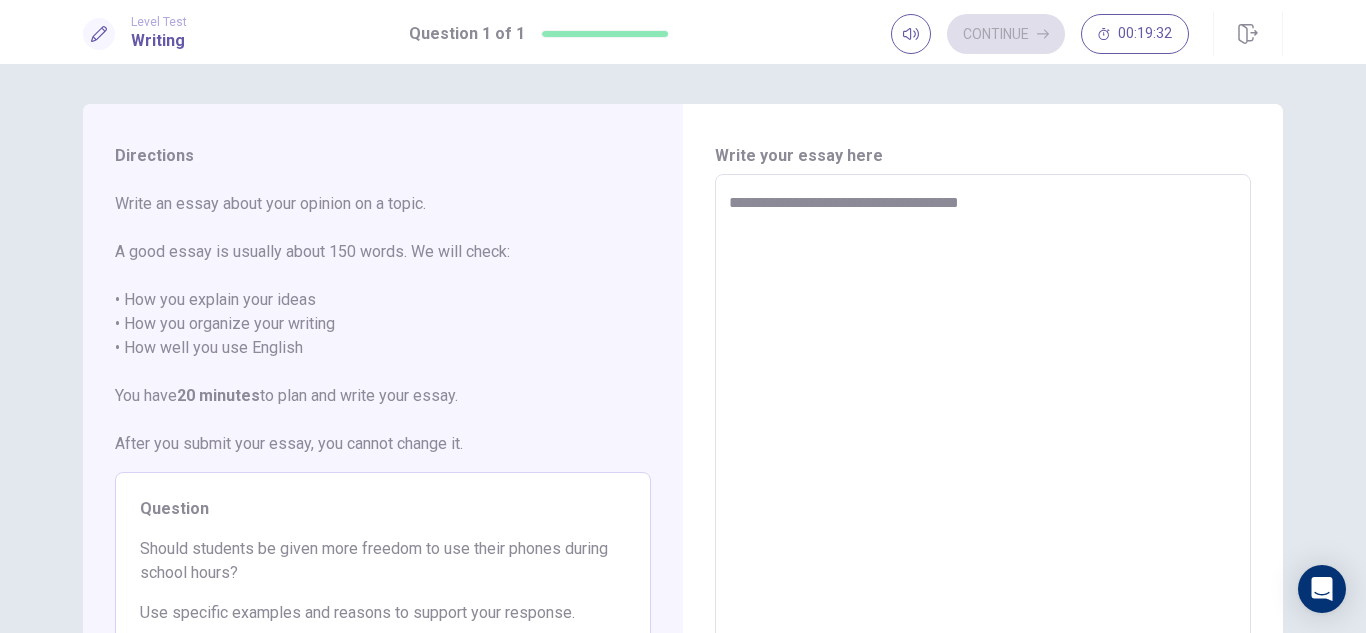 type on "*" 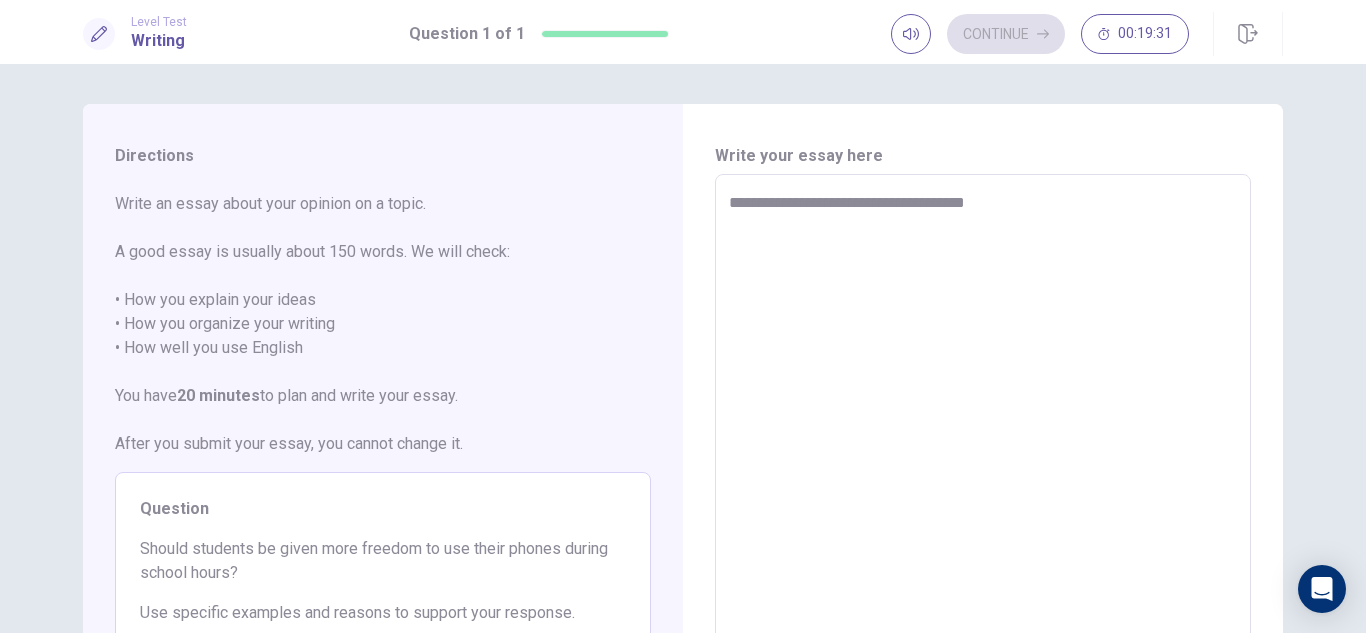 type on "*" 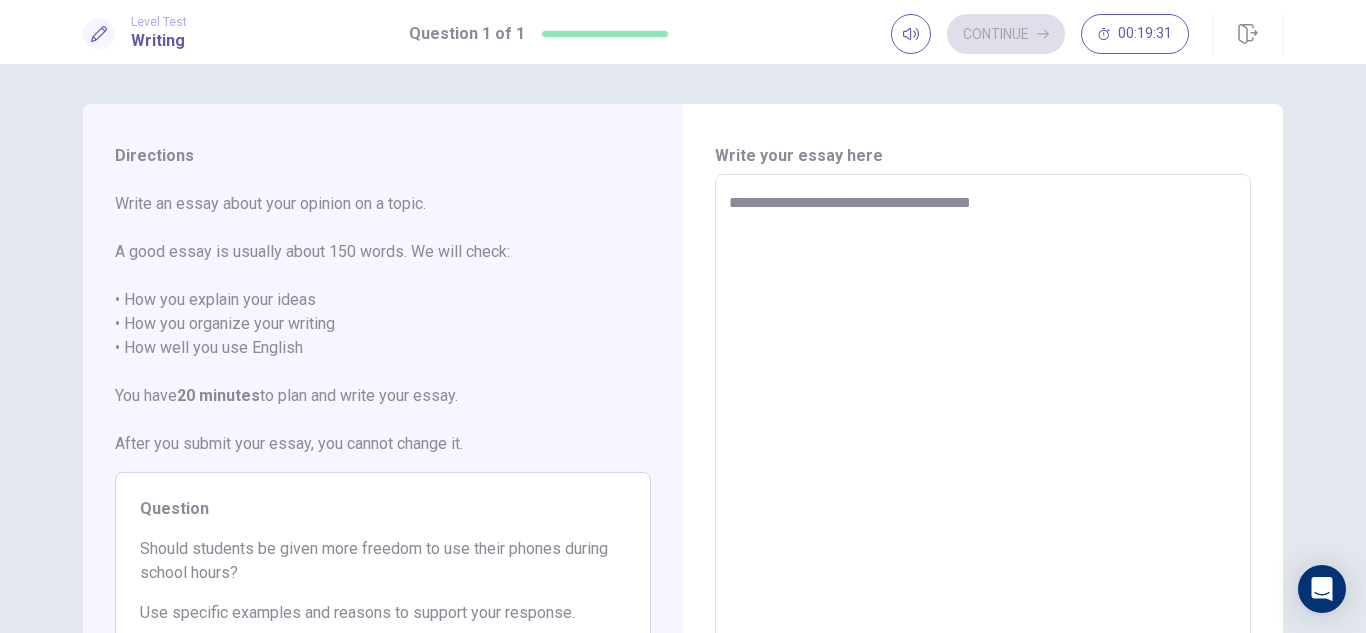 type on "**********" 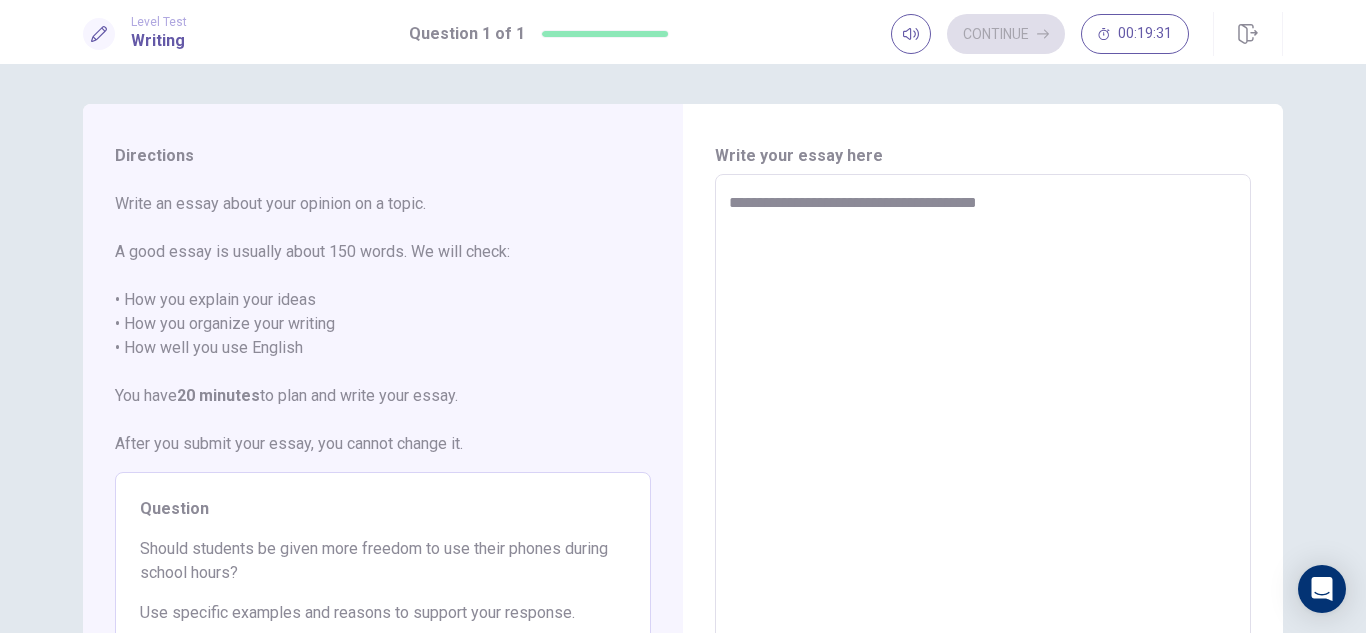 type on "*" 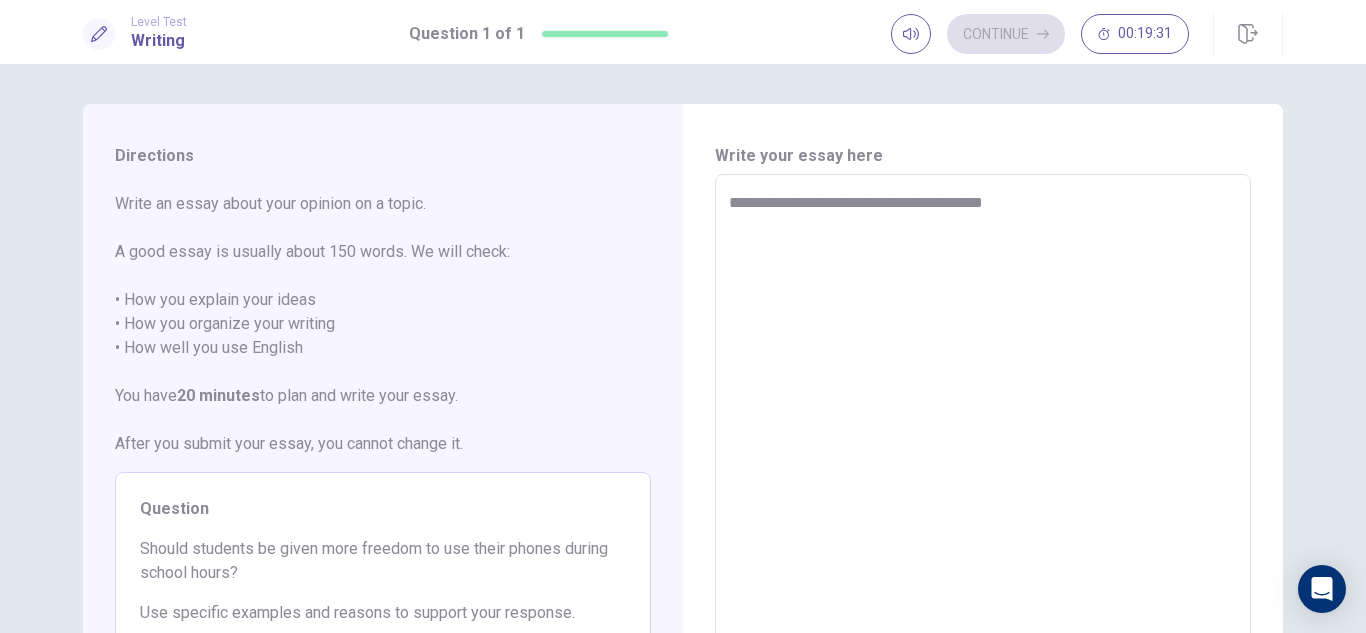 type on "*" 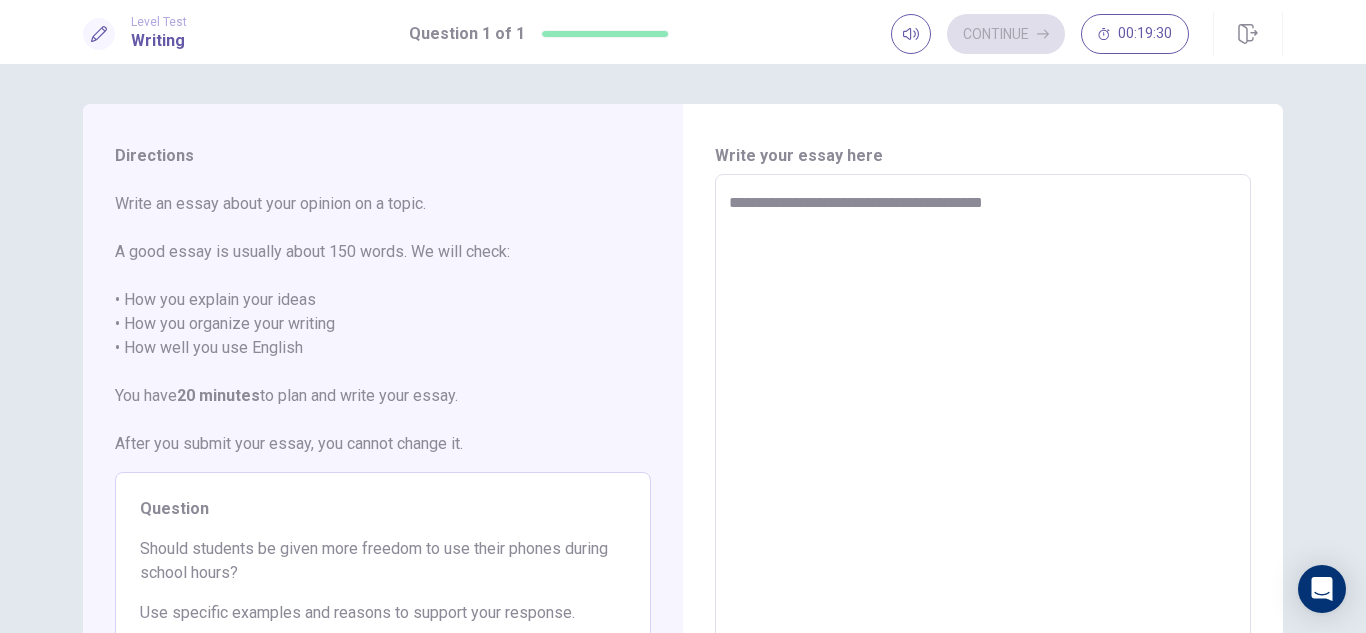 type on "**********" 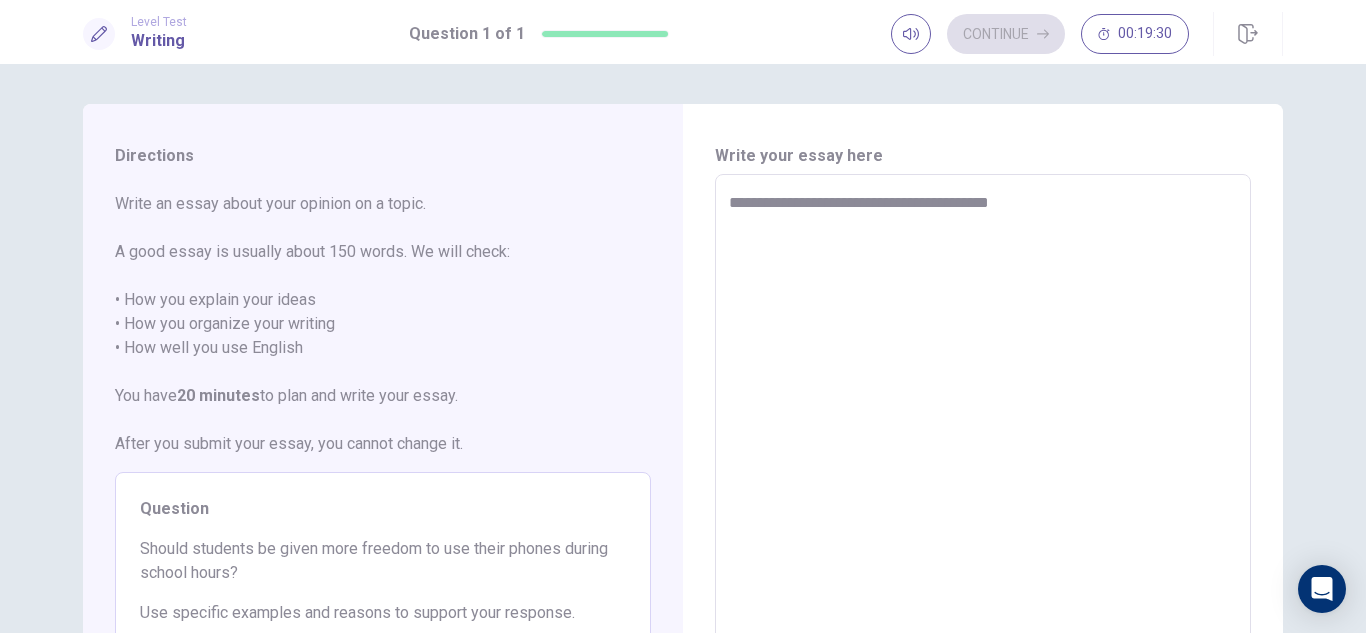 type on "**********" 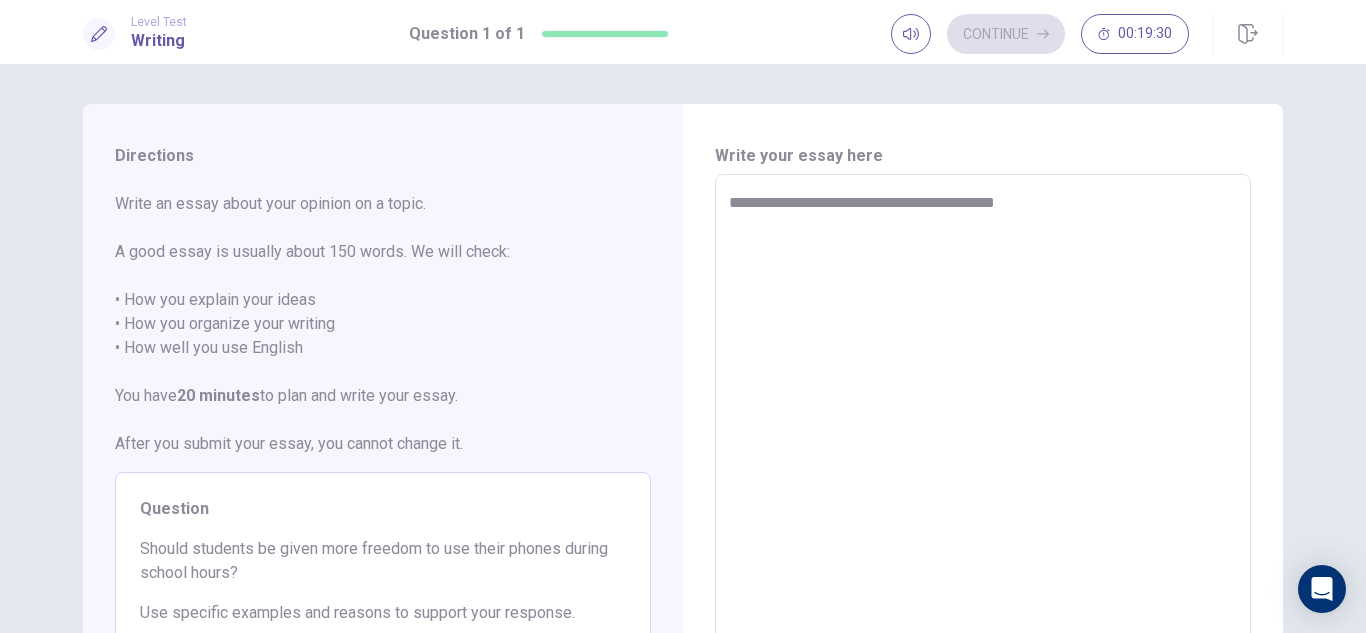 type on "*" 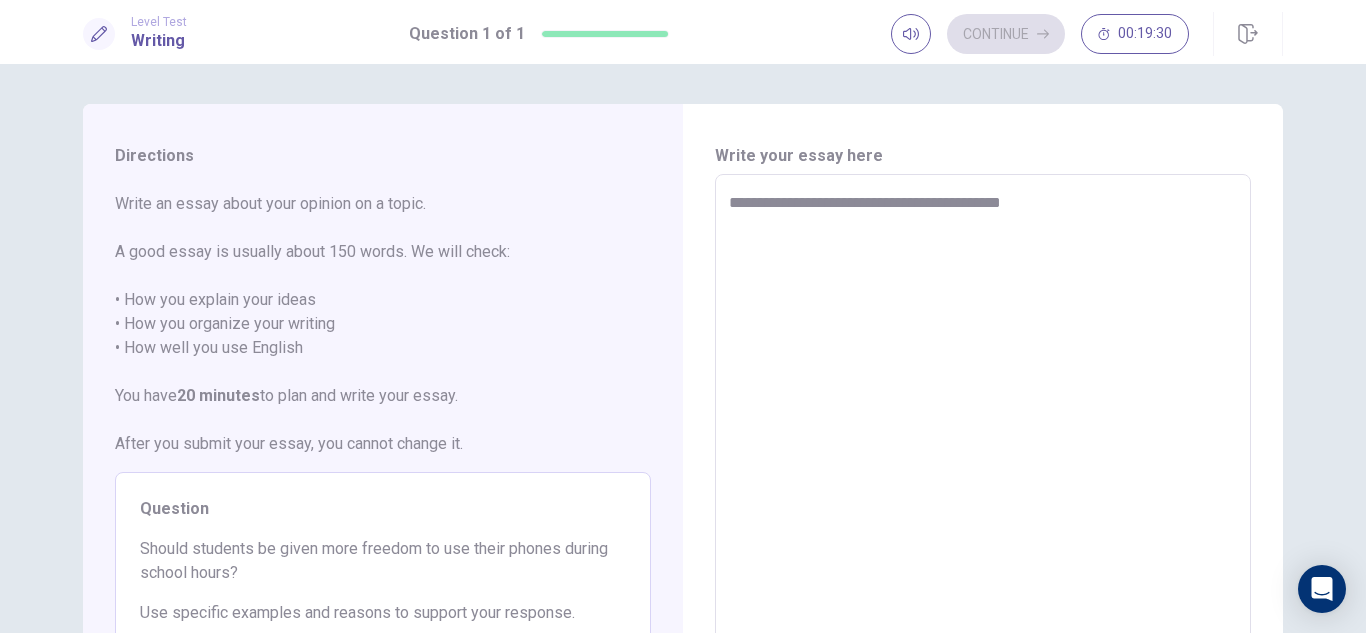 type on "*" 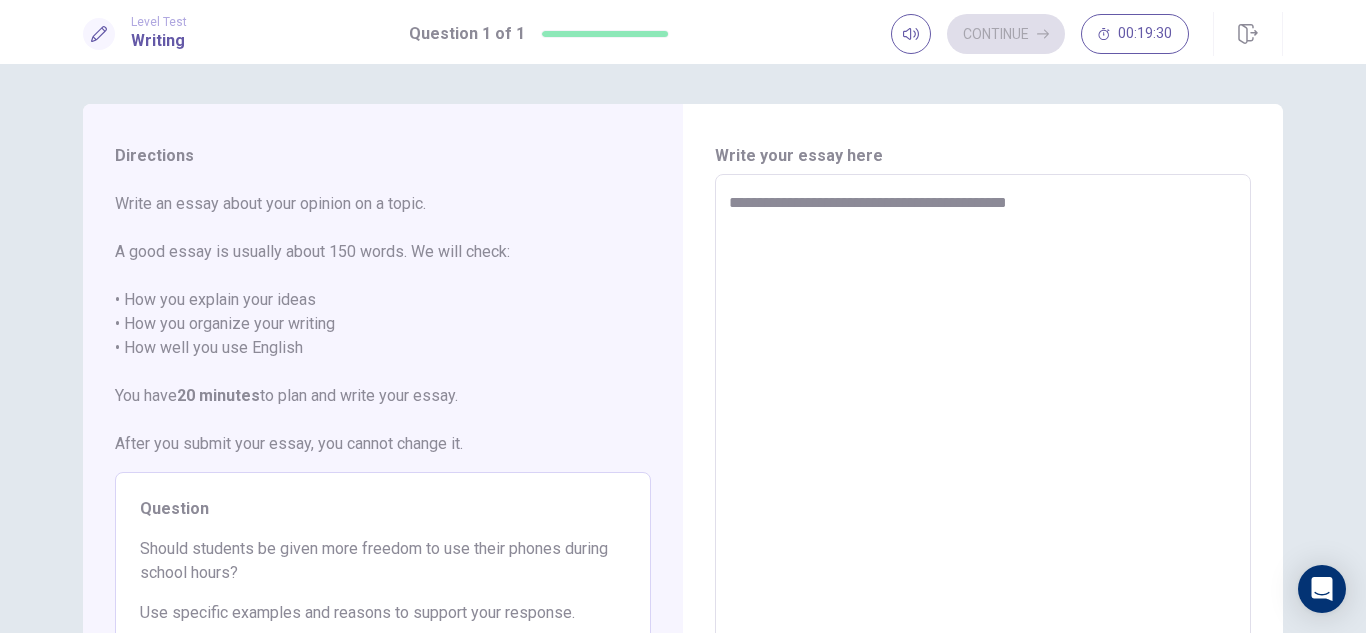 type on "*" 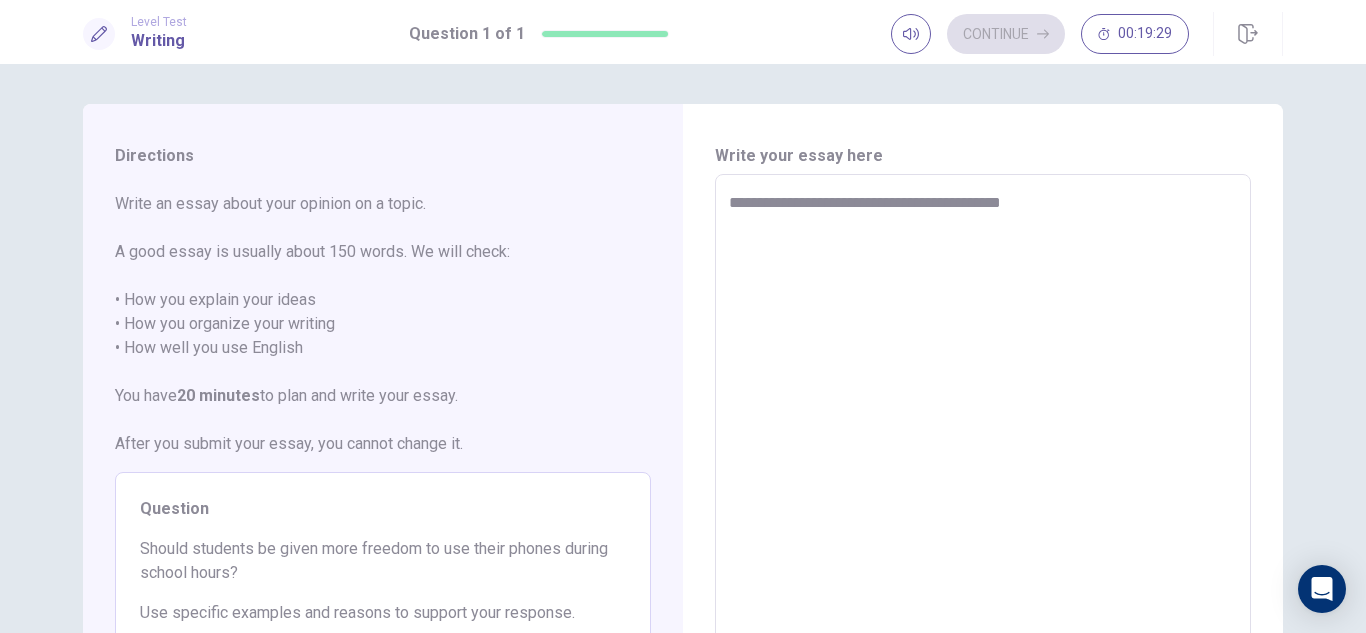 type on "*" 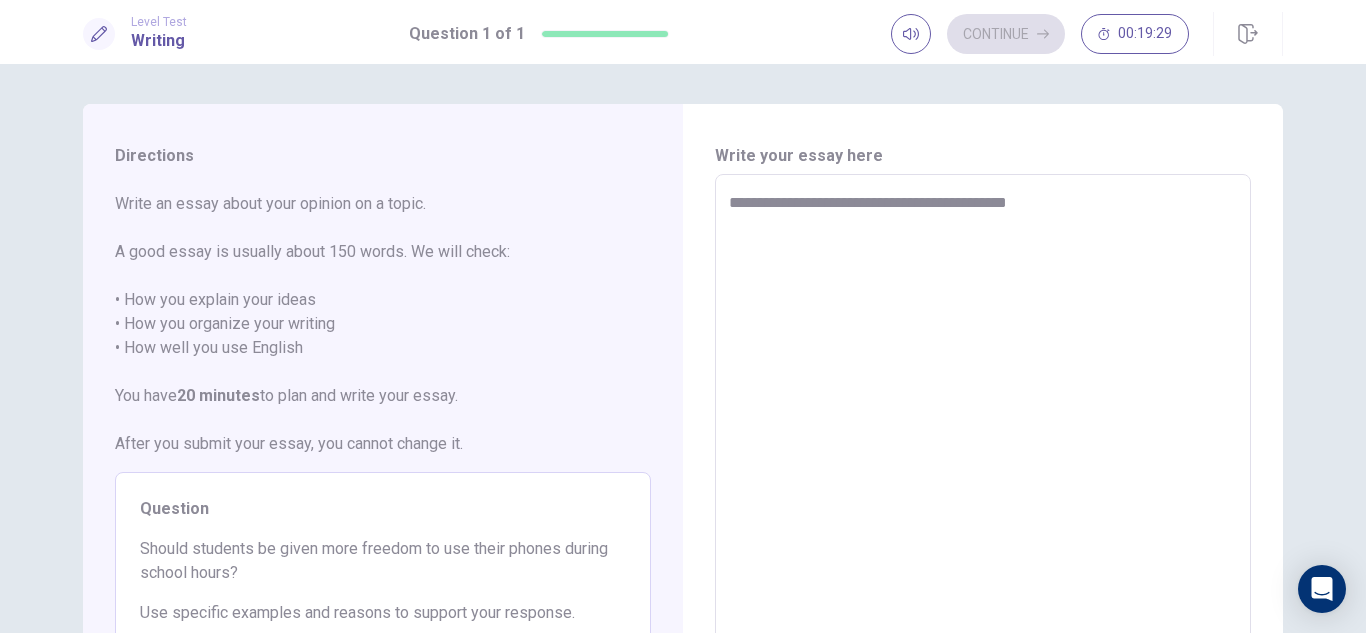 type on "*" 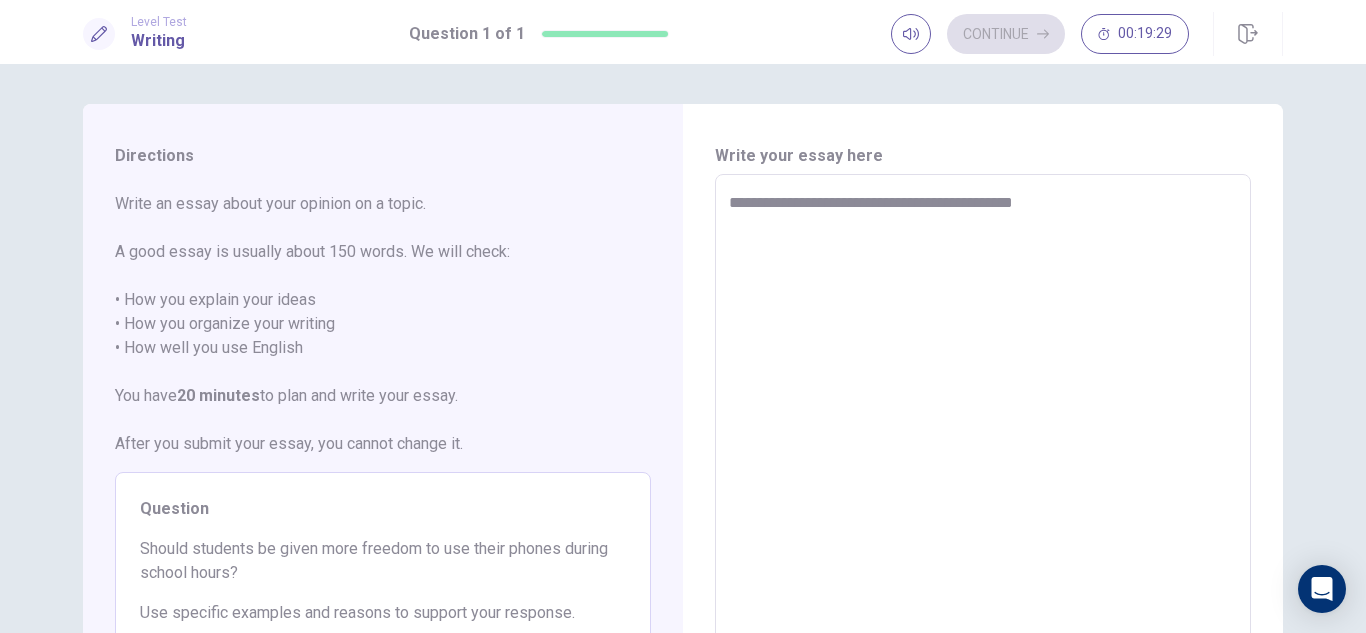 type on "*" 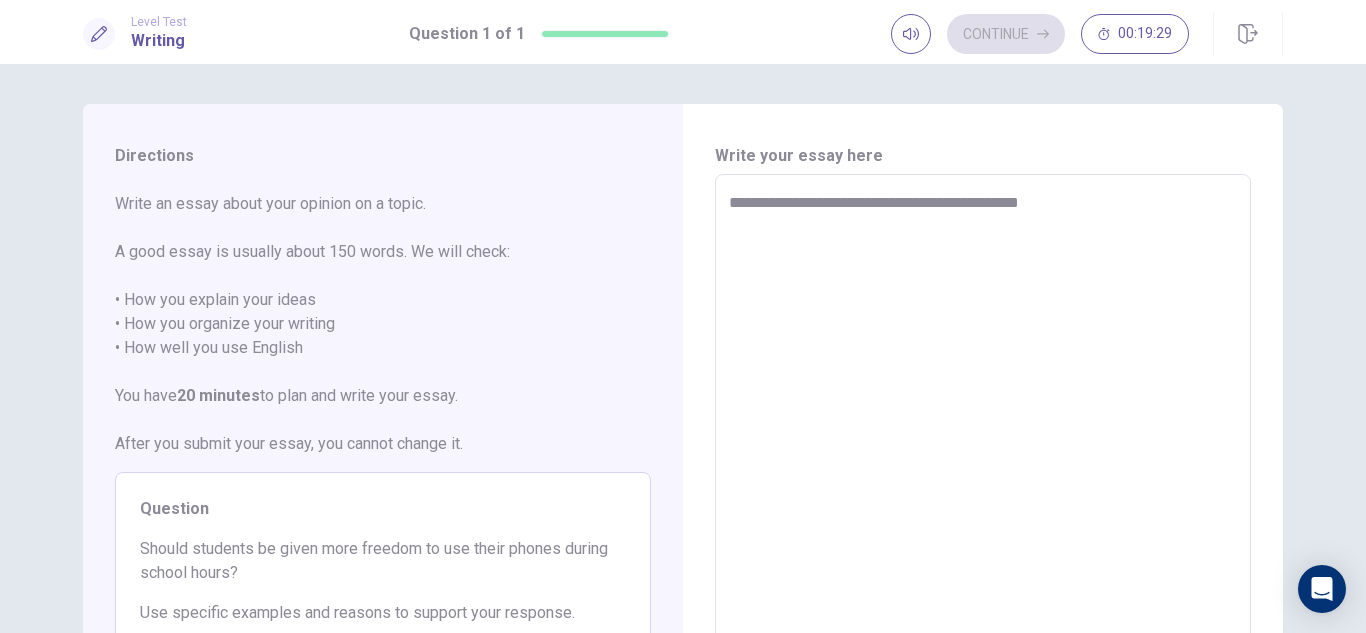 type on "*" 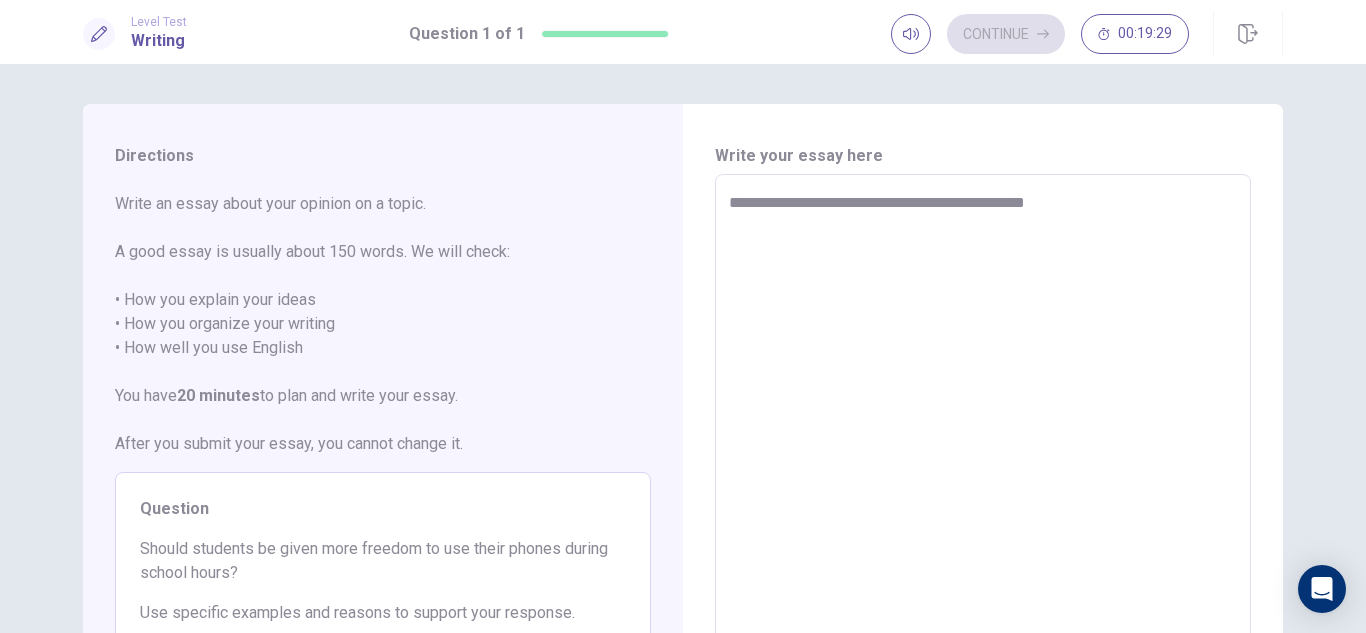 type on "*" 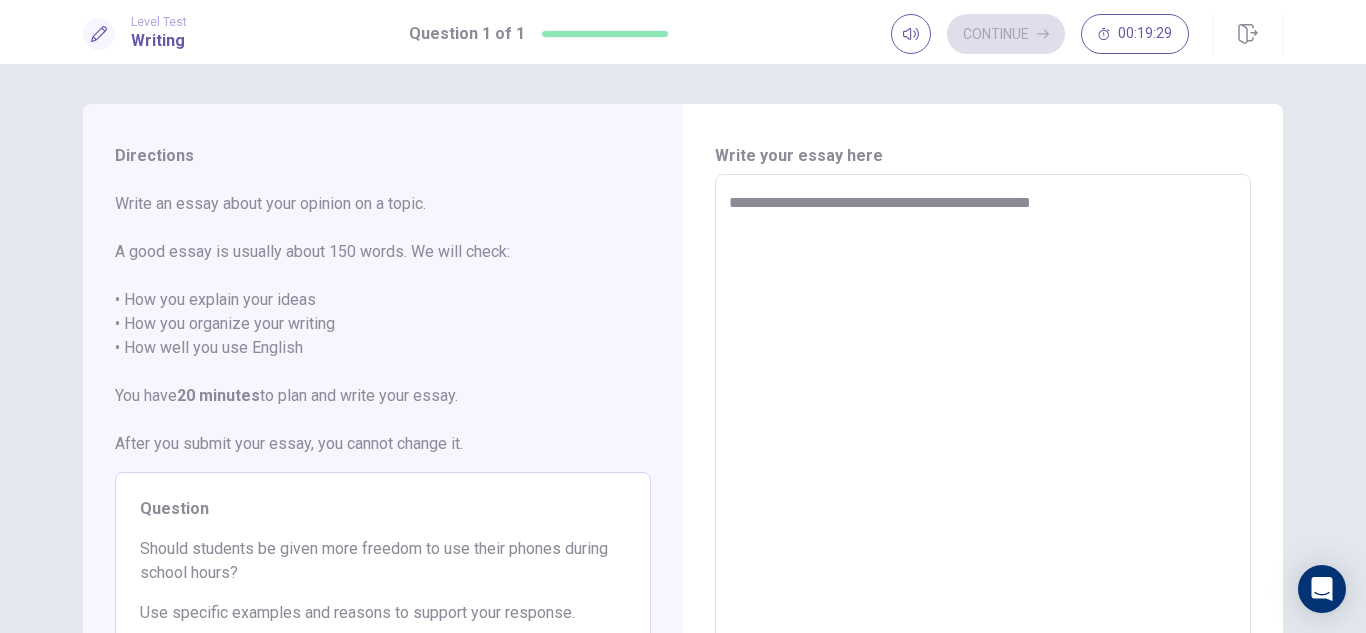 type on "*" 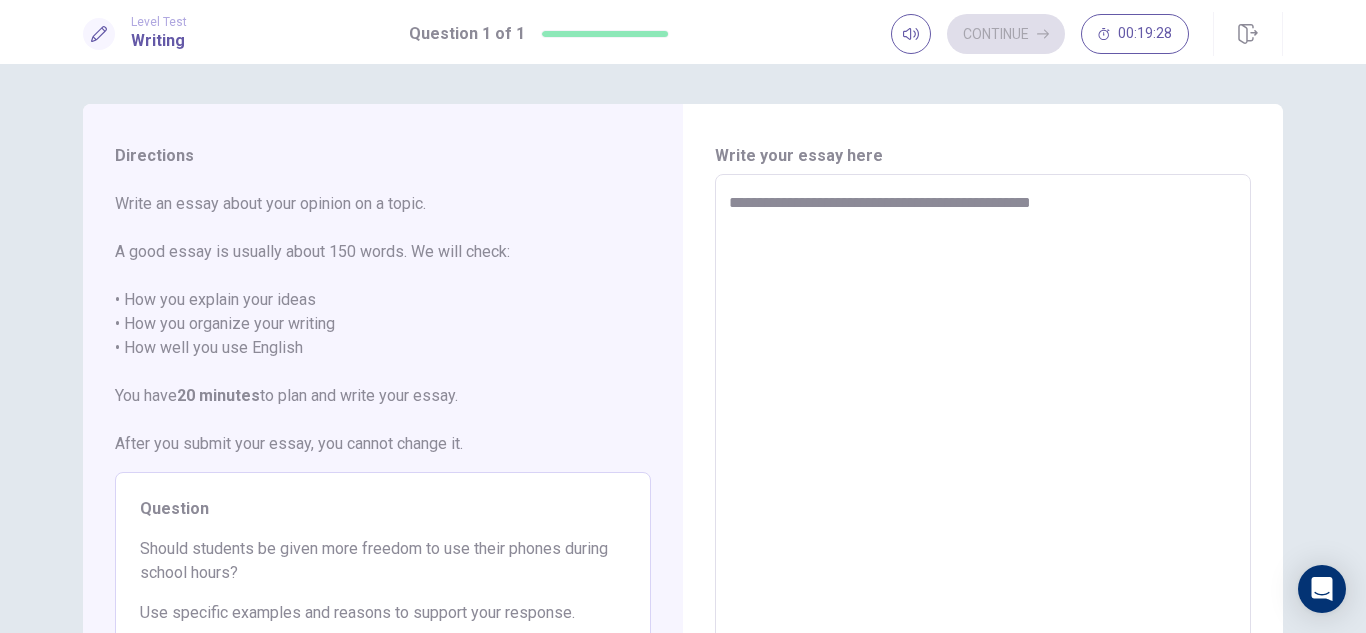 type on "**********" 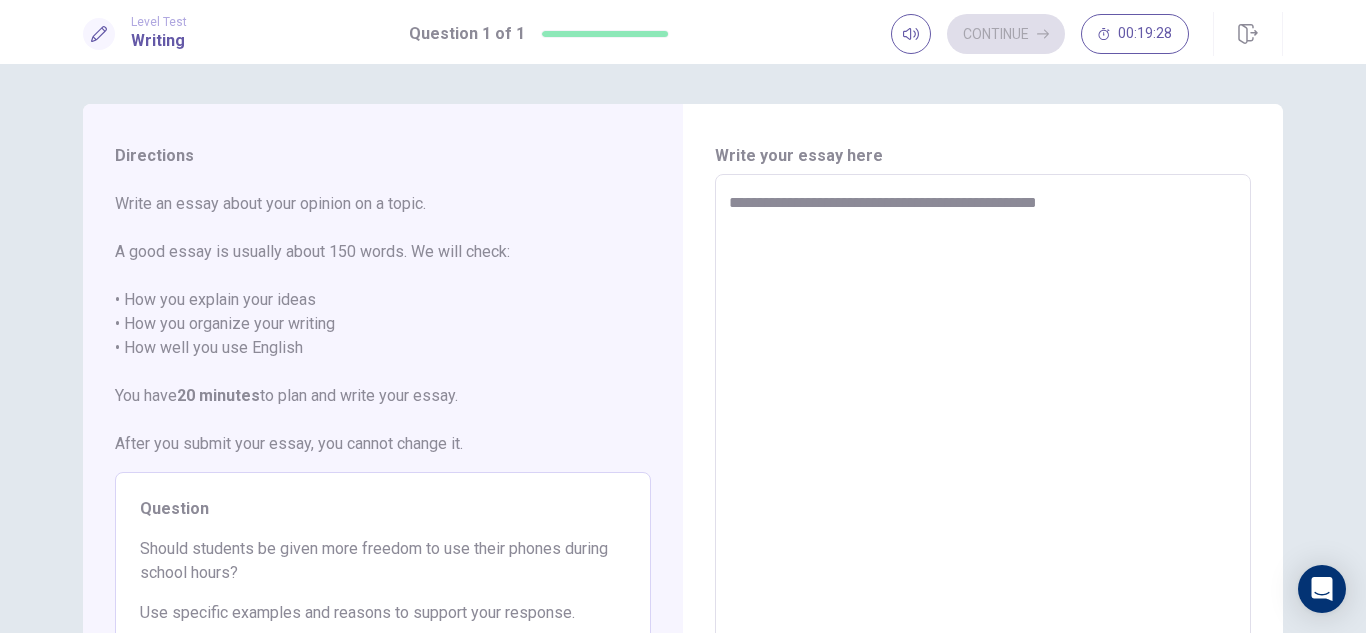 type on "*" 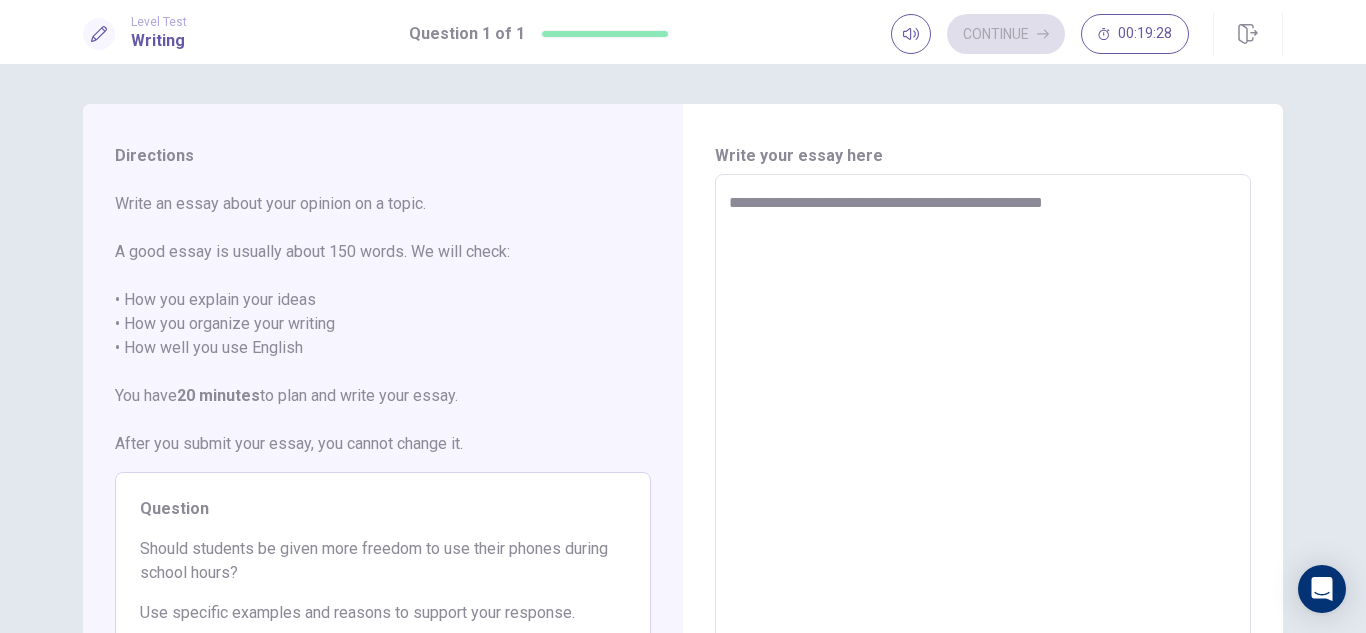 type on "**********" 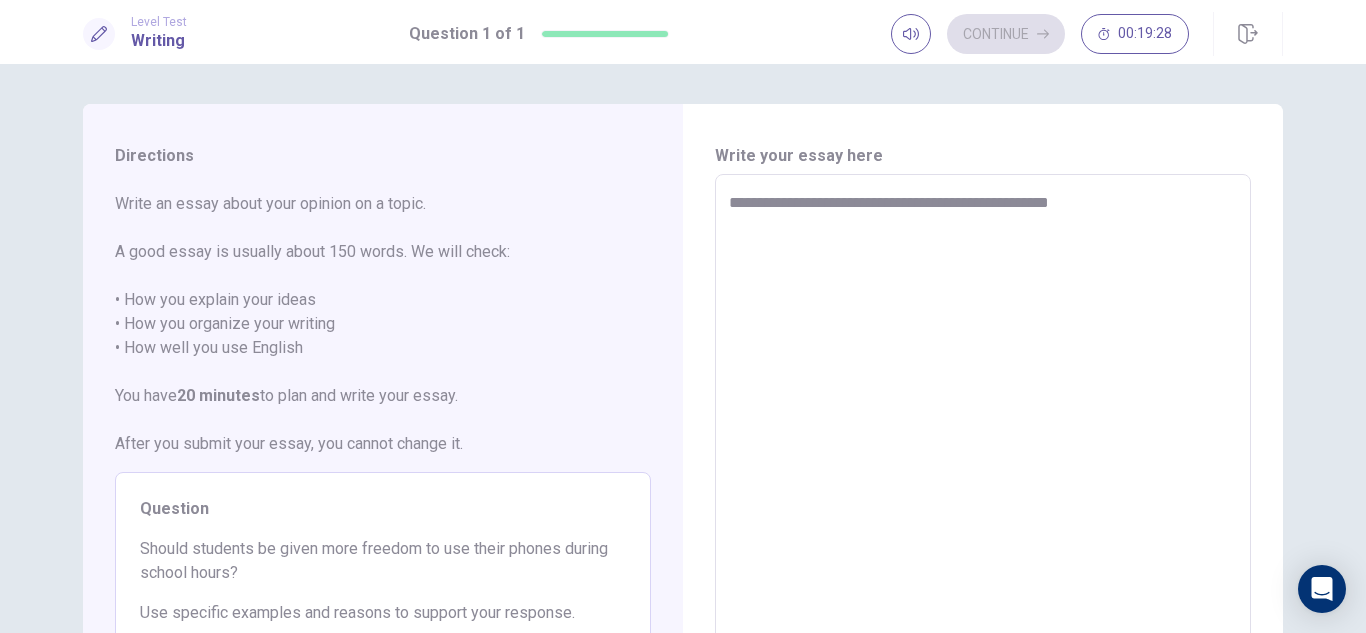 type on "*" 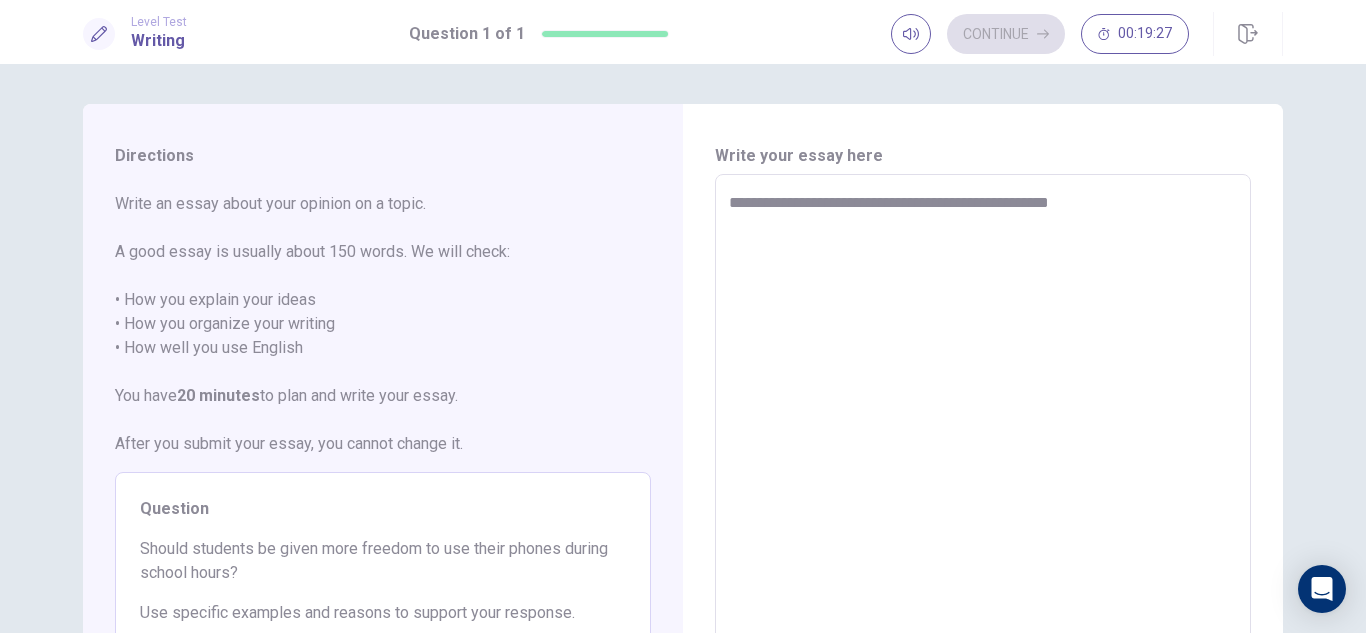 type on "**********" 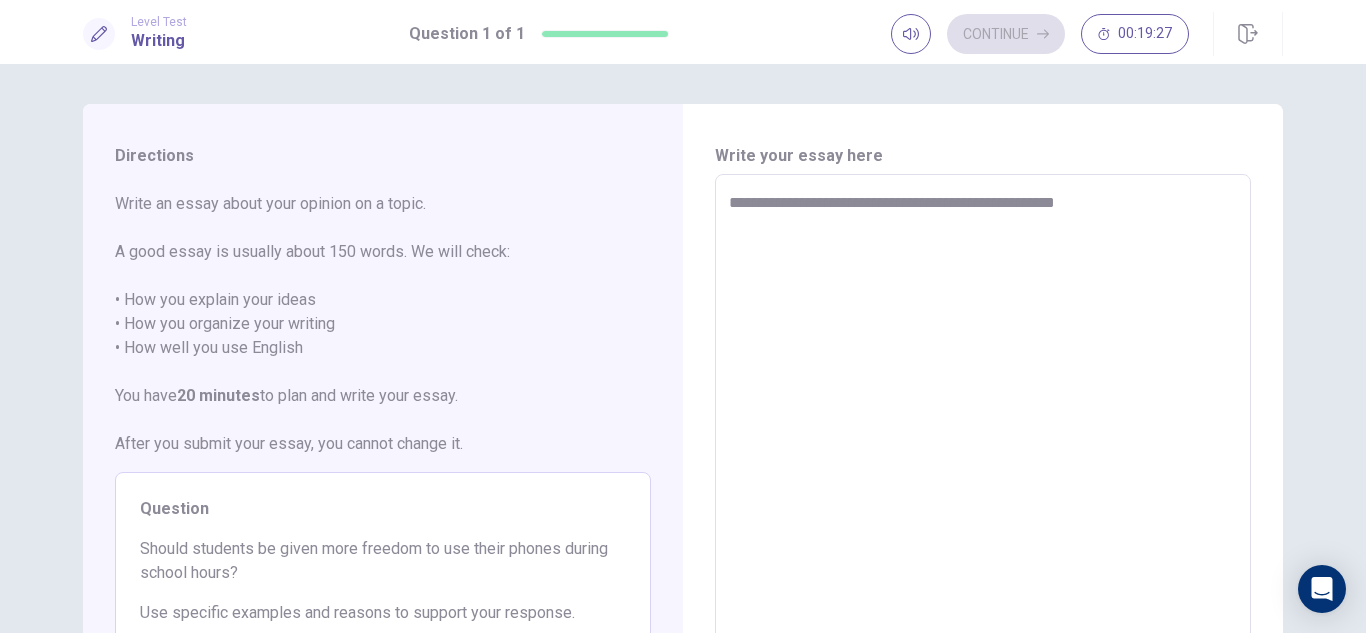type on "*" 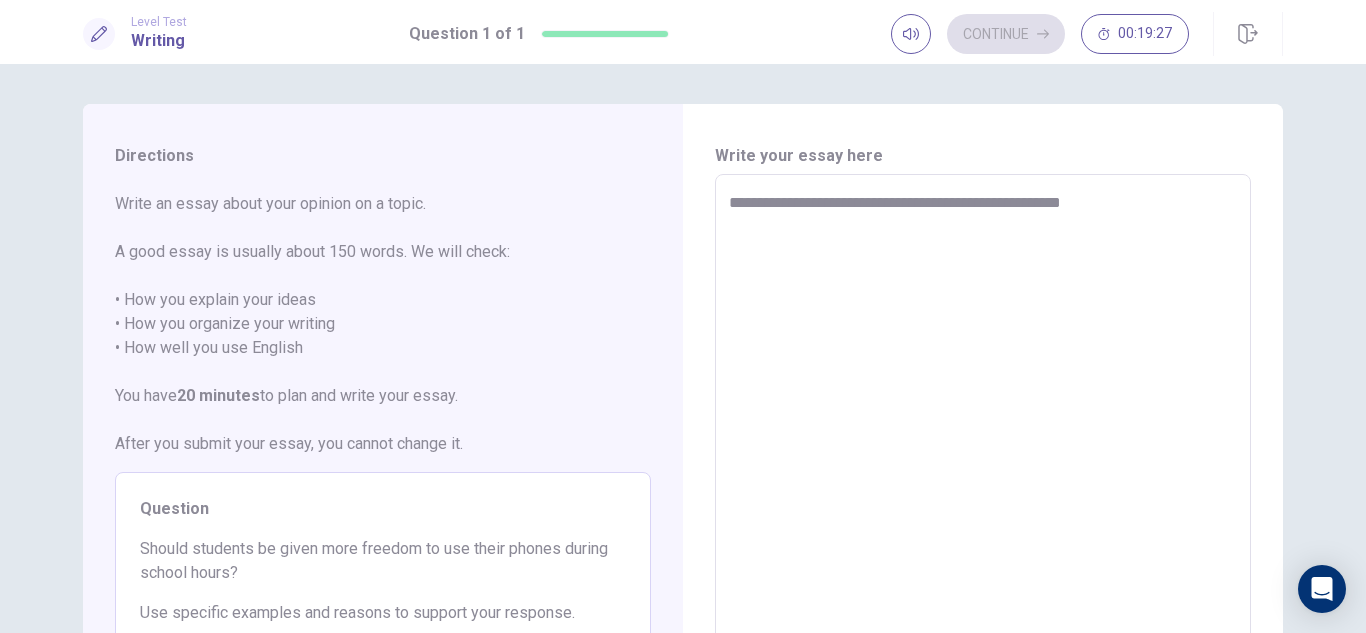 type on "*" 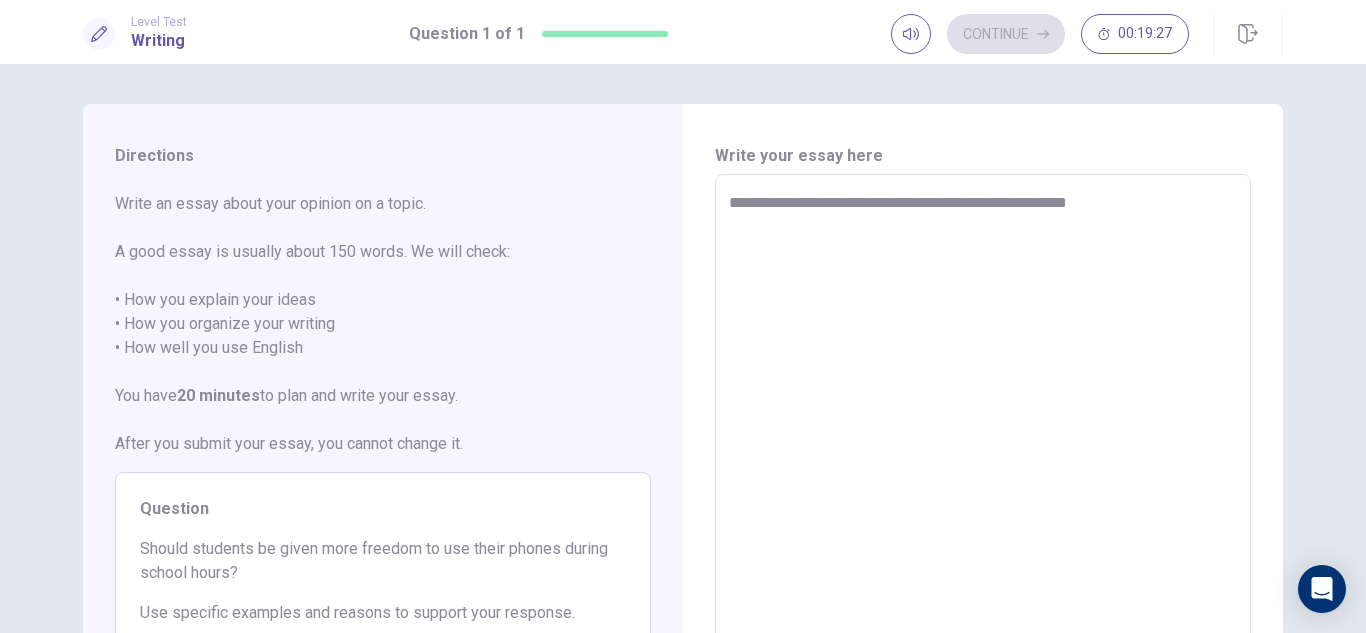 type on "*" 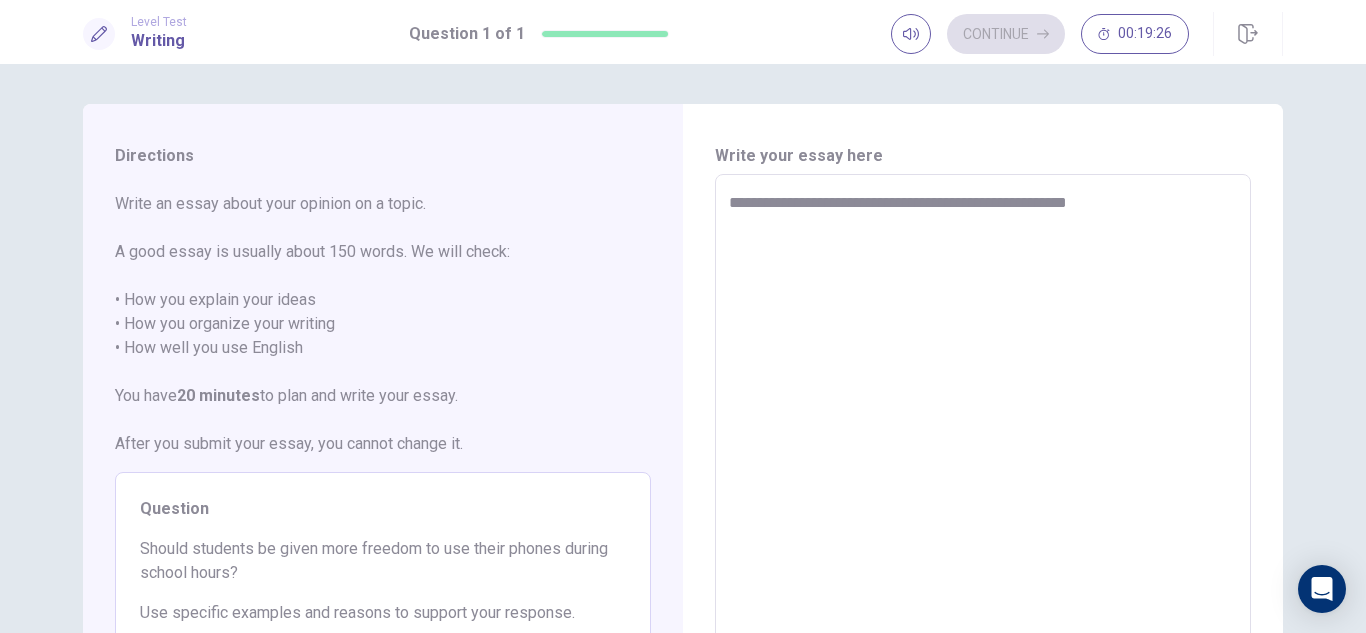 type on "**********" 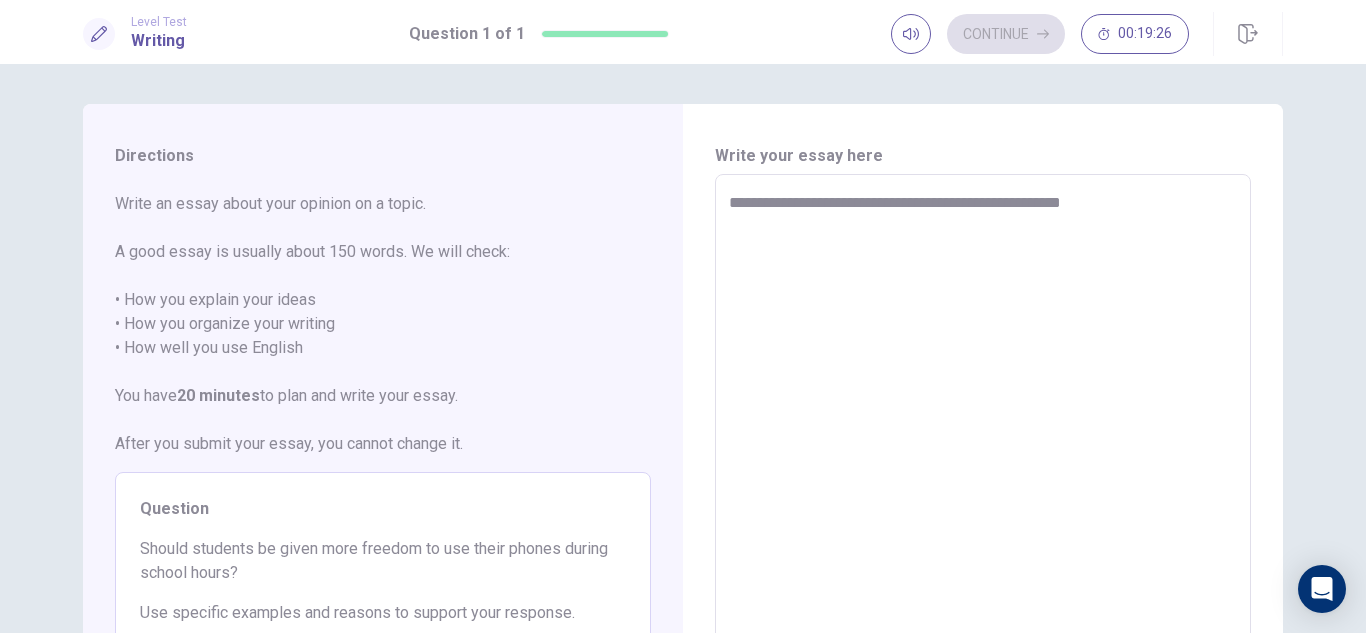 type on "*" 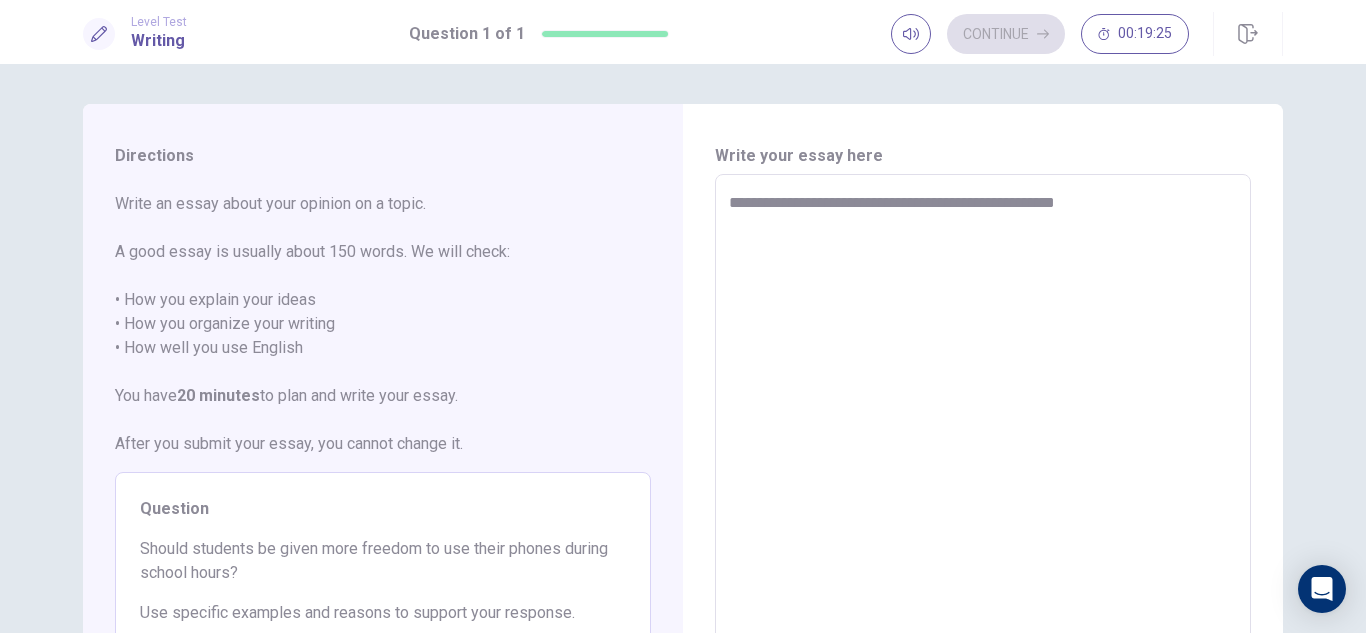 type on "*" 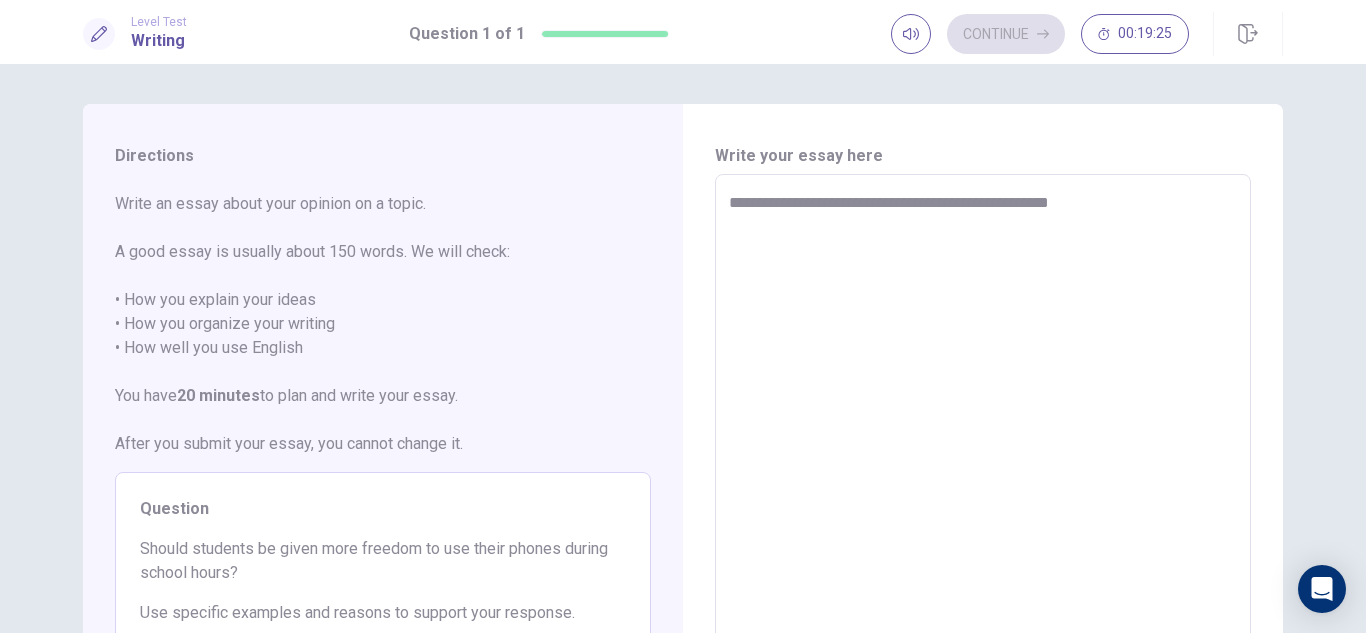 type on "*" 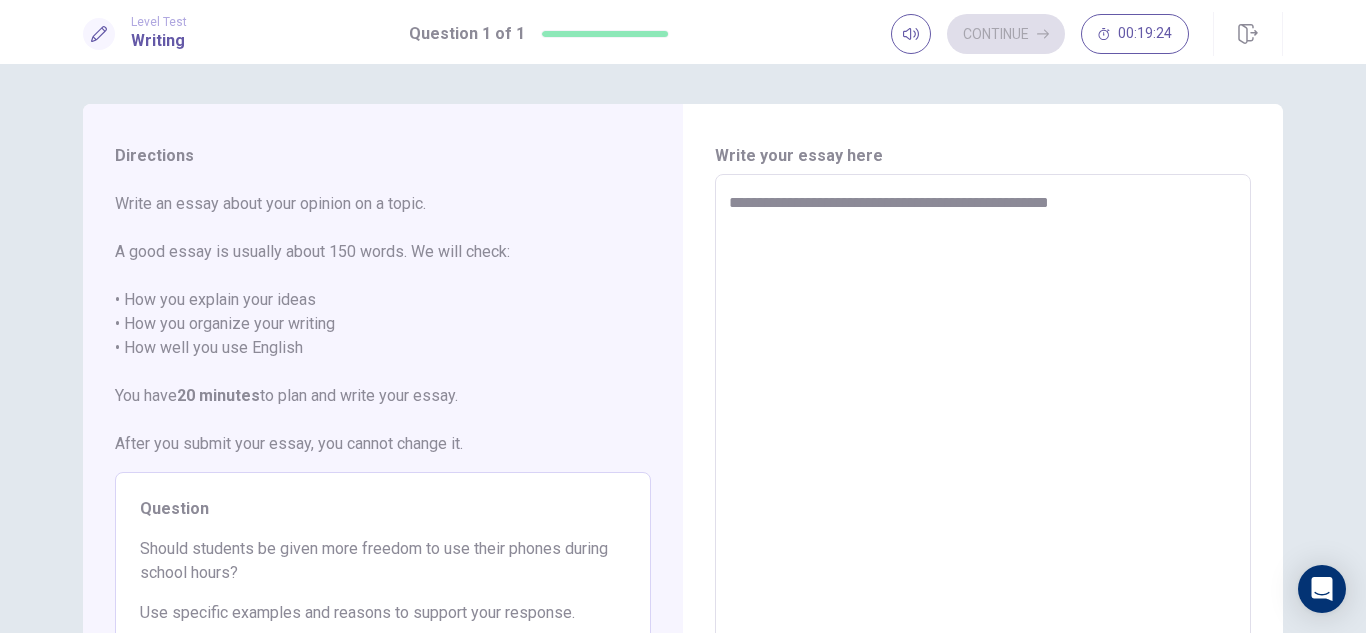 type on "**********" 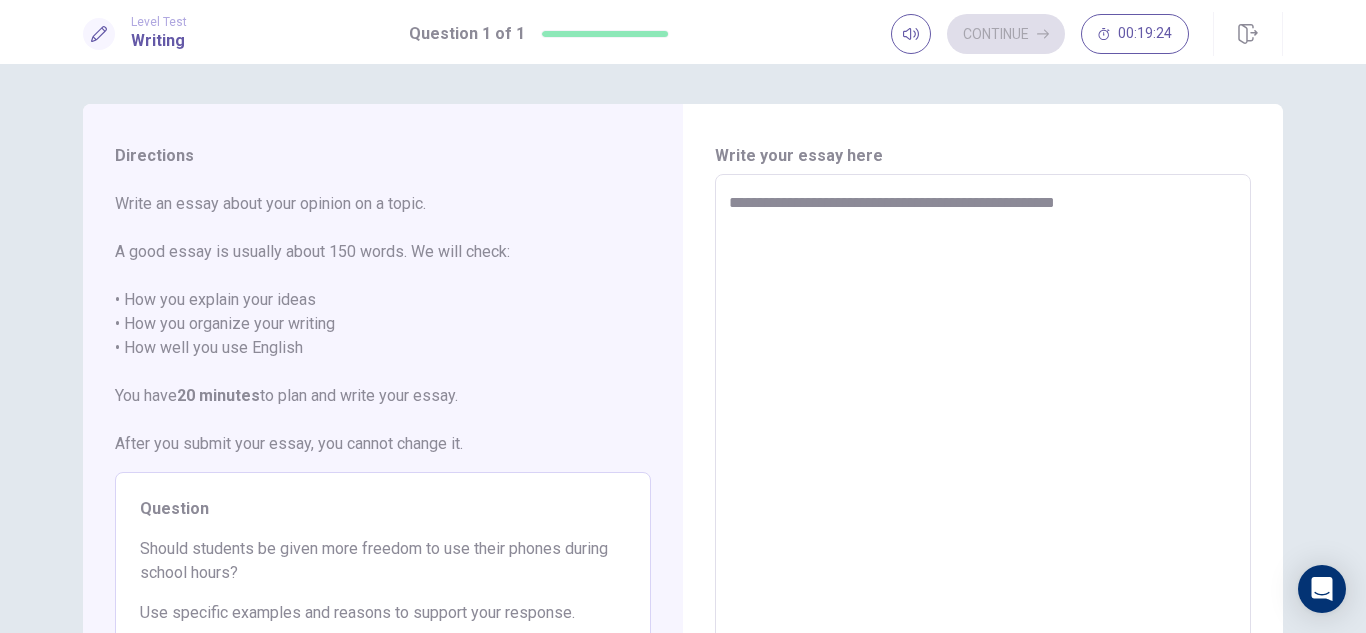 type on "*" 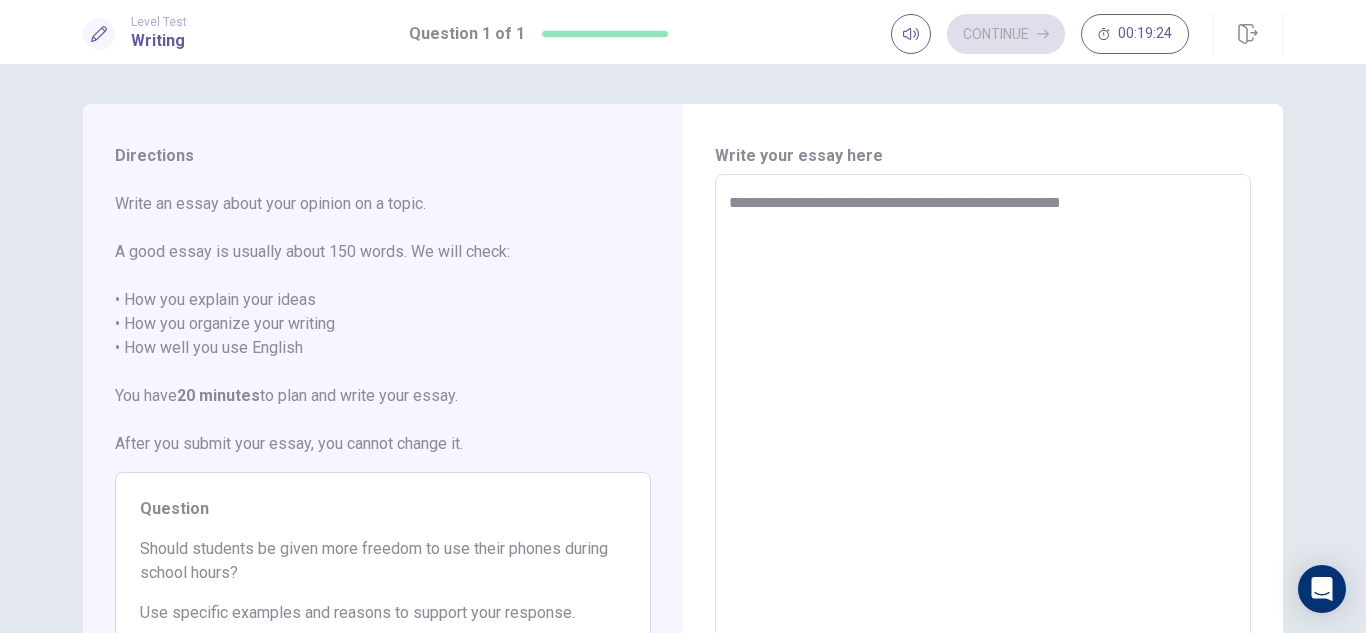 type on "*" 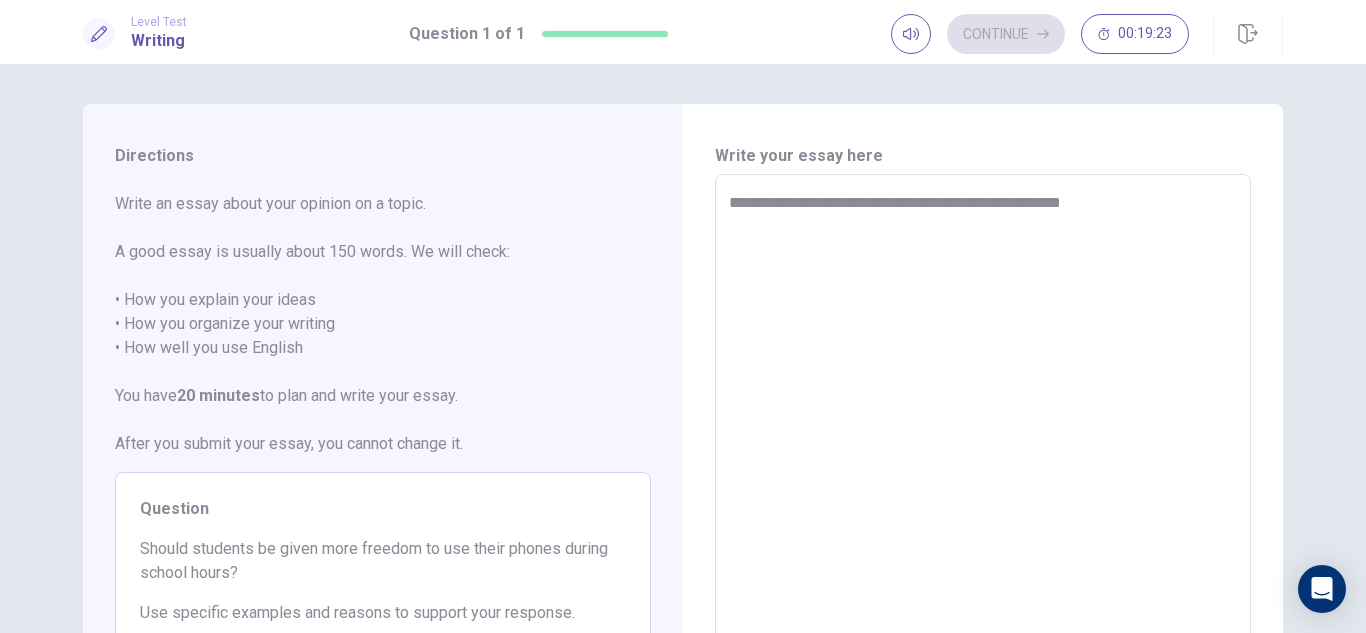 type on "**********" 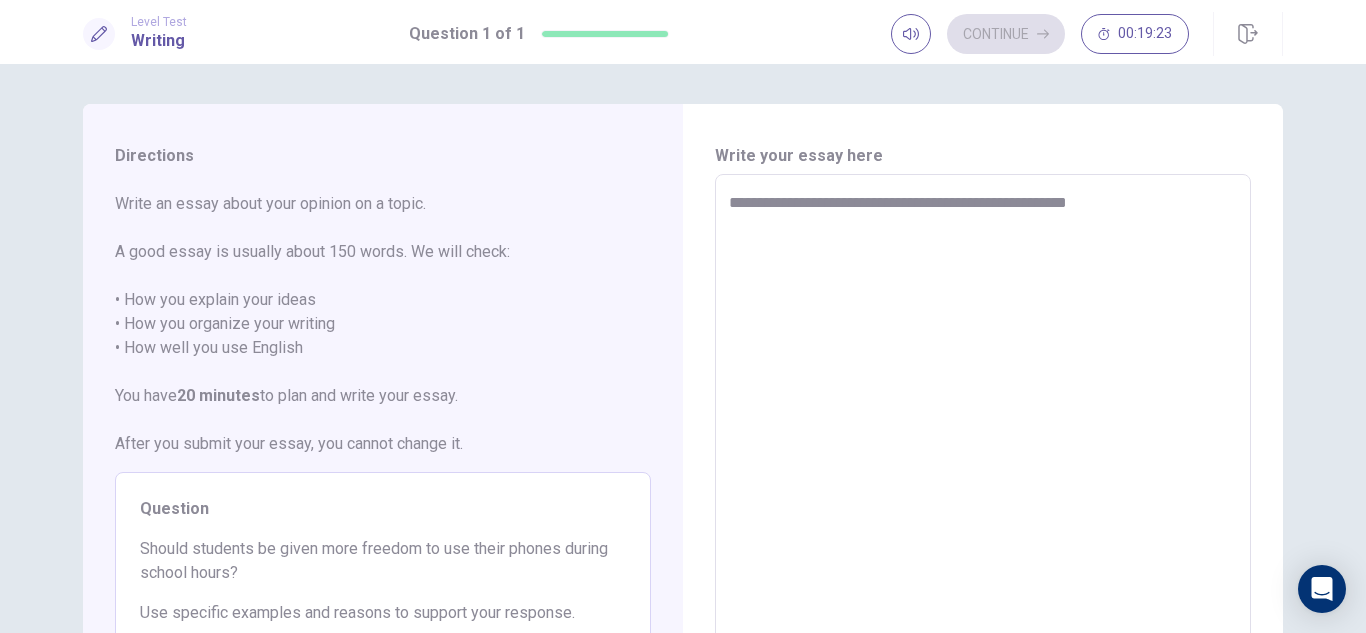type on "*" 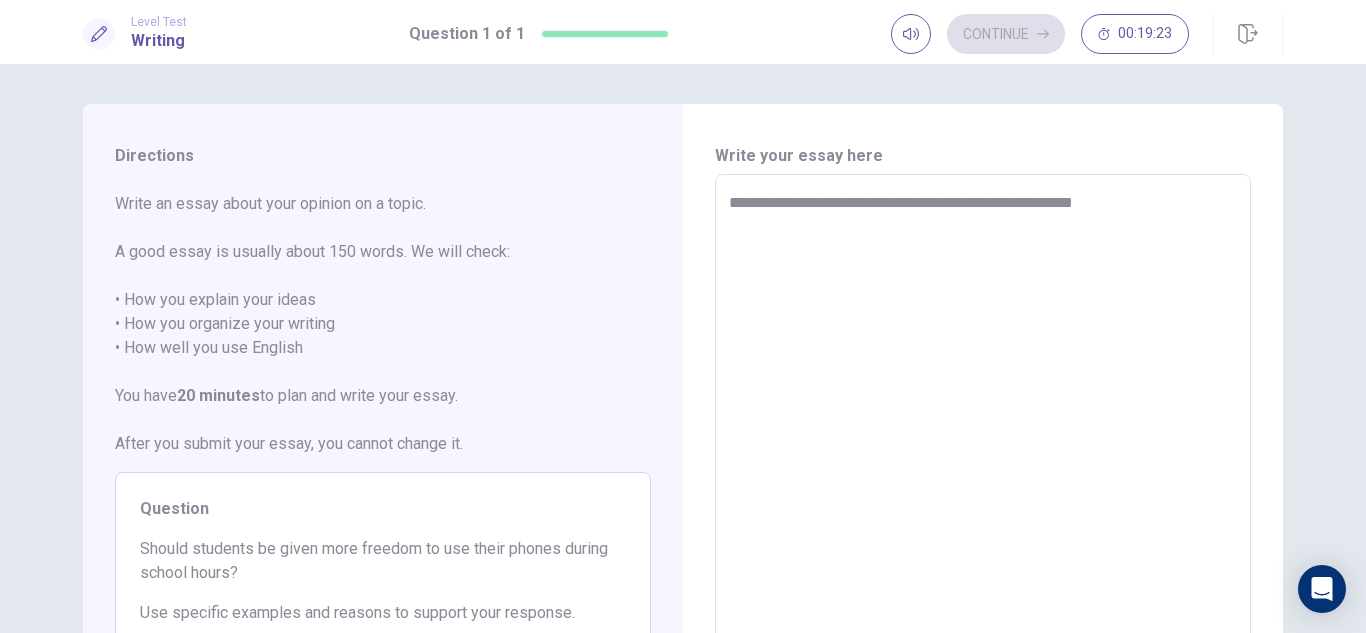 type on "*" 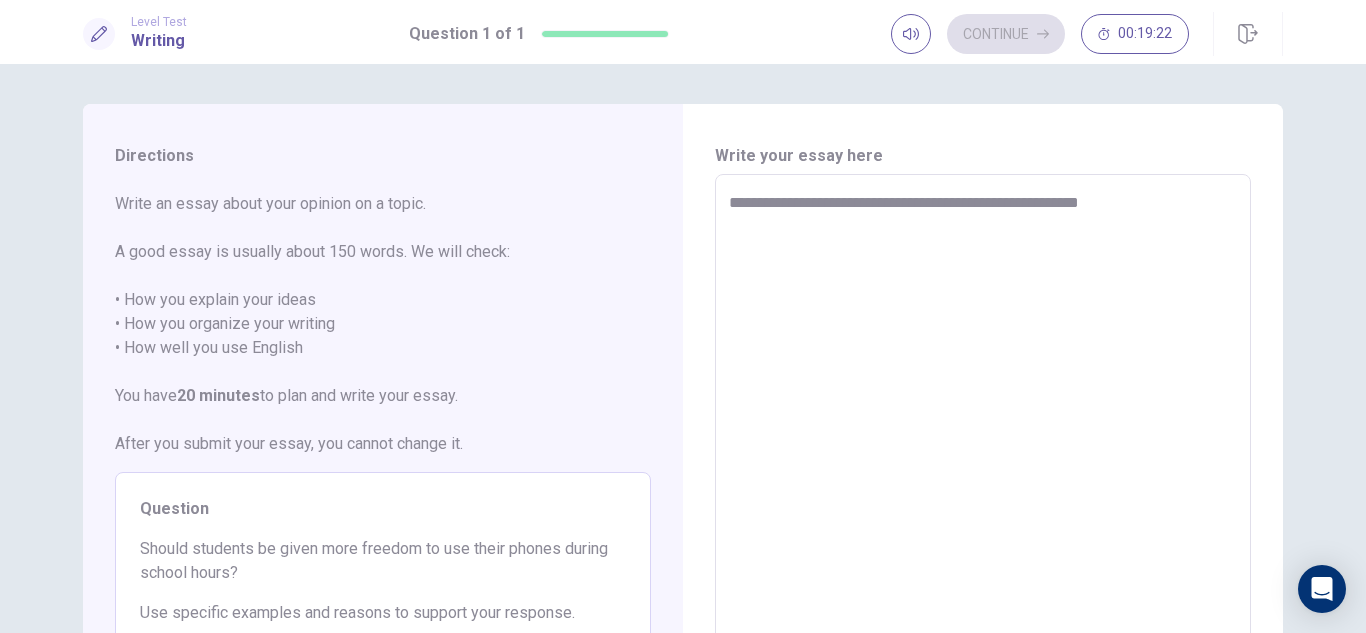 type on "*" 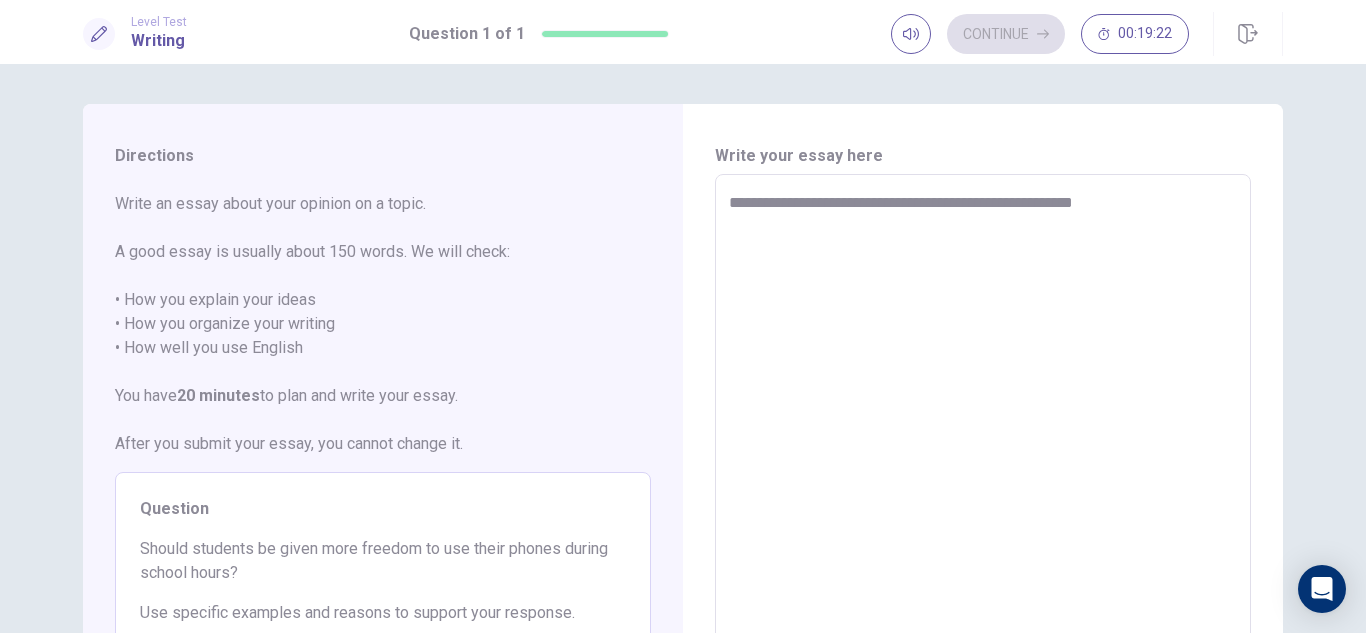 type on "*" 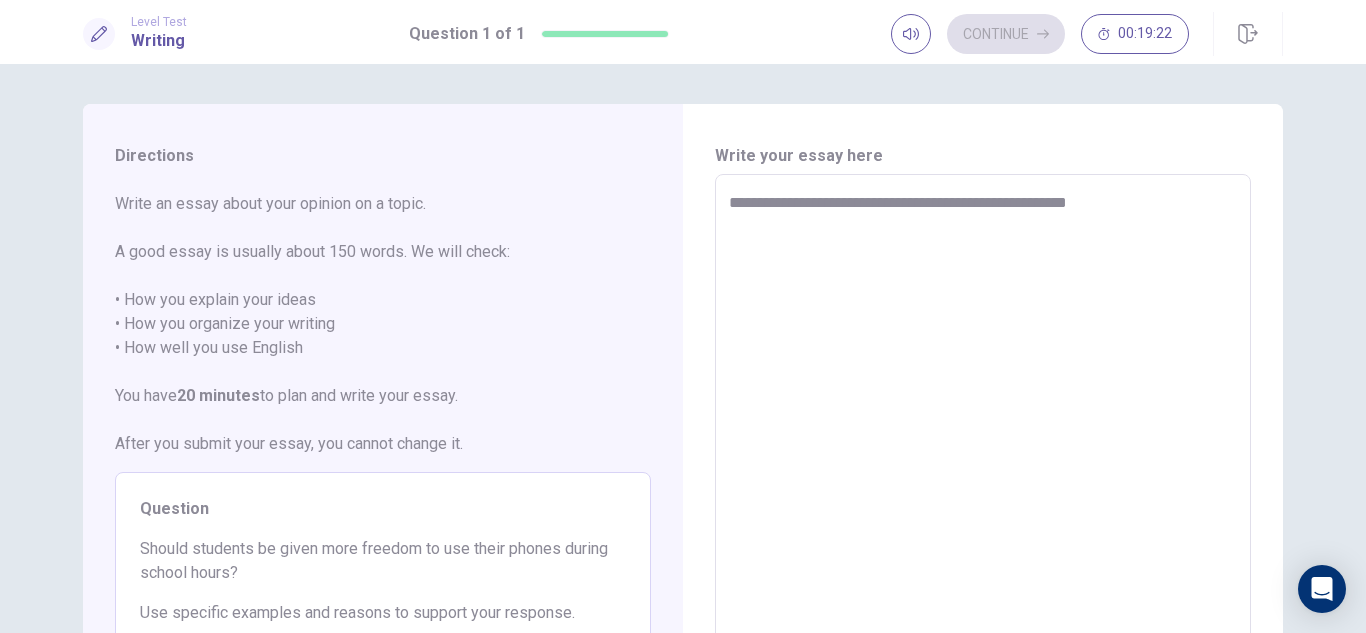 type on "*" 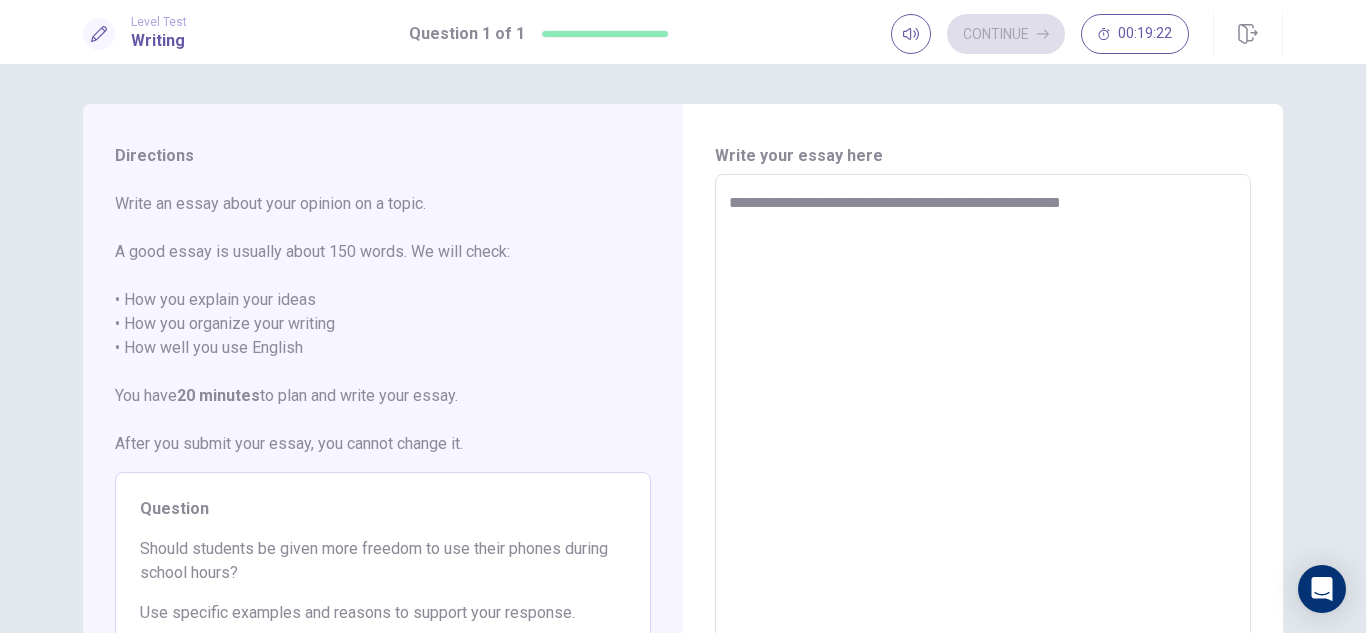type on "*" 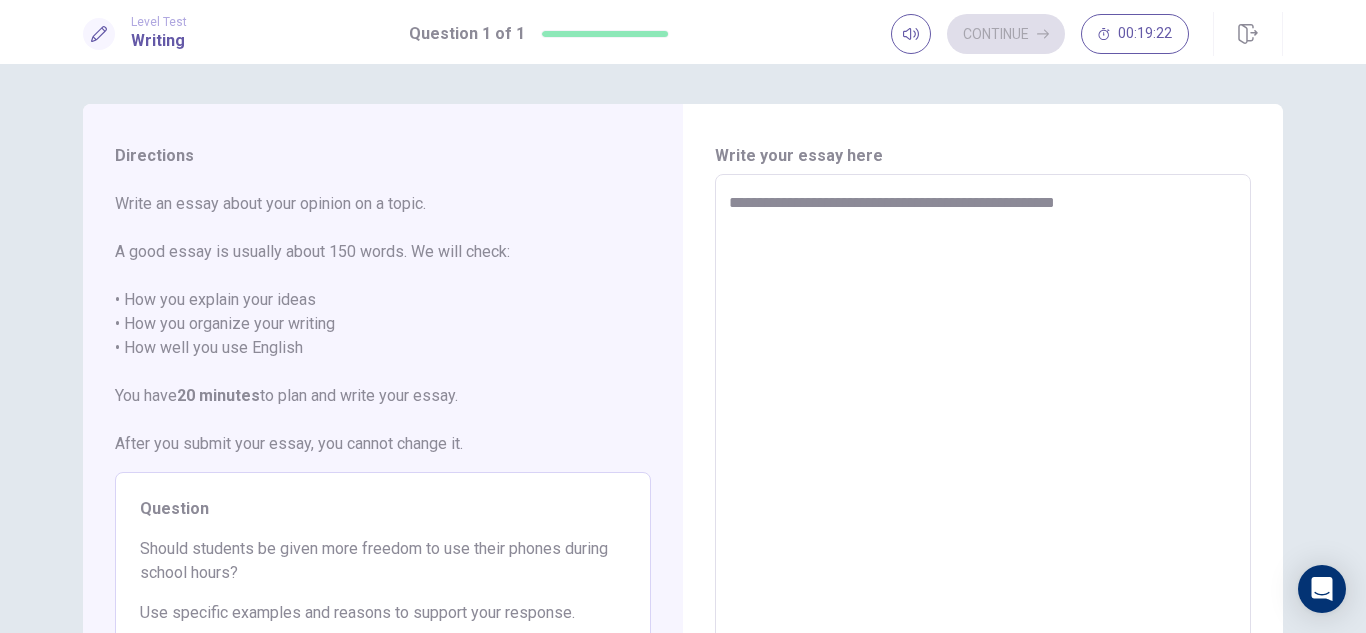 type on "*" 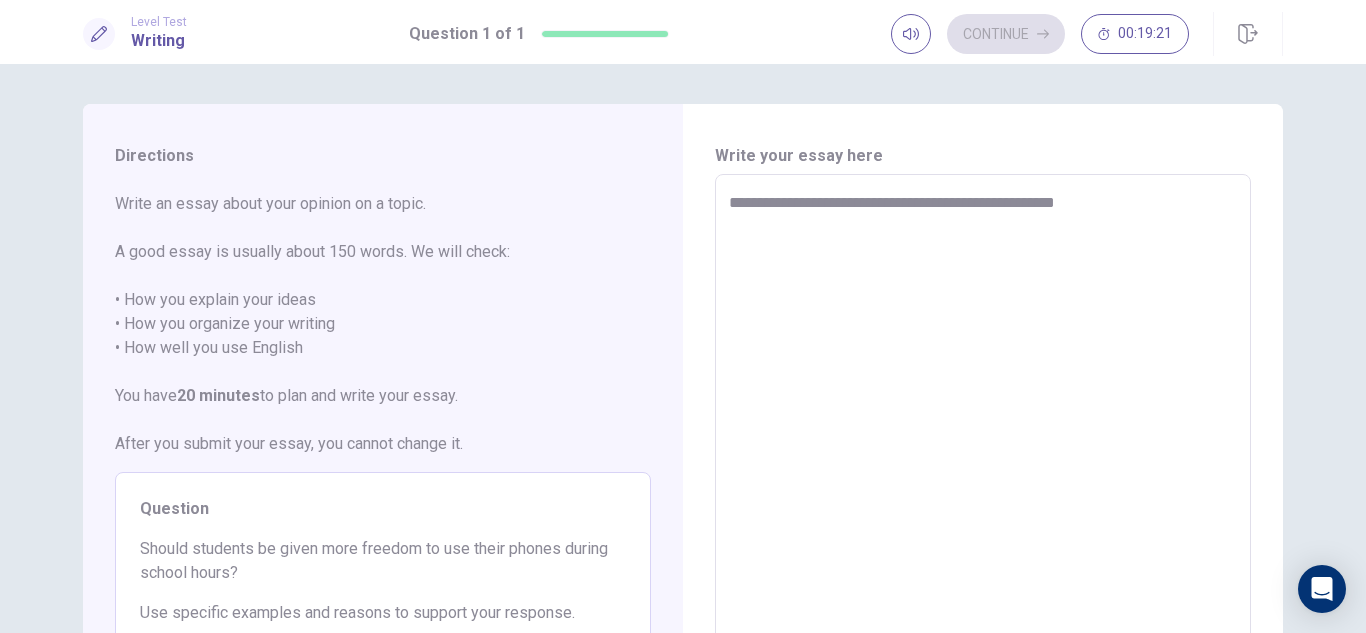 type on "**********" 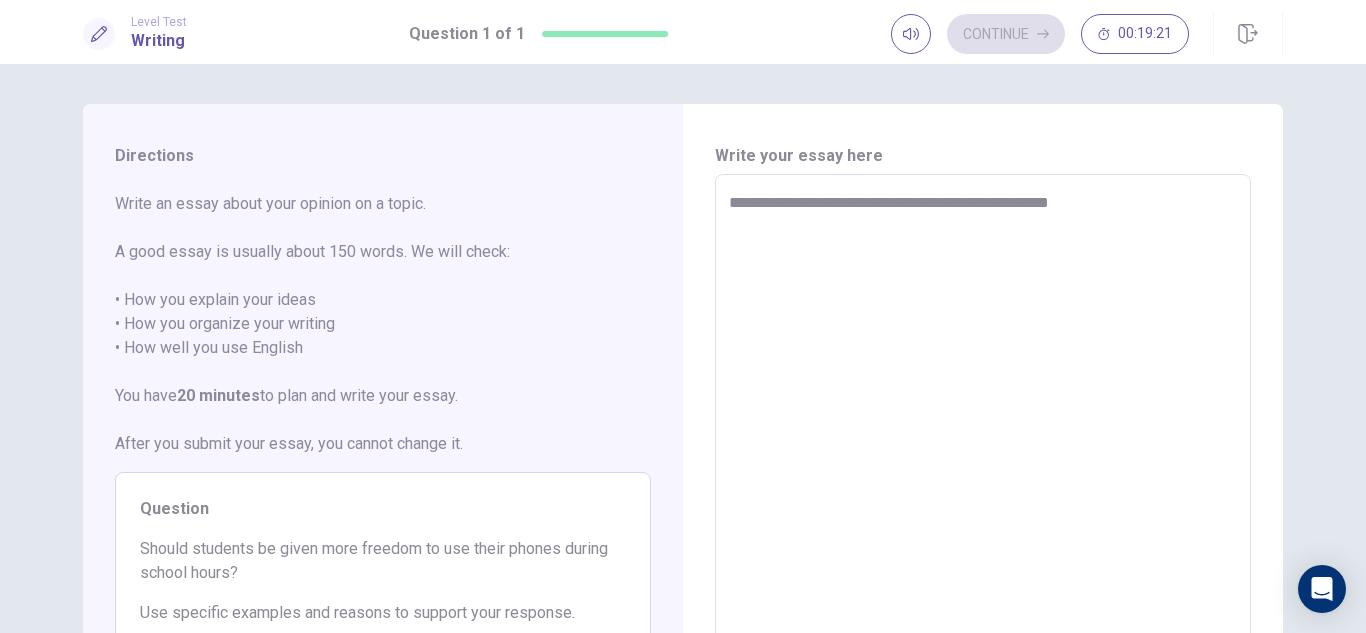 type on "*" 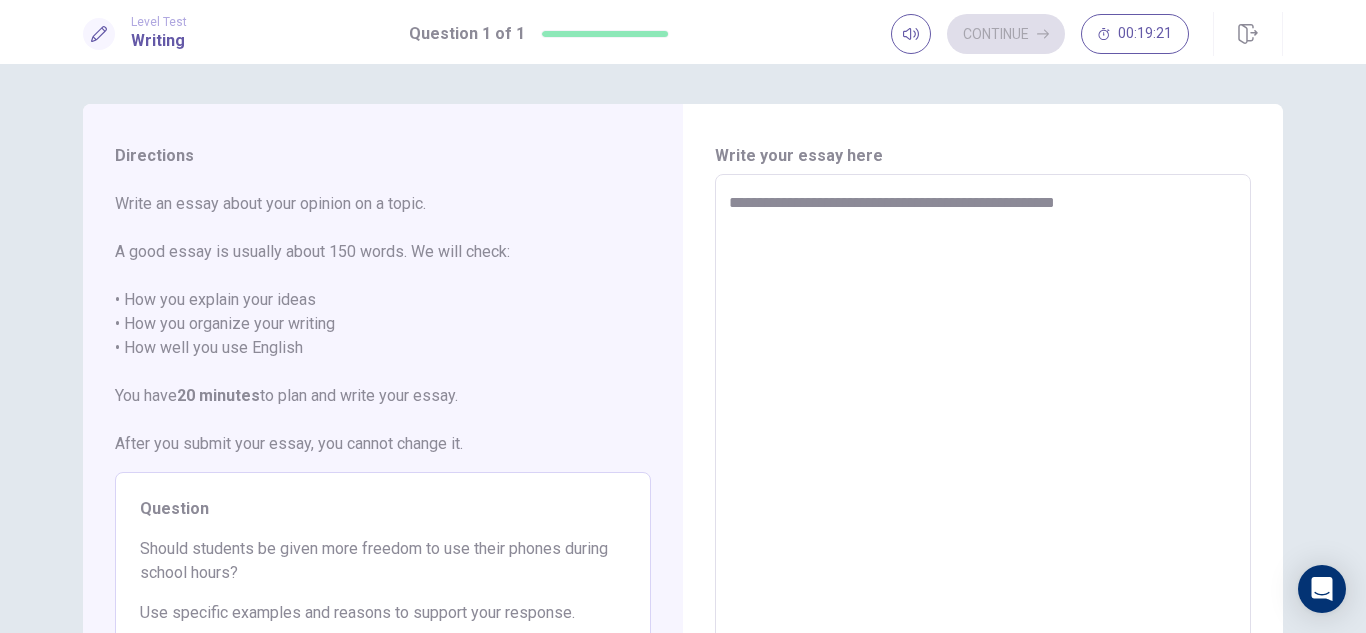 type on "*" 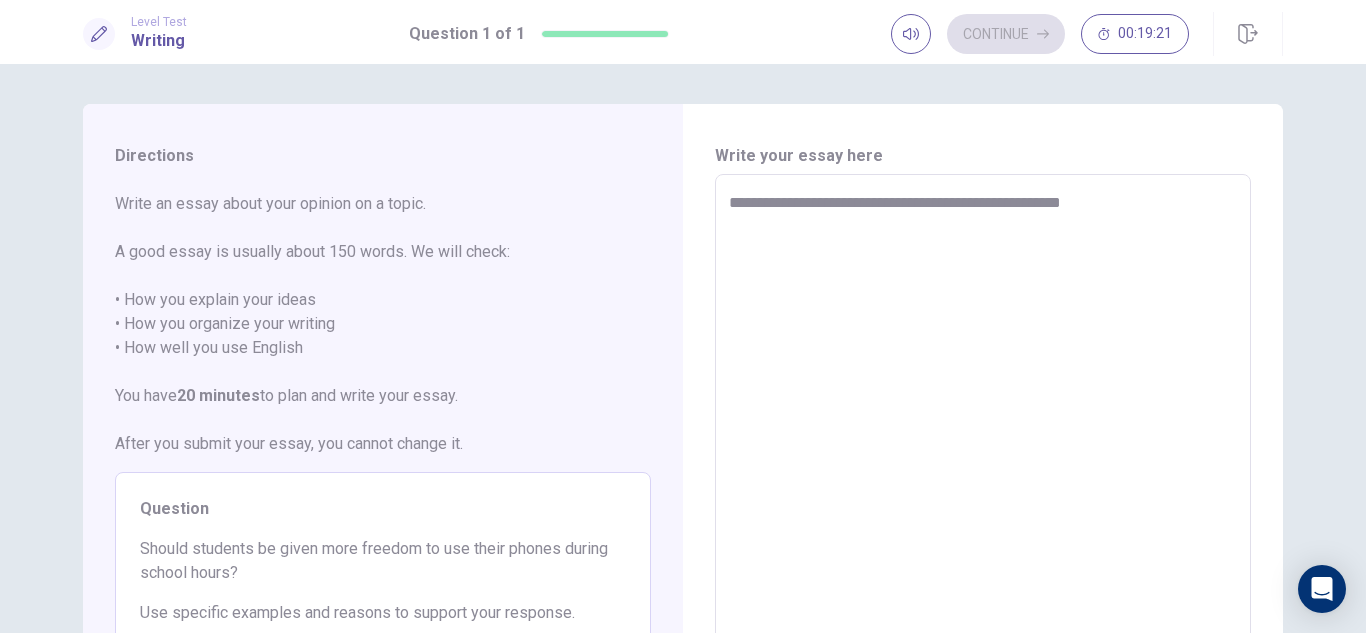 type on "*" 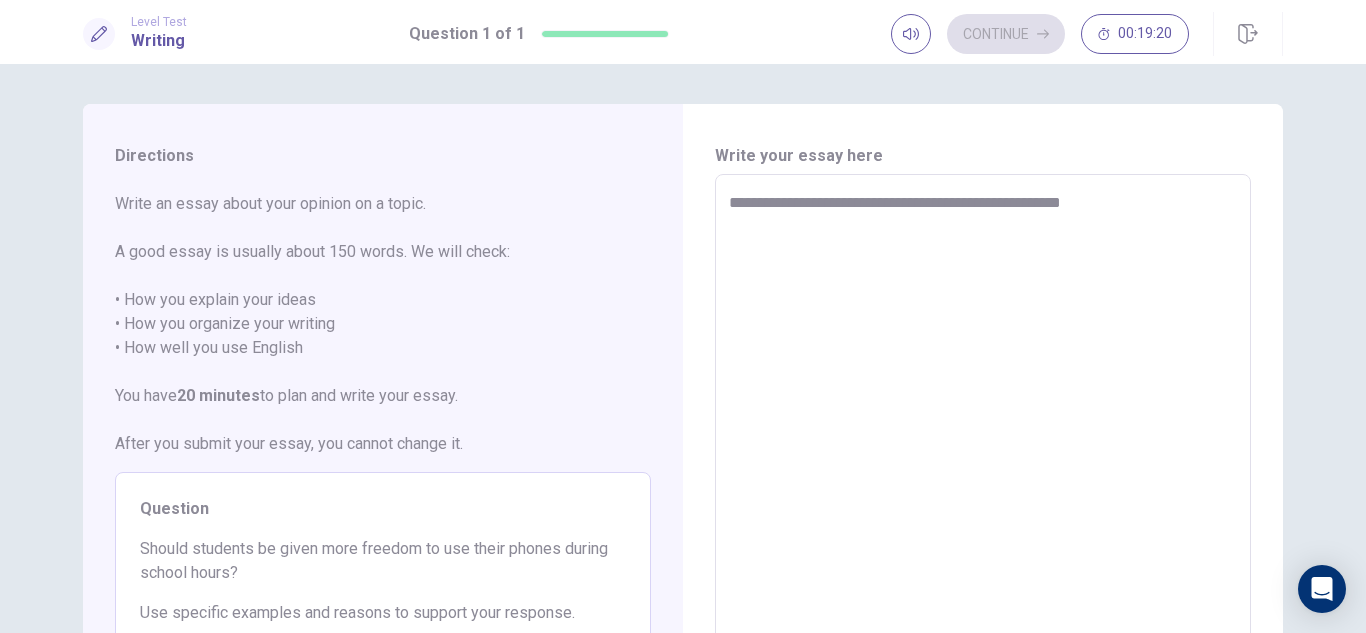 type on "**********" 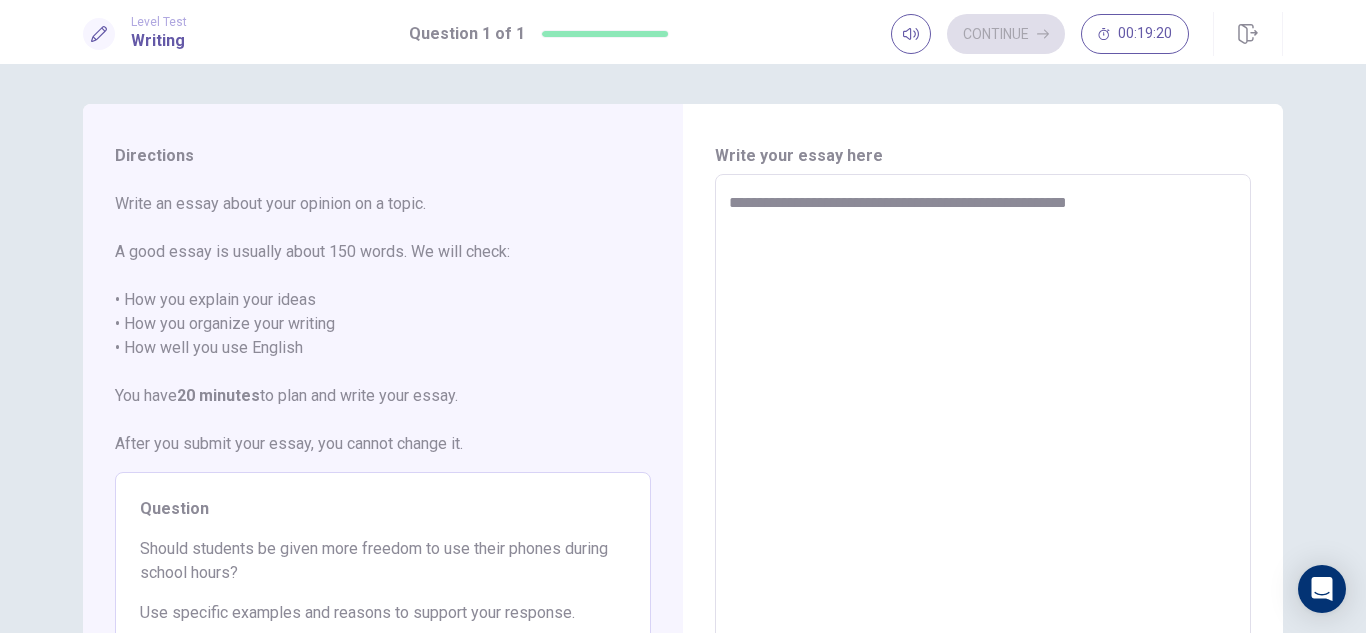 type on "*" 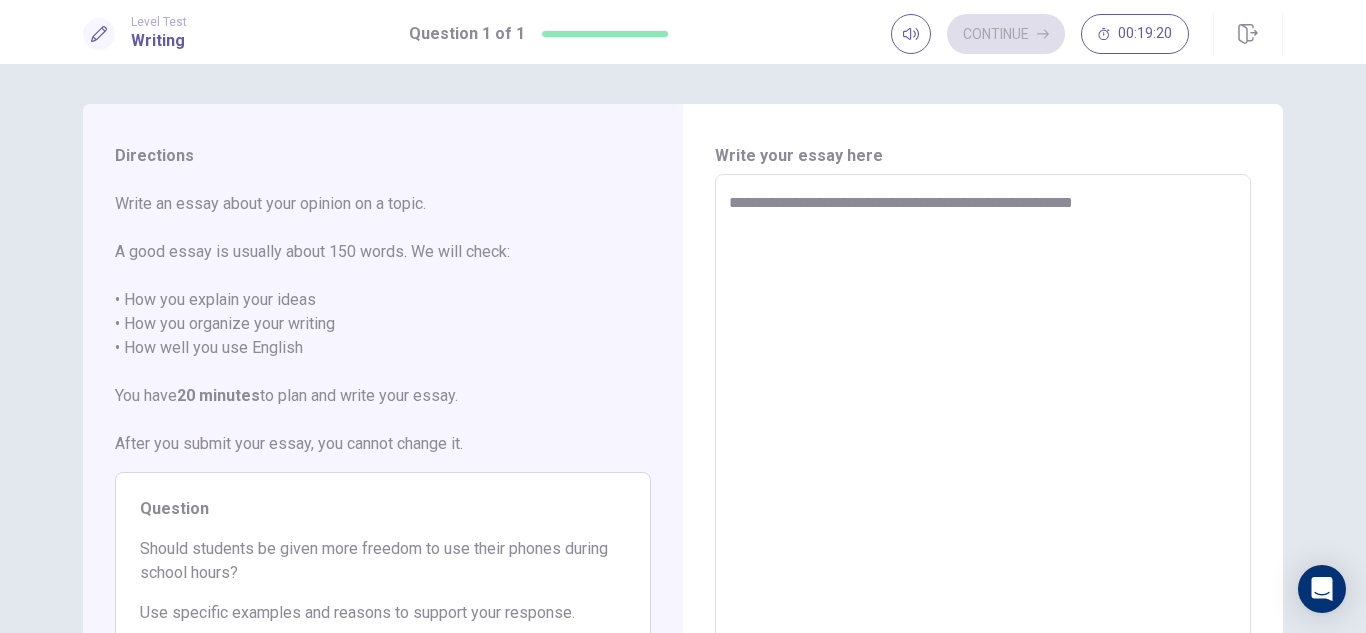 type on "**********" 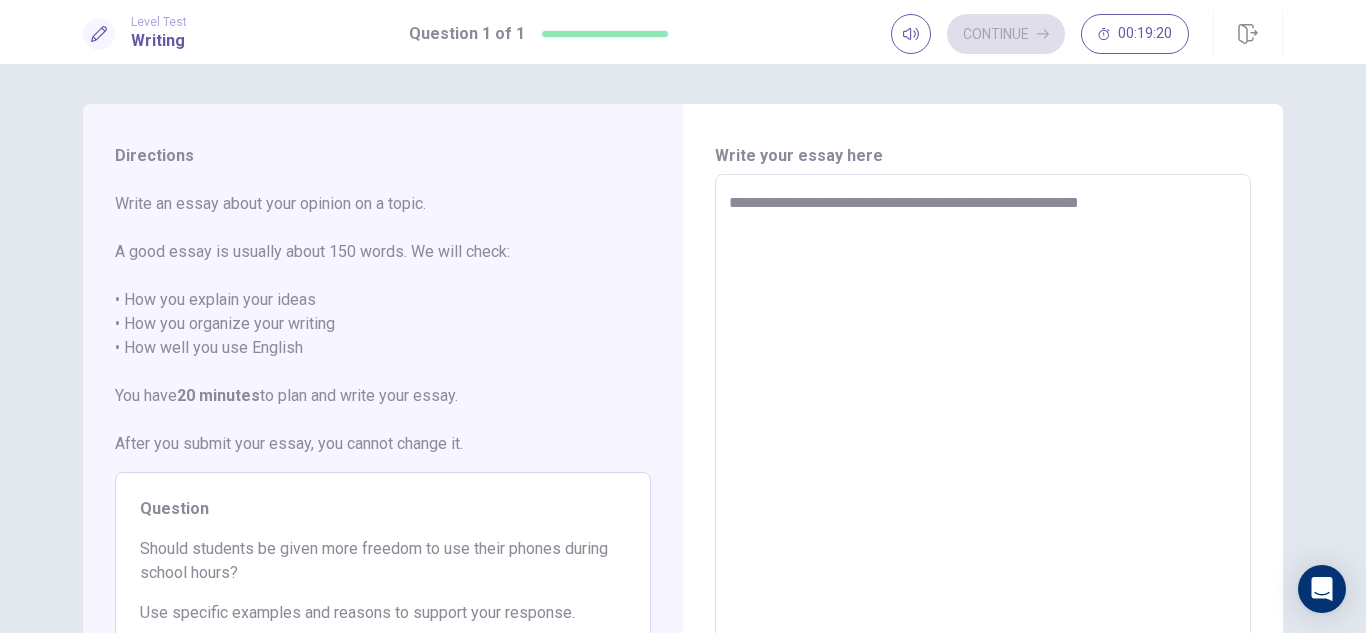 type on "*" 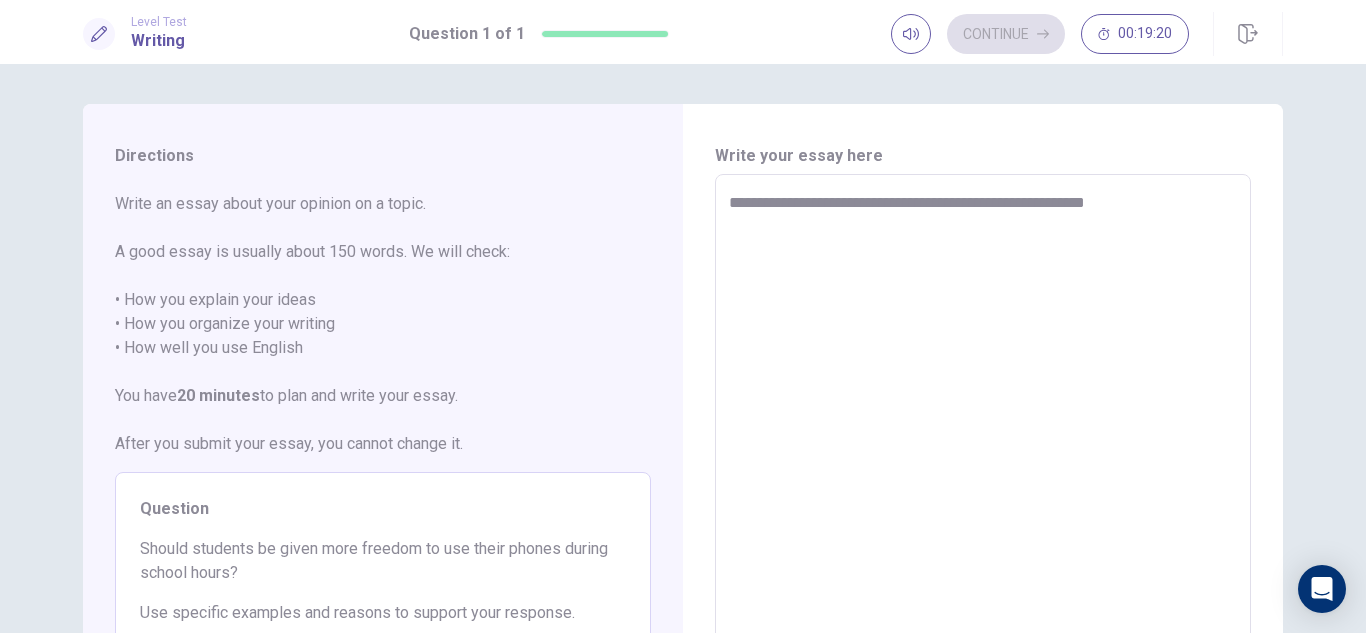 type on "*" 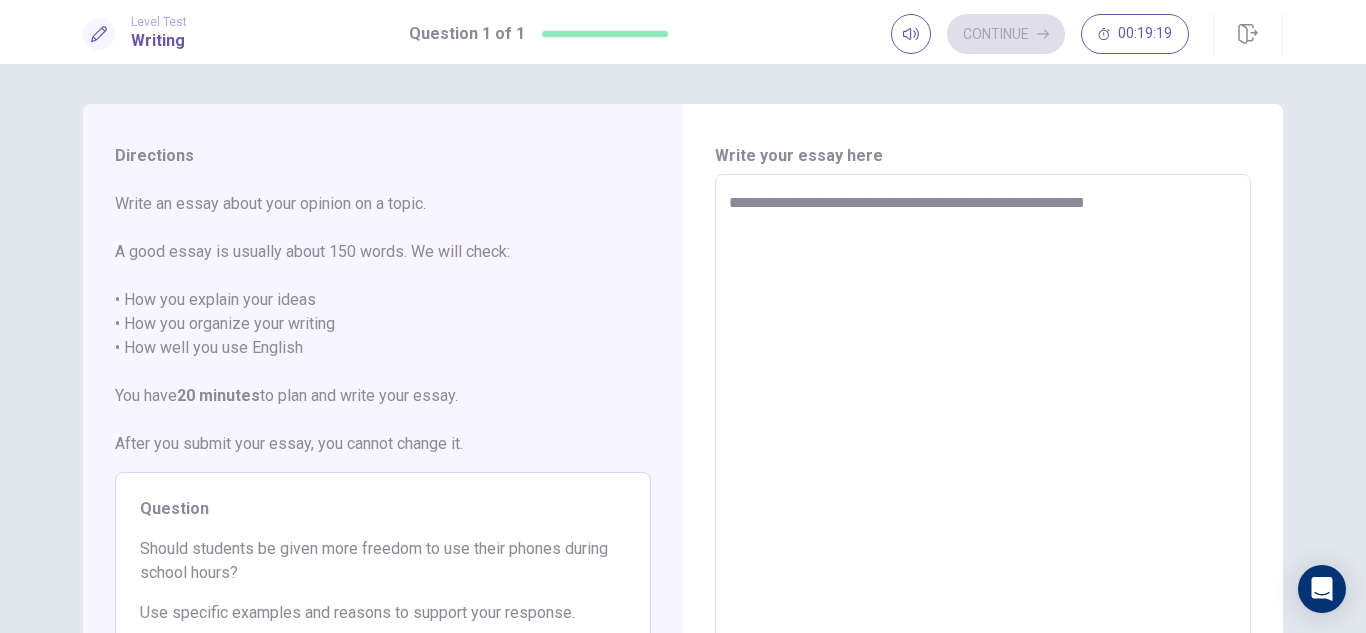 type on "**********" 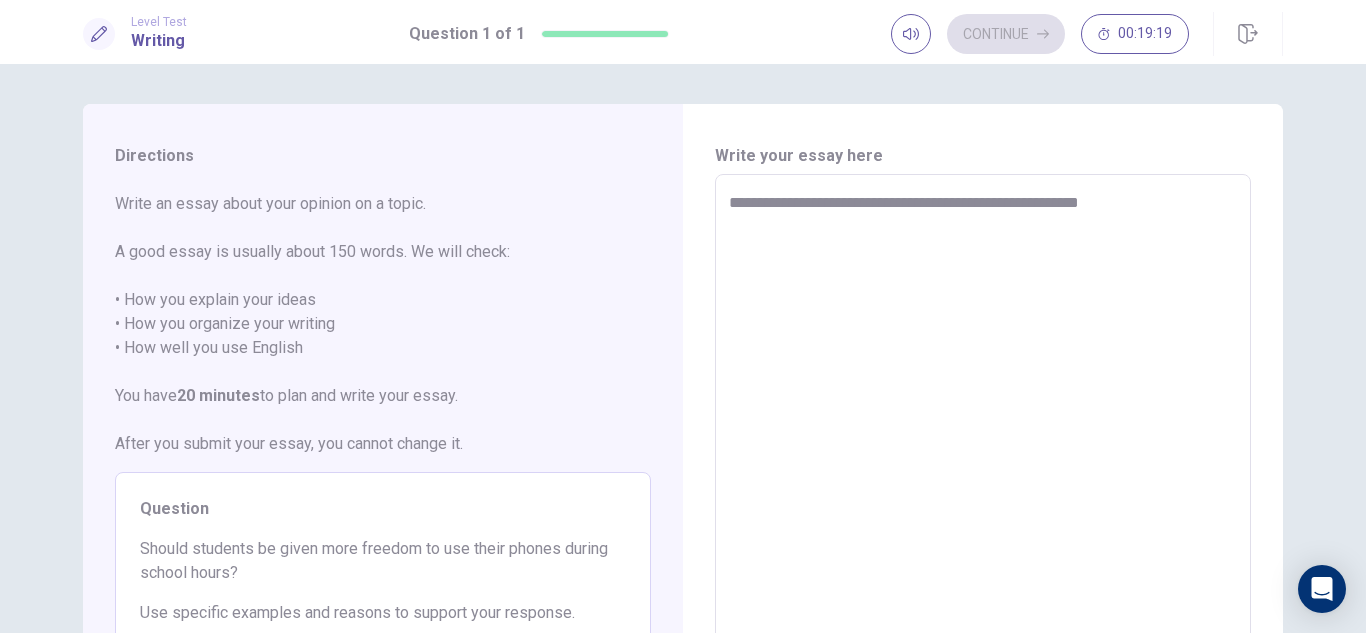 type on "*" 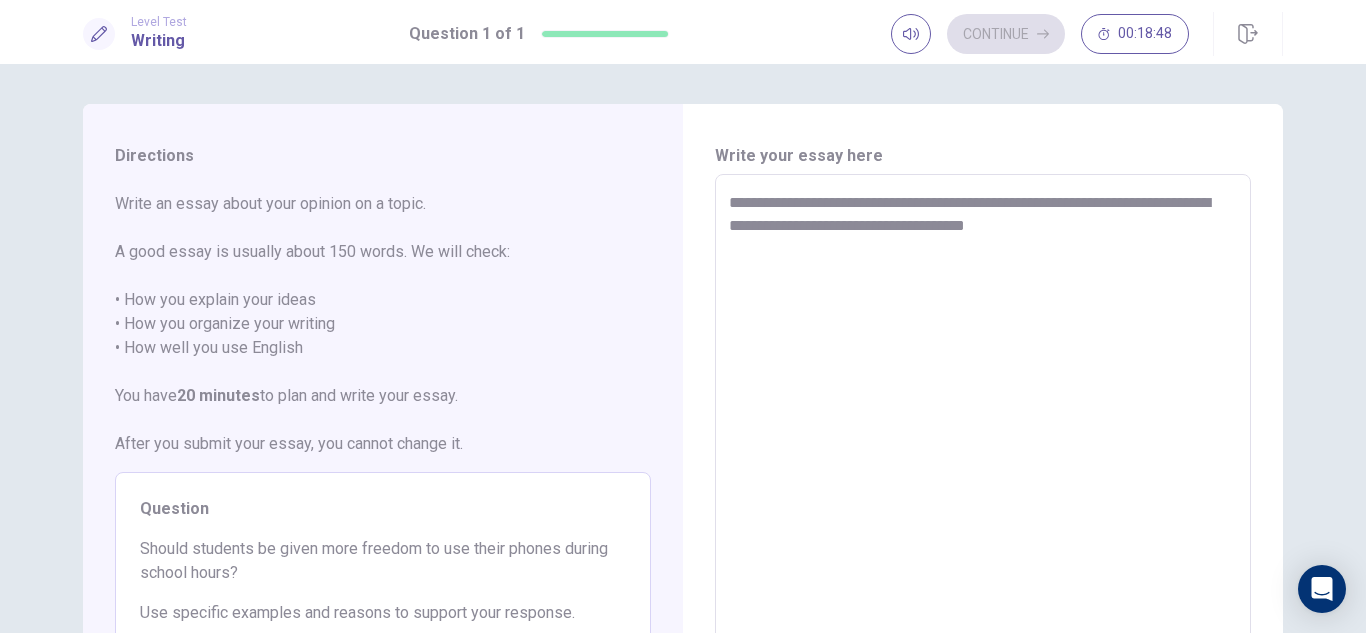 click on "**********" at bounding box center (983, 451) 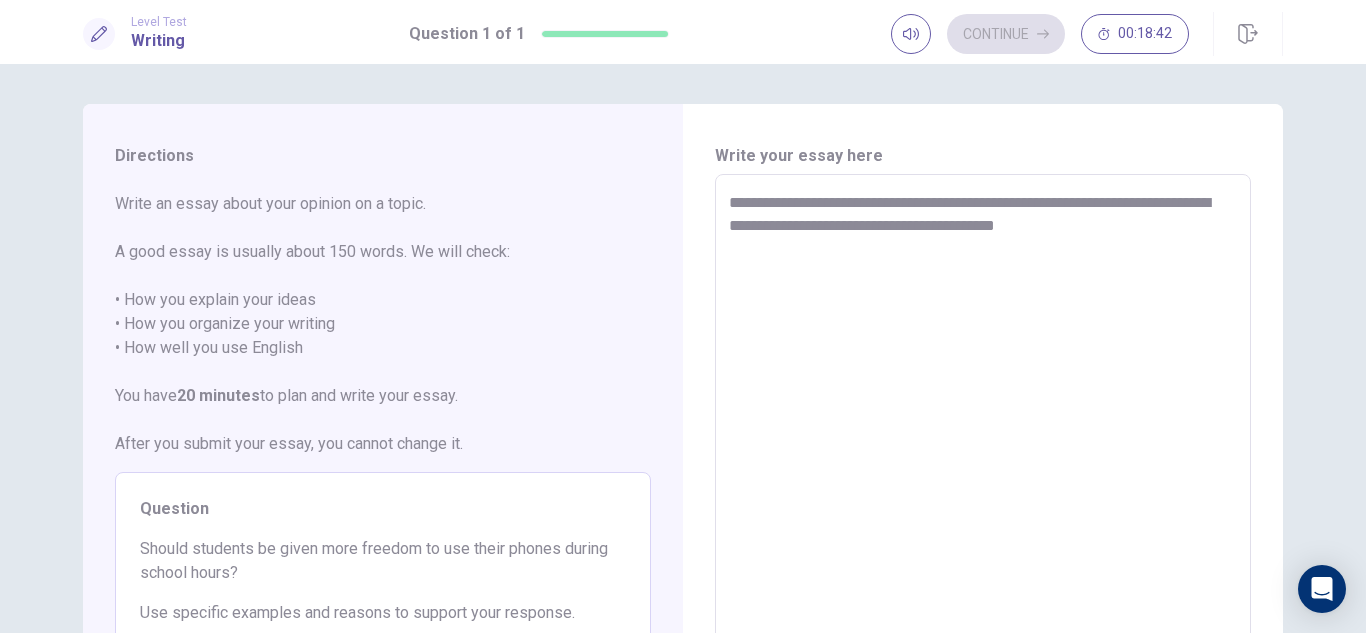 click on "**********" at bounding box center (983, 451) 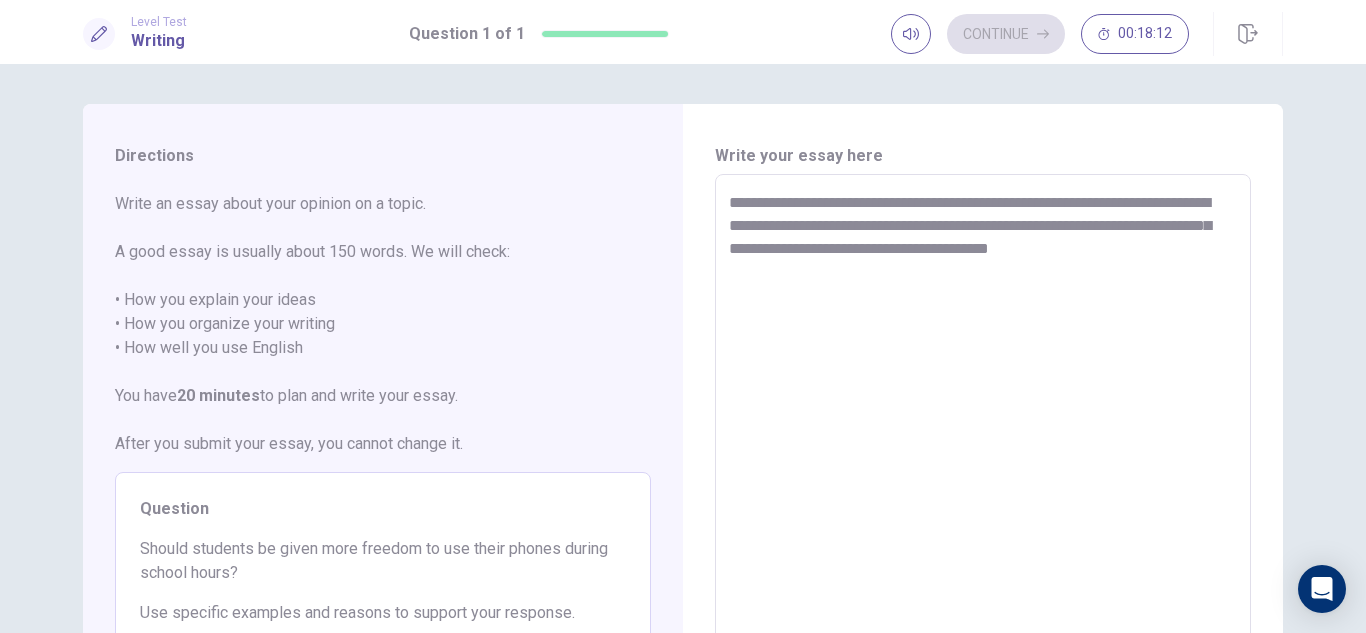 click on "**********" at bounding box center [983, 451] 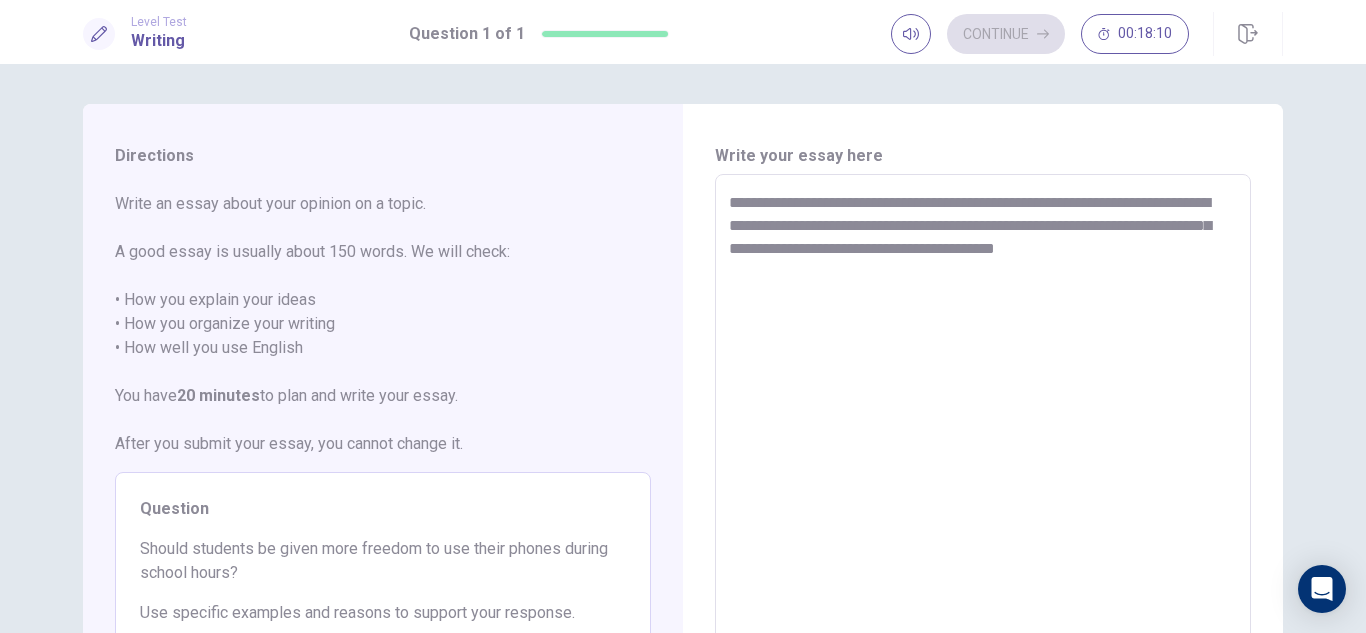 click on "**********" at bounding box center (983, 451) 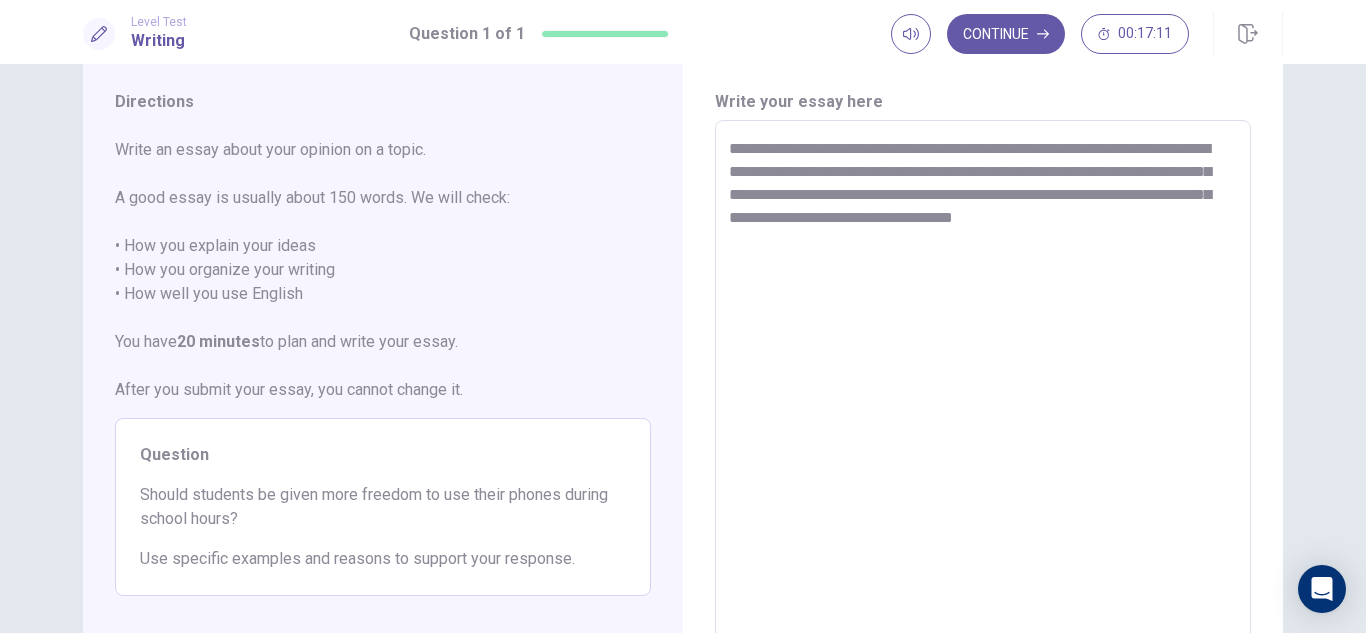 scroll, scrollTop: 39, scrollLeft: 0, axis: vertical 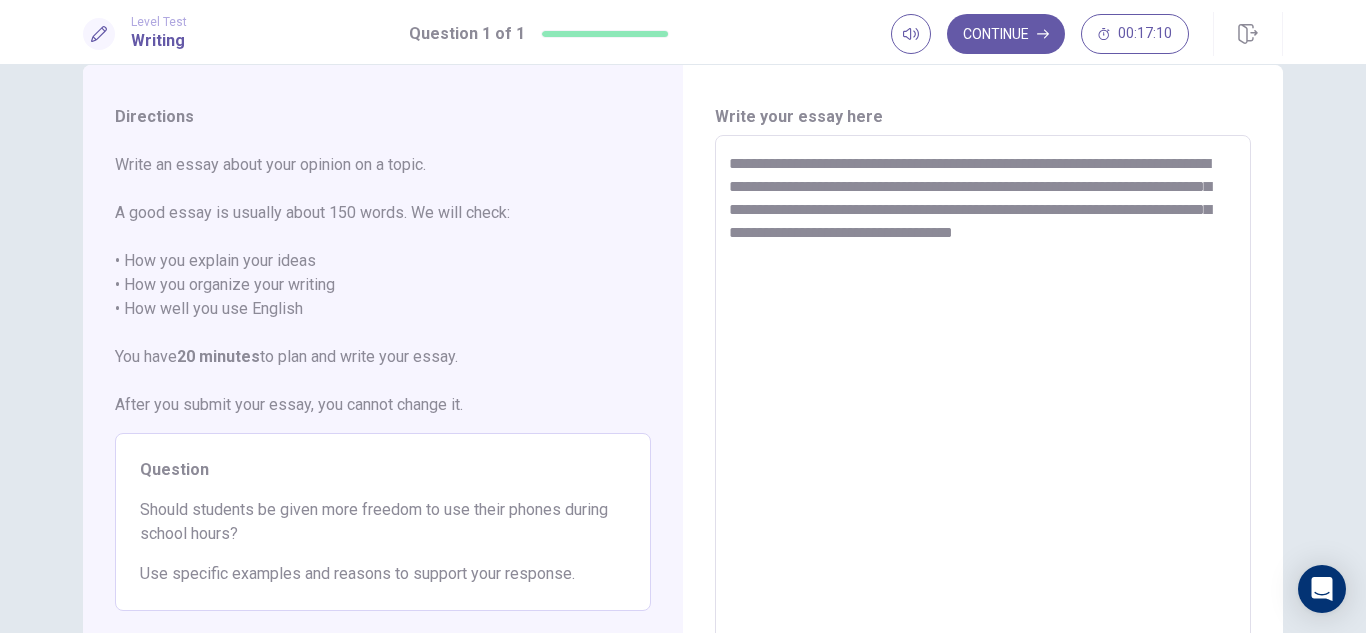 drag, startPoint x: 1039, startPoint y: 208, endPoint x: 715, endPoint y: 156, distance: 328.1463 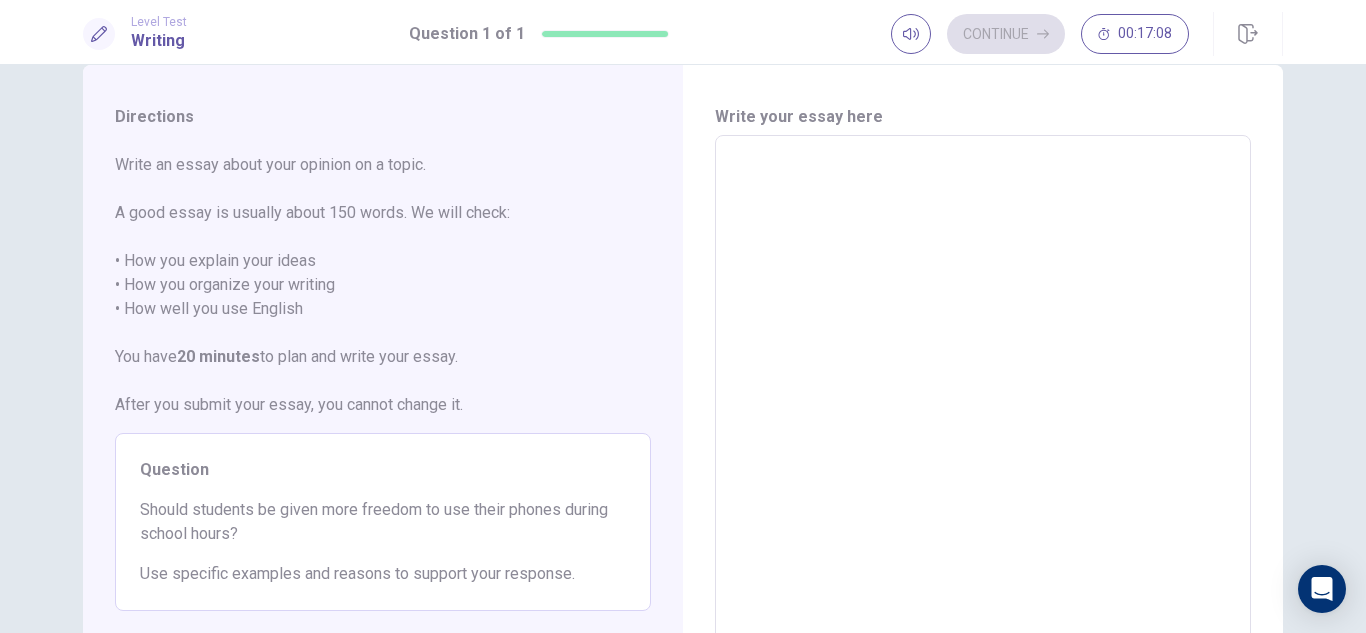 click at bounding box center (983, 412) 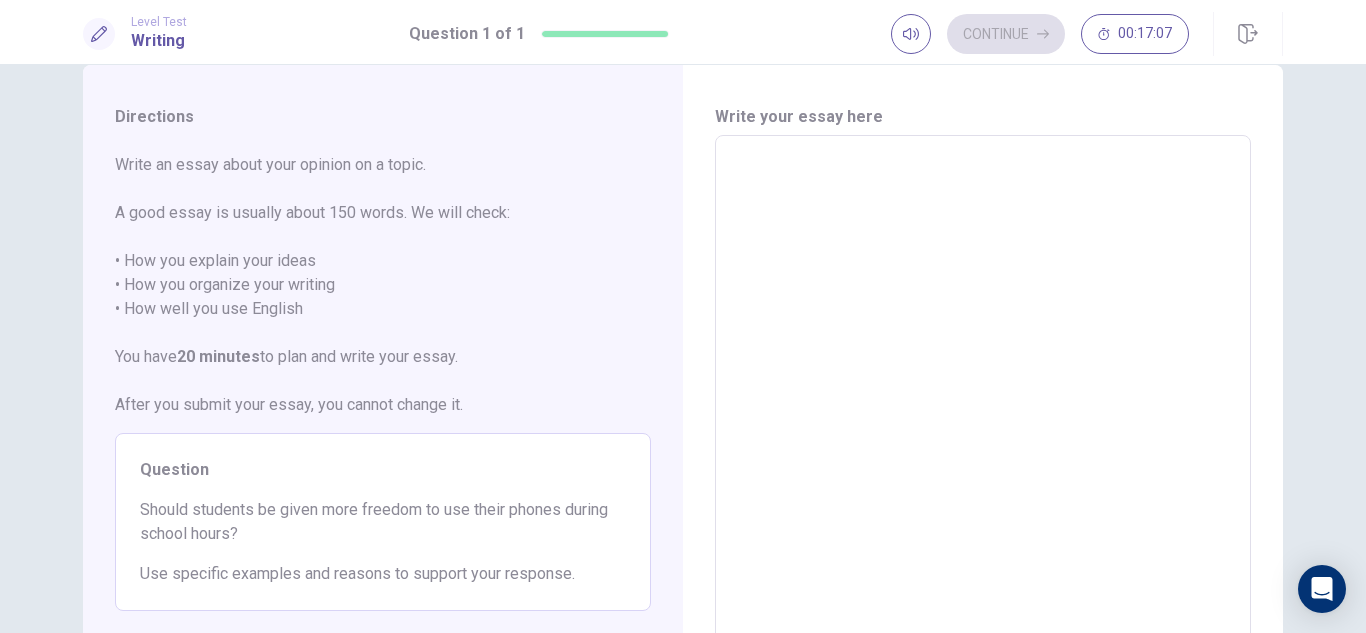 click at bounding box center (983, 412) 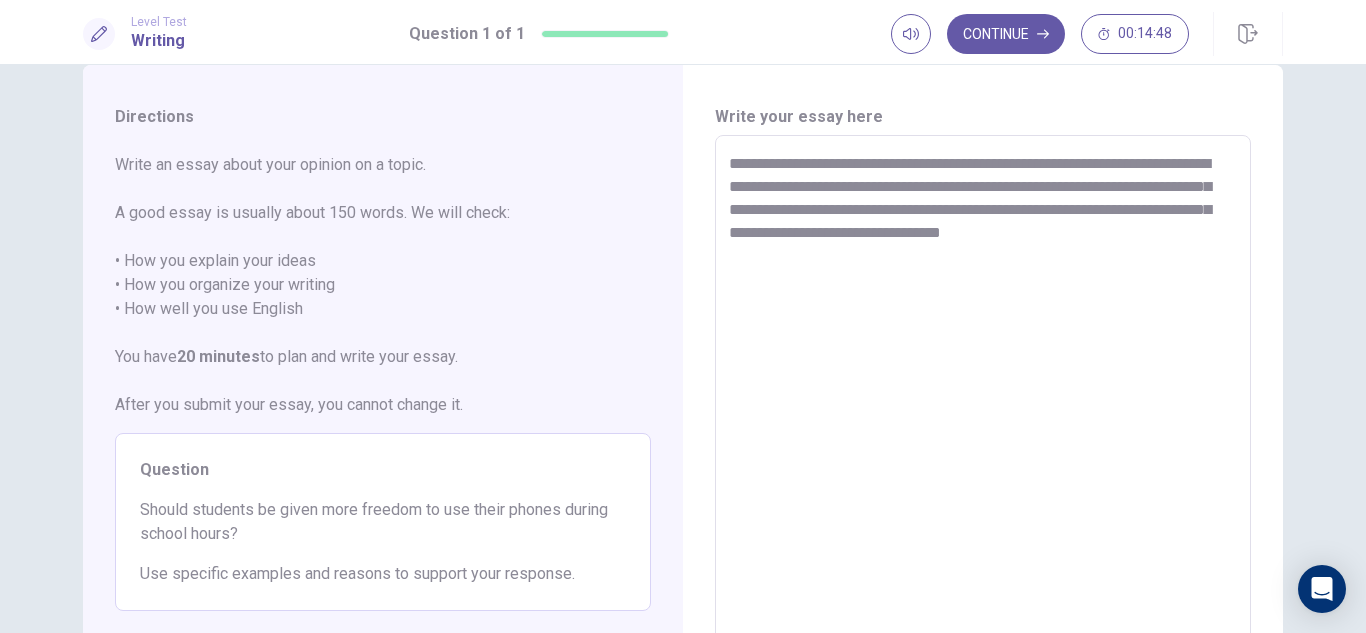 click on "**********" at bounding box center (983, 412) 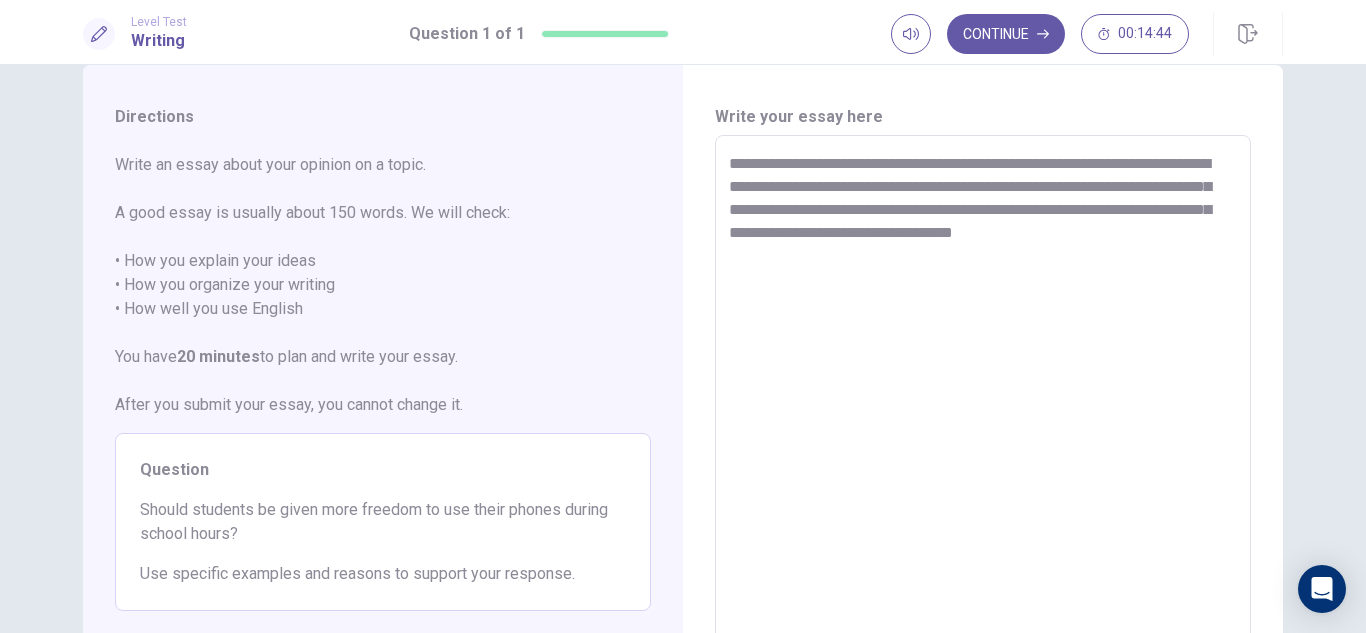 click on "**********" at bounding box center [983, 412] 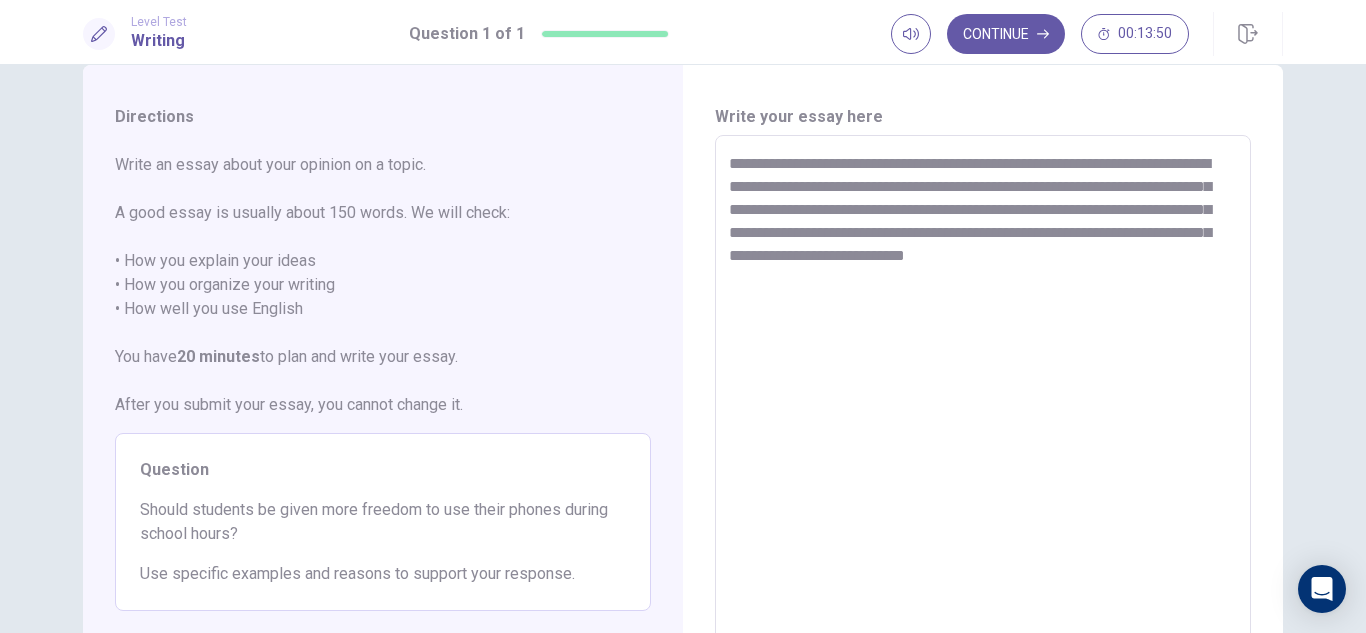 click on "**********" at bounding box center [983, 412] 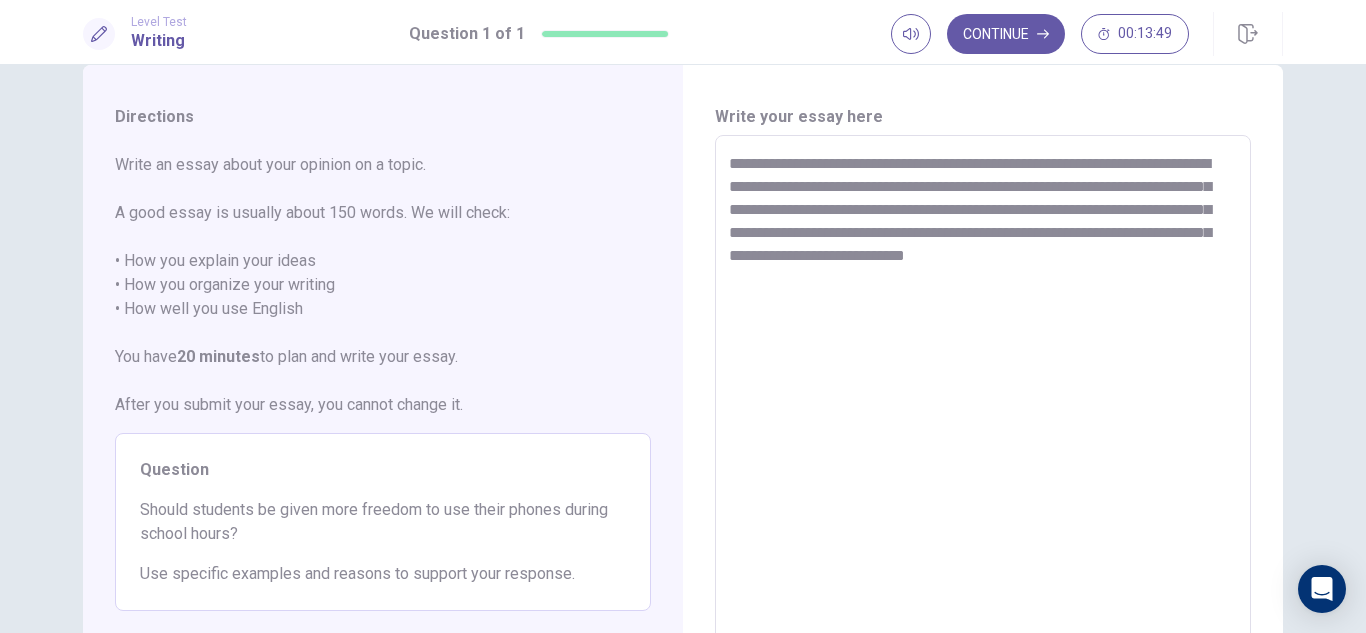 click on "**********" at bounding box center [983, 412] 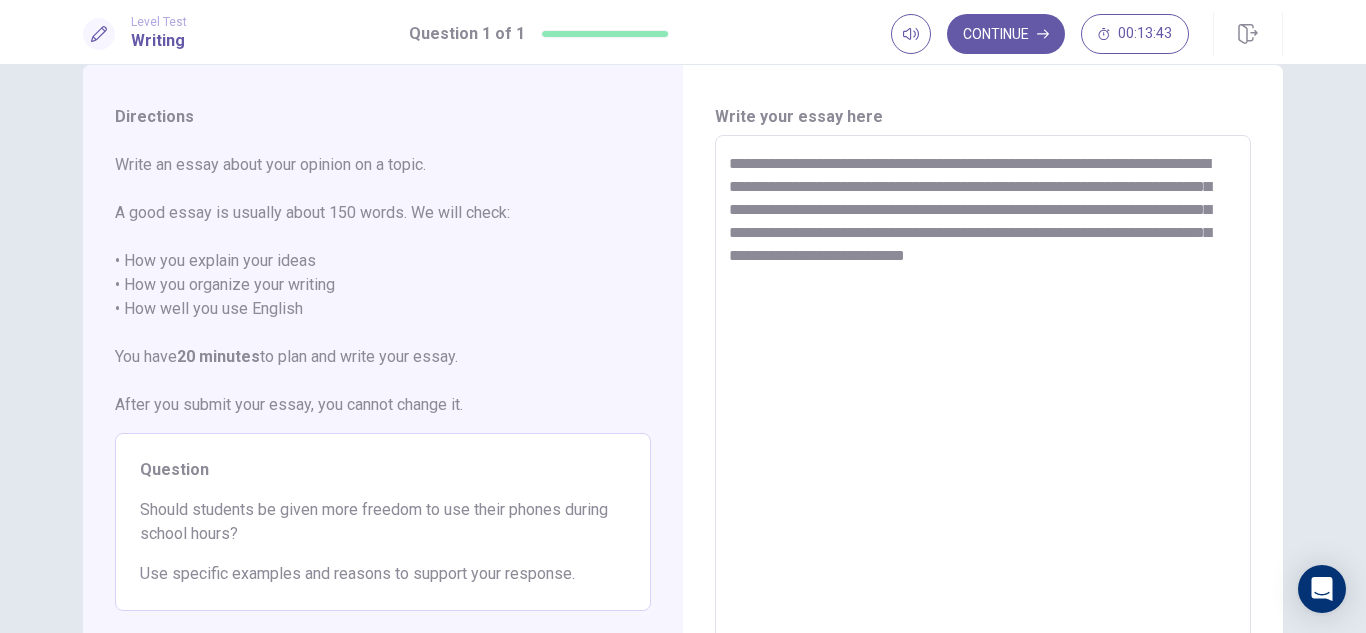 click on "**********" at bounding box center [983, 412] 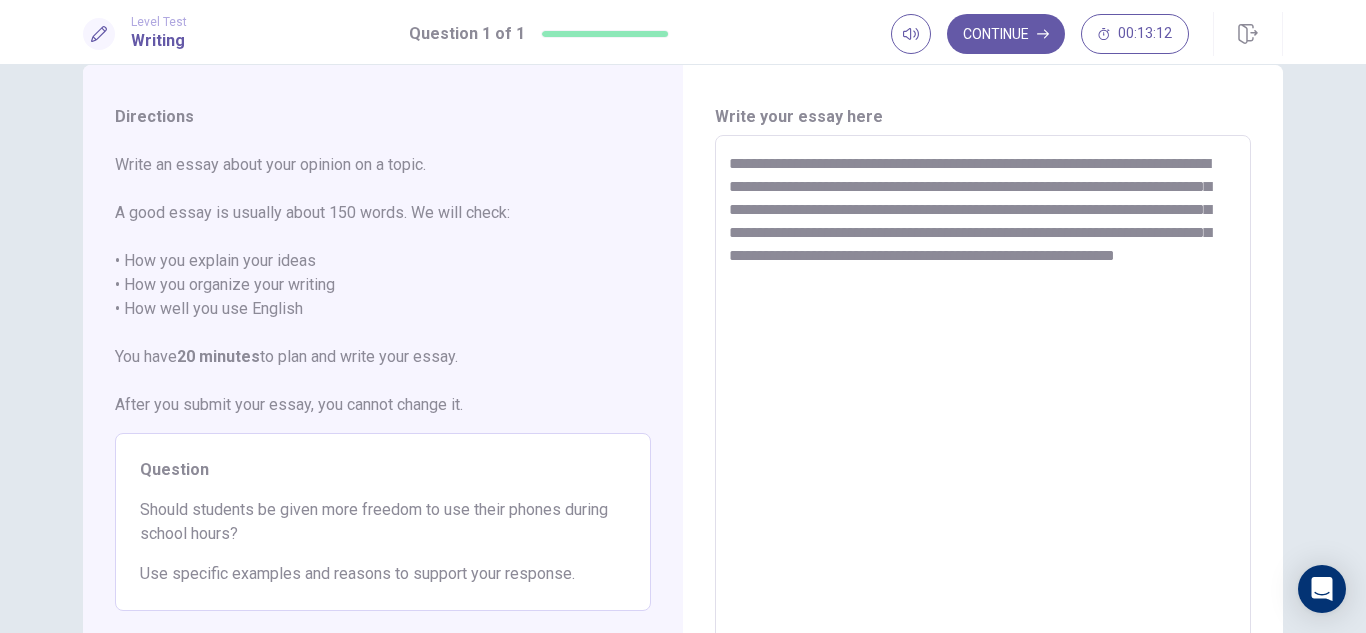 click on "**********" at bounding box center [983, 412] 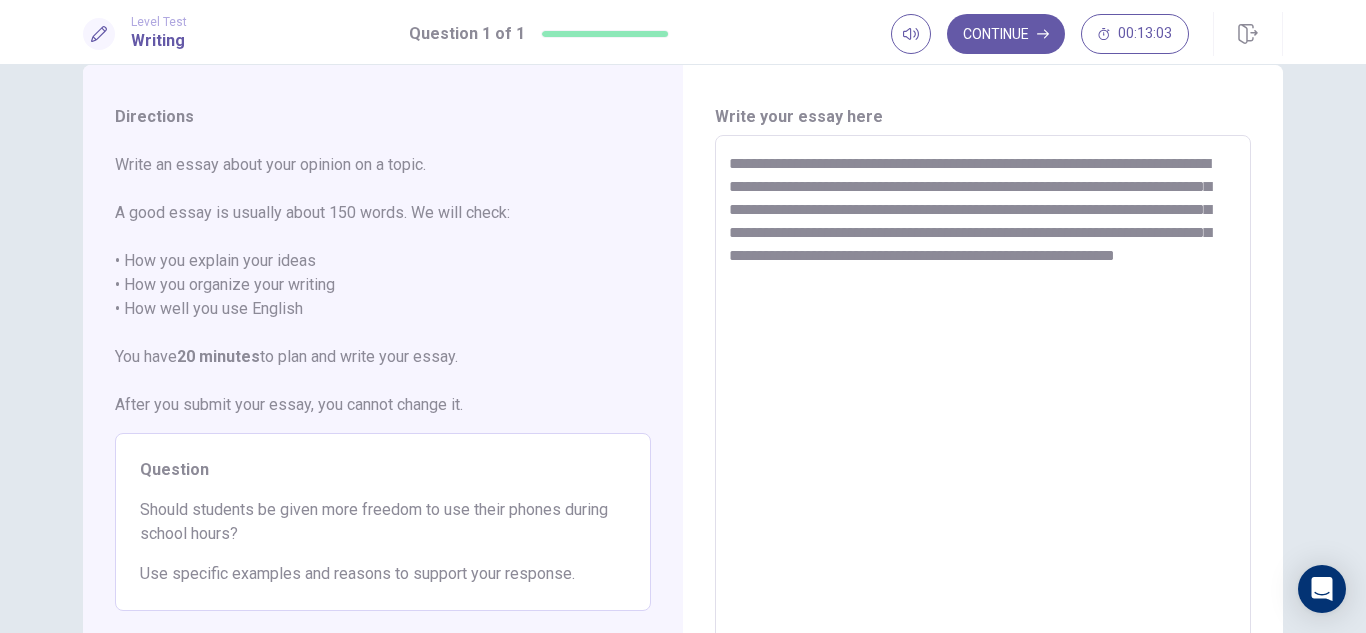 click on "**********" at bounding box center [983, 412] 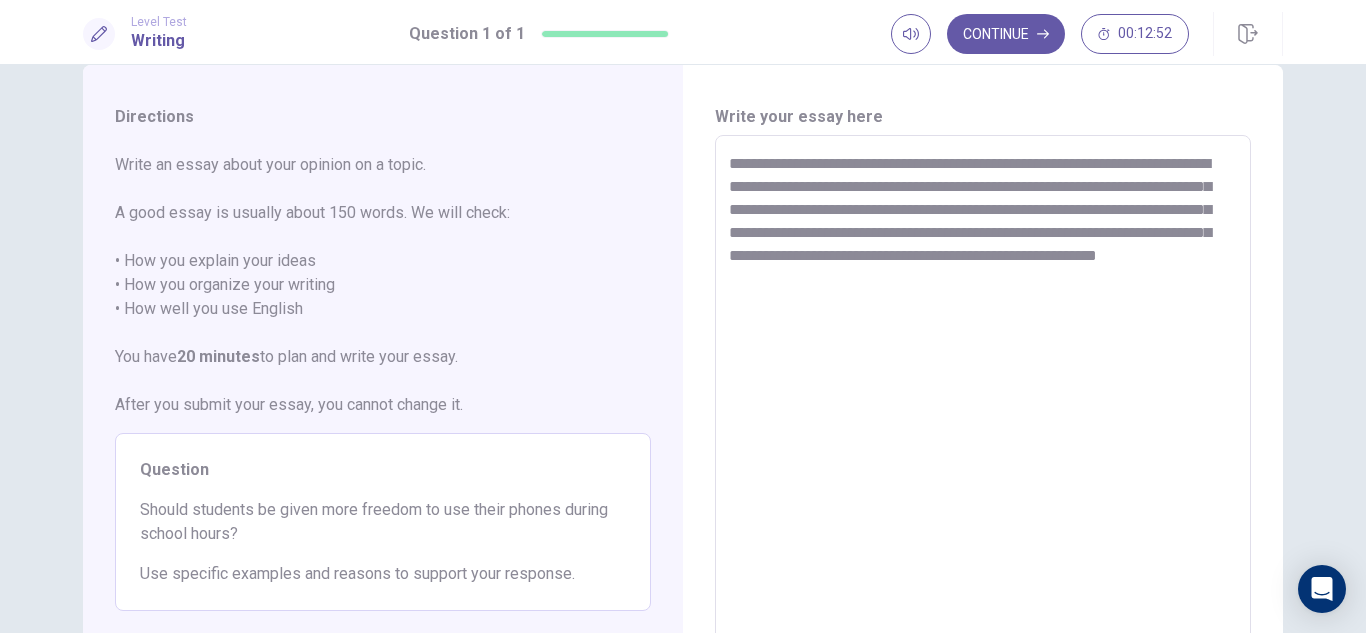 click on "**********" at bounding box center (983, 412) 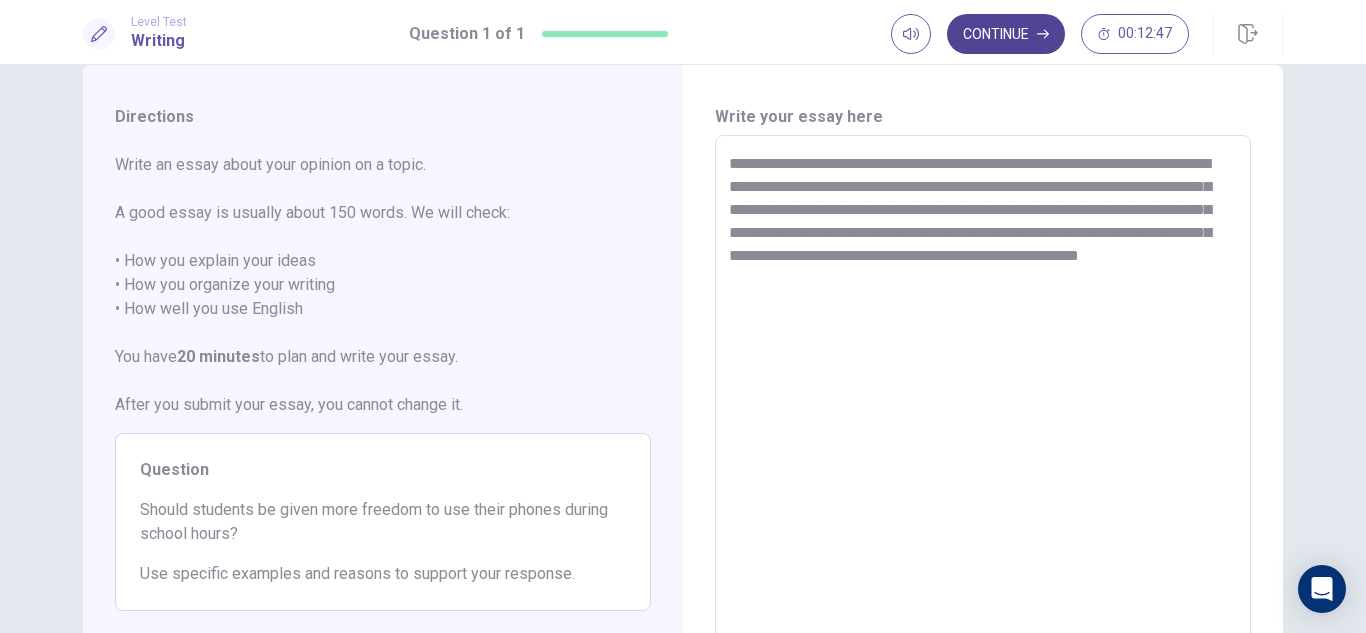 click on "Continue" at bounding box center (1006, 34) 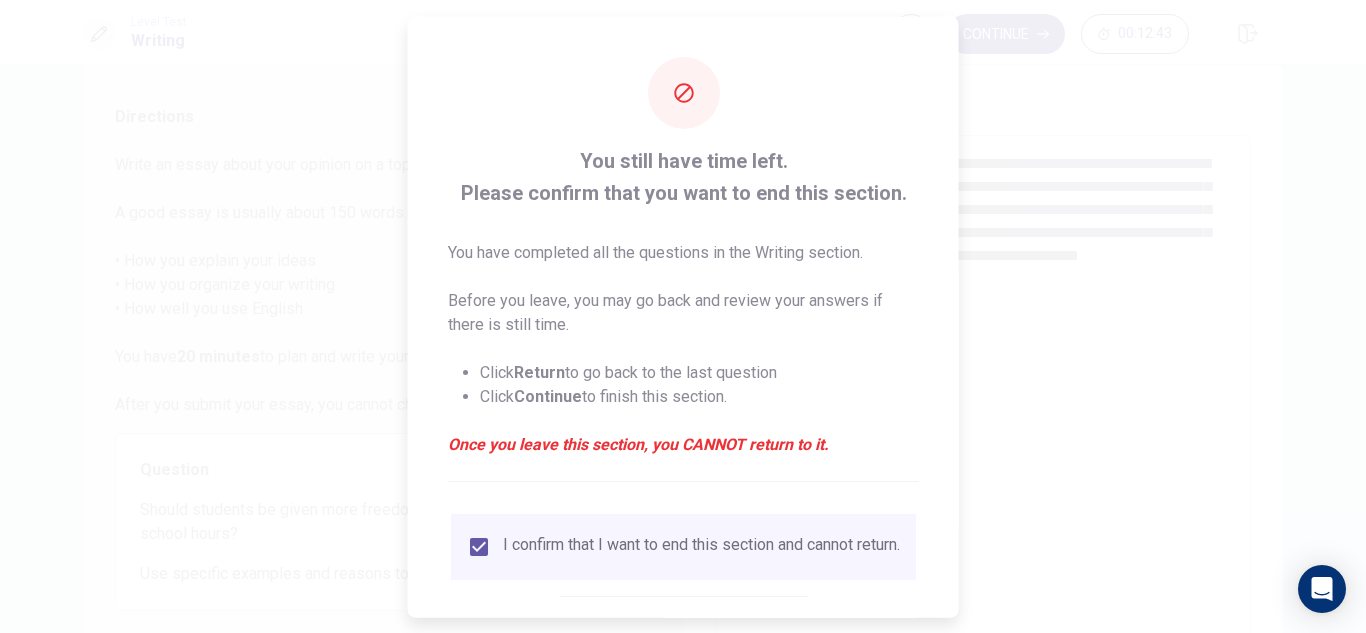 scroll, scrollTop: 113, scrollLeft: 0, axis: vertical 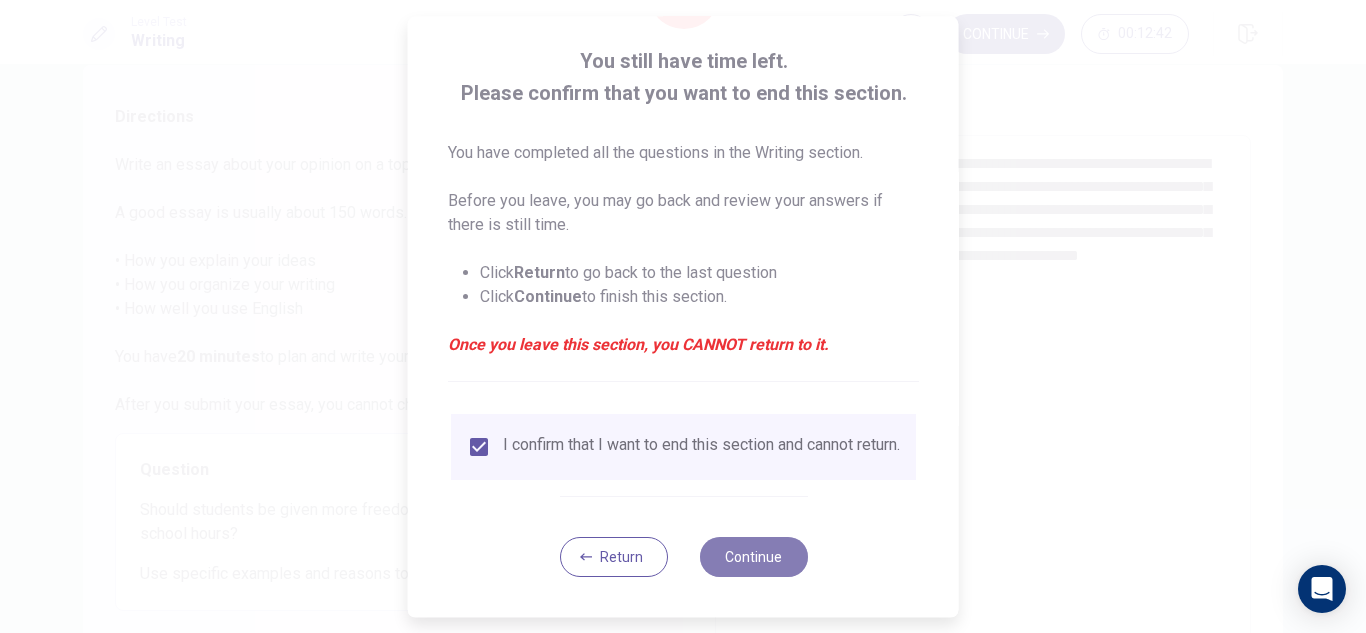 click on "Continue" at bounding box center (753, 557) 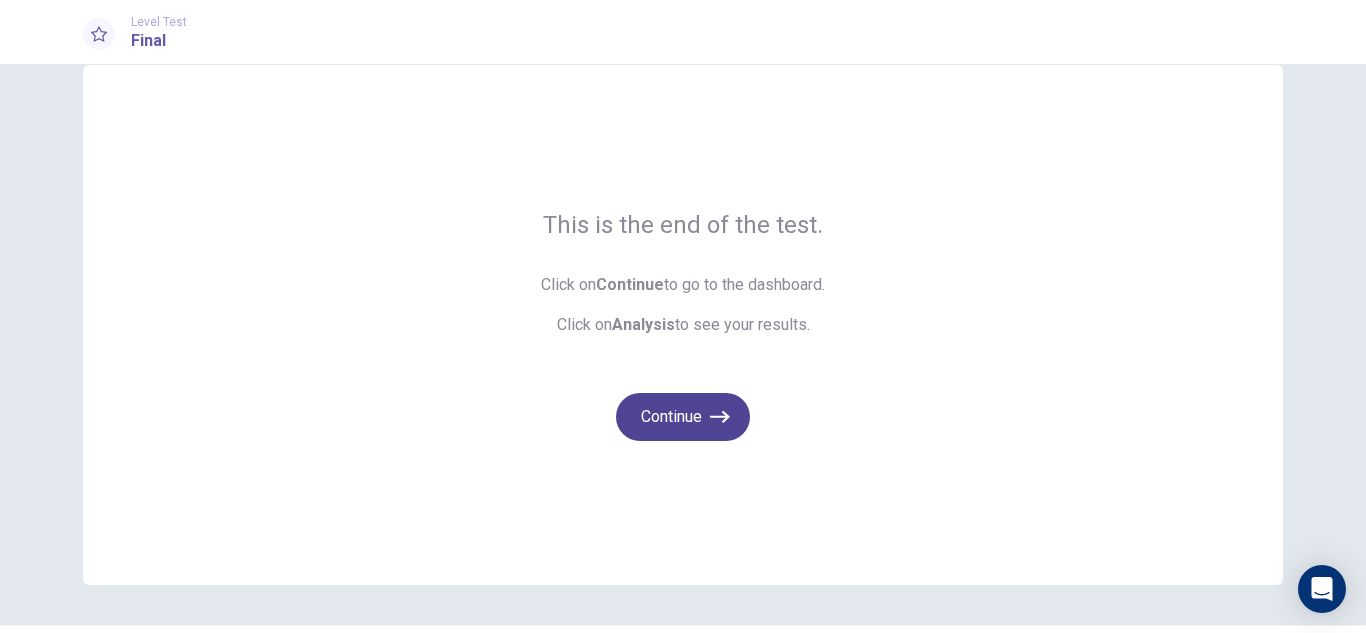 click on "Continue" at bounding box center (683, 417) 